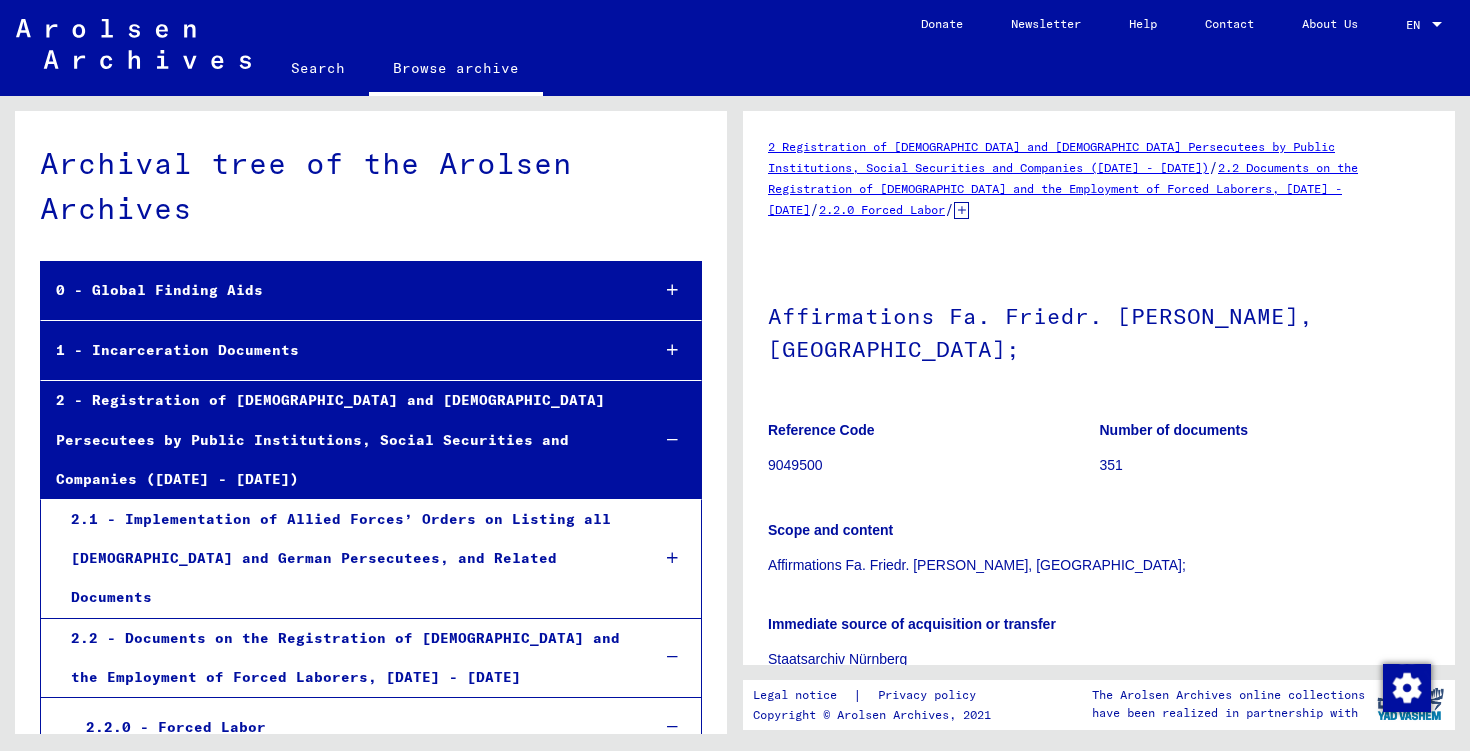 scroll, scrollTop: 0, scrollLeft: 0, axis: both 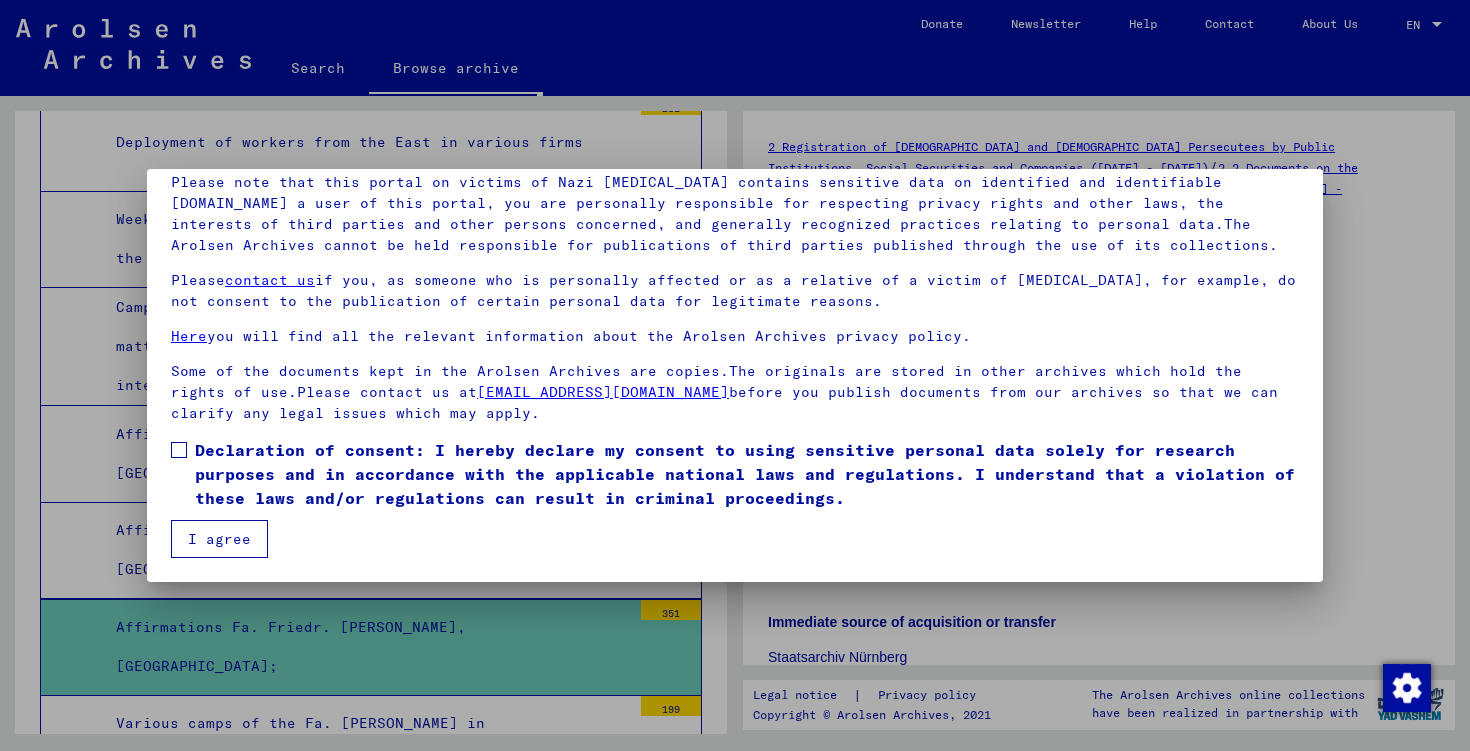 click on "Declaration of consent: I hereby declare my consent to using sensitive personal data solely for research purposes and in accordance with the applicable national laws and regulations. I understand that a violation of these laws and/or regulations can result in criminal proceedings." at bounding box center (747, 474) 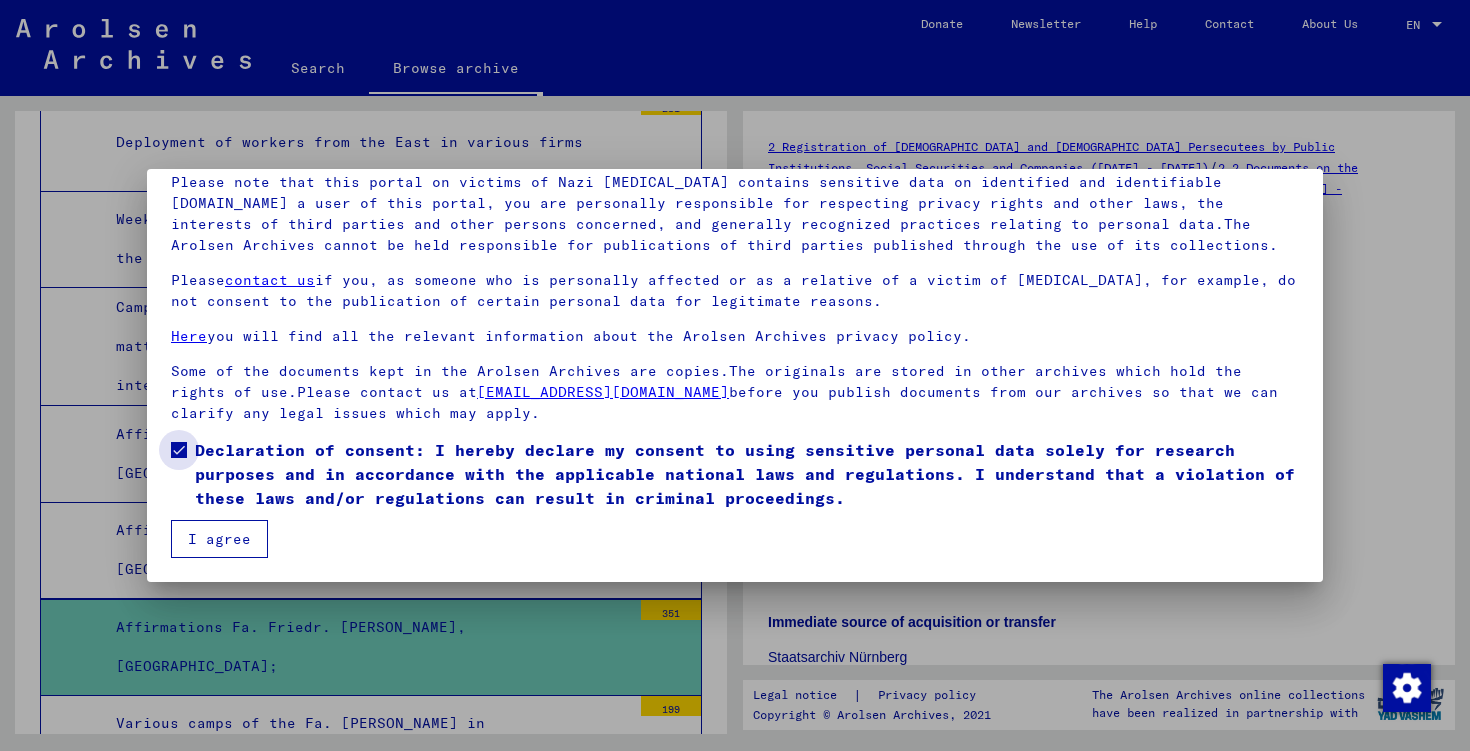 click on "I agree" at bounding box center [219, 539] 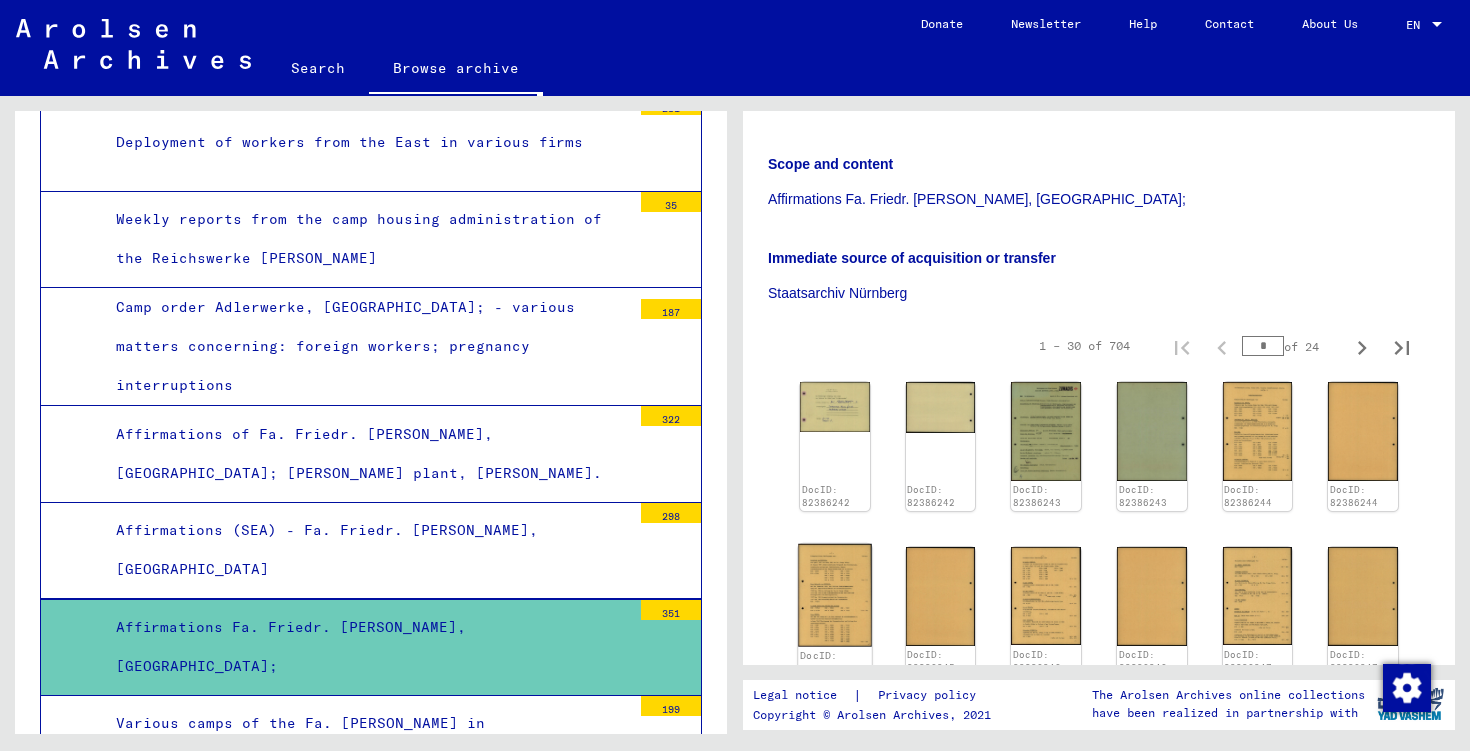 scroll, scrollTop: 77, scrollLeft: 0, axis: vertical 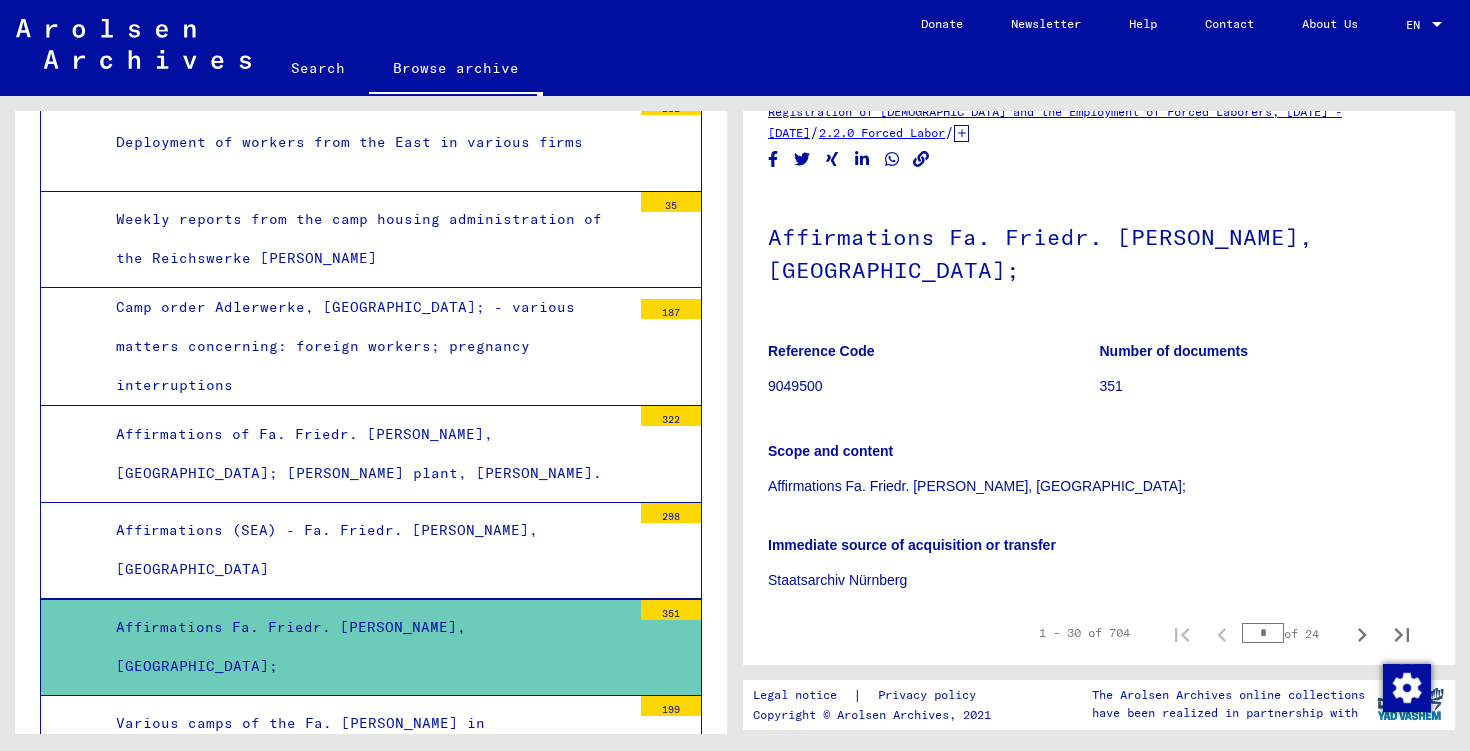 click on "*" at bounding box center (1263, 633) 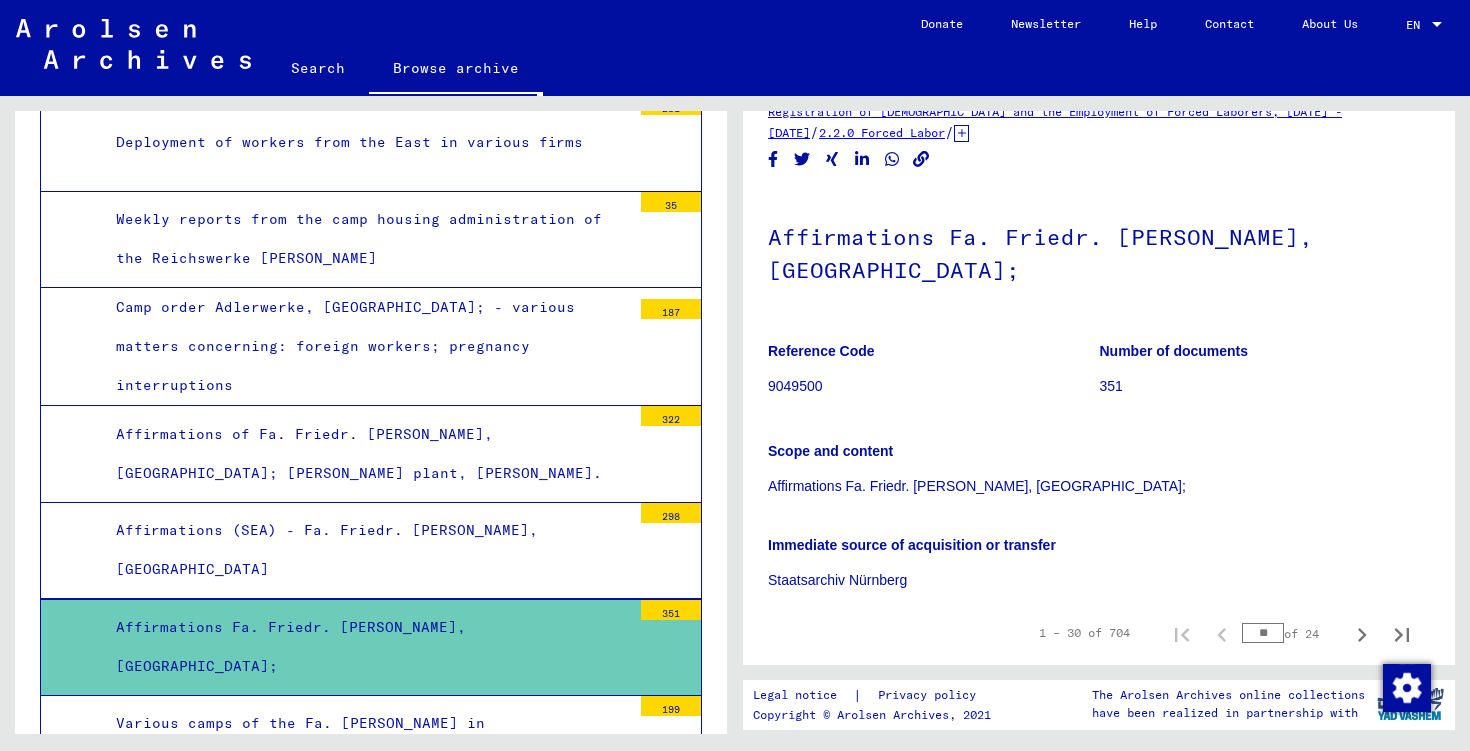 type on "**" 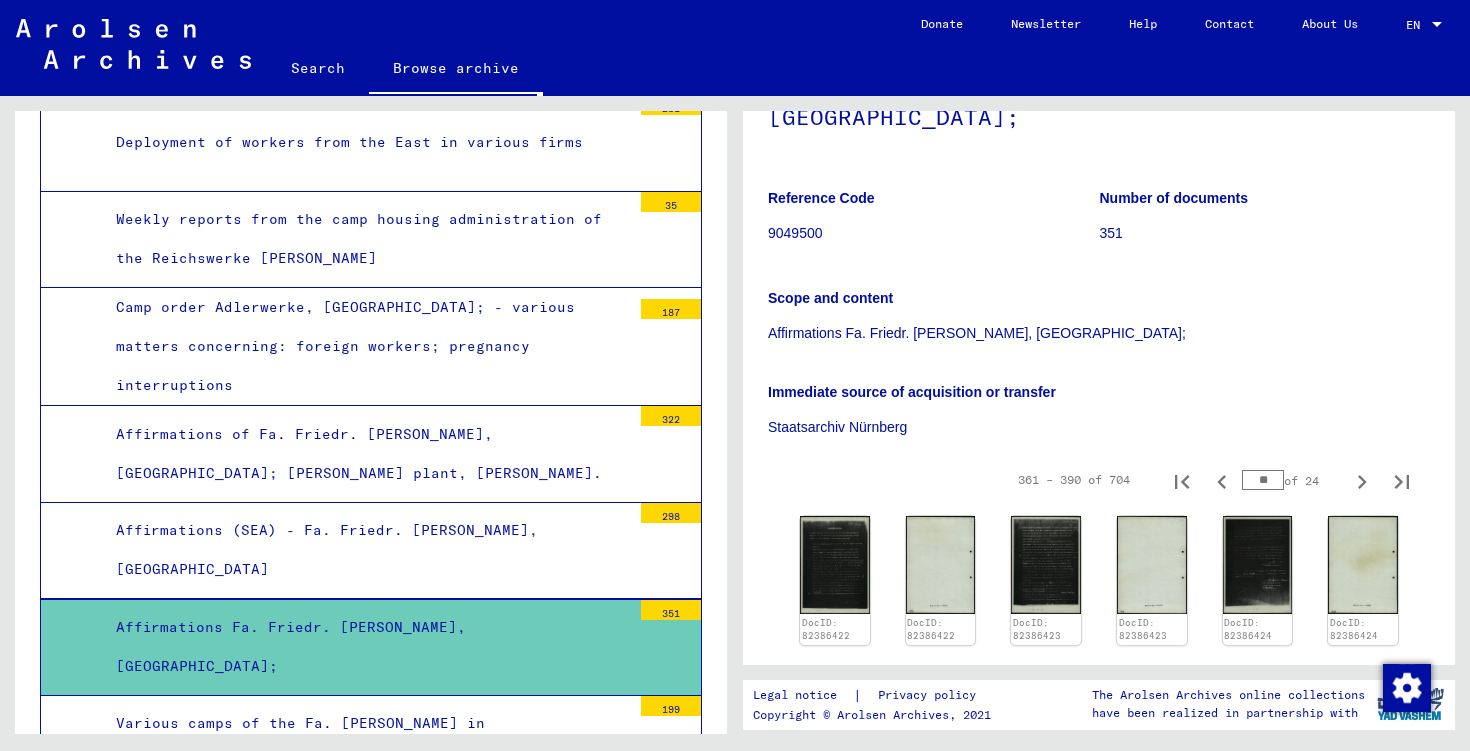scroll, scrollTop: 239, scrollLeft: 0, axis: vertical 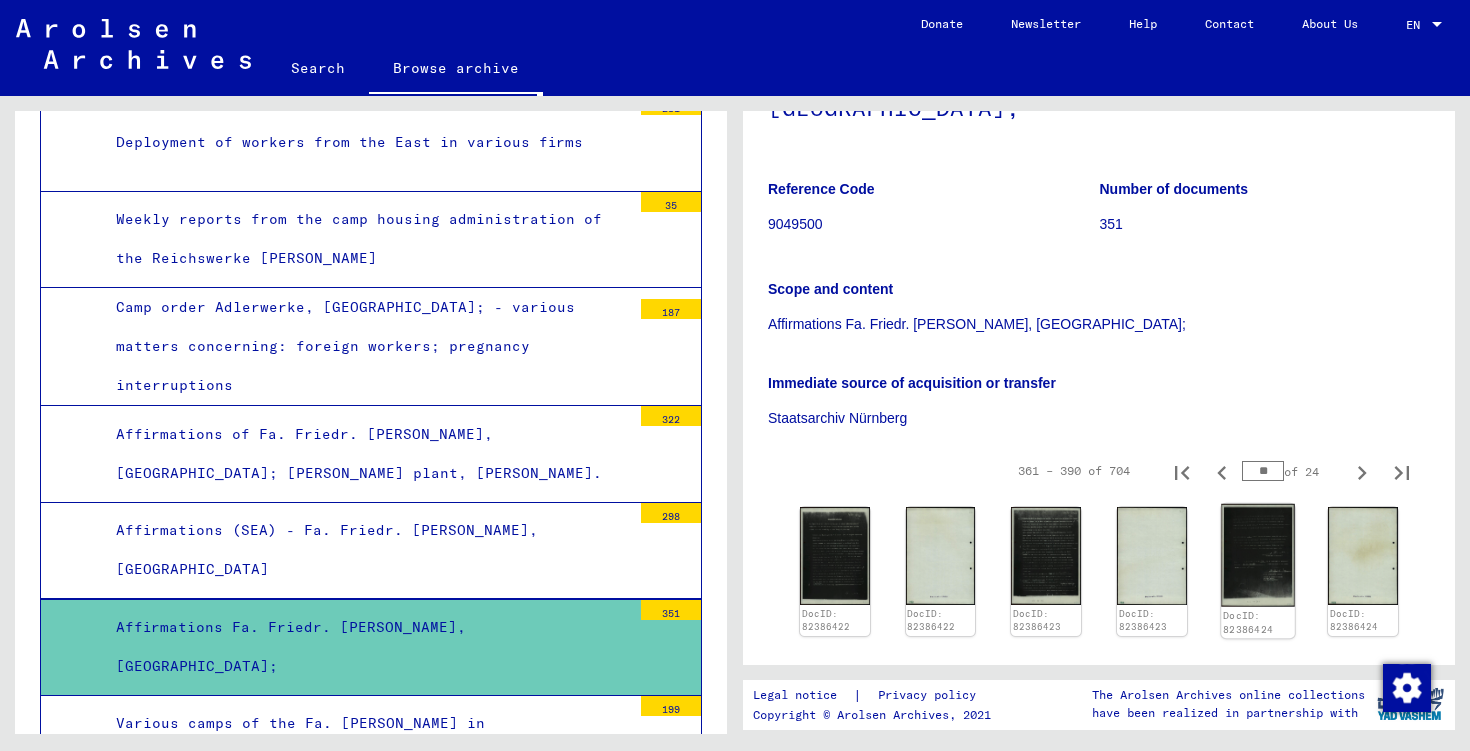 click 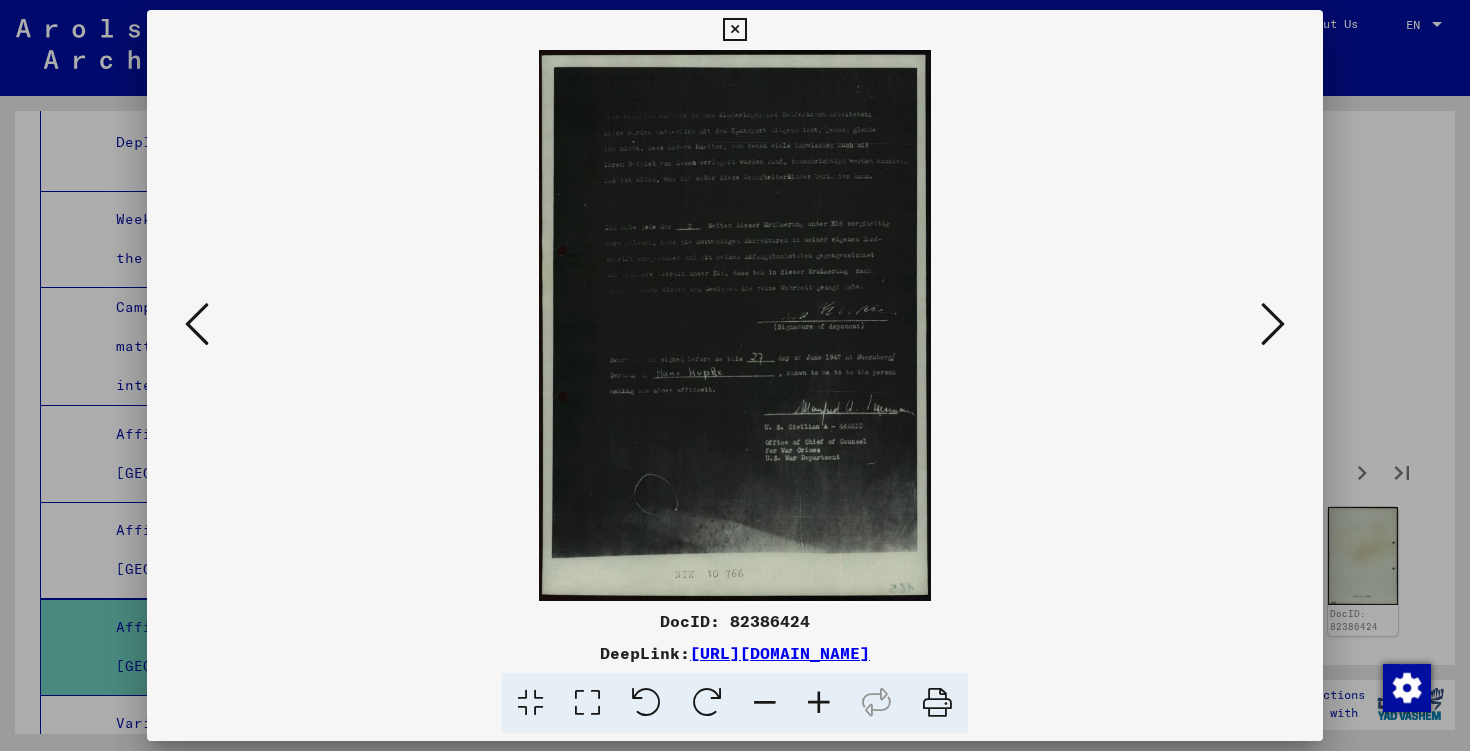 click at bounding box center (735, 375) 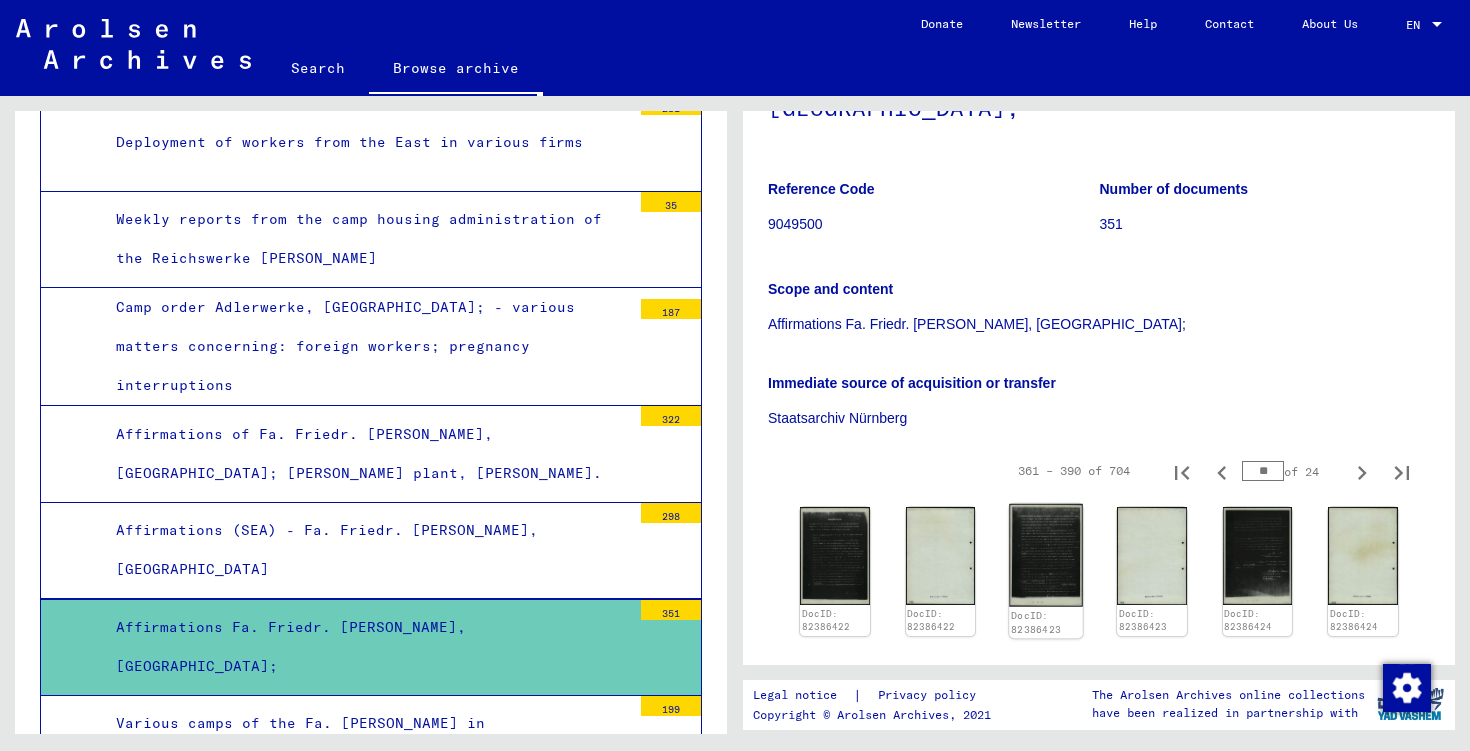 click 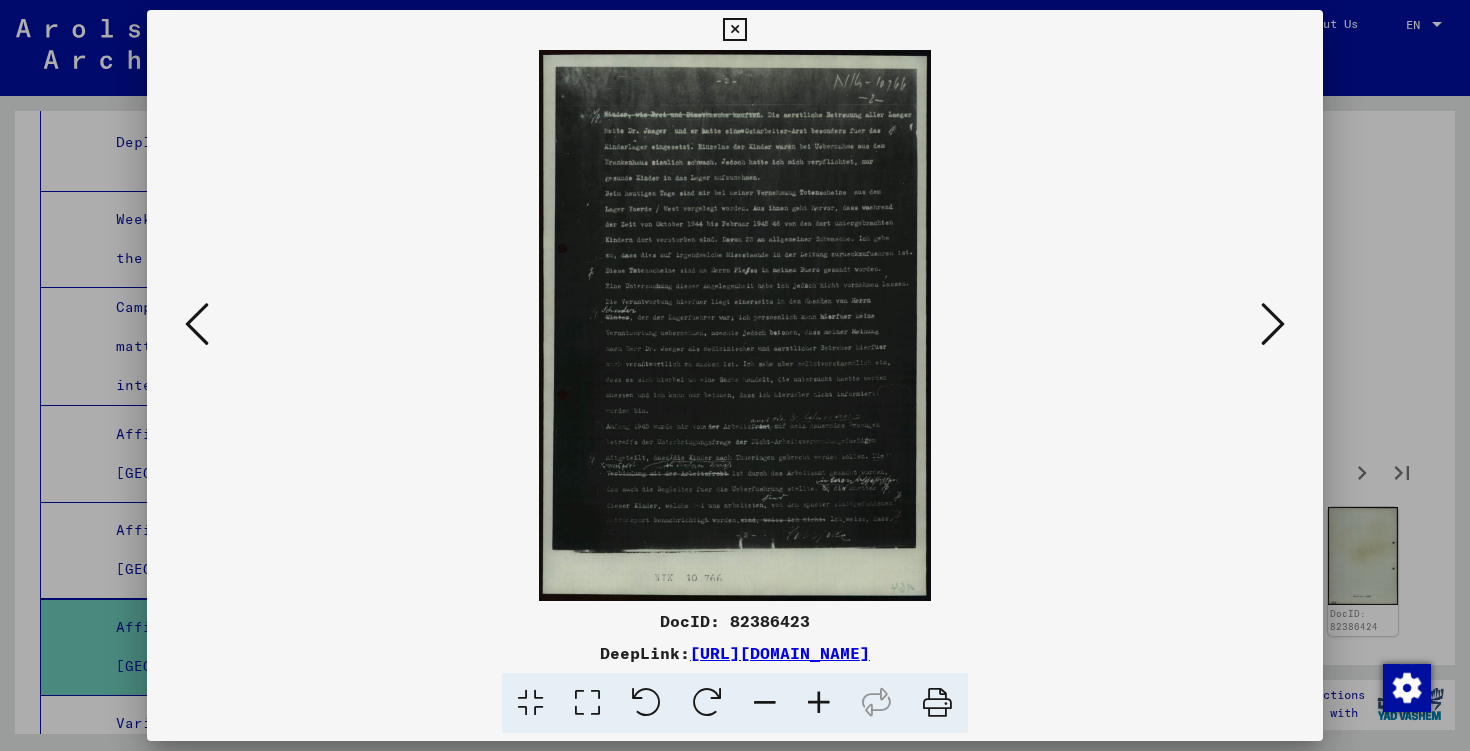 click at bounding box center (819, 703) 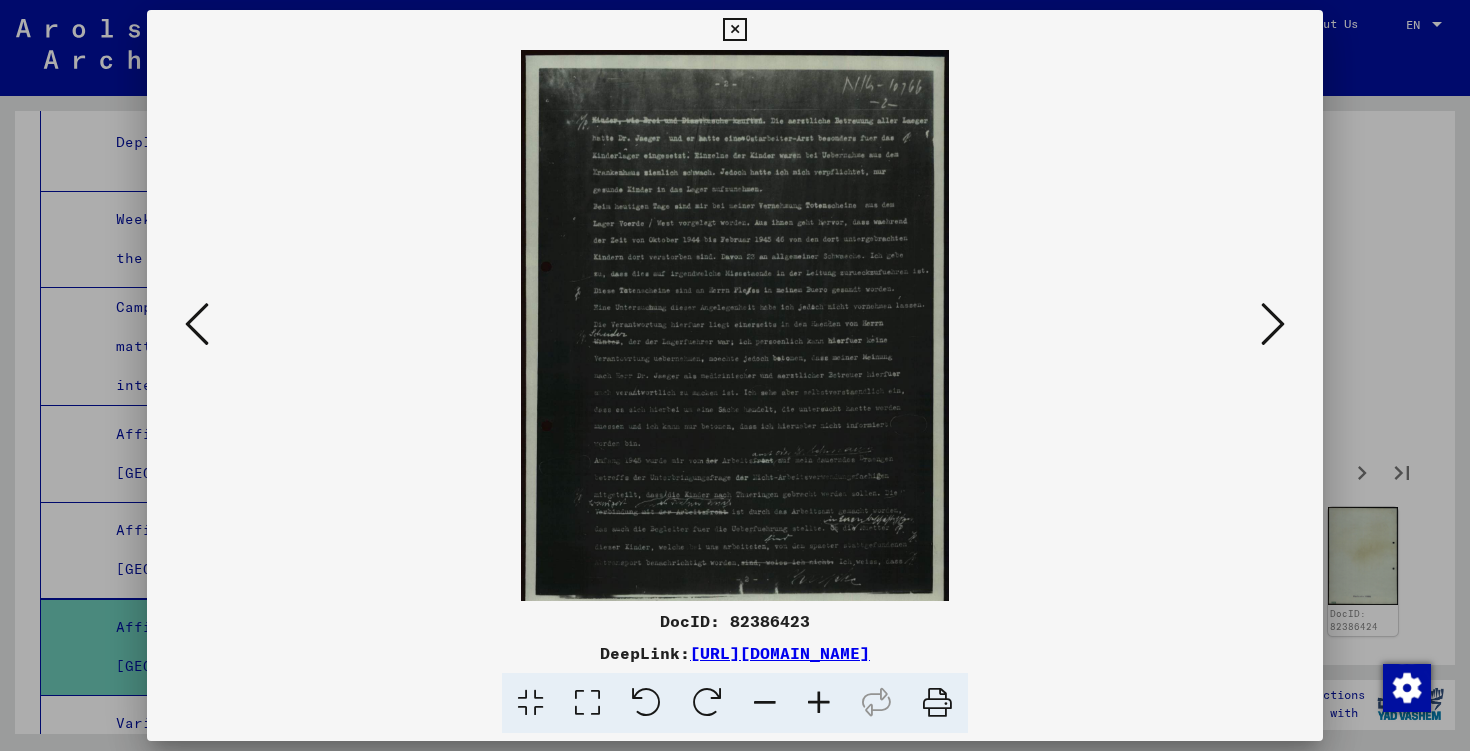 click at bounding box center (819, 703) 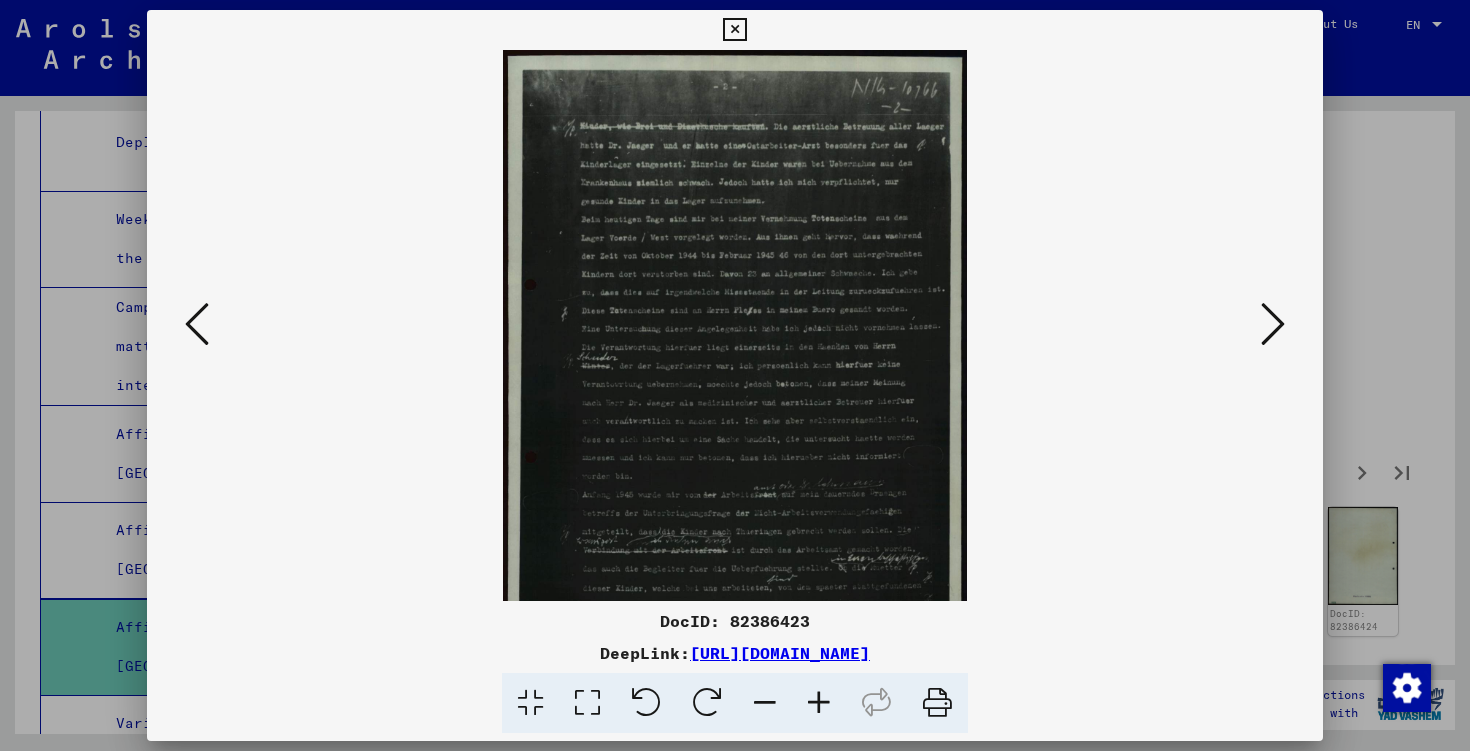 click at bounding box center [819, 703] 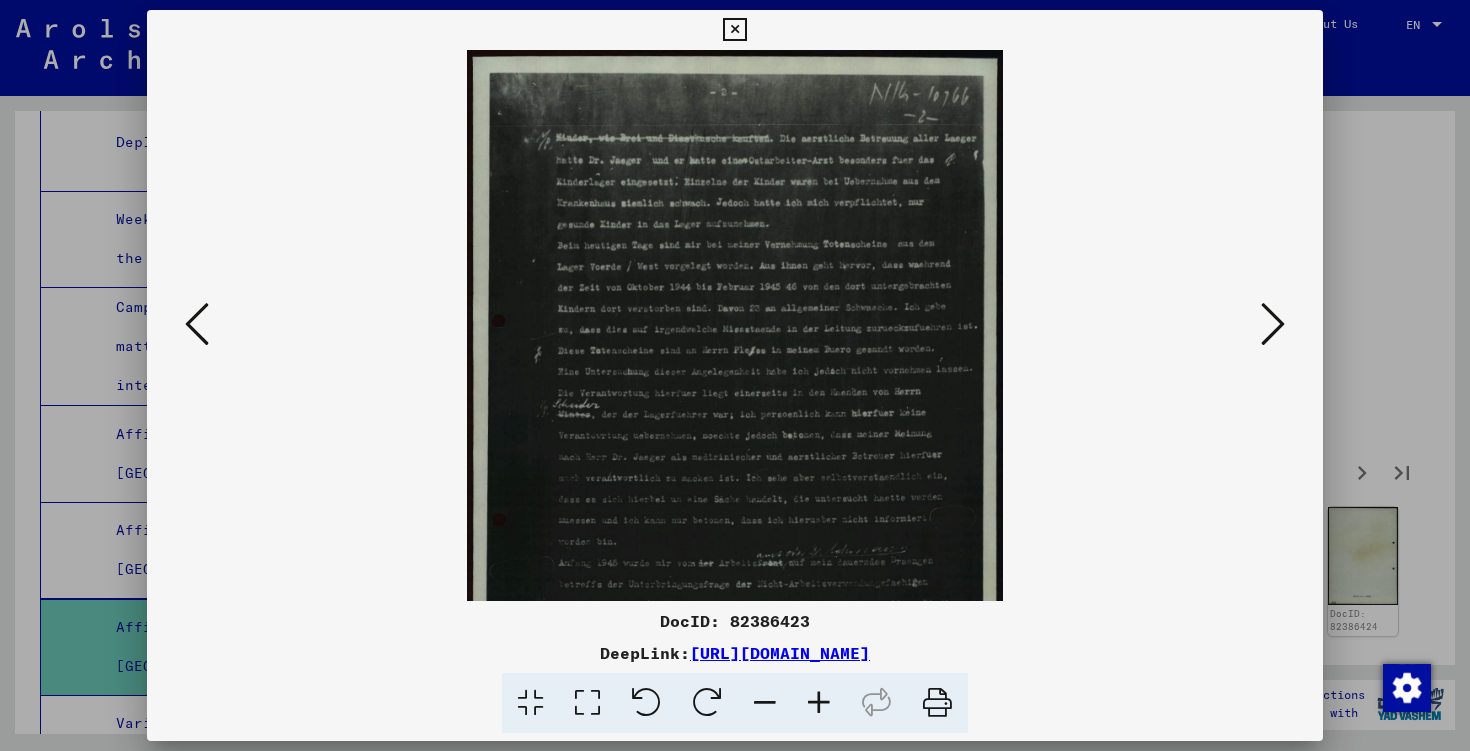 click at bounding box center [819, 703] 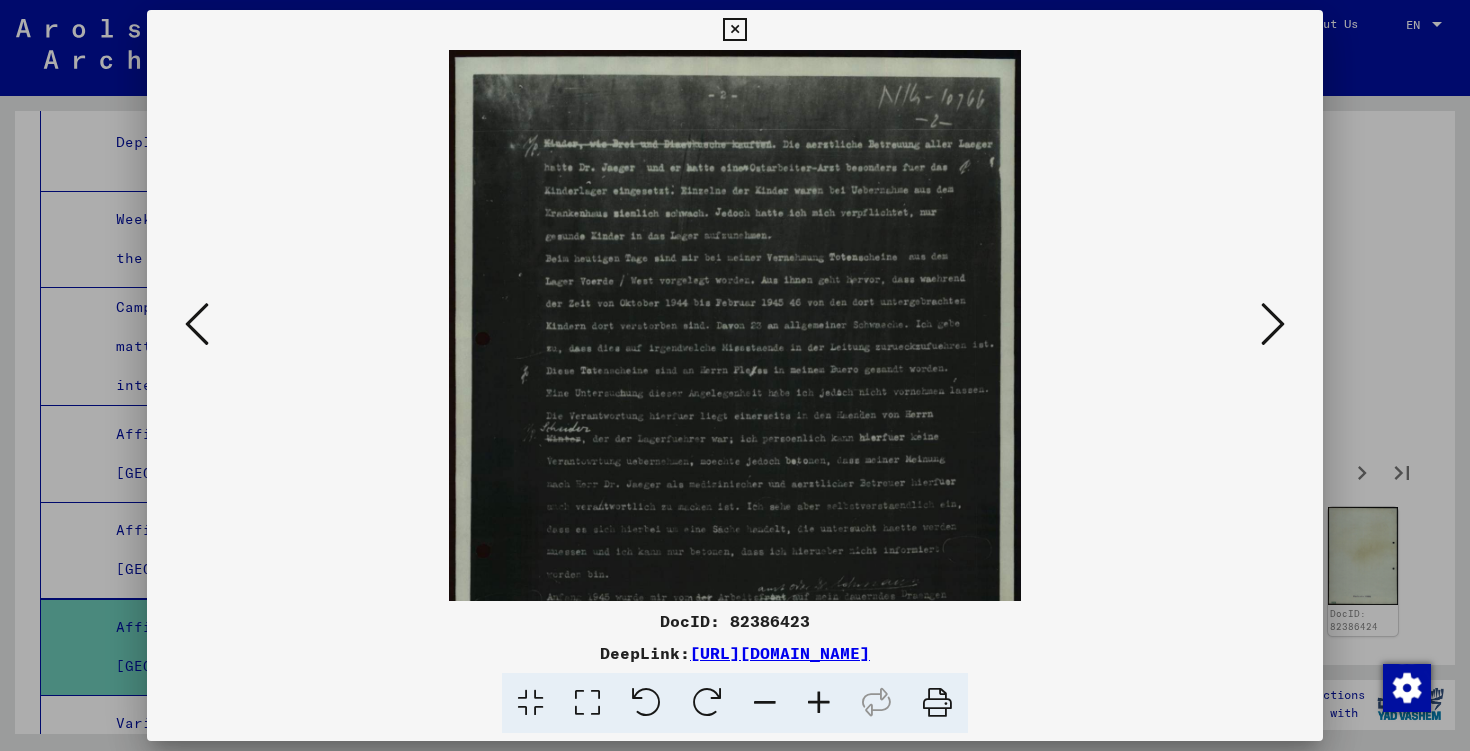 click at bounding box center [819, 703] 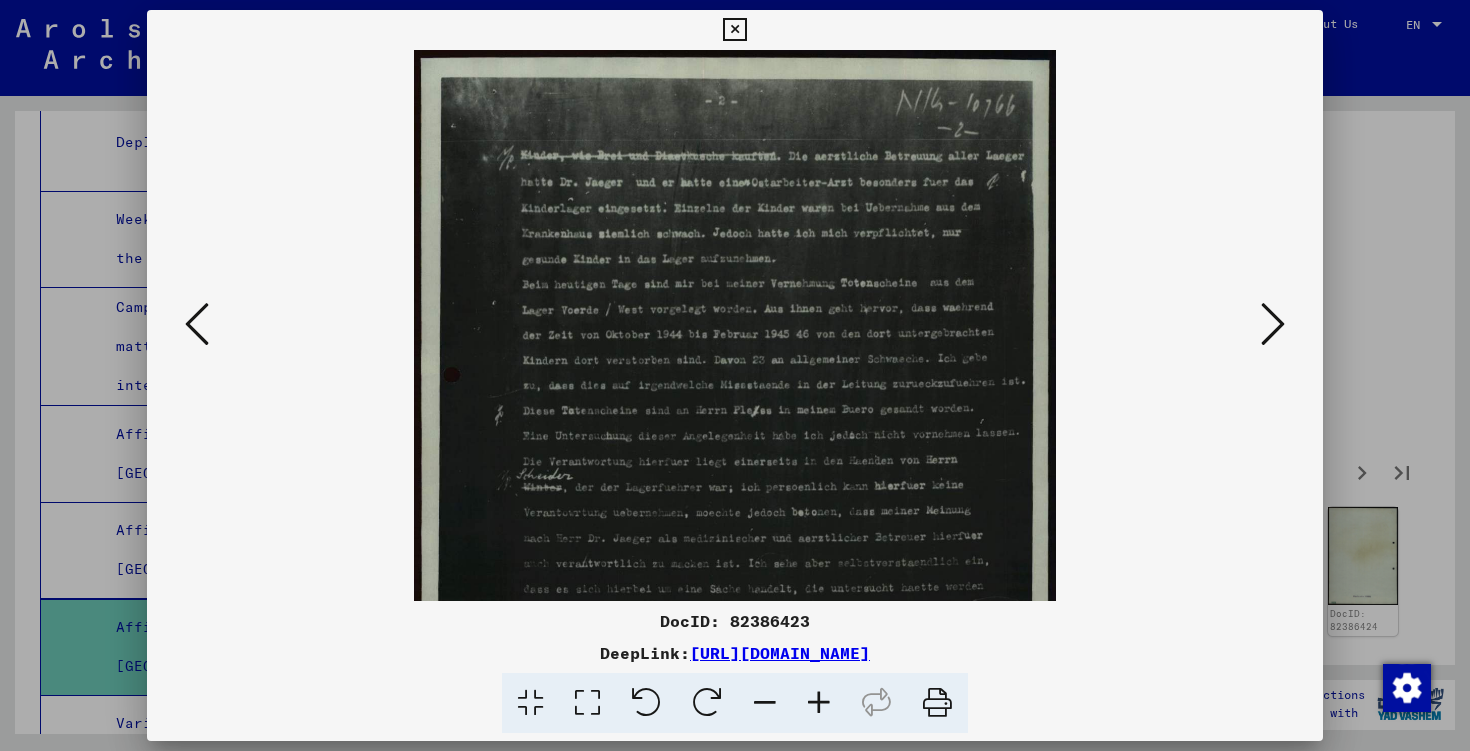 click at bounding box center [819, 703] 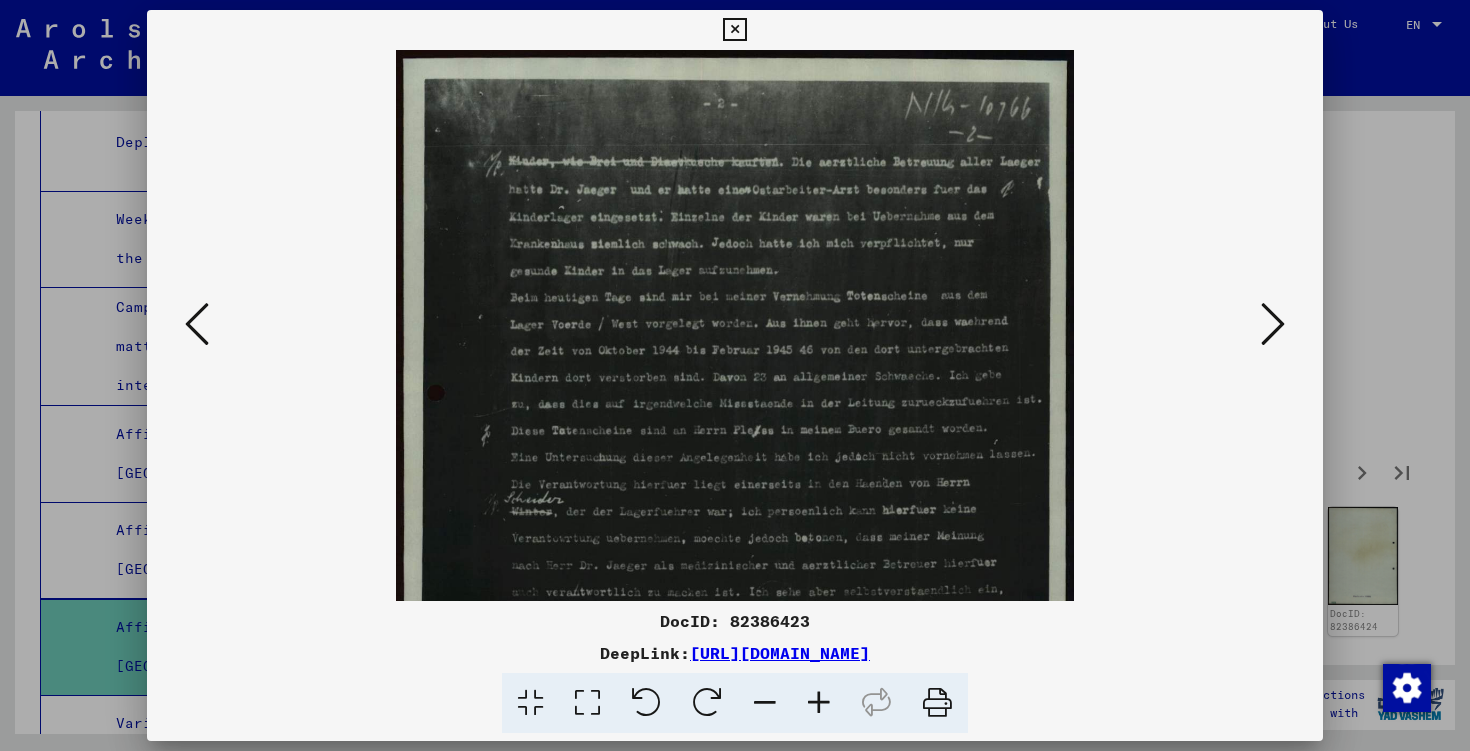 click at bounding box center [819, 703] 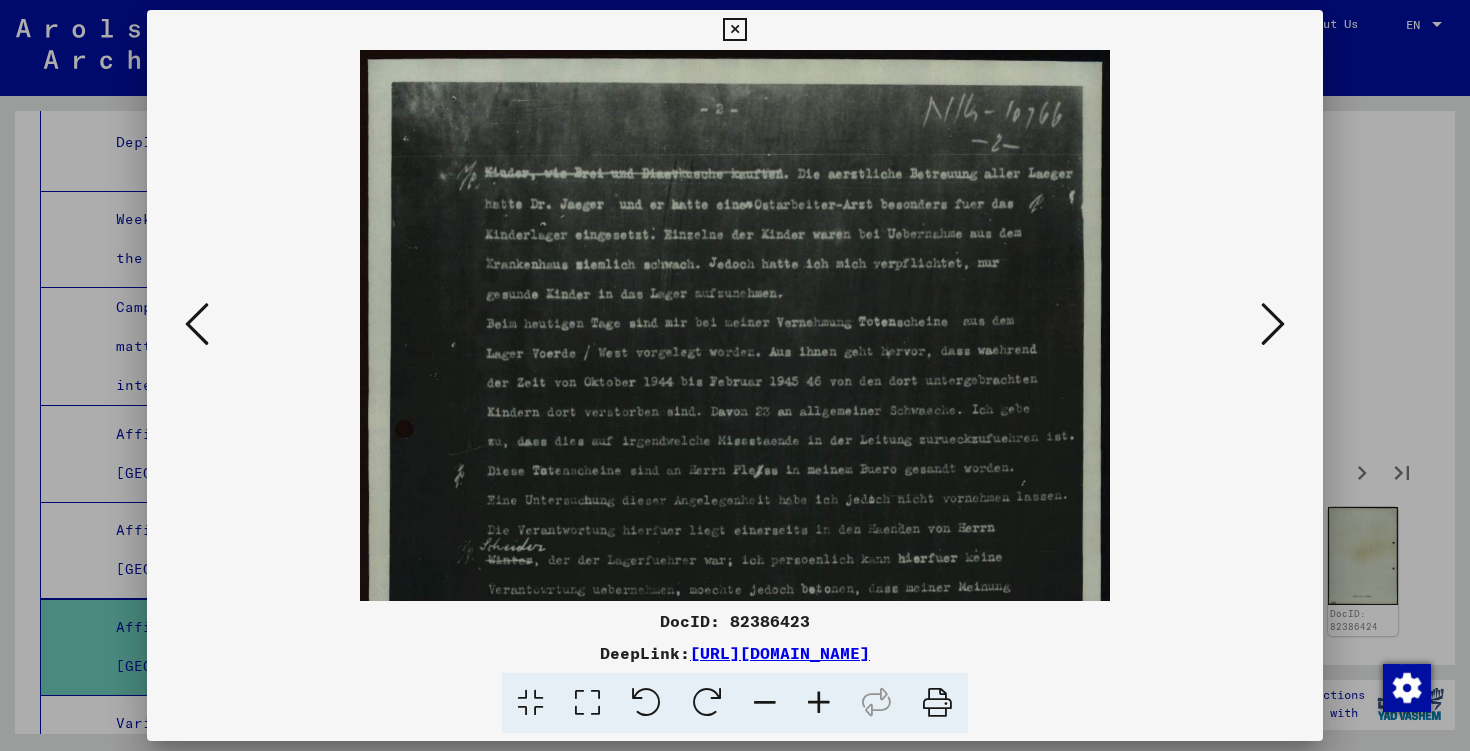 click at bounding box center [819, 703] 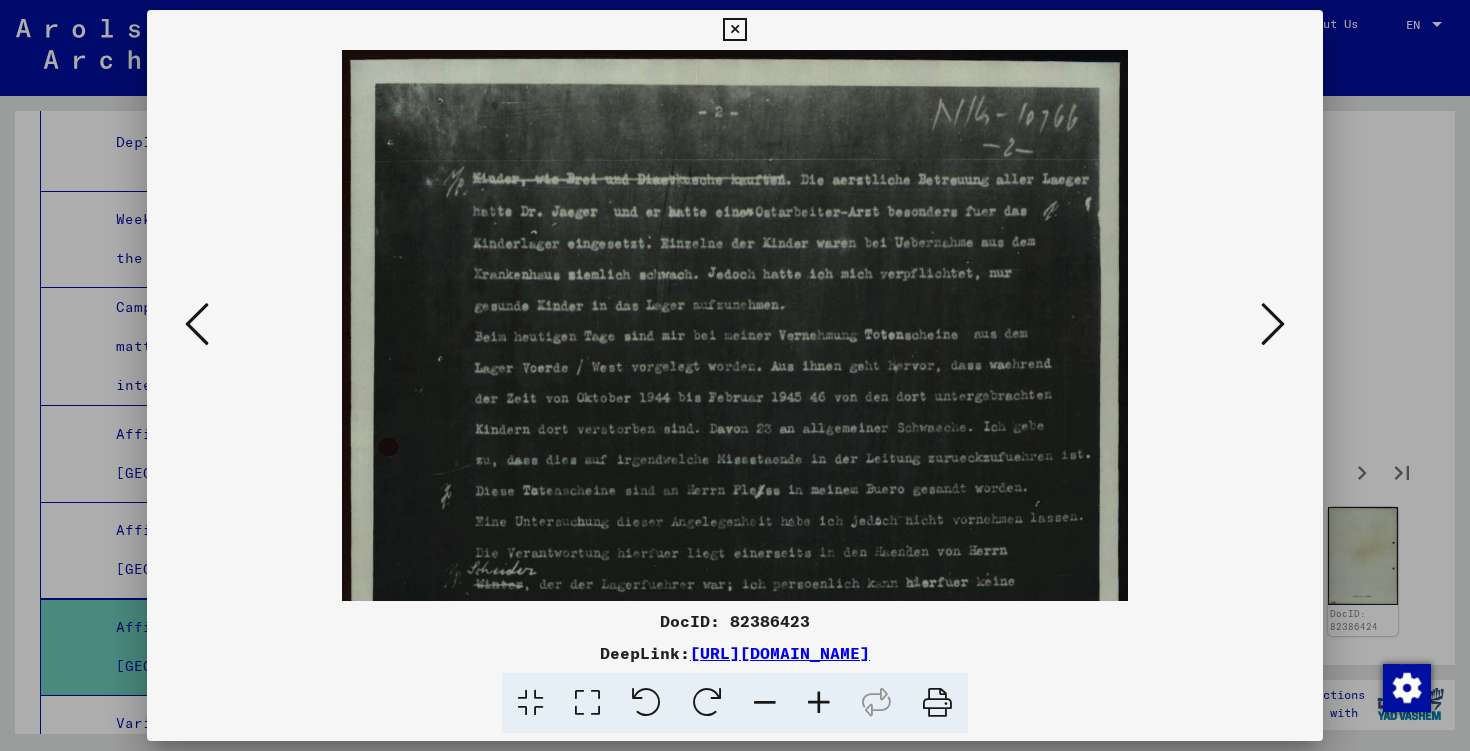 click at bounding box center [819, 703] 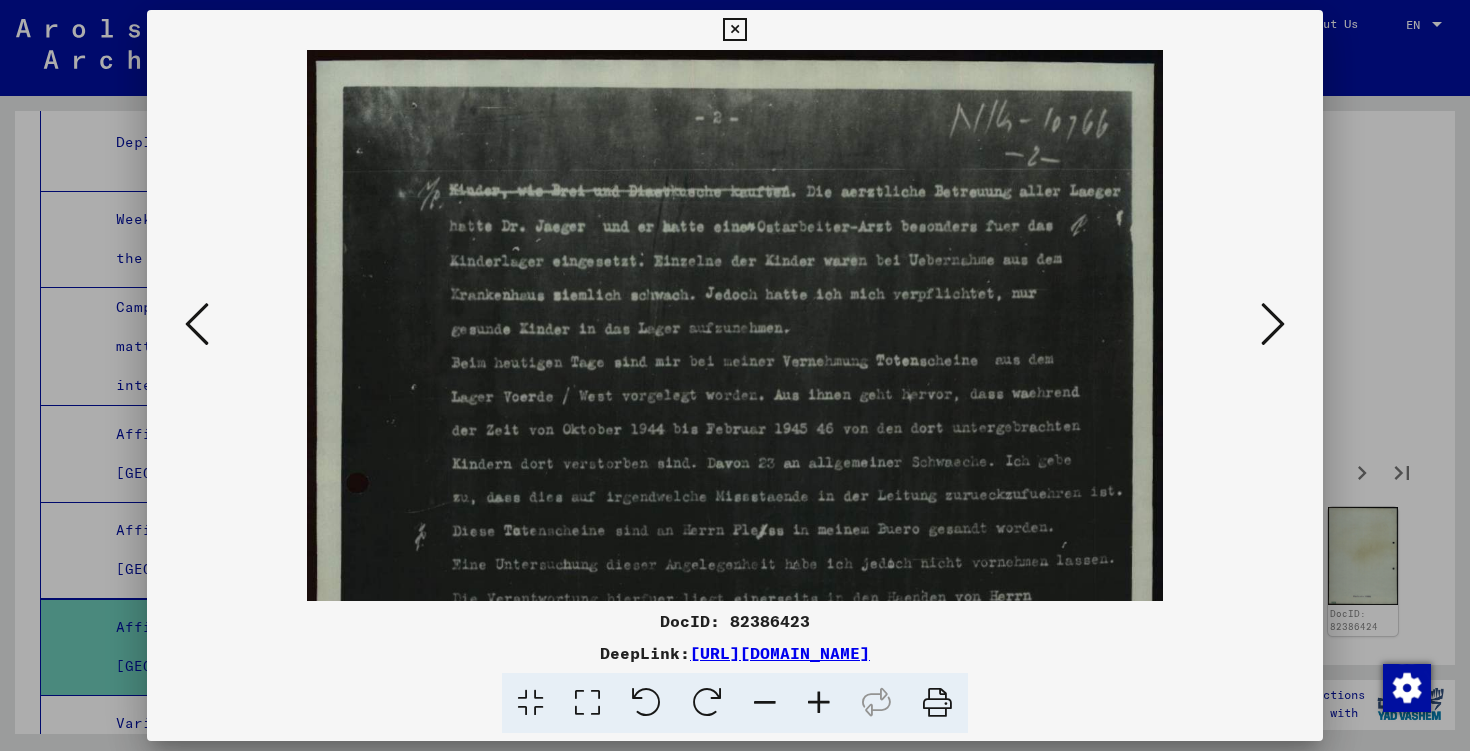 click at bounding box center (819, 703) 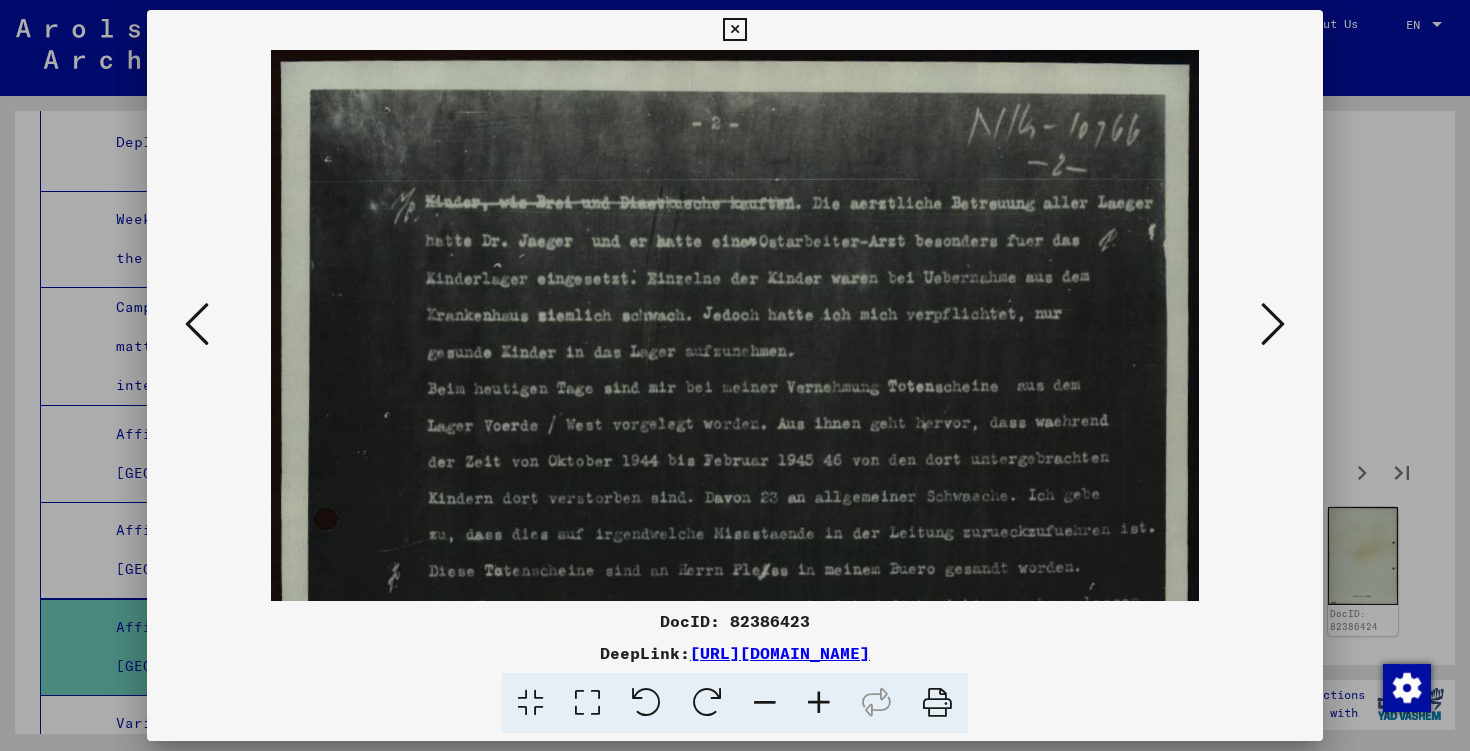 click at bounding box center [819, 703] 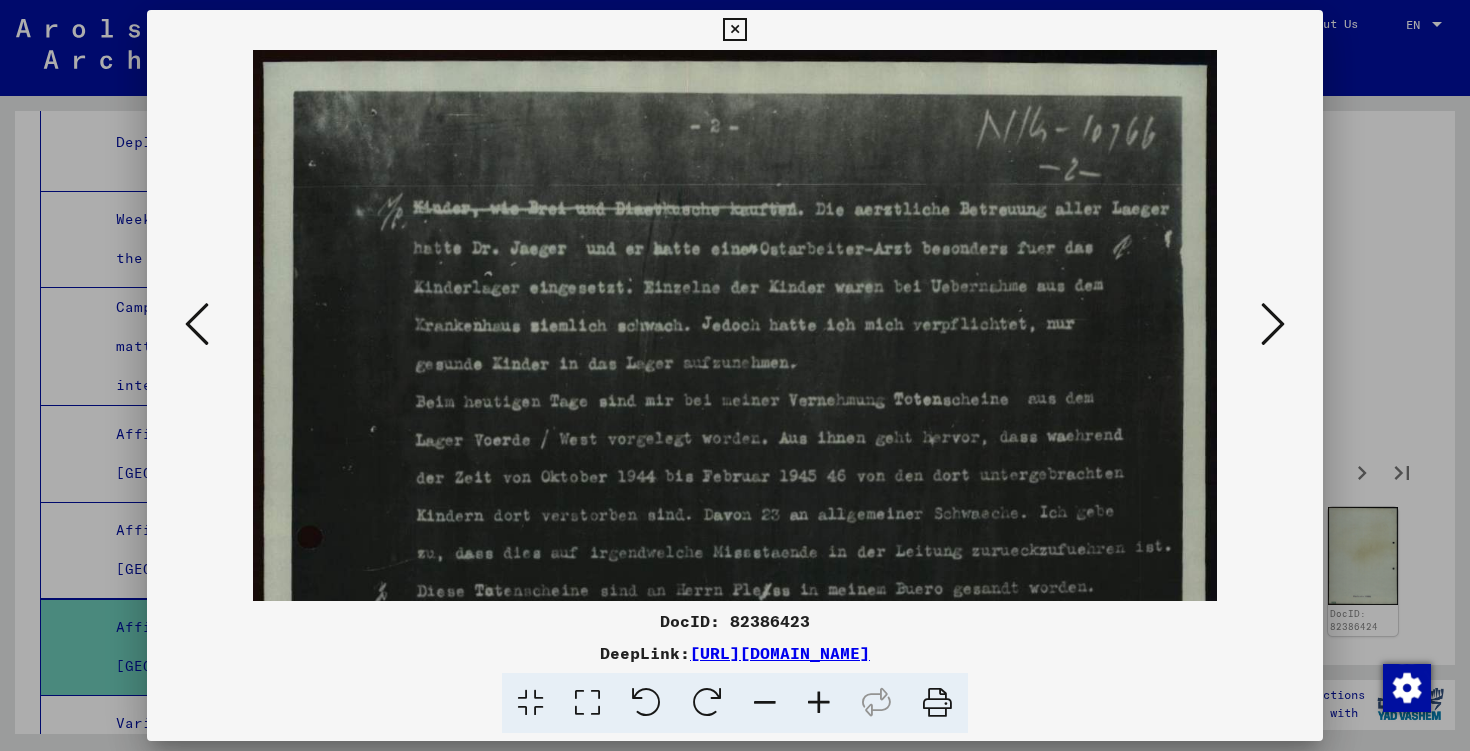 click at bounding box center [819, 703] 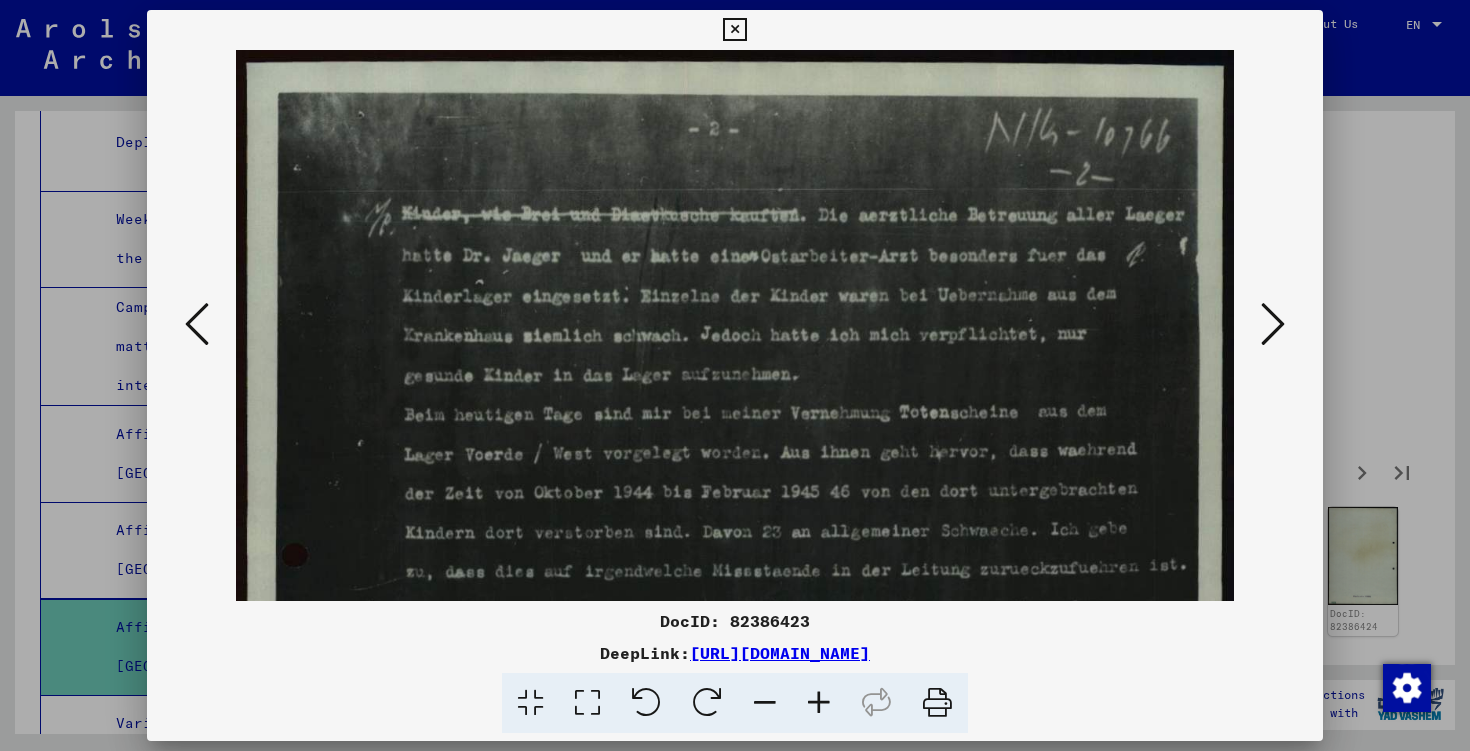 click at bounding box center (819, 703) 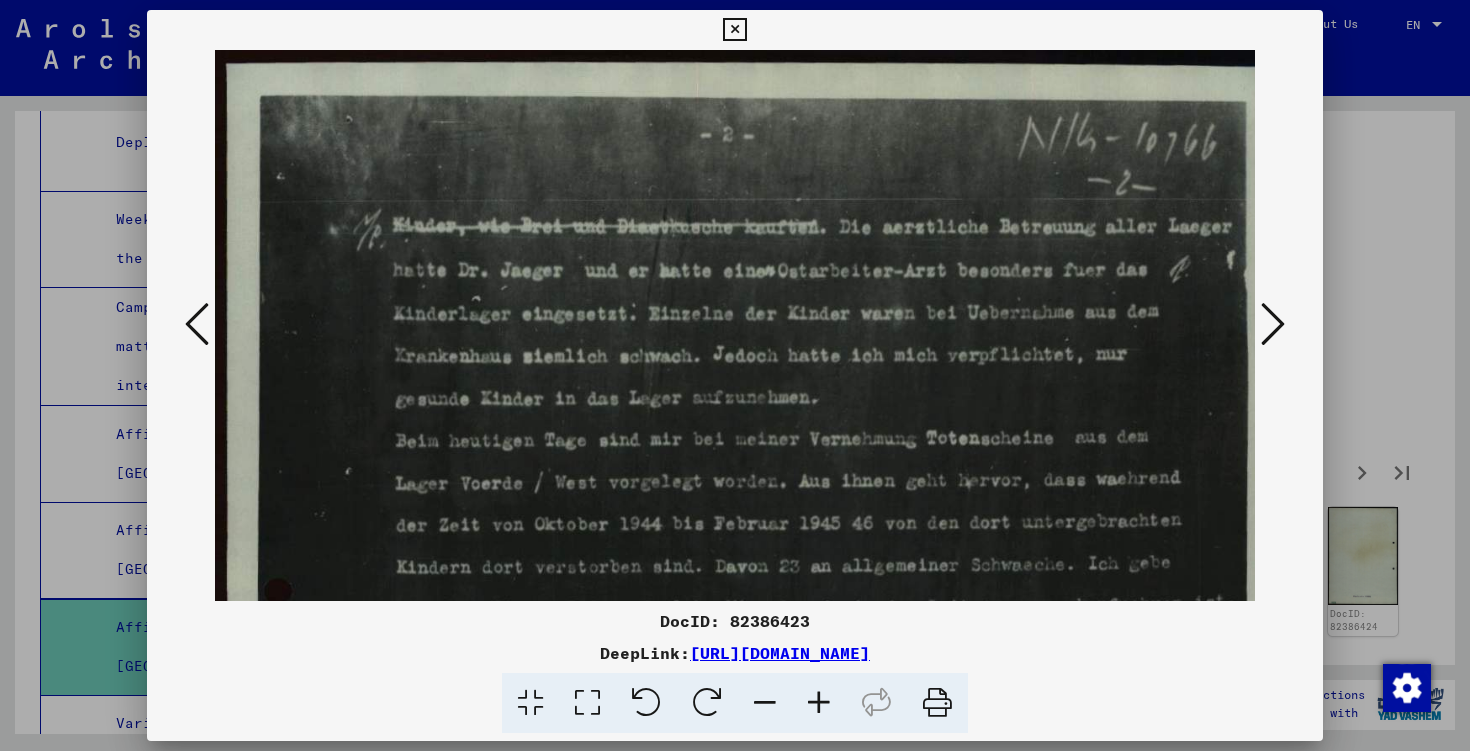 click at bounding box center (819, 703) 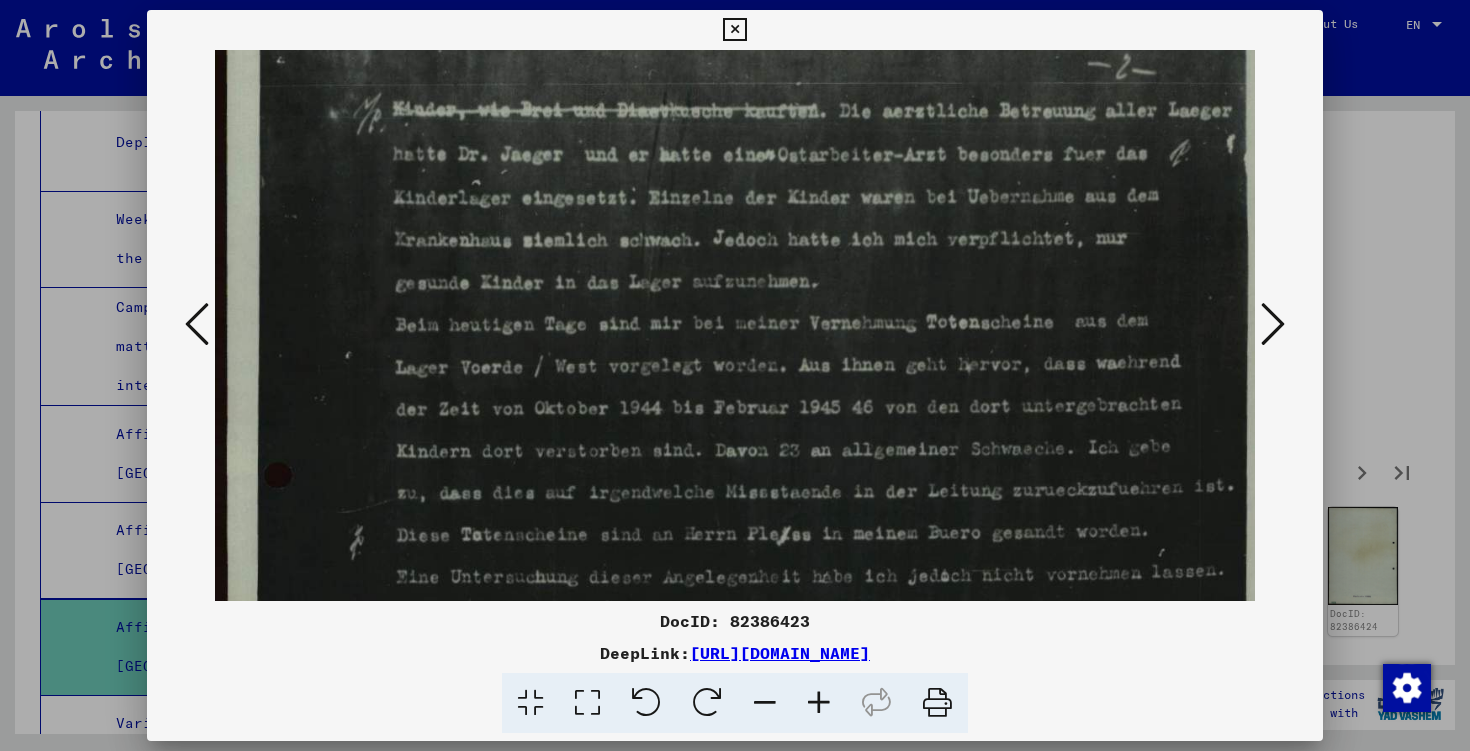 scroll, scrollTop: 125, scrollLeft: 0, axis: vertical 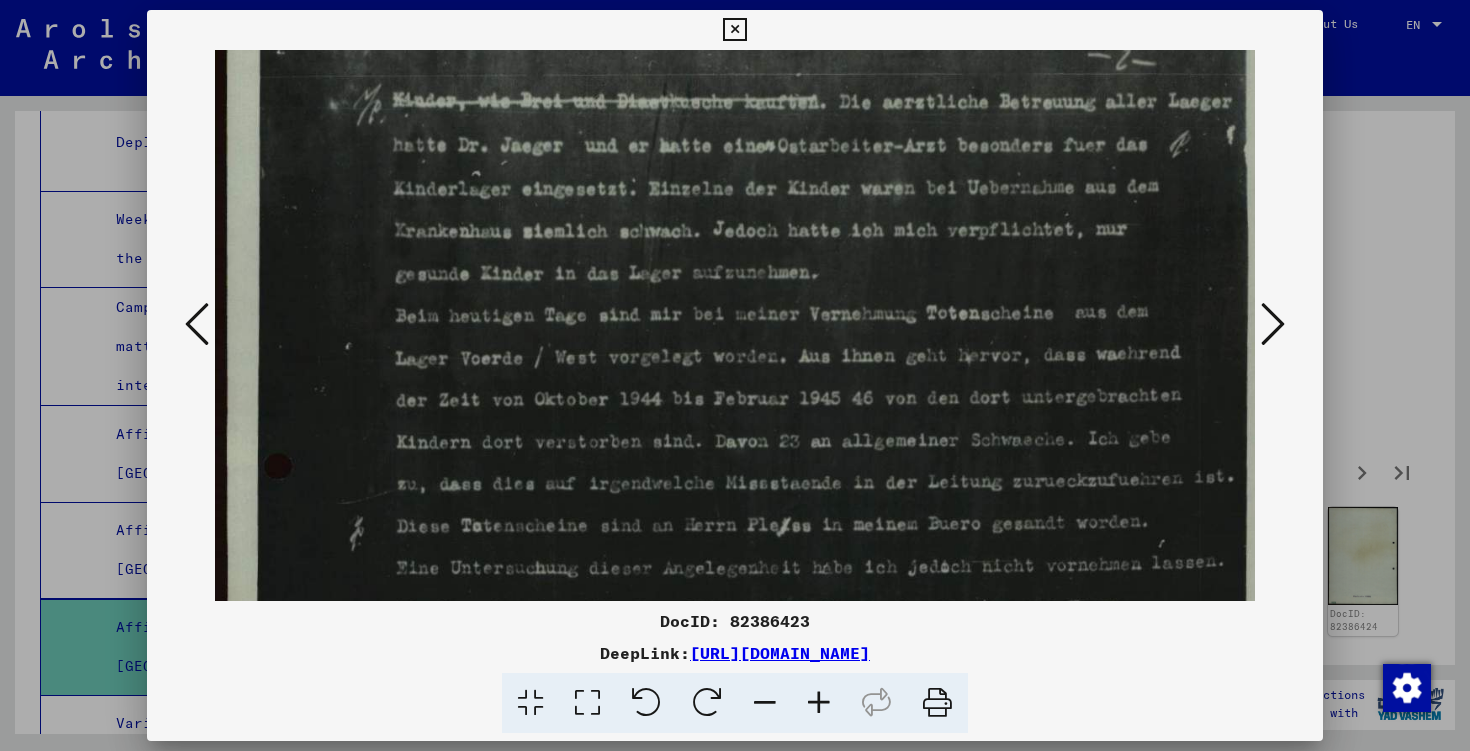 drag, startPoint x: 863, startPoint y: 522, endPoint x: 864, endPoint y: 397, distance: 125.004 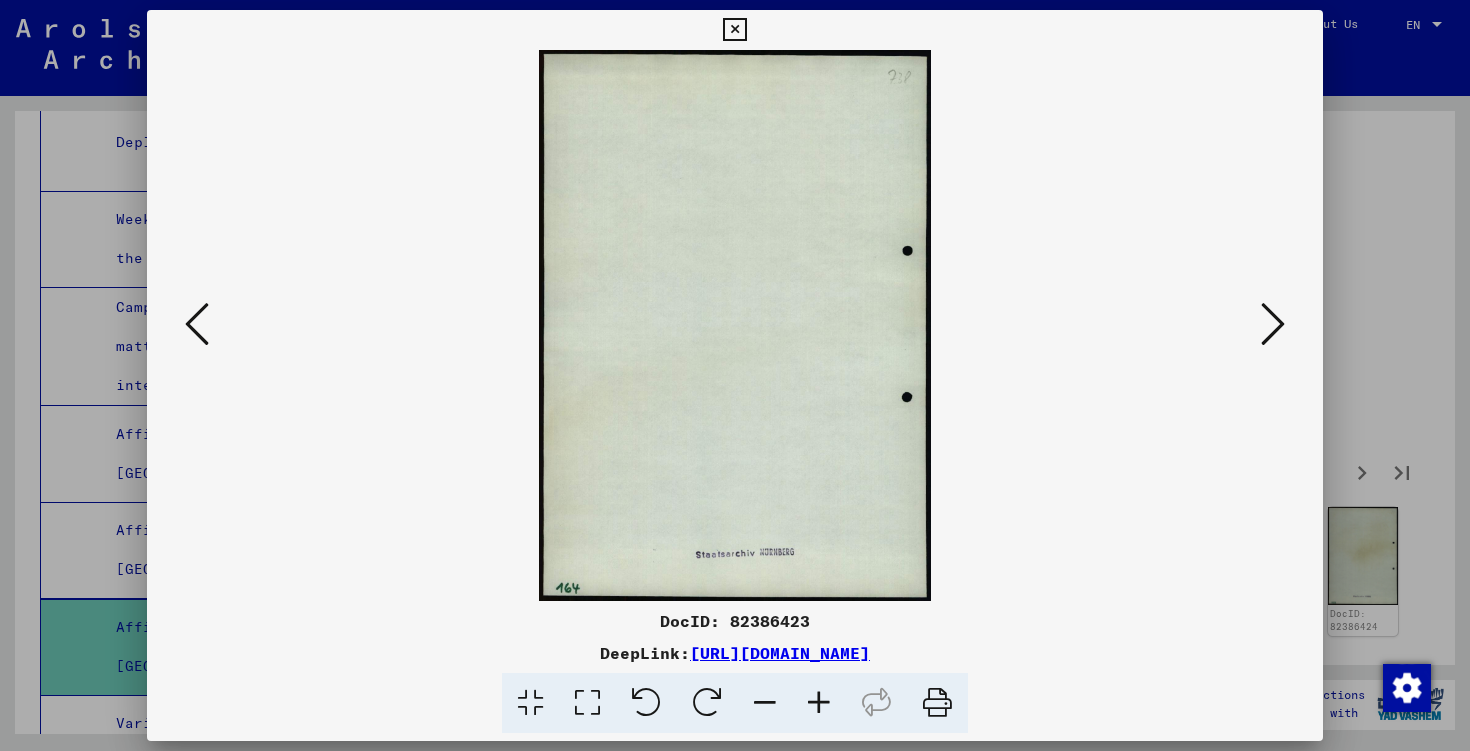 click at bounding box center (1273, 324) 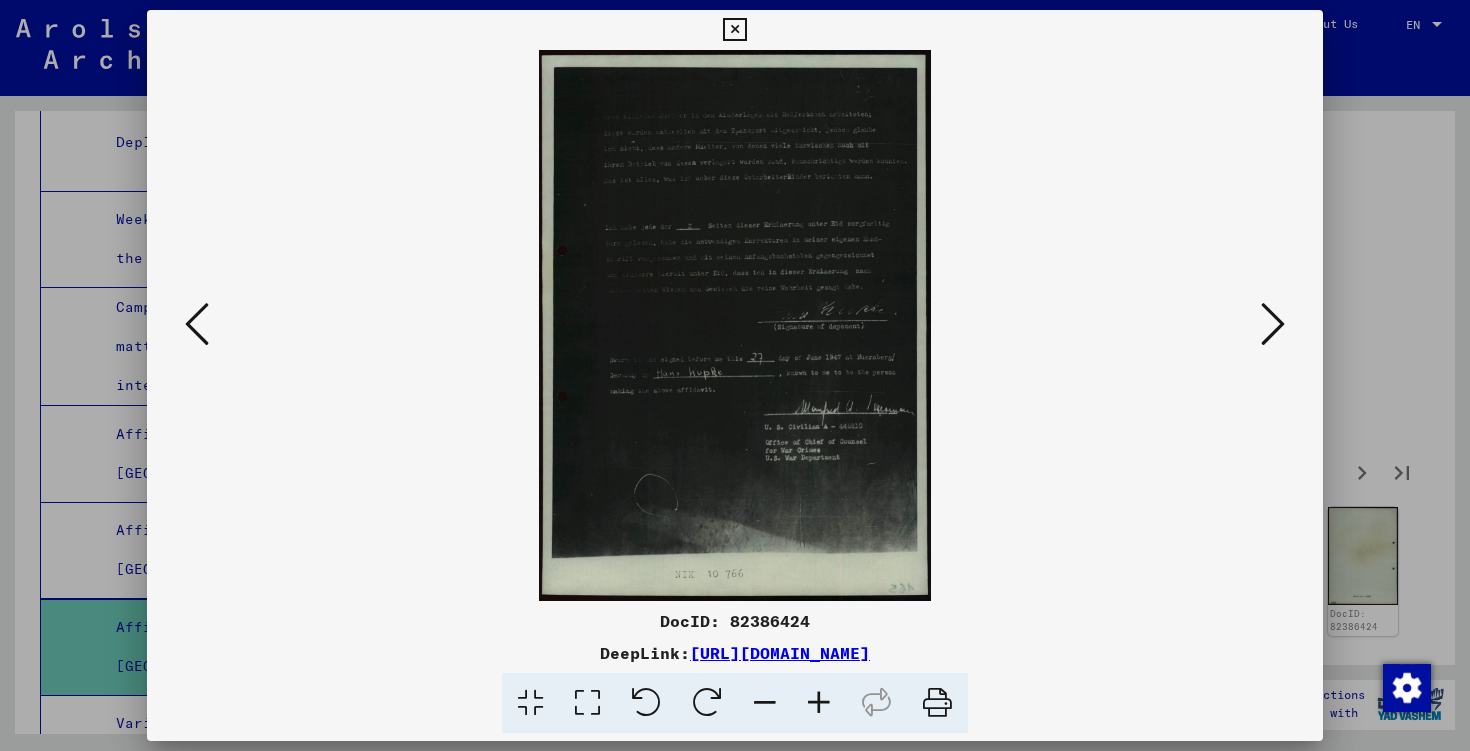 click at bounding box center (819, 703) 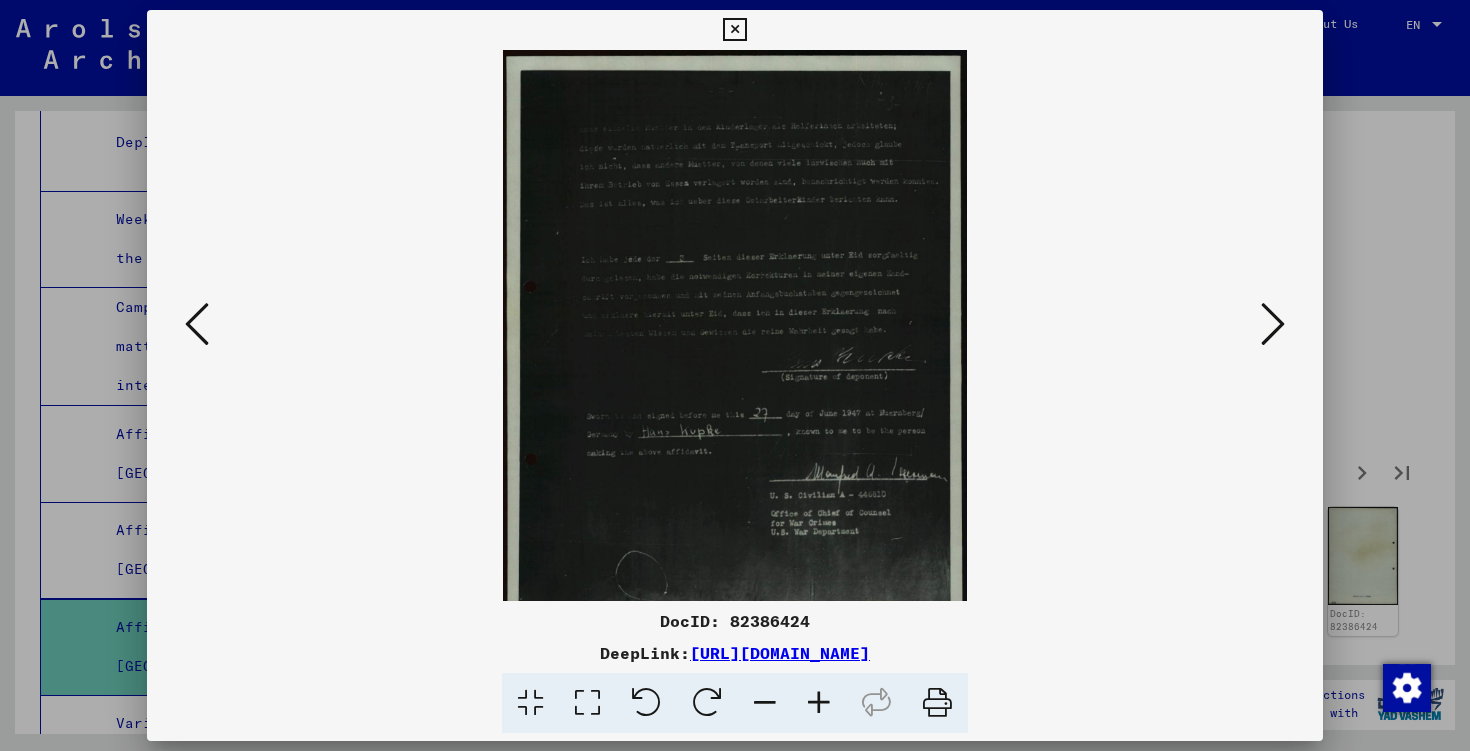 click at bounding box center [819, 703] 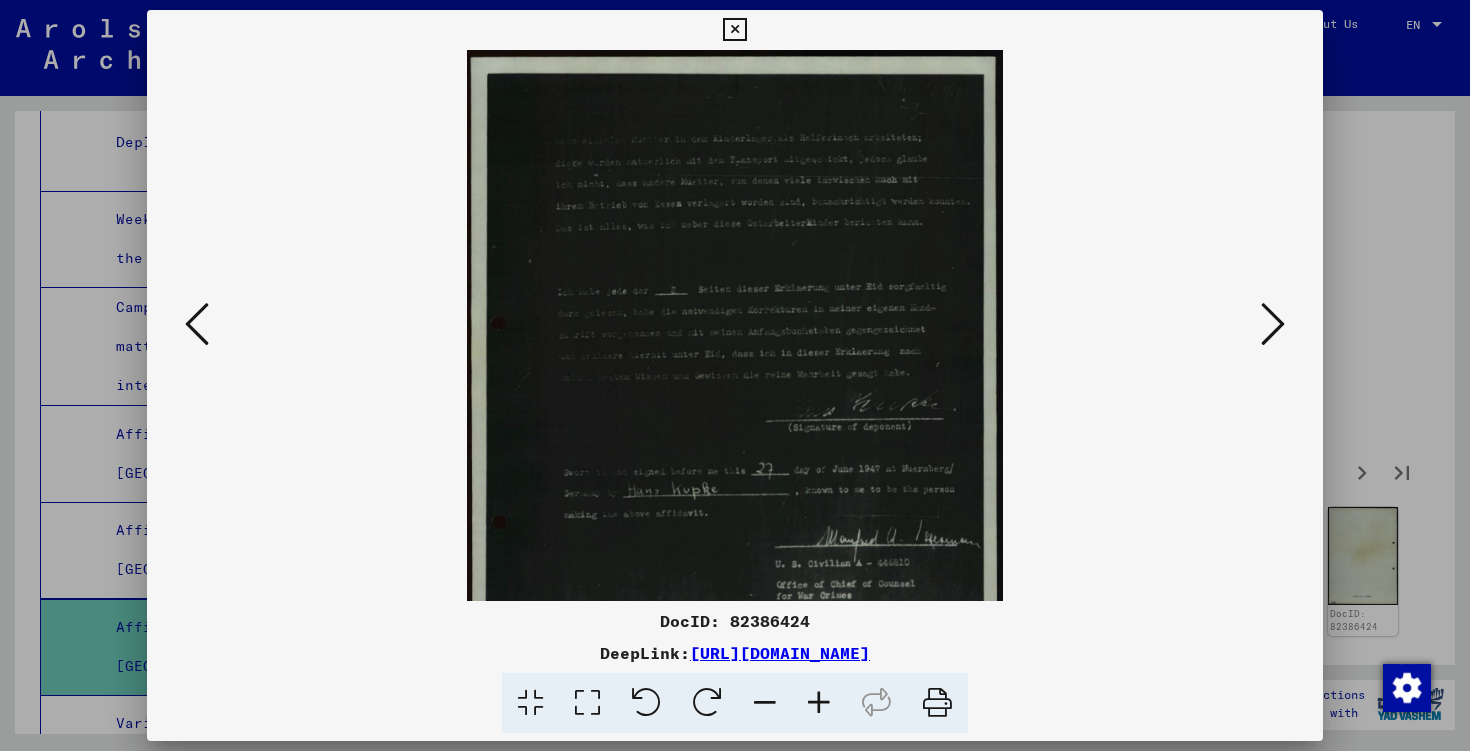 click at bounding box center [819, 703] 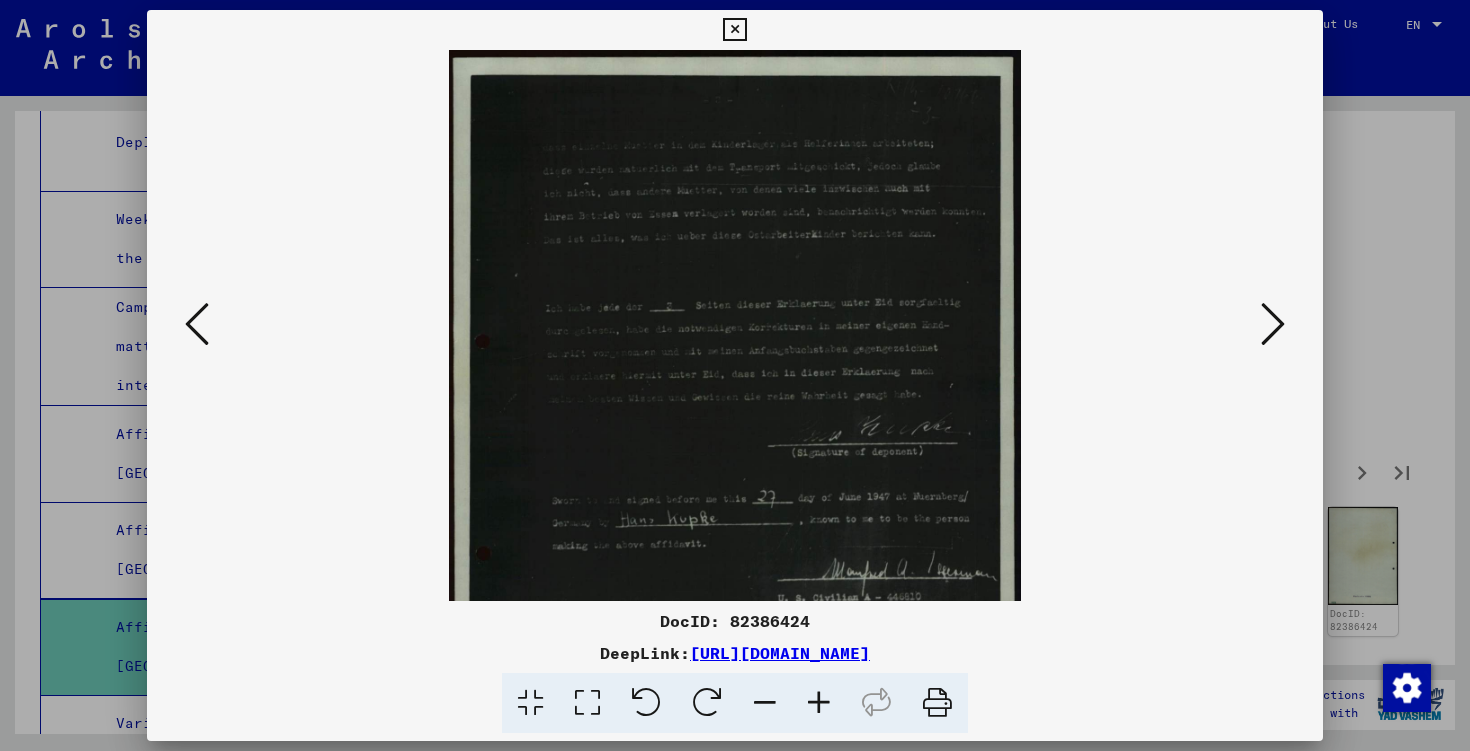 click at bounding box center [819, 703] 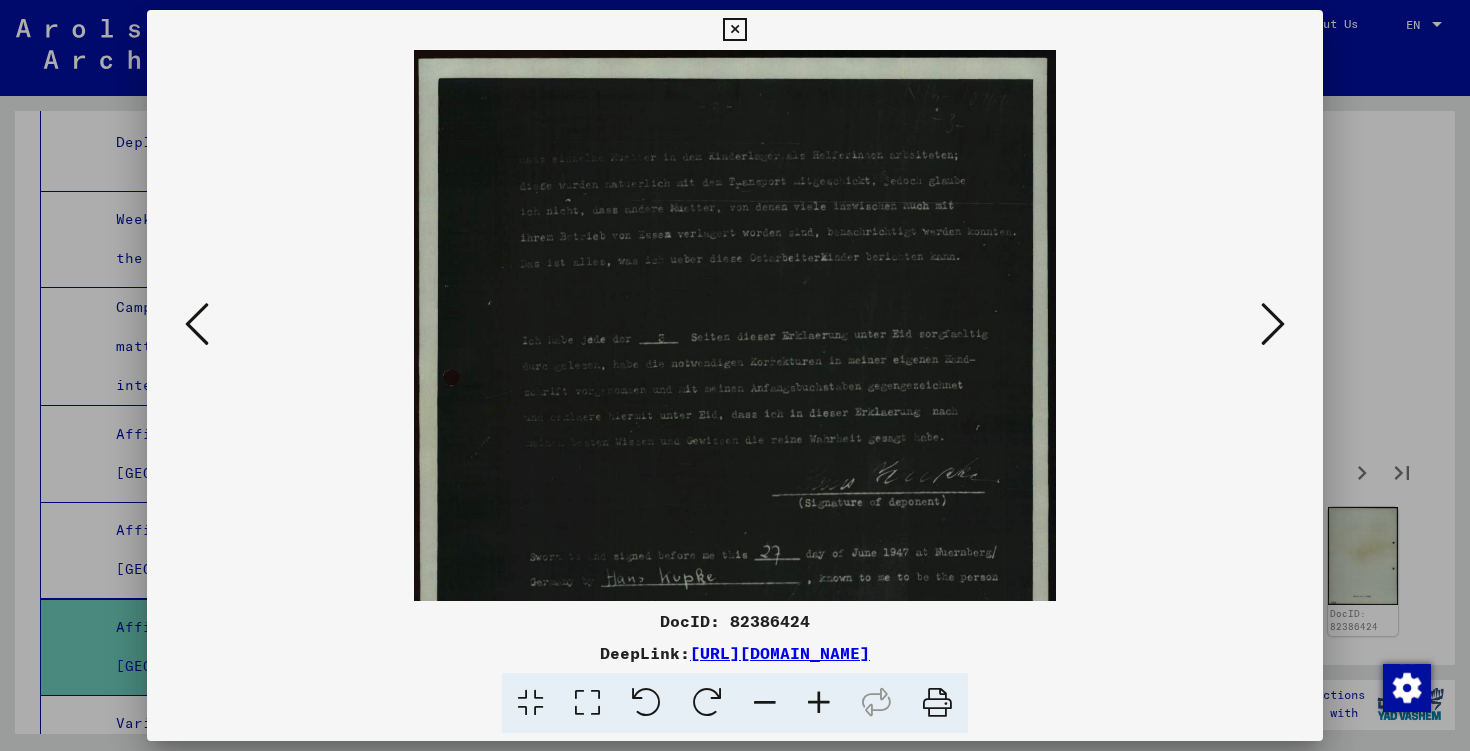 click at bounding box center (819, 703) 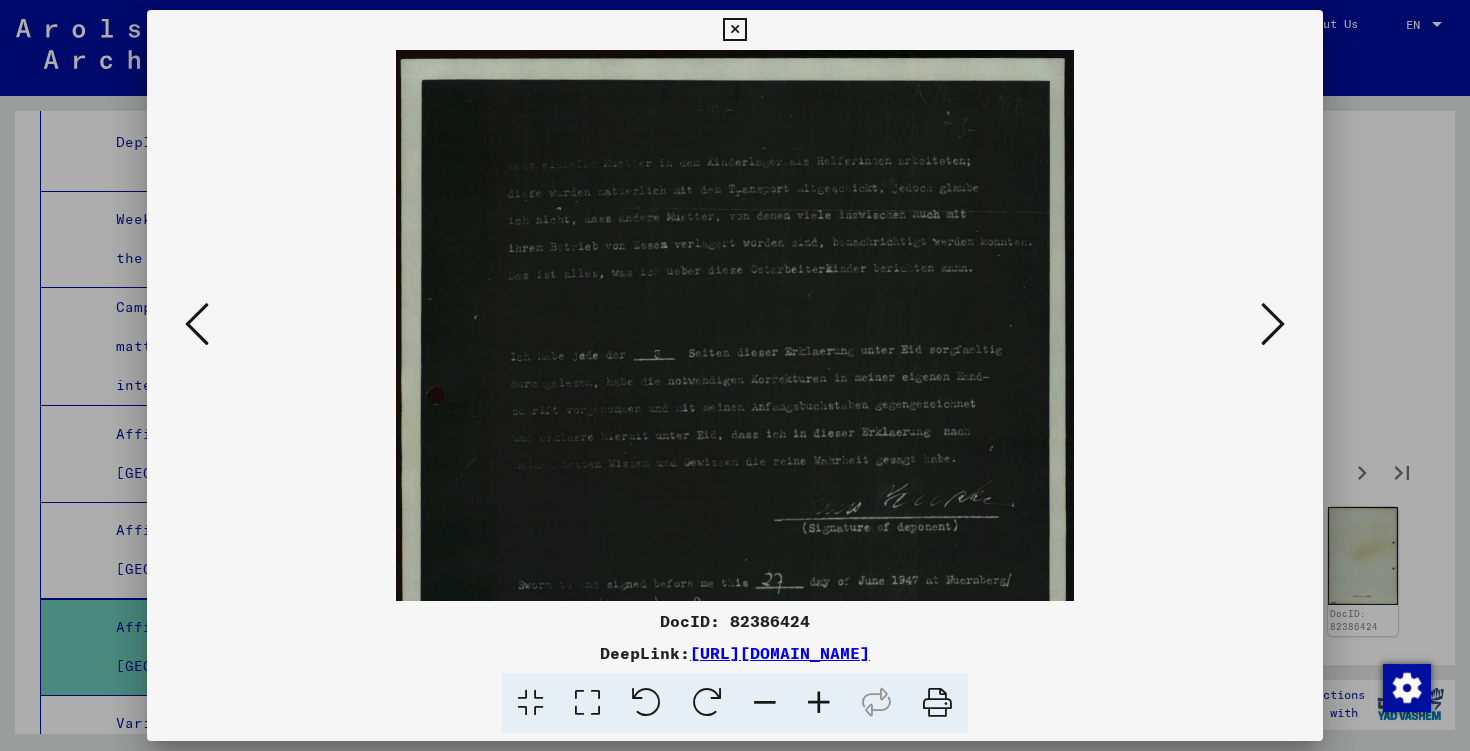 click at bounding box center [819, 703] 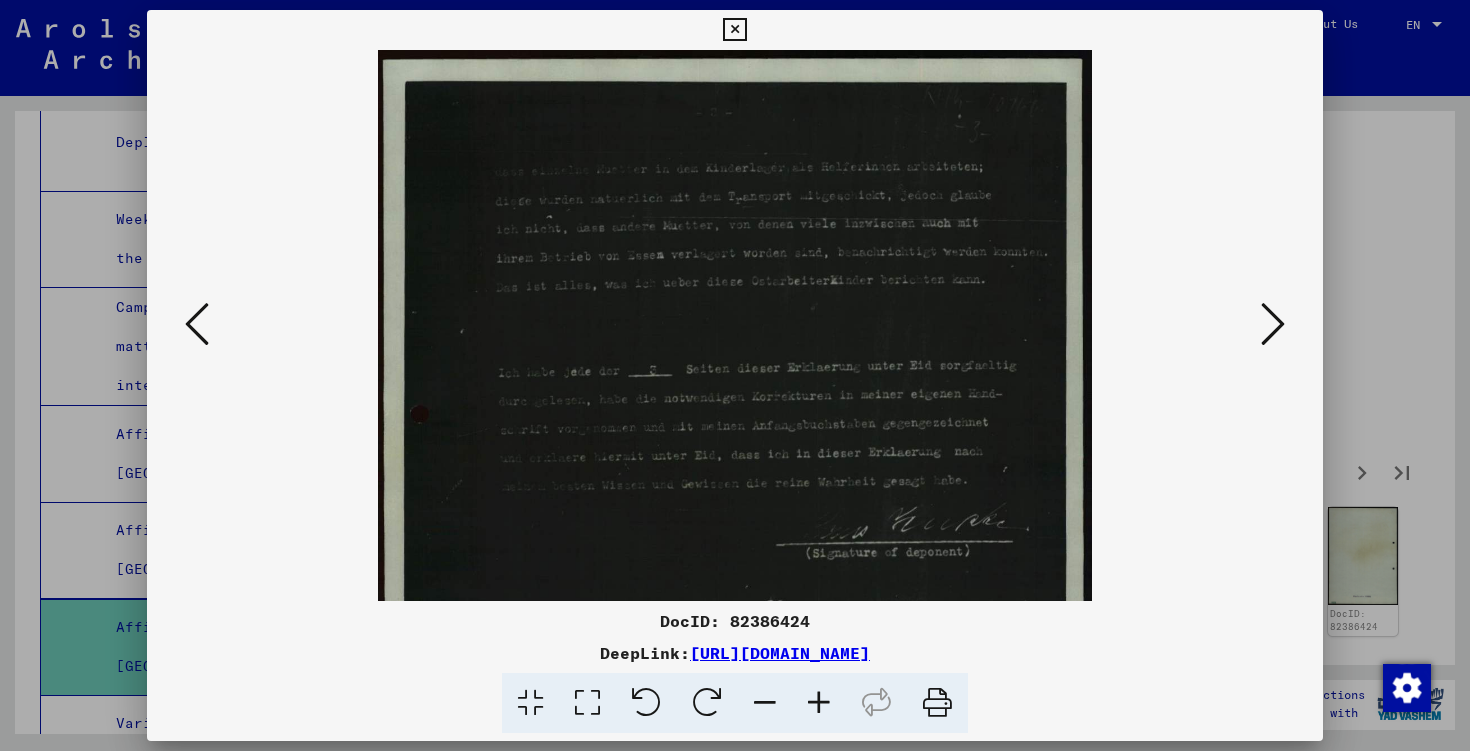 click at bounding box center (819, 703) 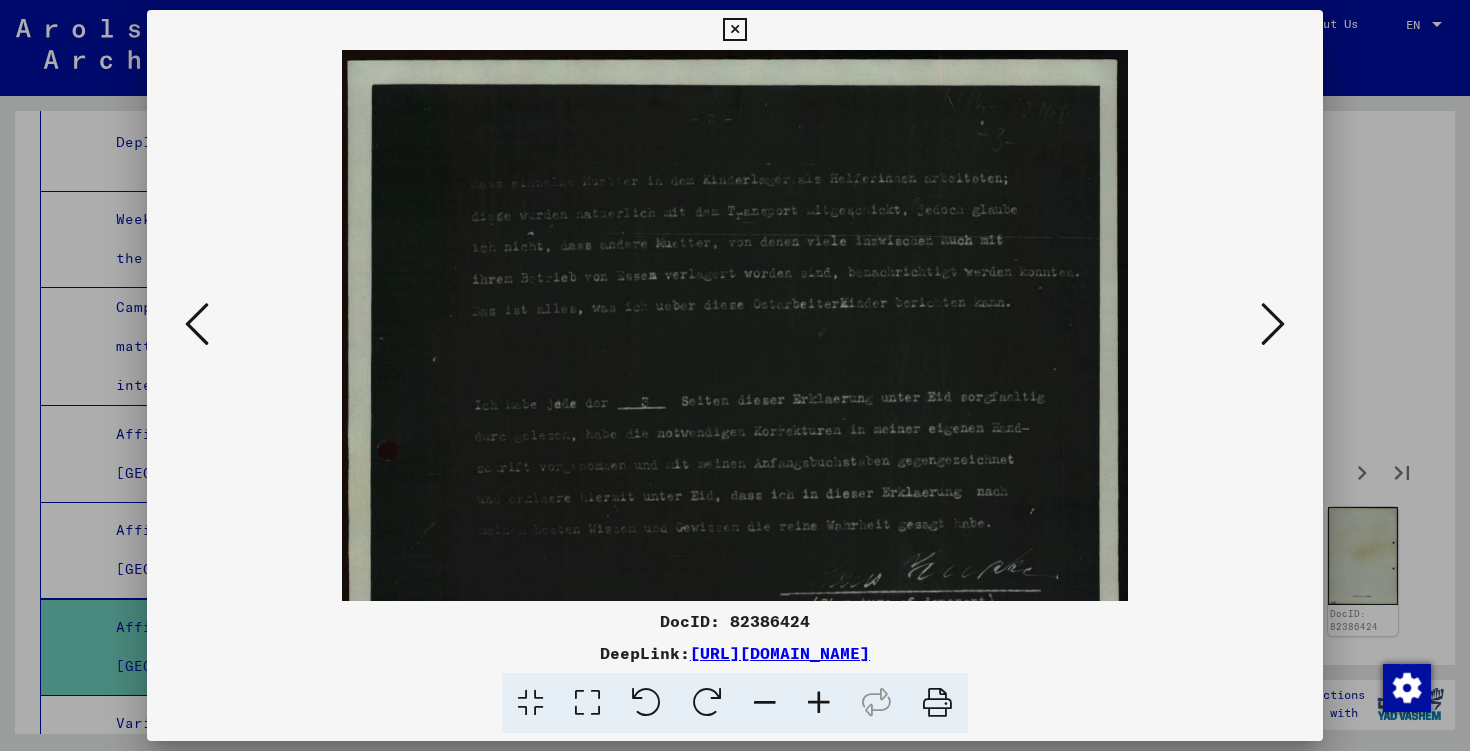 click at bounding box center [819, 703] 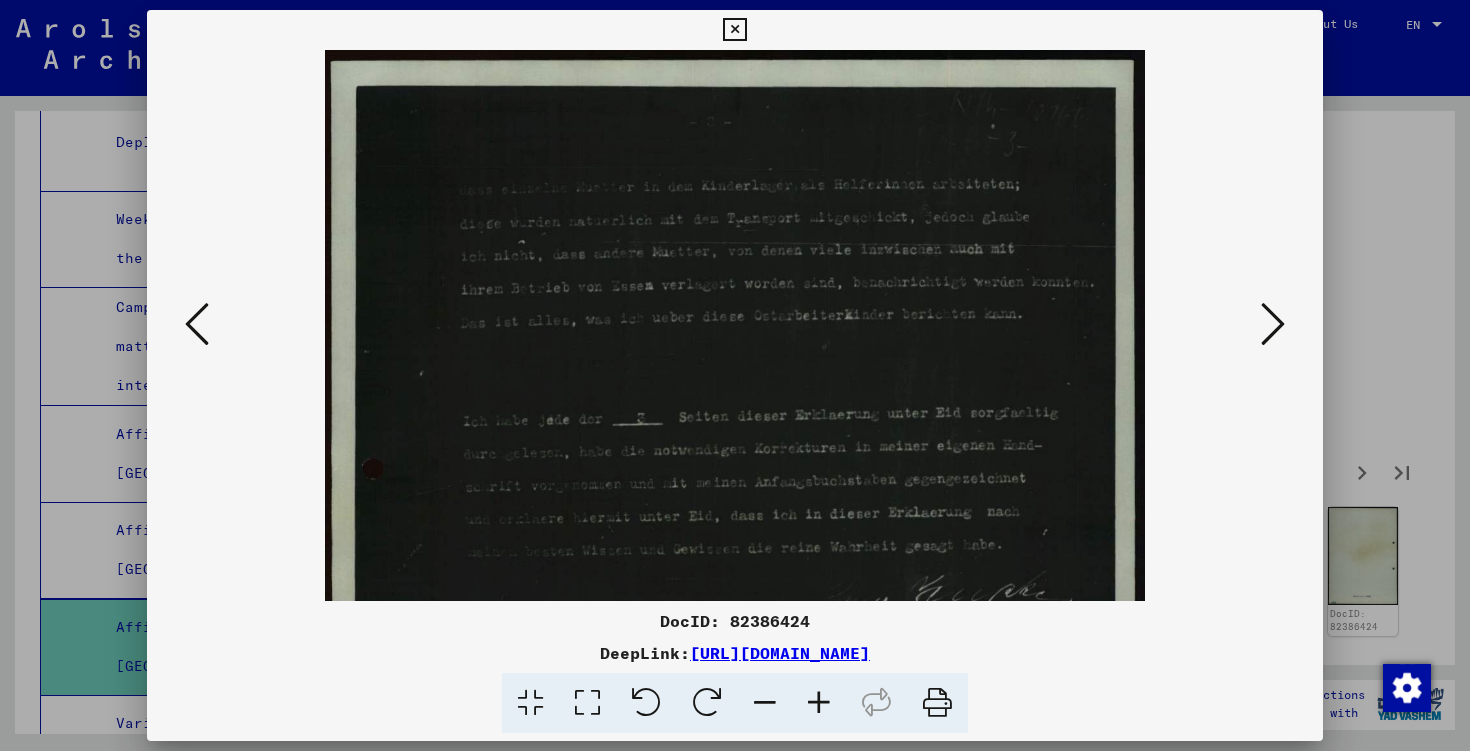 click at bounding box center [819, 703] 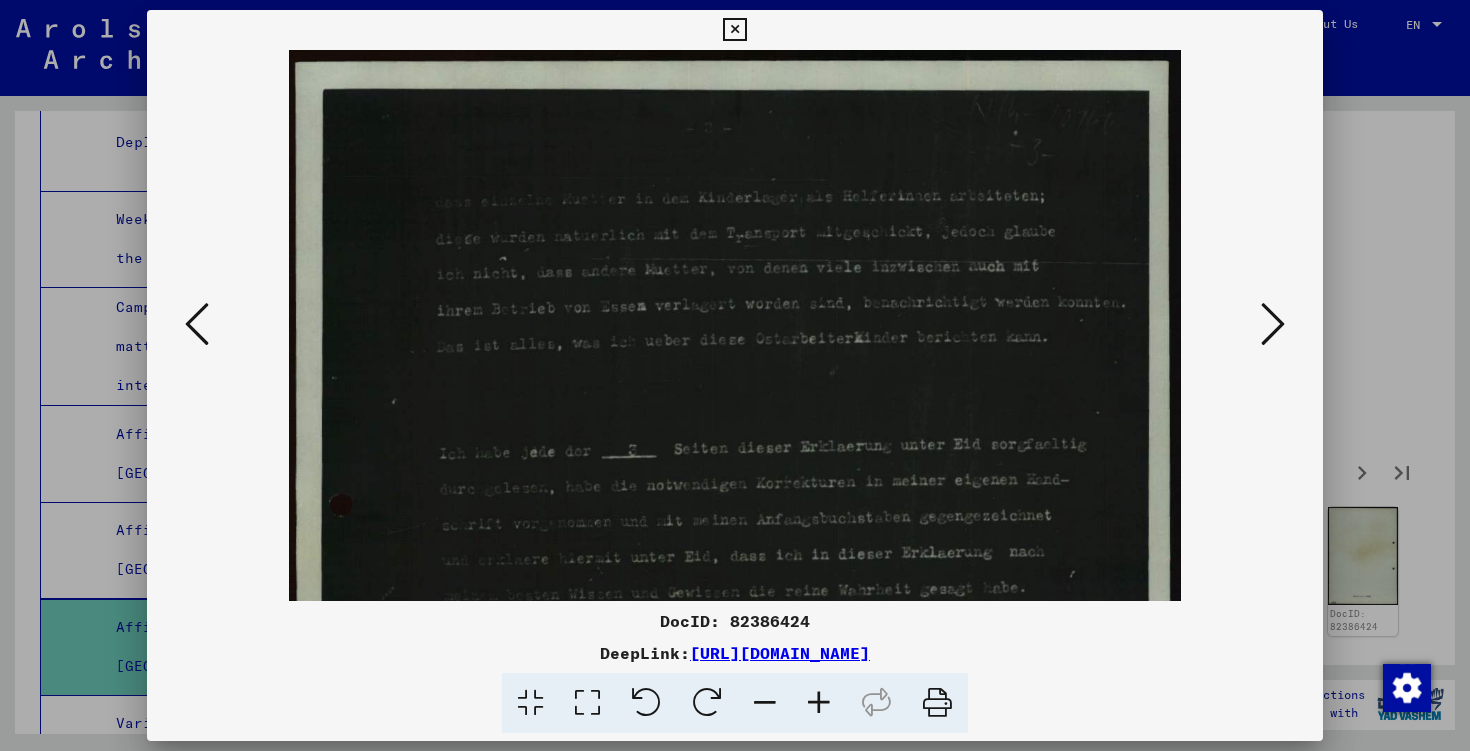 click at bounding box center [819, 703] 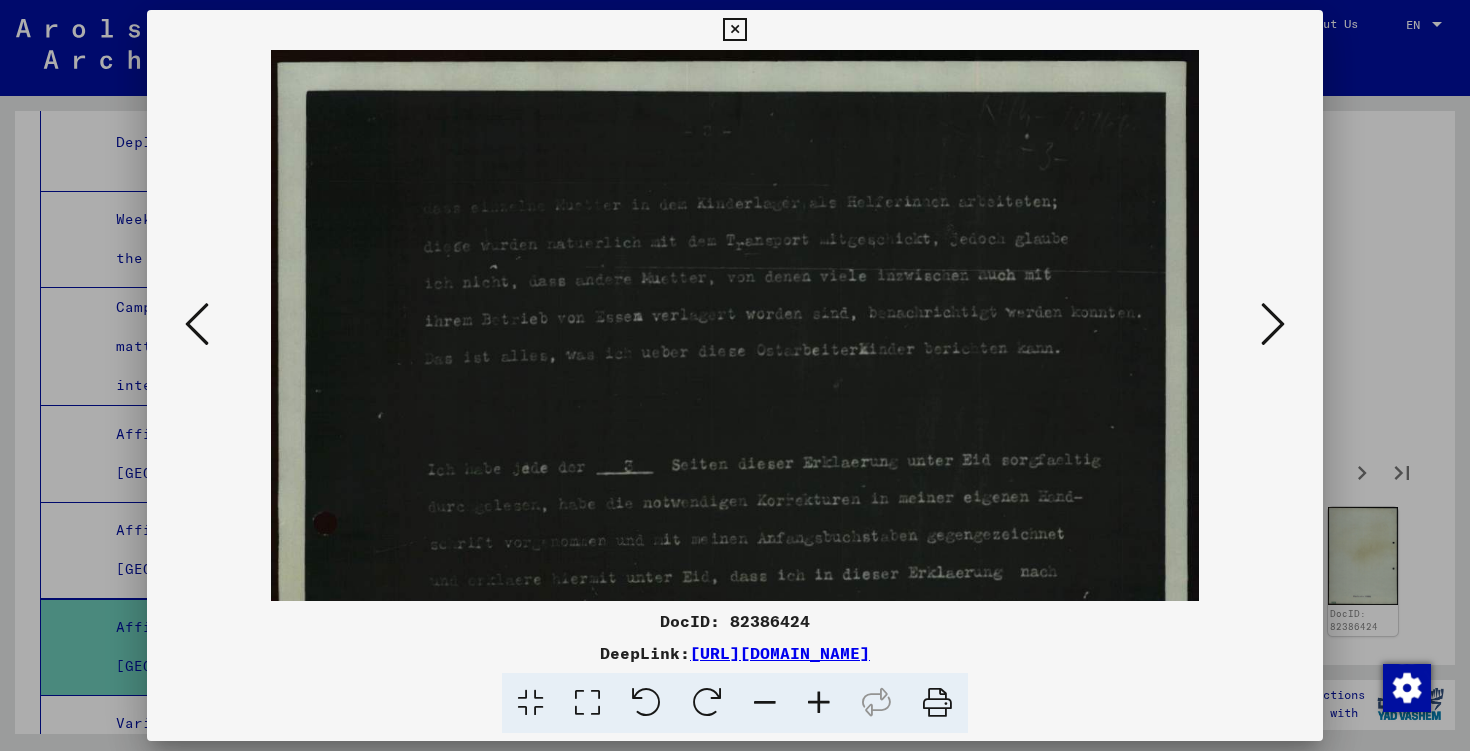 click at bounding box center (819, 703) 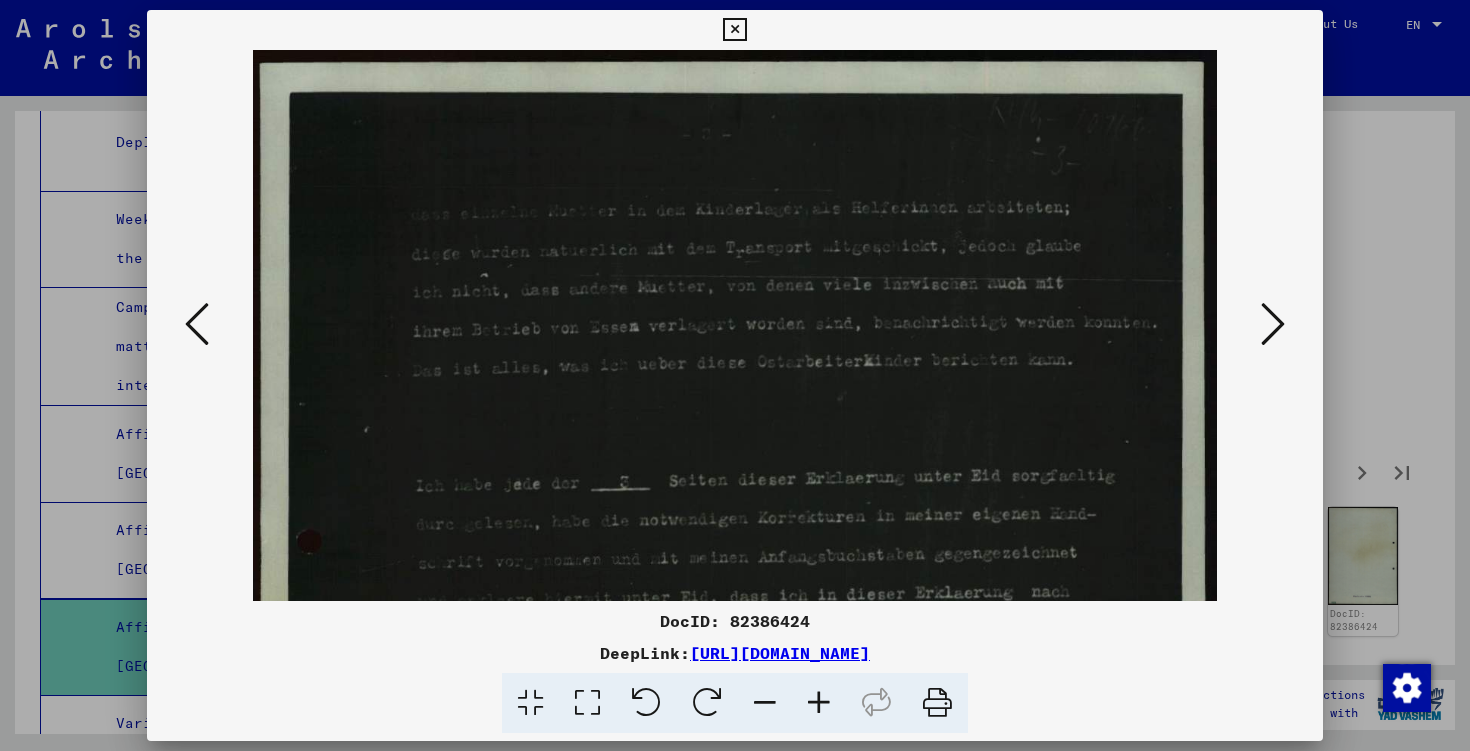 click at bounding box center [819, 703] 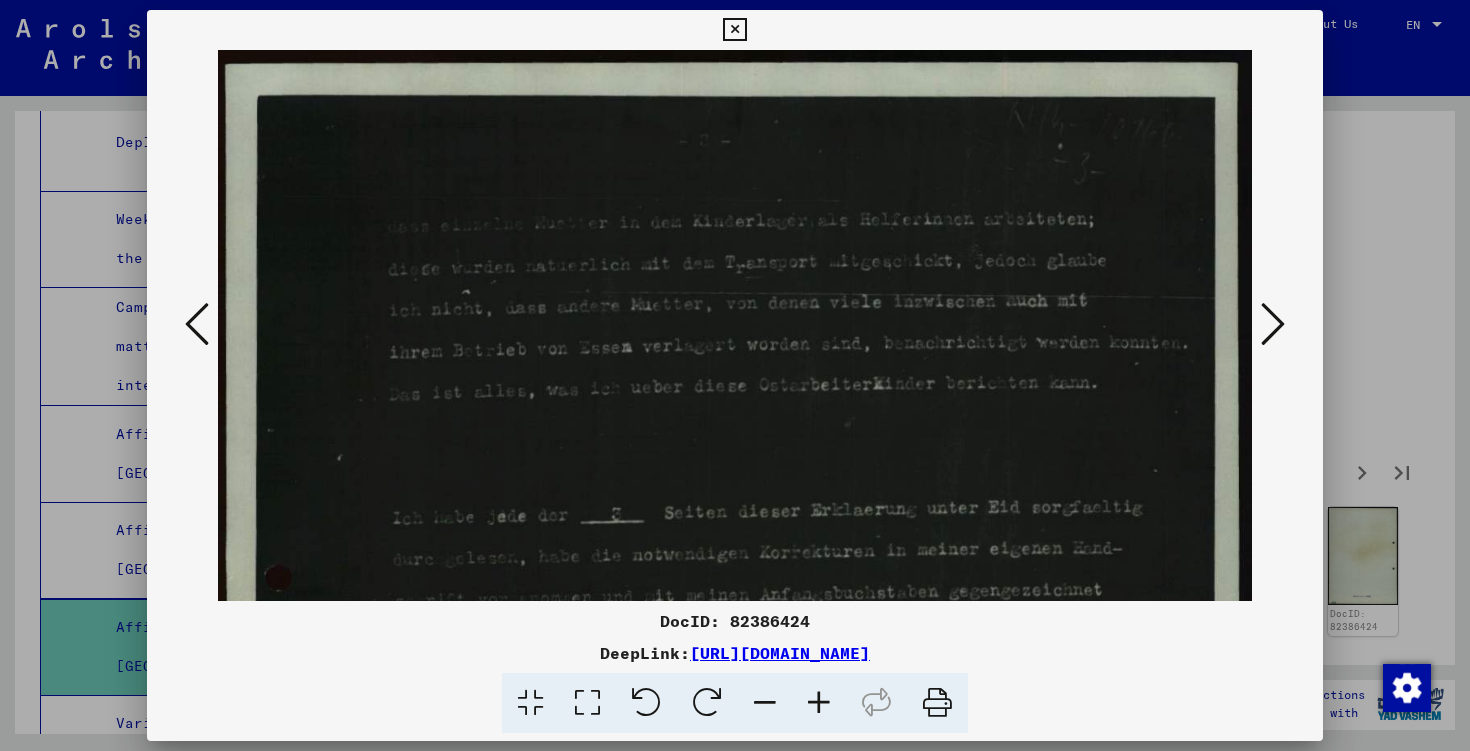 click at bounding box center [819, 703] 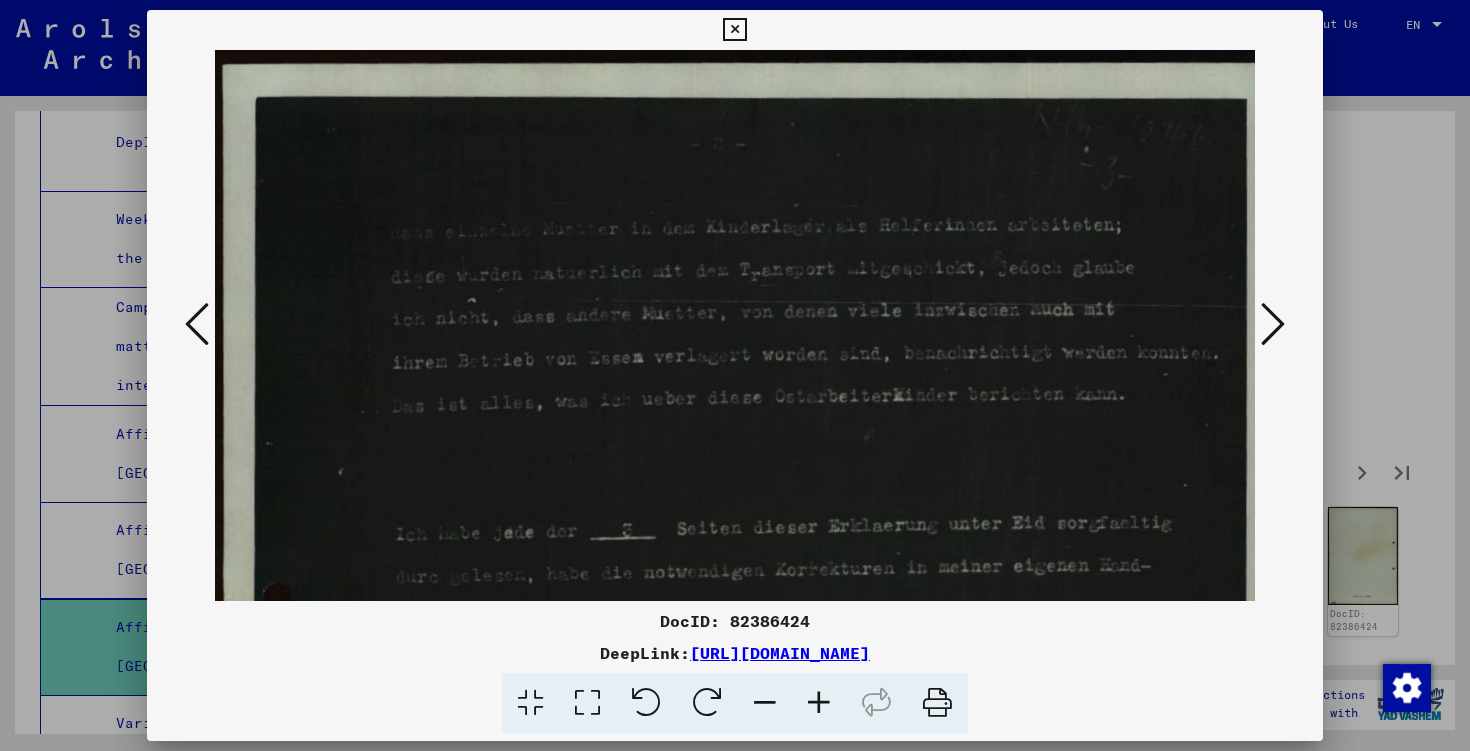 click at bounding box center (819, 703) 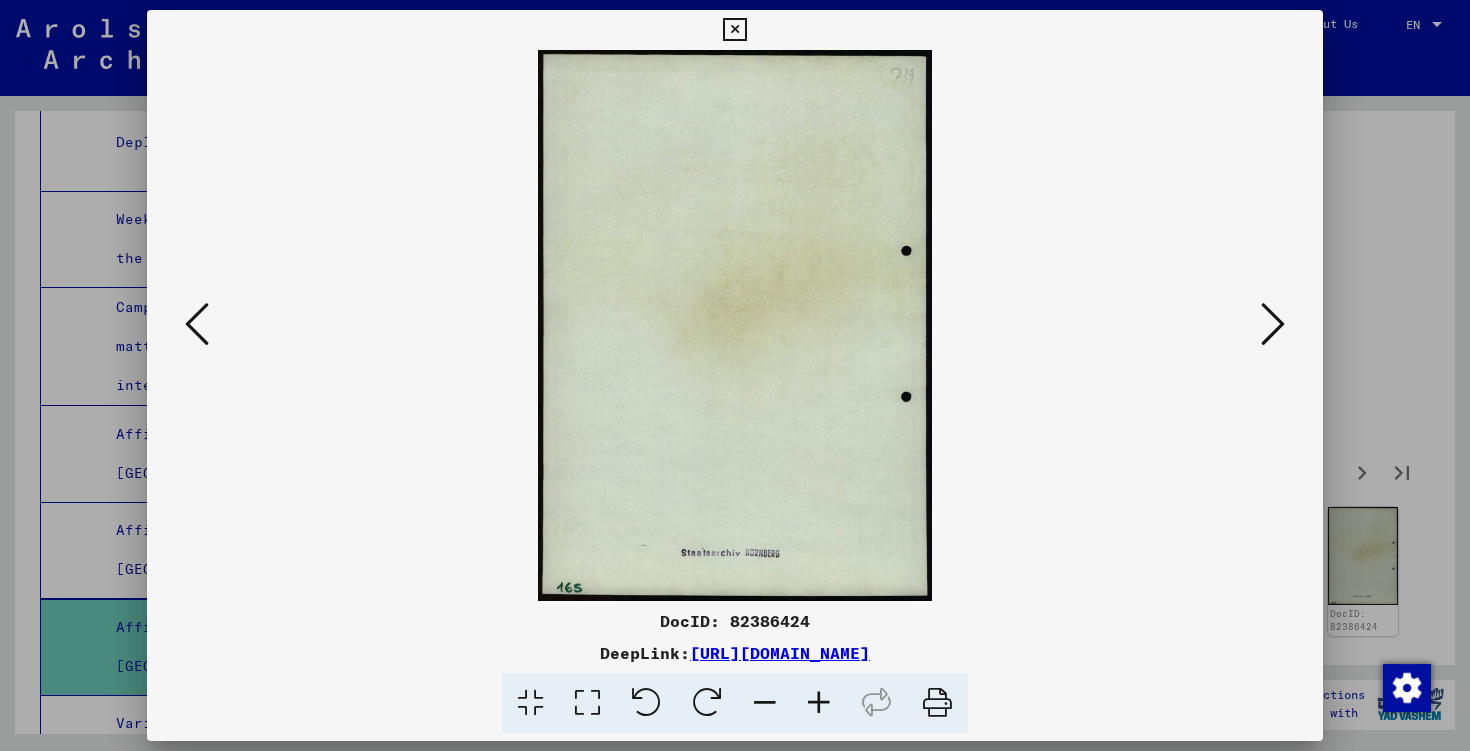click at bounding box center (1273, 324) 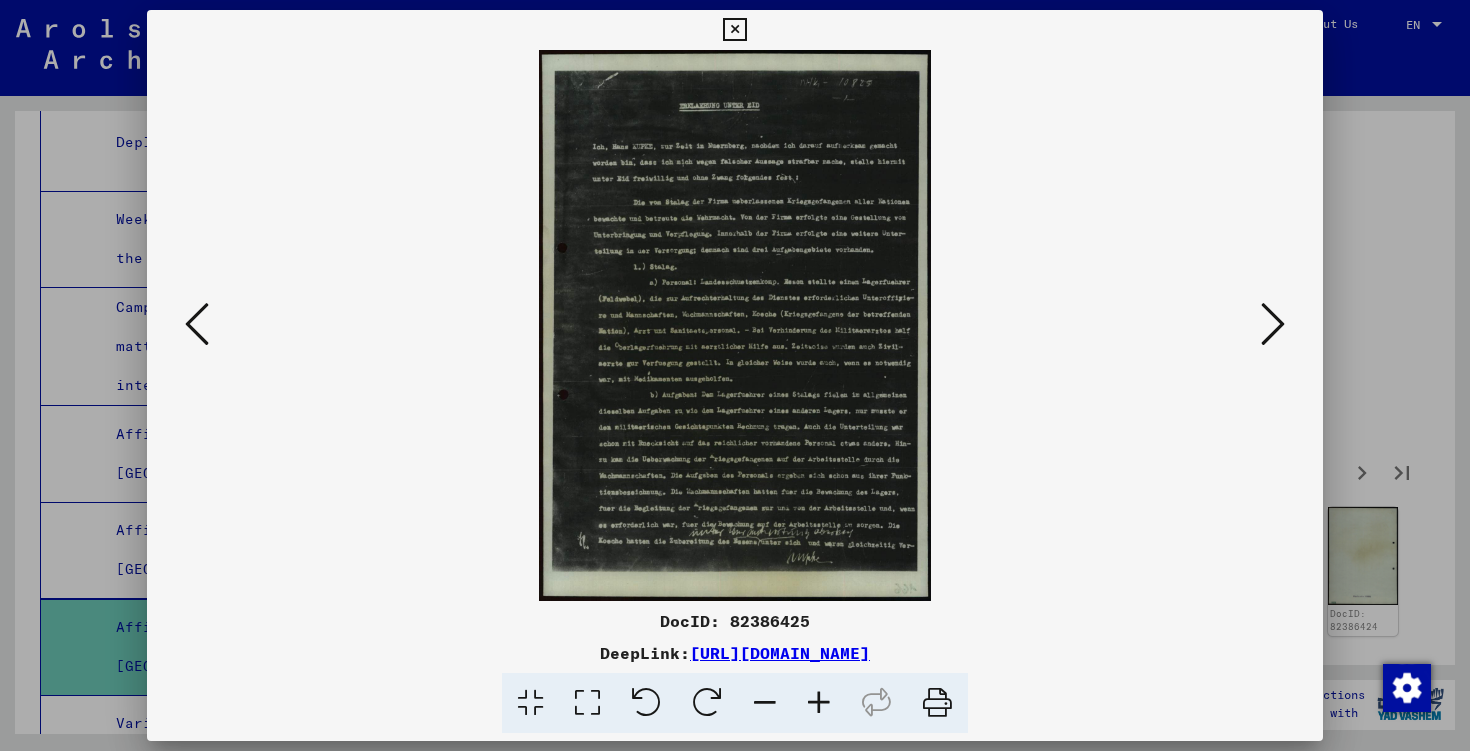 click at bounding box center (819, 703) 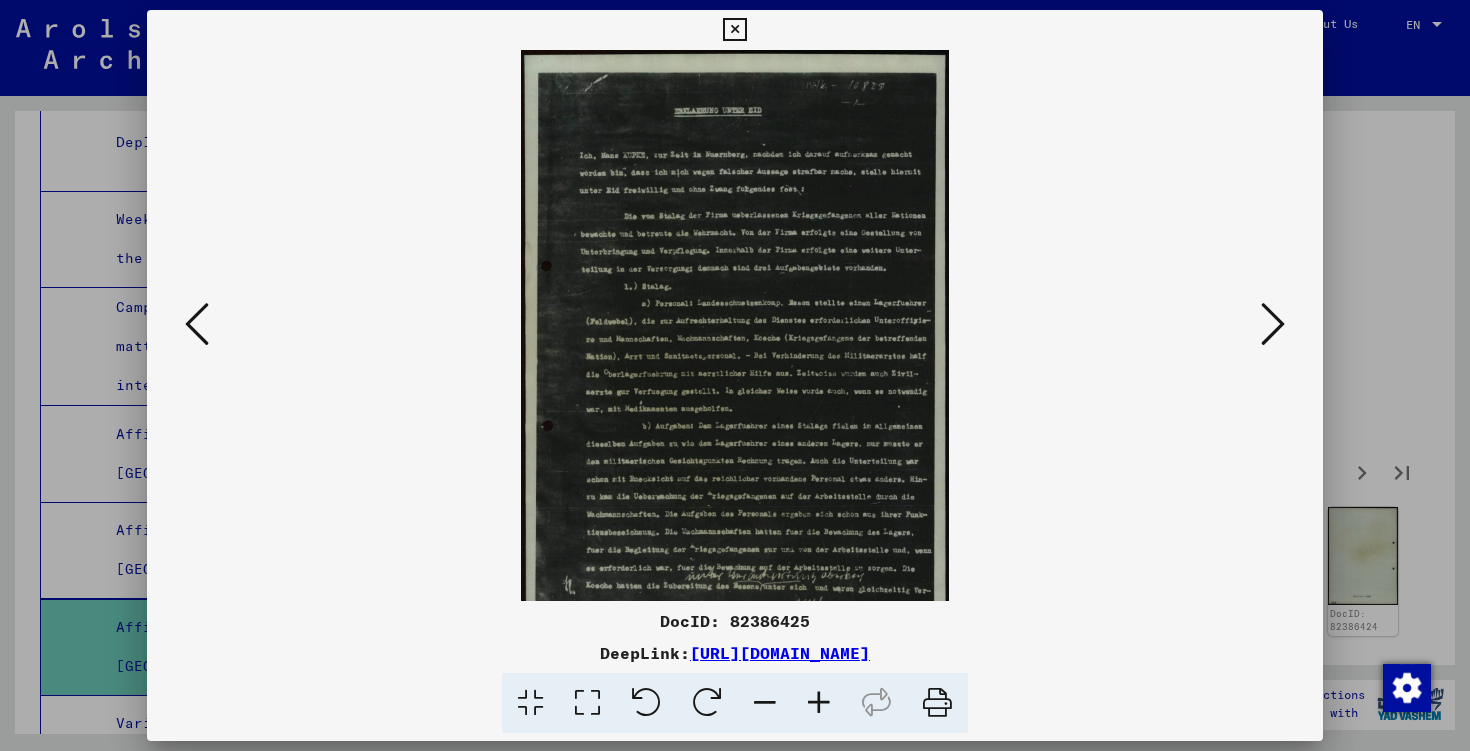 click at bounding box center (819, 703) 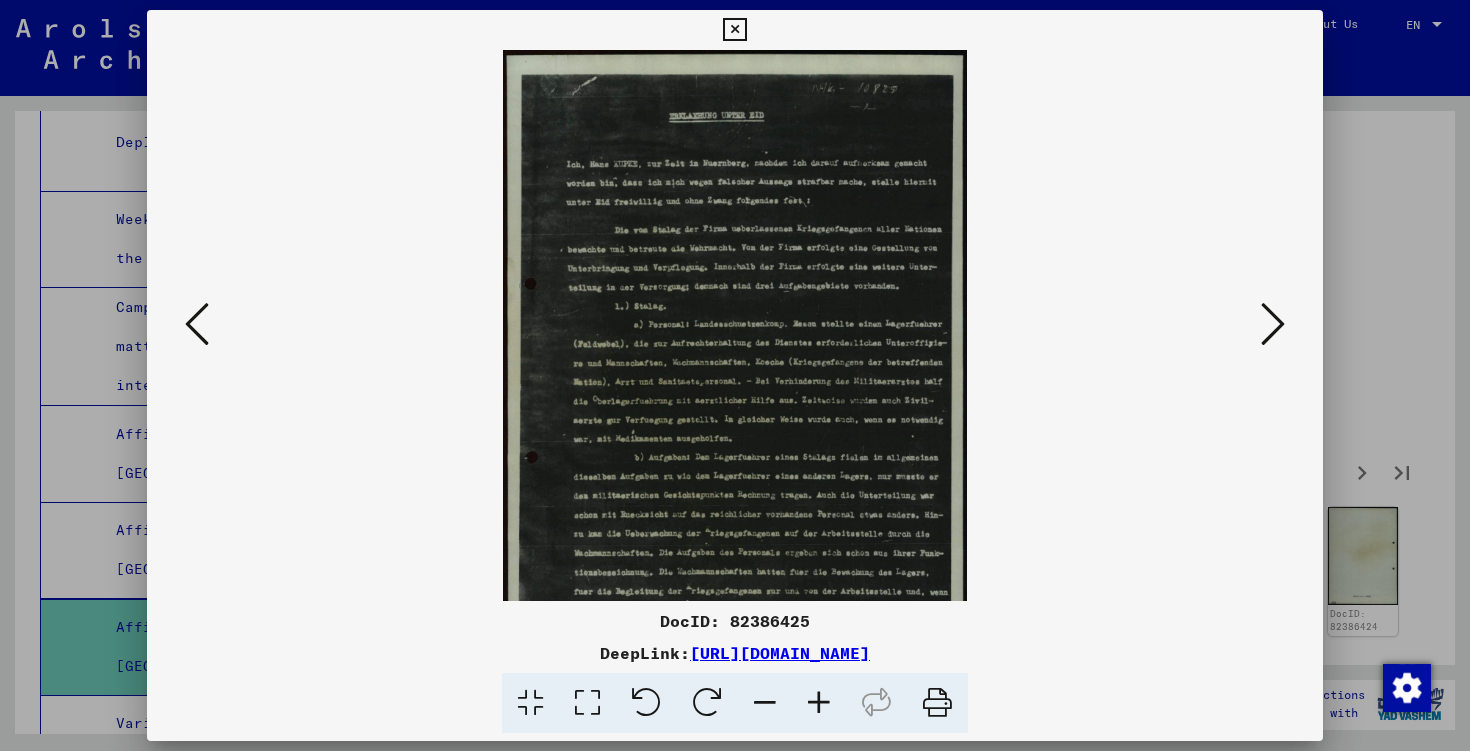 click at bounding box center (819, 703) 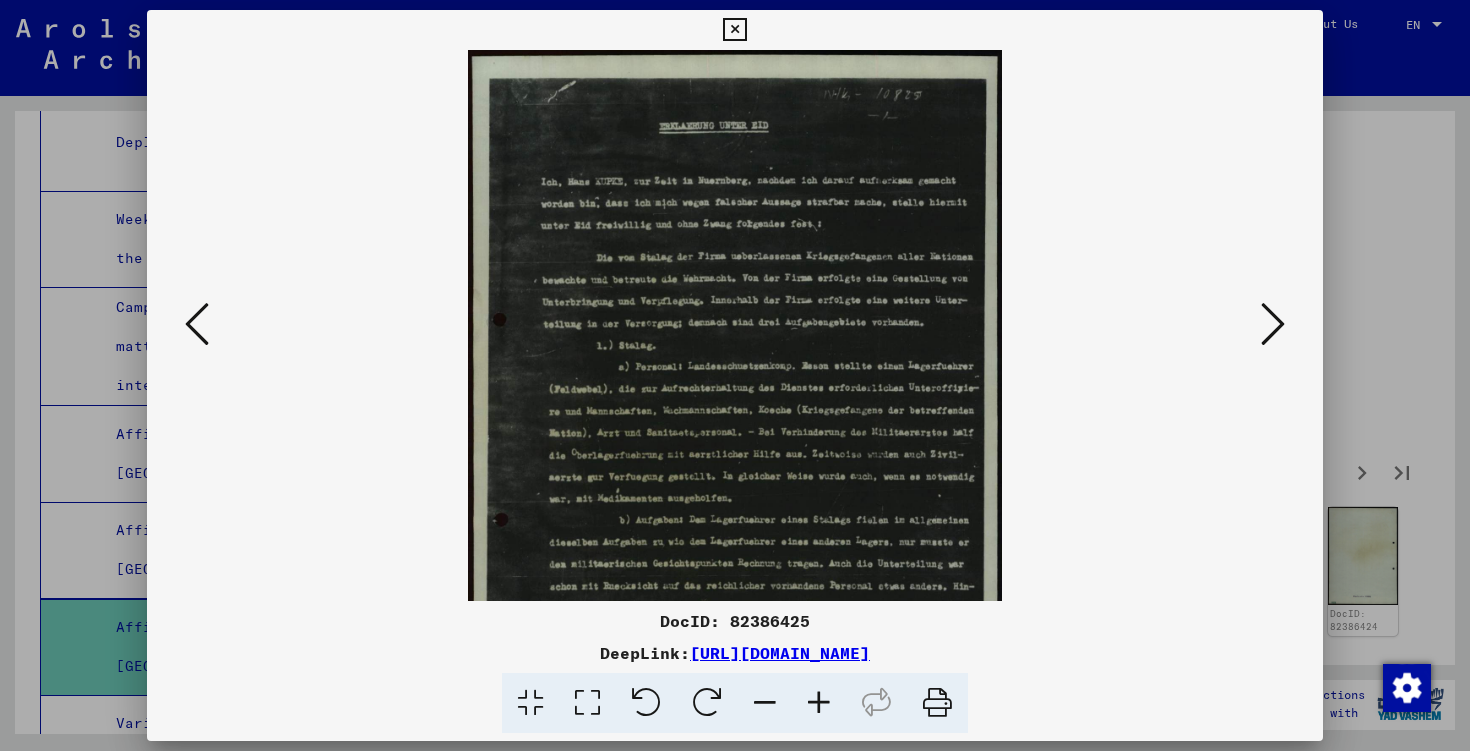 click at bounding box center (819, 703) 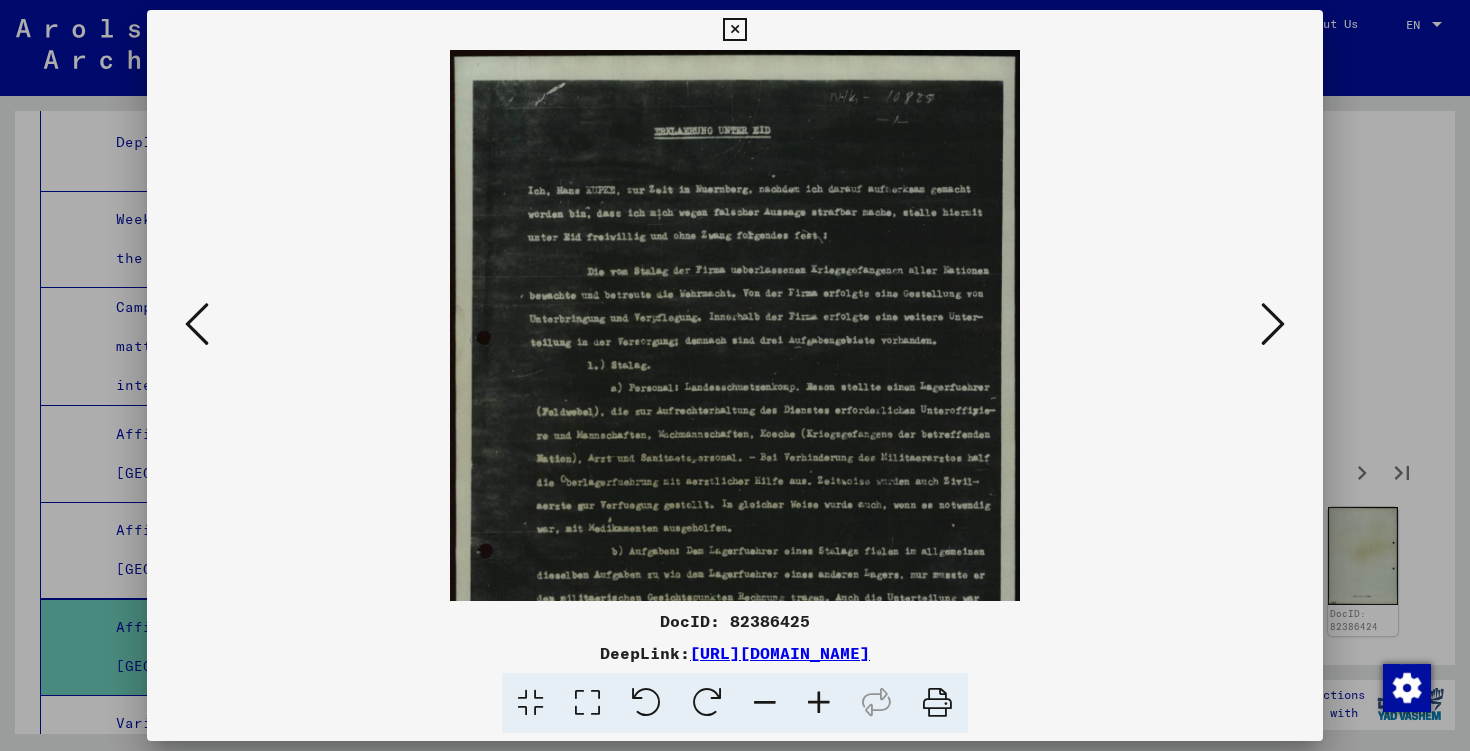 click at bounding box center [819, 703] 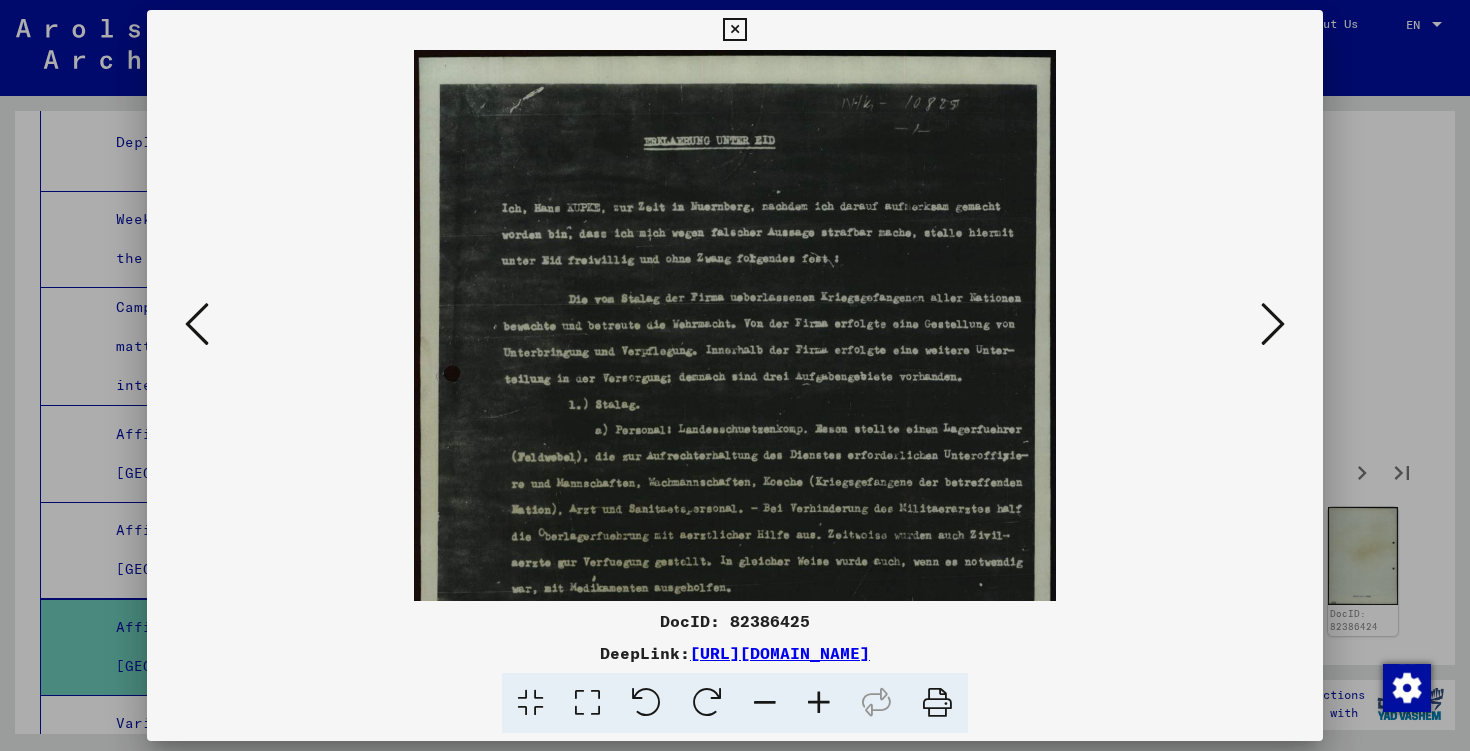 click at bounding box center [819, 703] 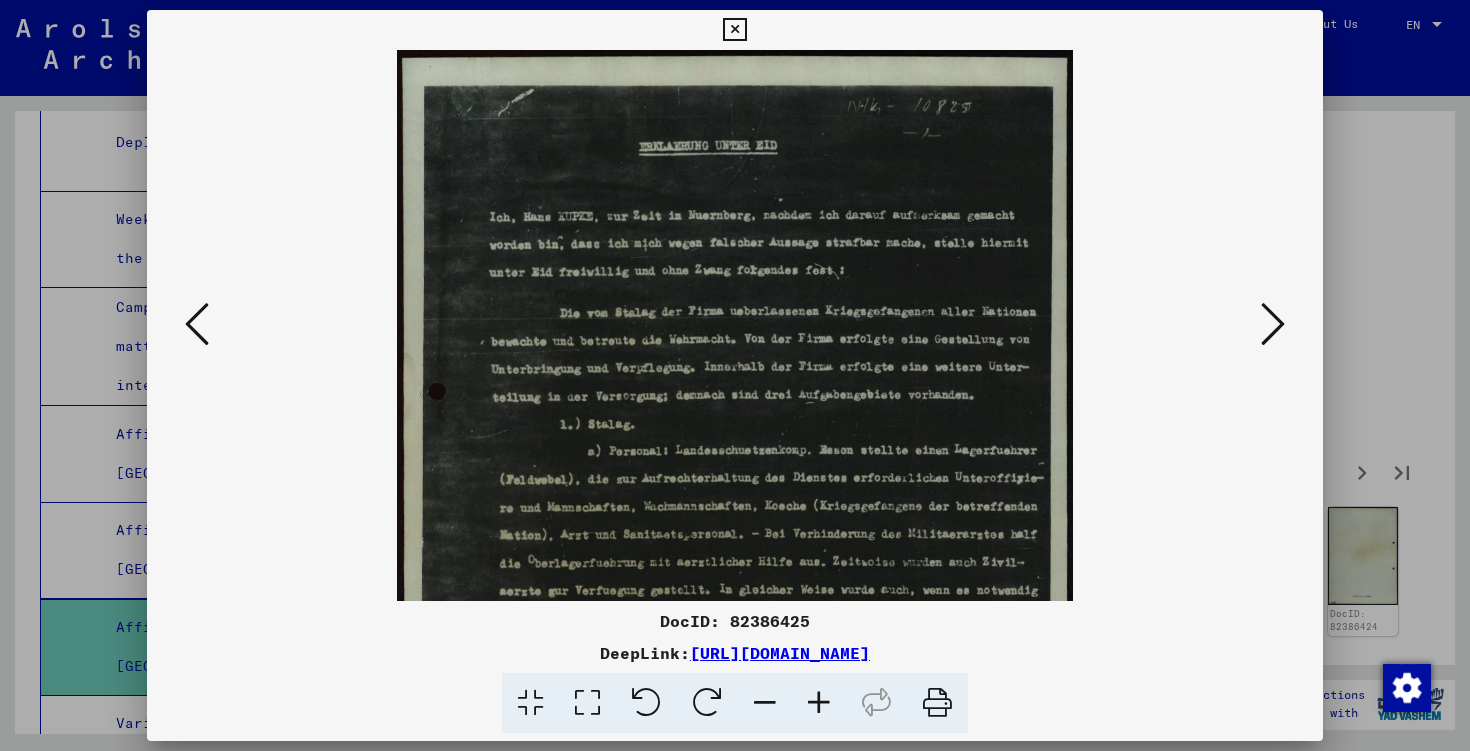 click at bounding box center (819, 703) 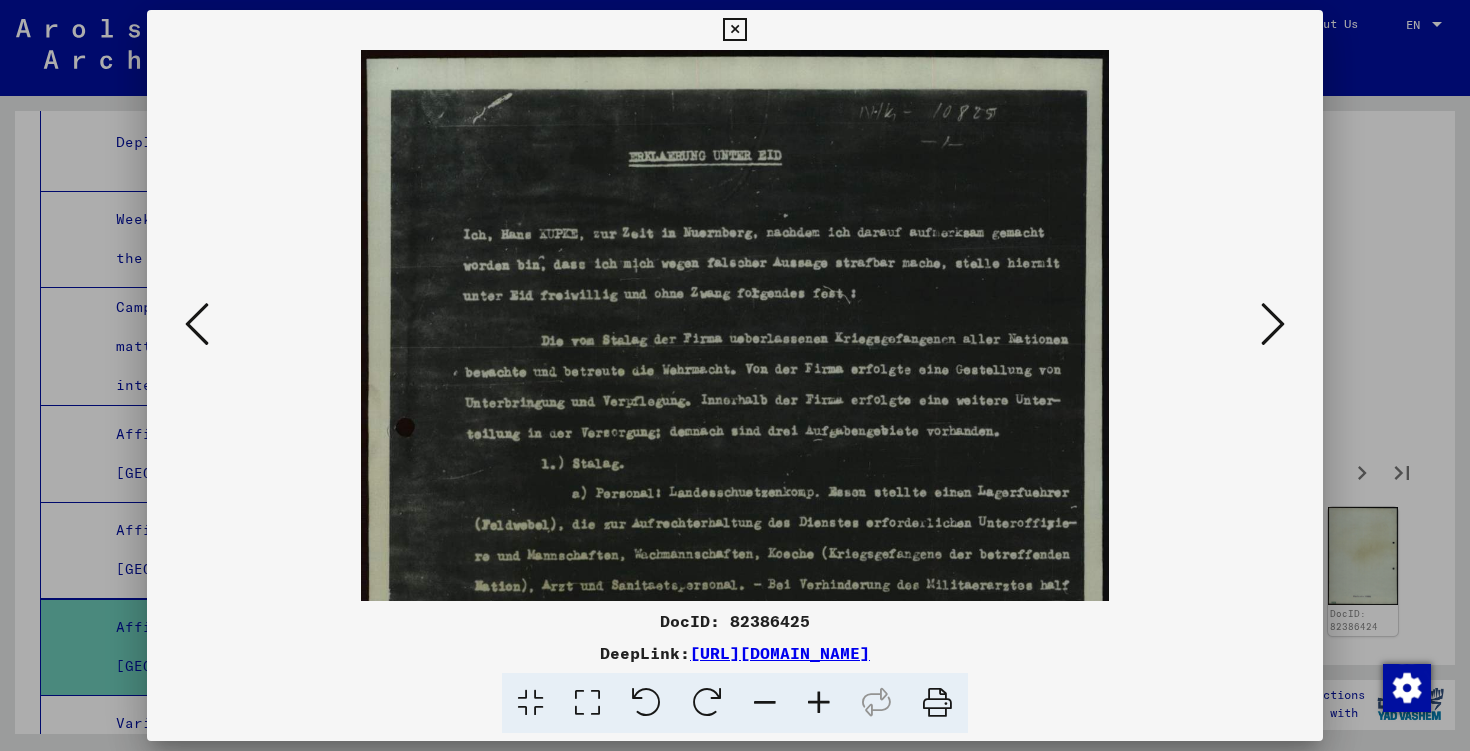 click at bounding box center (819, 703) 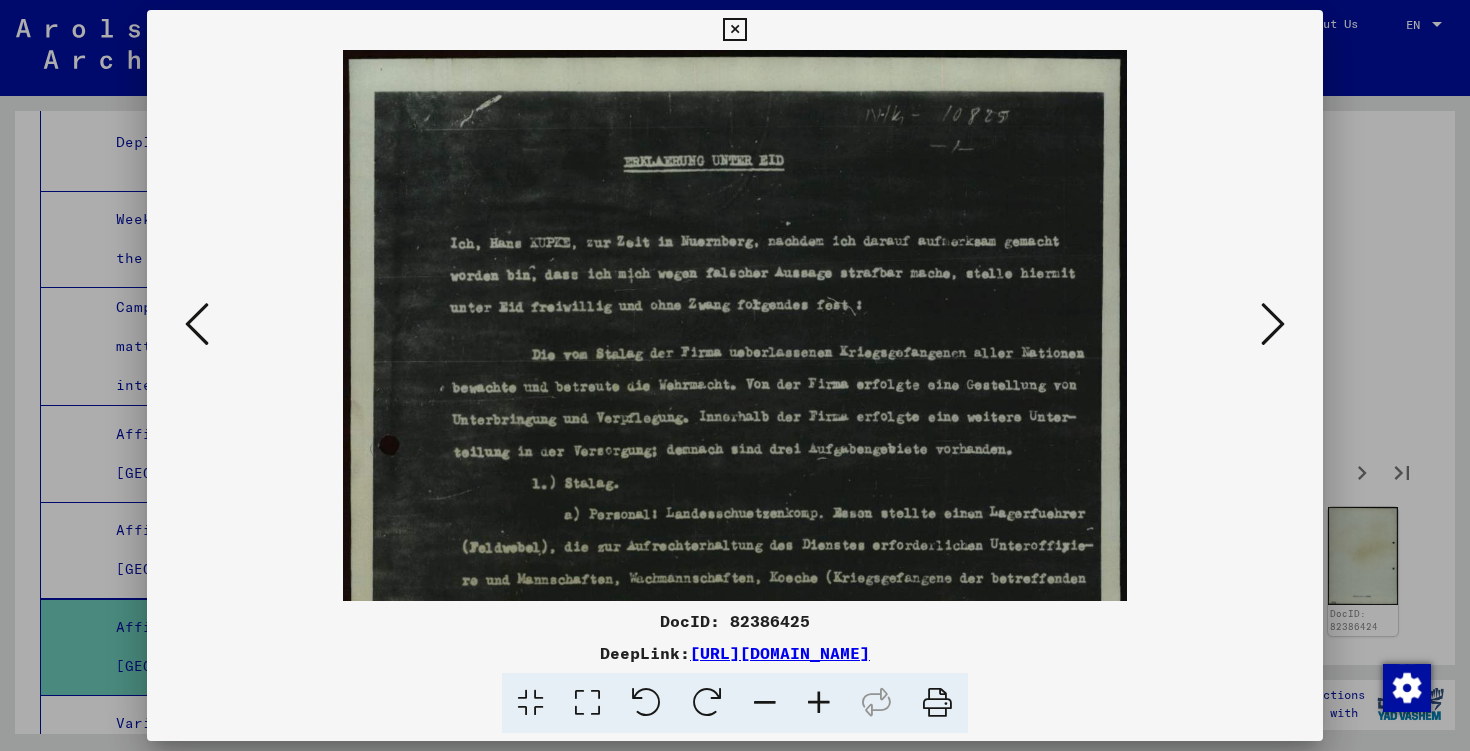 click at bounding box center [819, 703] 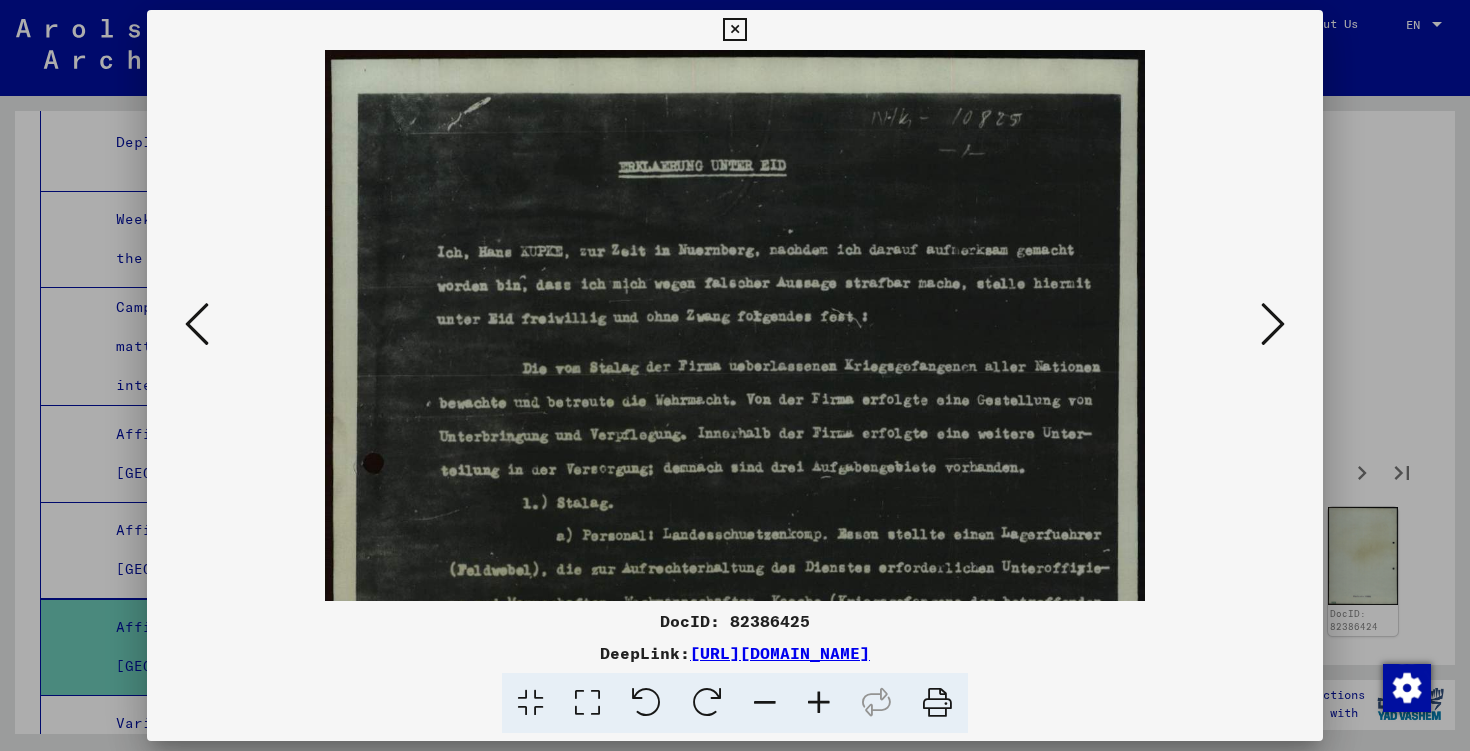 click at bounding box center [819, 703] 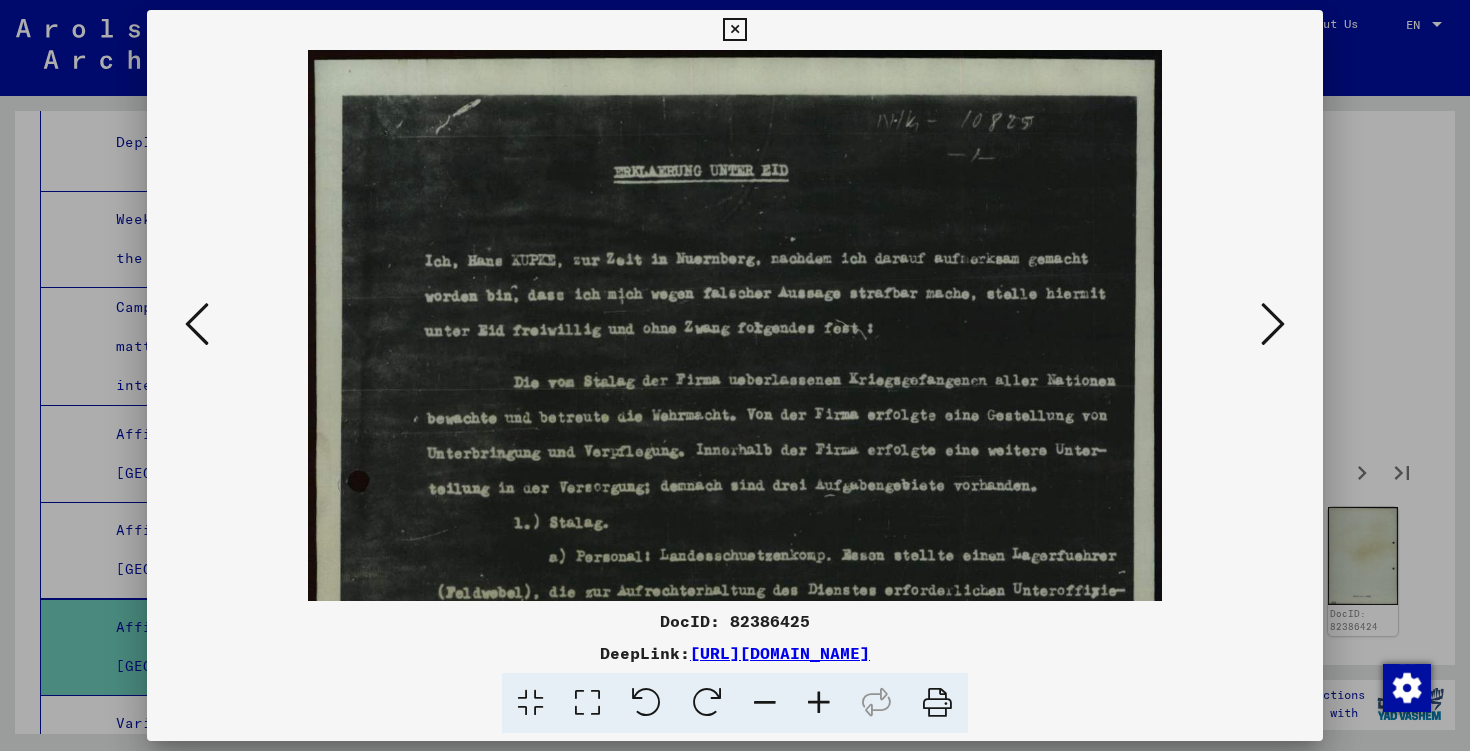 click at bounding box center [819, 703] 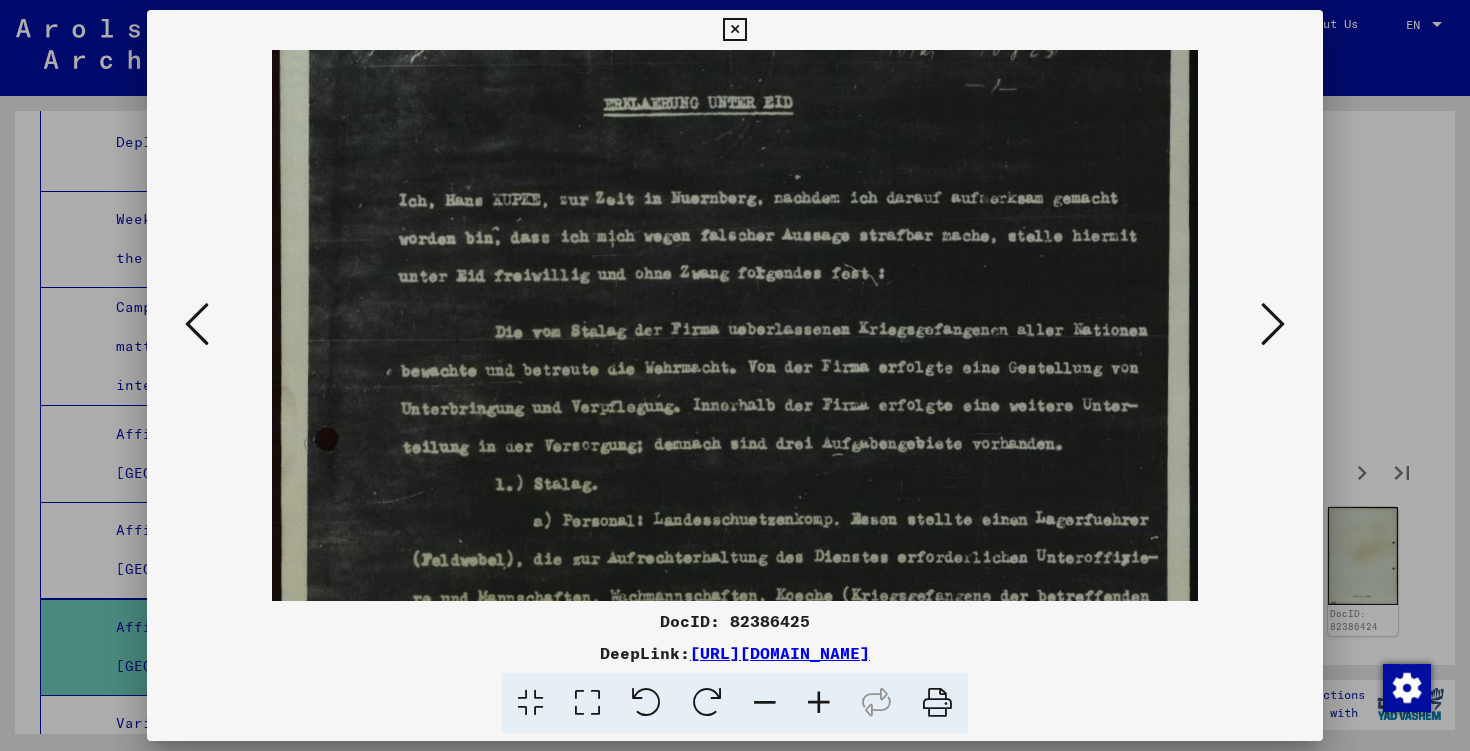 scroll, scrollTop: 113, scrollLeft: 0, axis: vertical 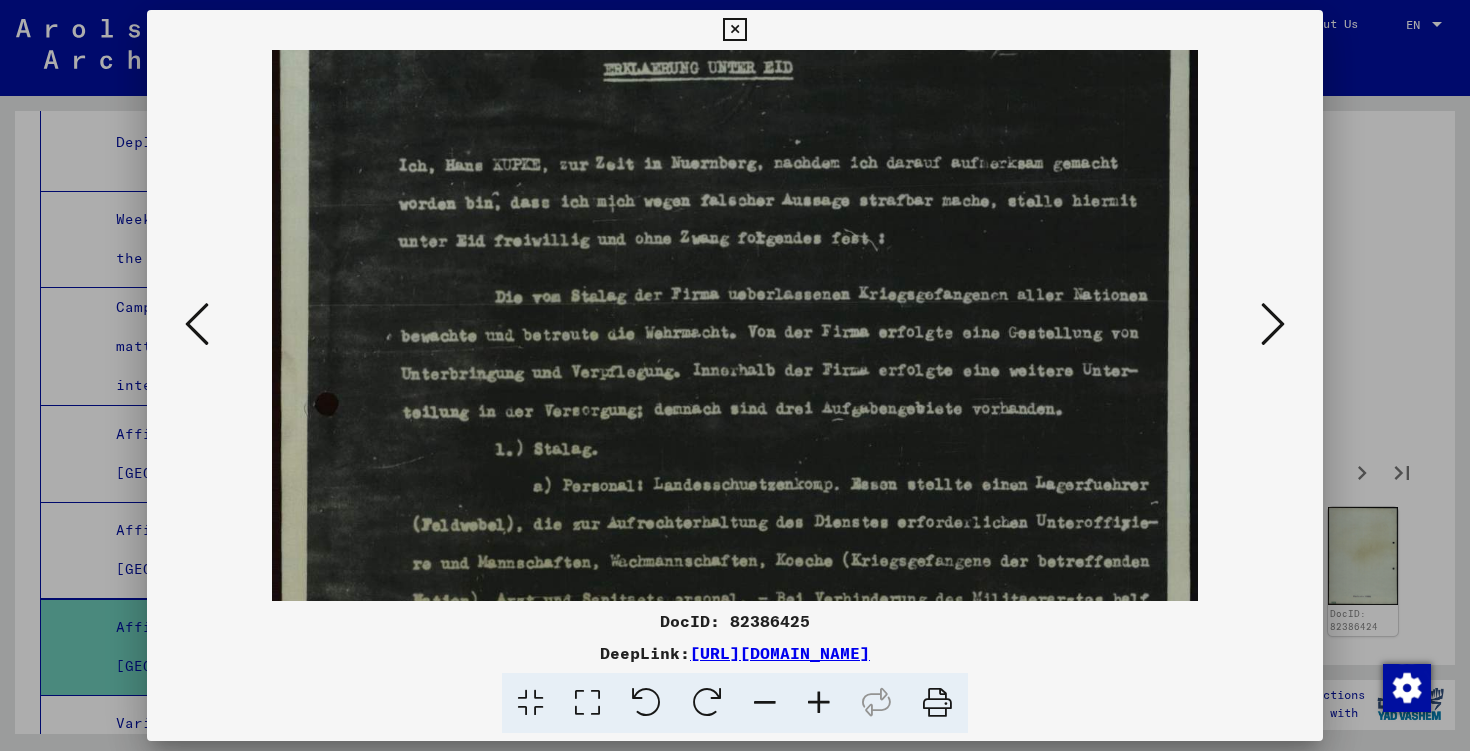 drag, startPoint x: 803, startPoint y: 521, endPoint x: 812, endPoint y: 408, distance: 113.35784 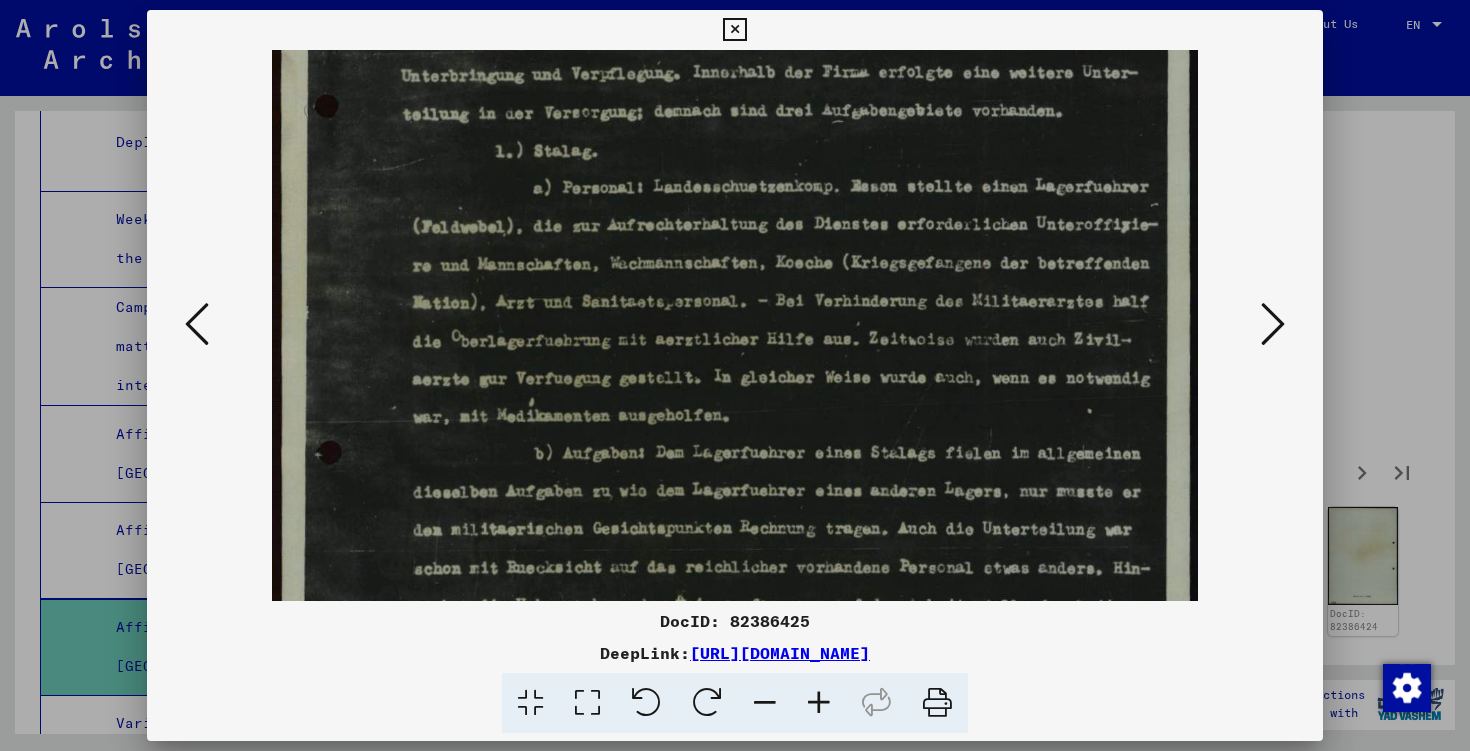 drag, startPoint x: 812, startPoint y: 408, endPoint x: 831, endPoint y: 110, distance: 298.6051 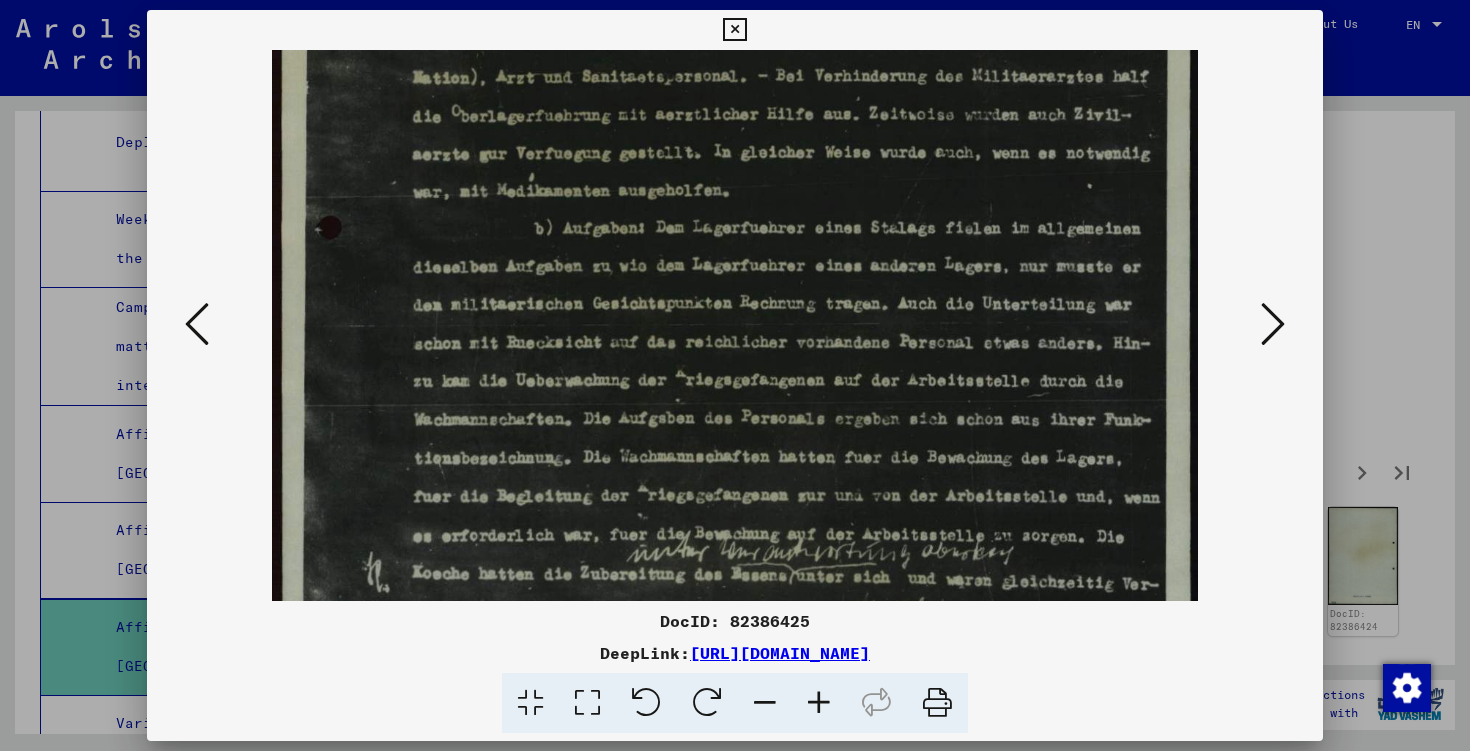 scroll, scrollTop: 711, scrollLeft: 0, axis: vertical 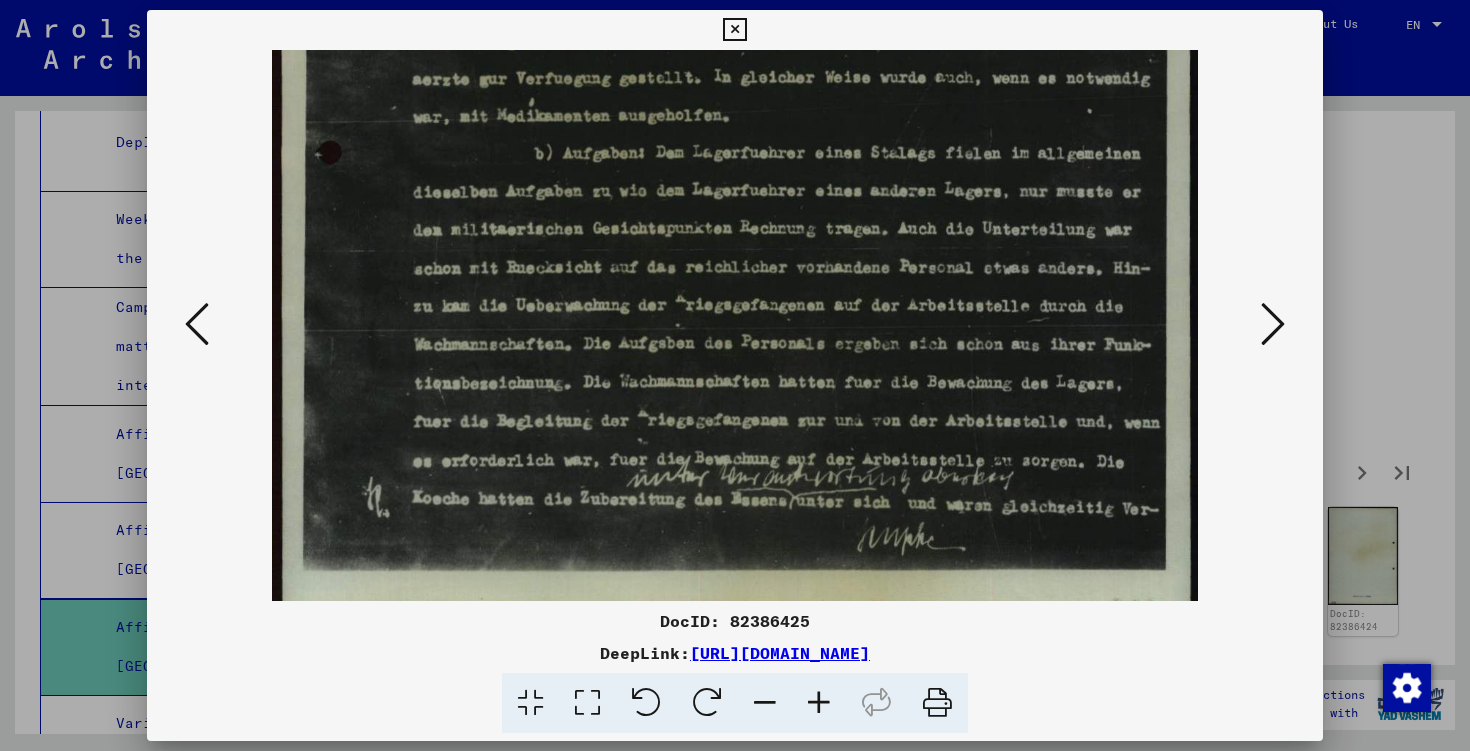drag, startPoint x: 800, startPoint y: 363, endPoint x: 829, endPoint y: 63, distance: 301.3984 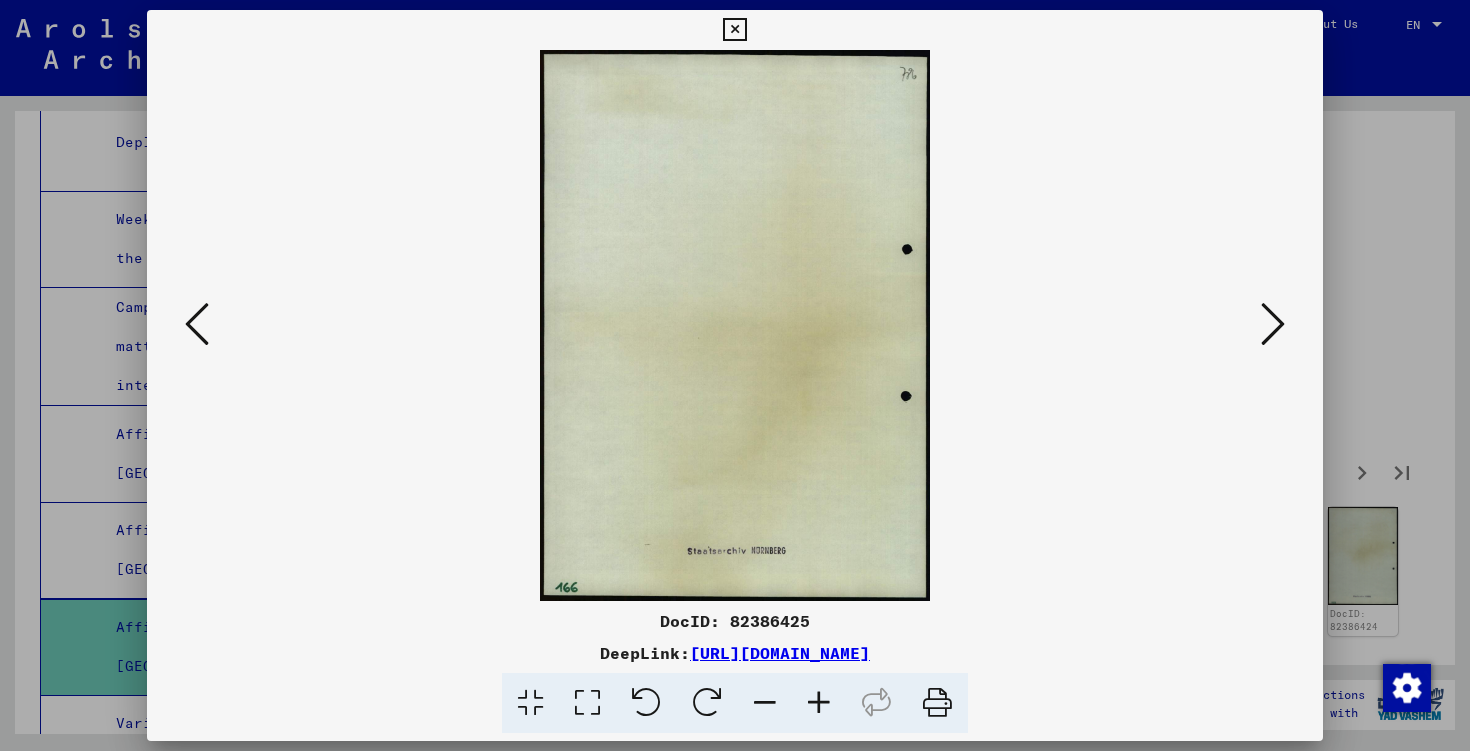 scroll, scrollTop: 0, scrollLeft: 0, axis: both 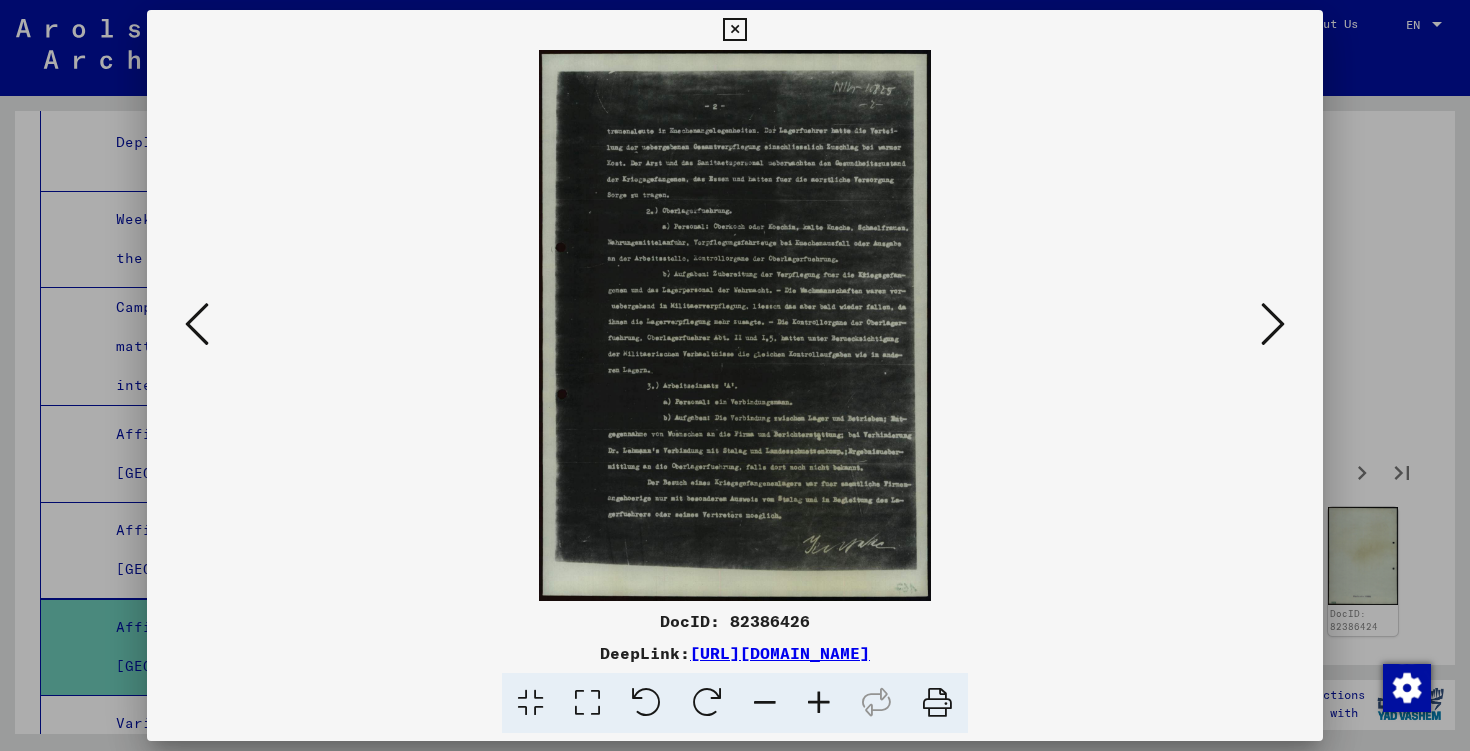 click at bounding box center [819, 703] 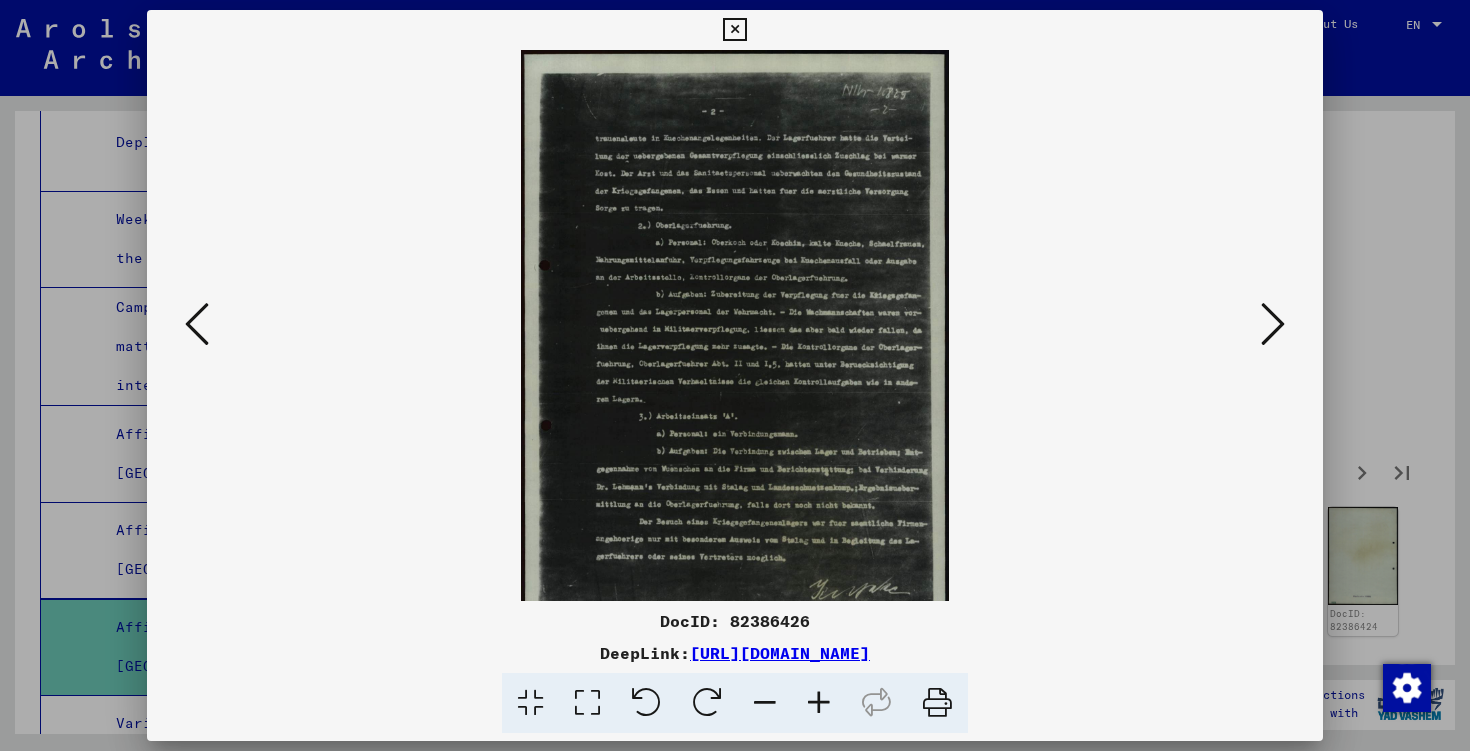 click at bounding box center [819, 703] 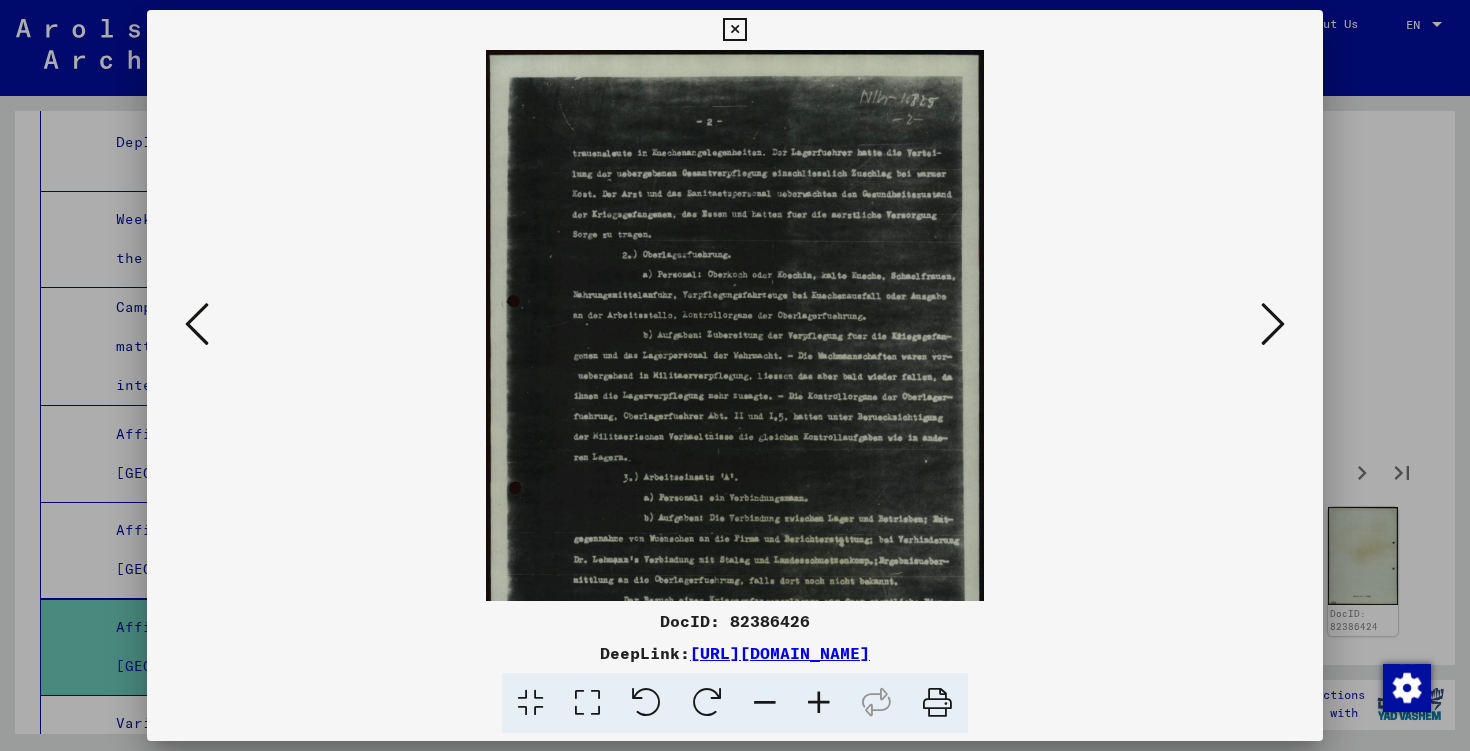 click at bounding box center [819, 703] 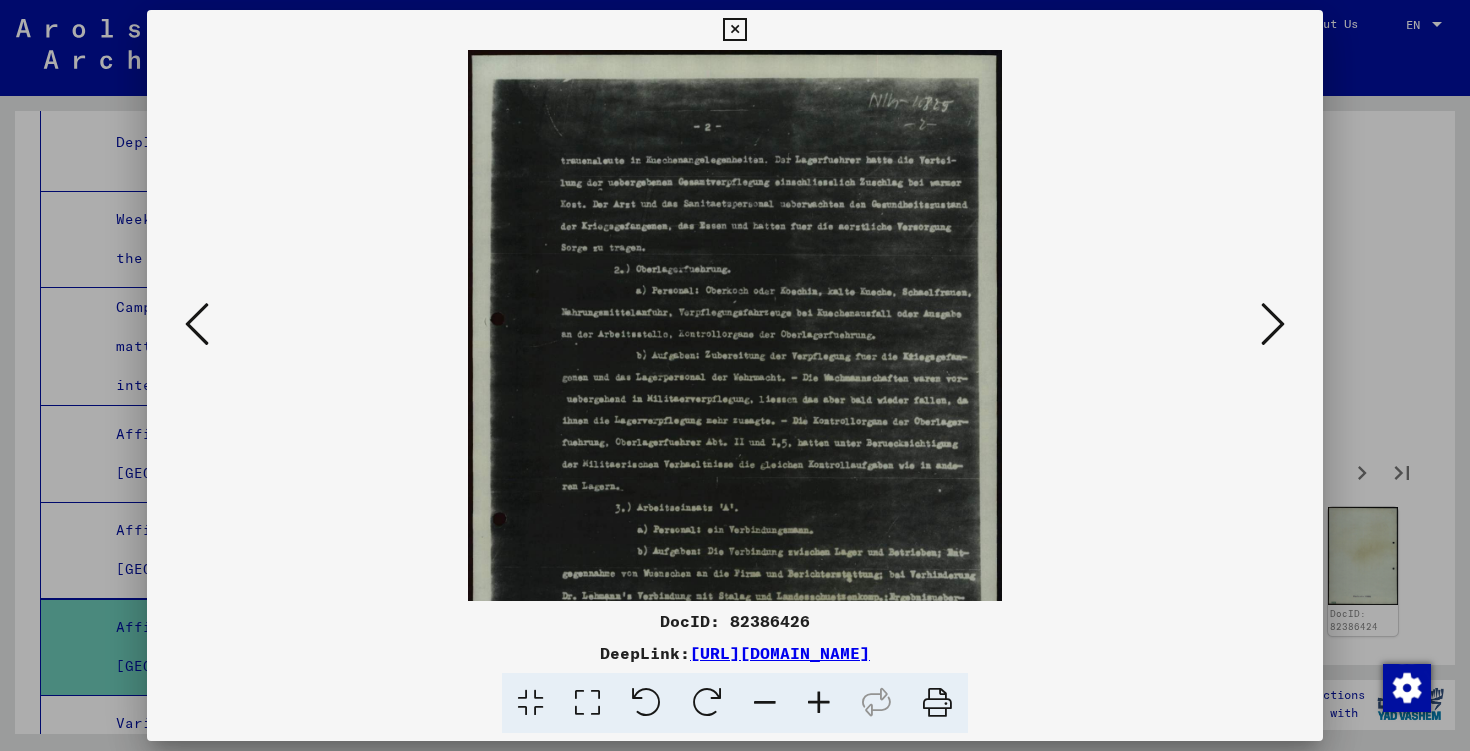 click at bounding box center (819, 703) 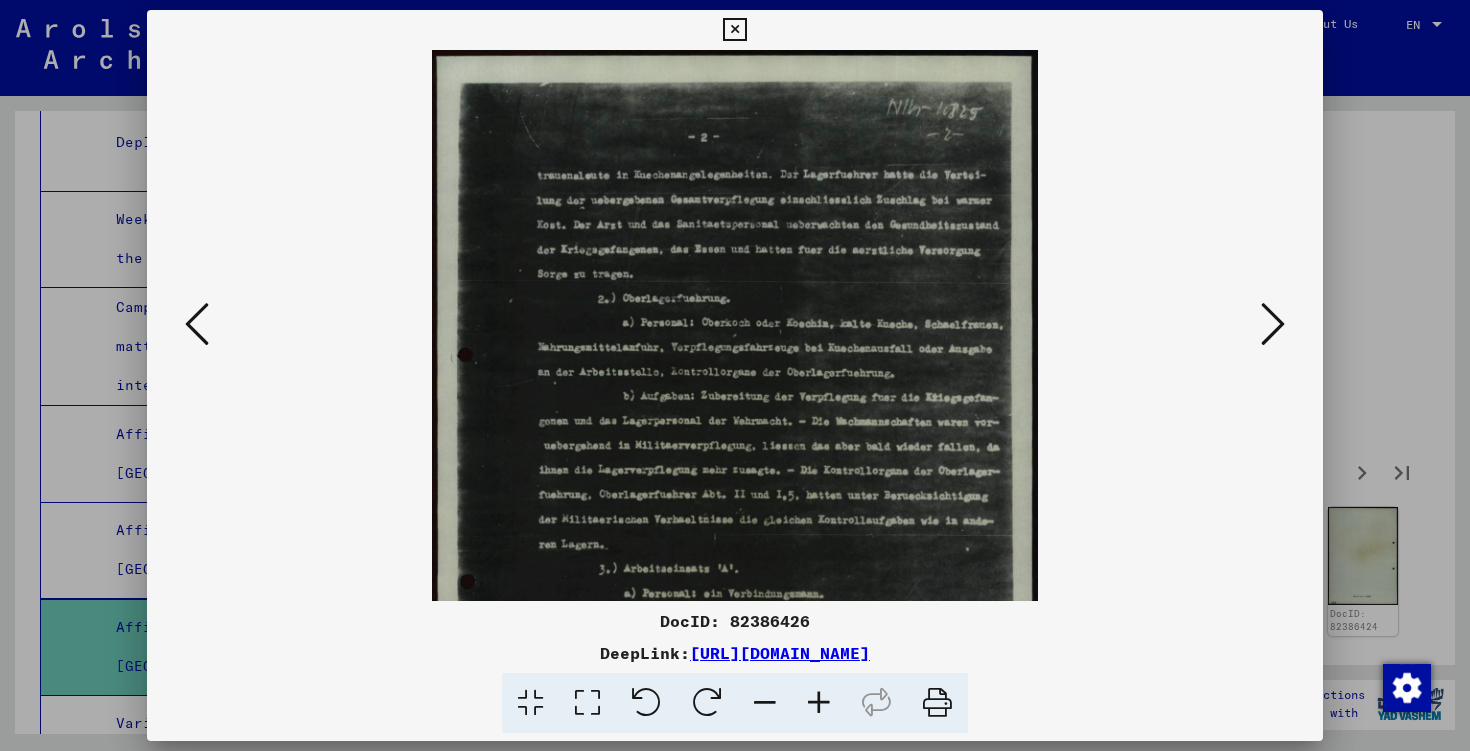 click at bounding box center [819, 703] 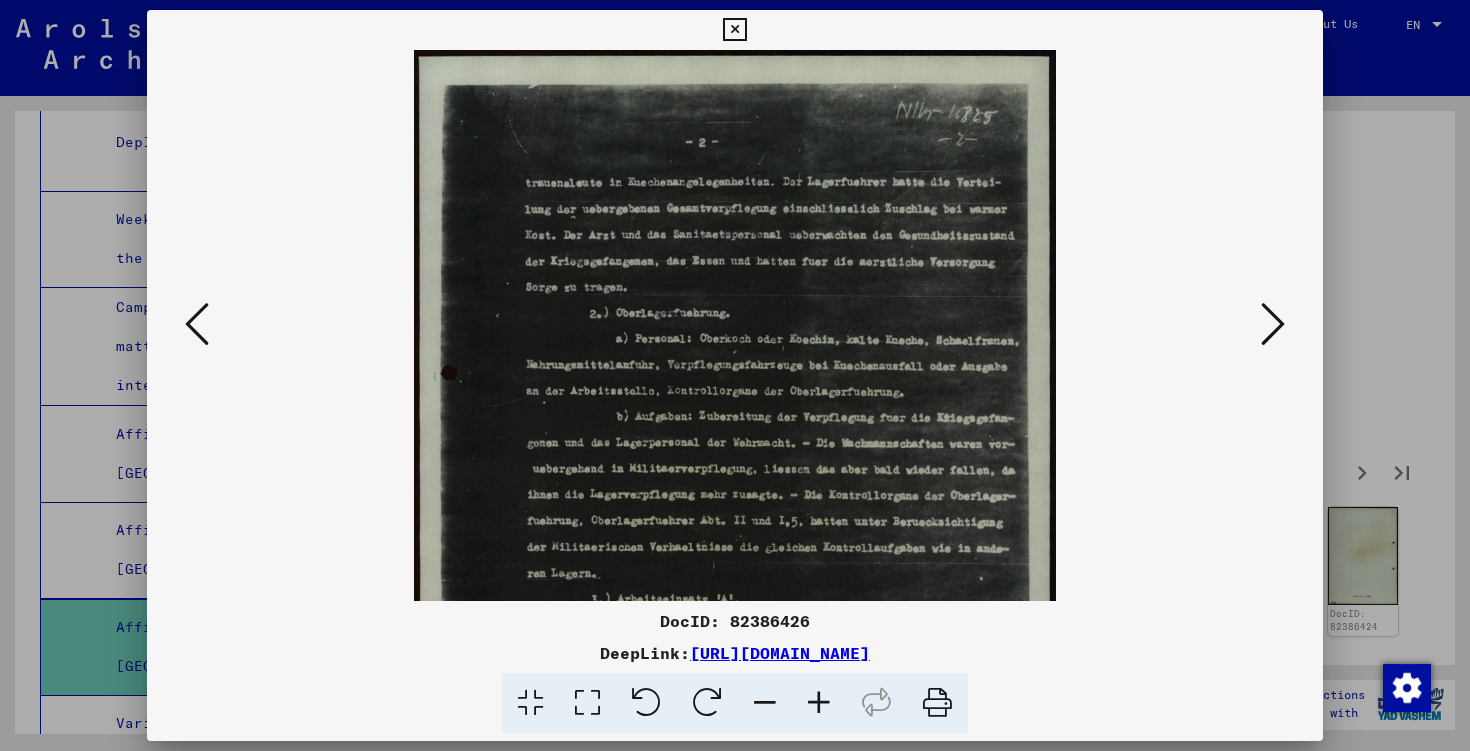 click at bounding box center [819, 703] 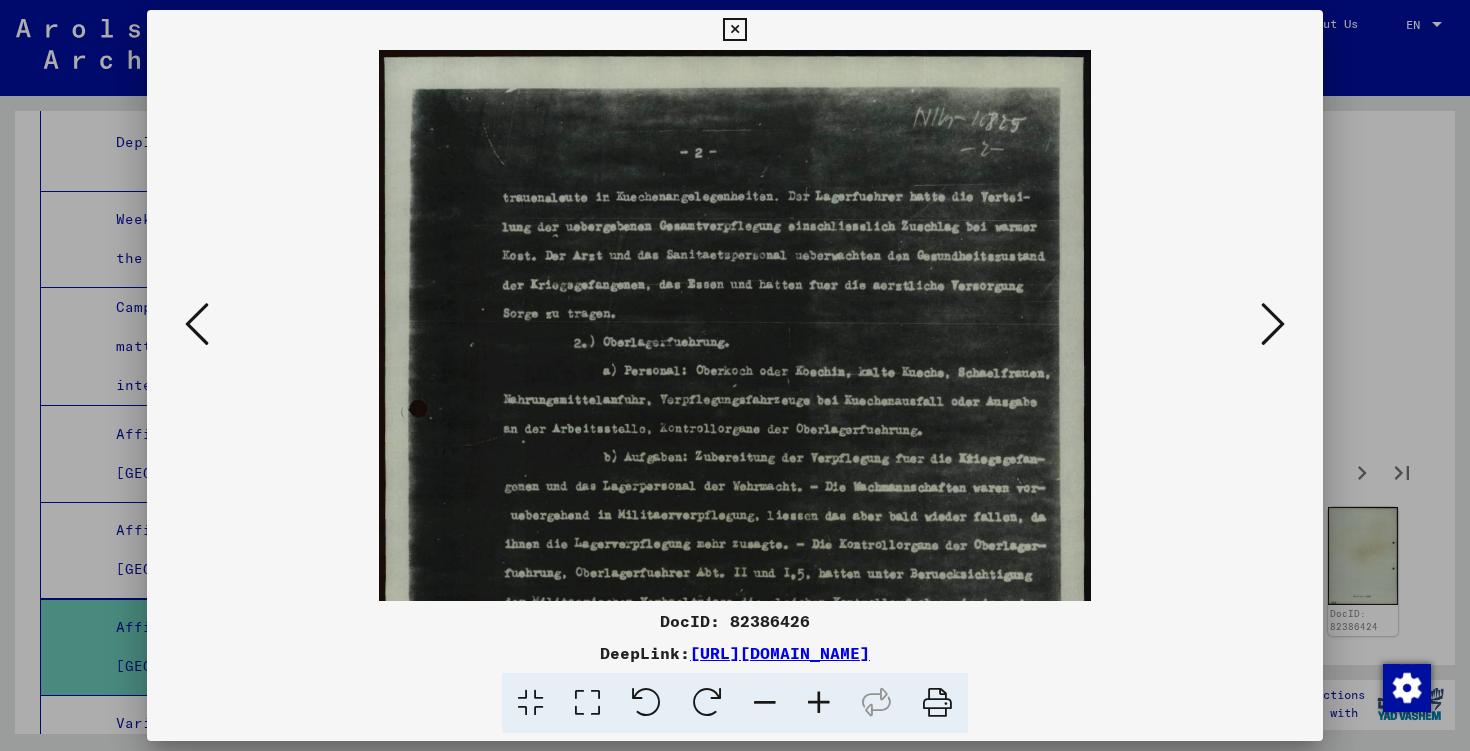 click at bounding box center [819, 703] 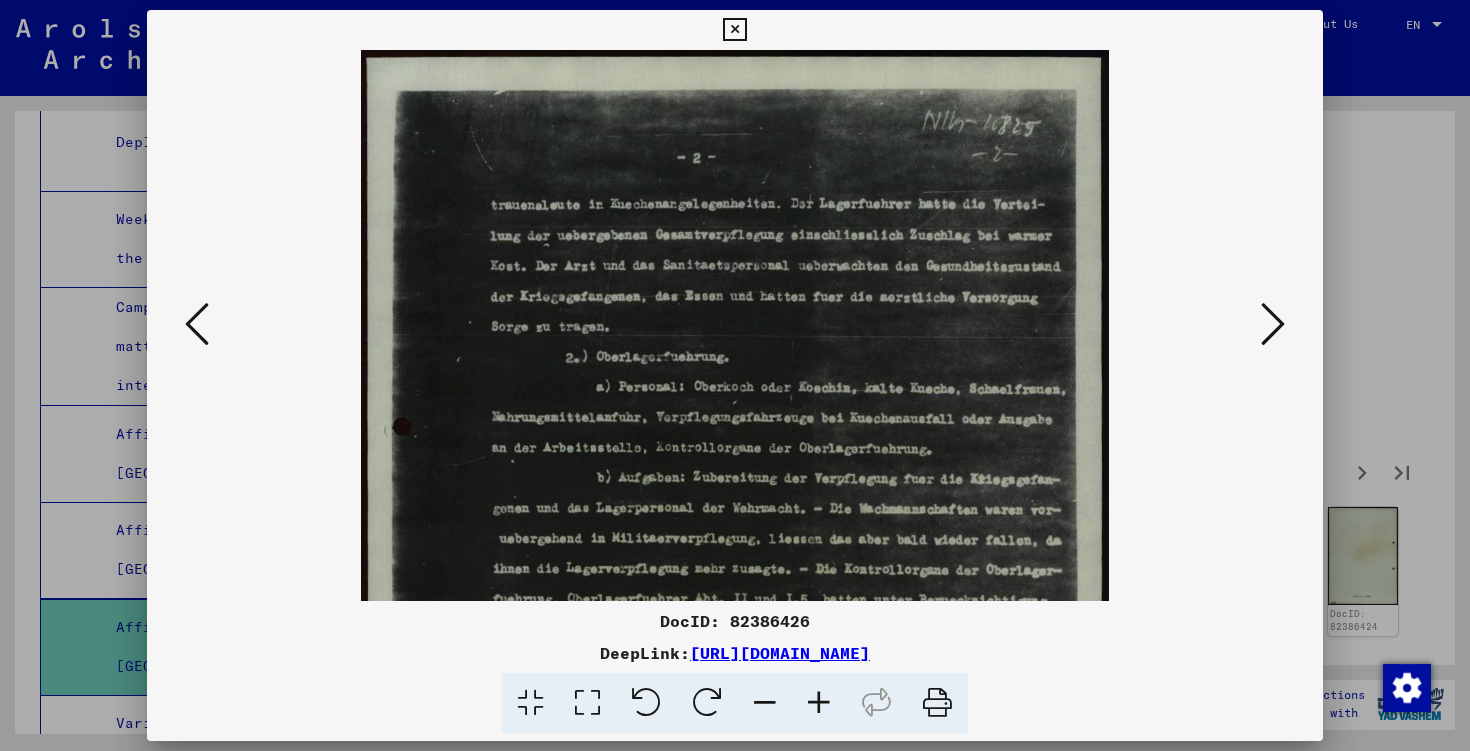 click at bounding box center [819, 703] 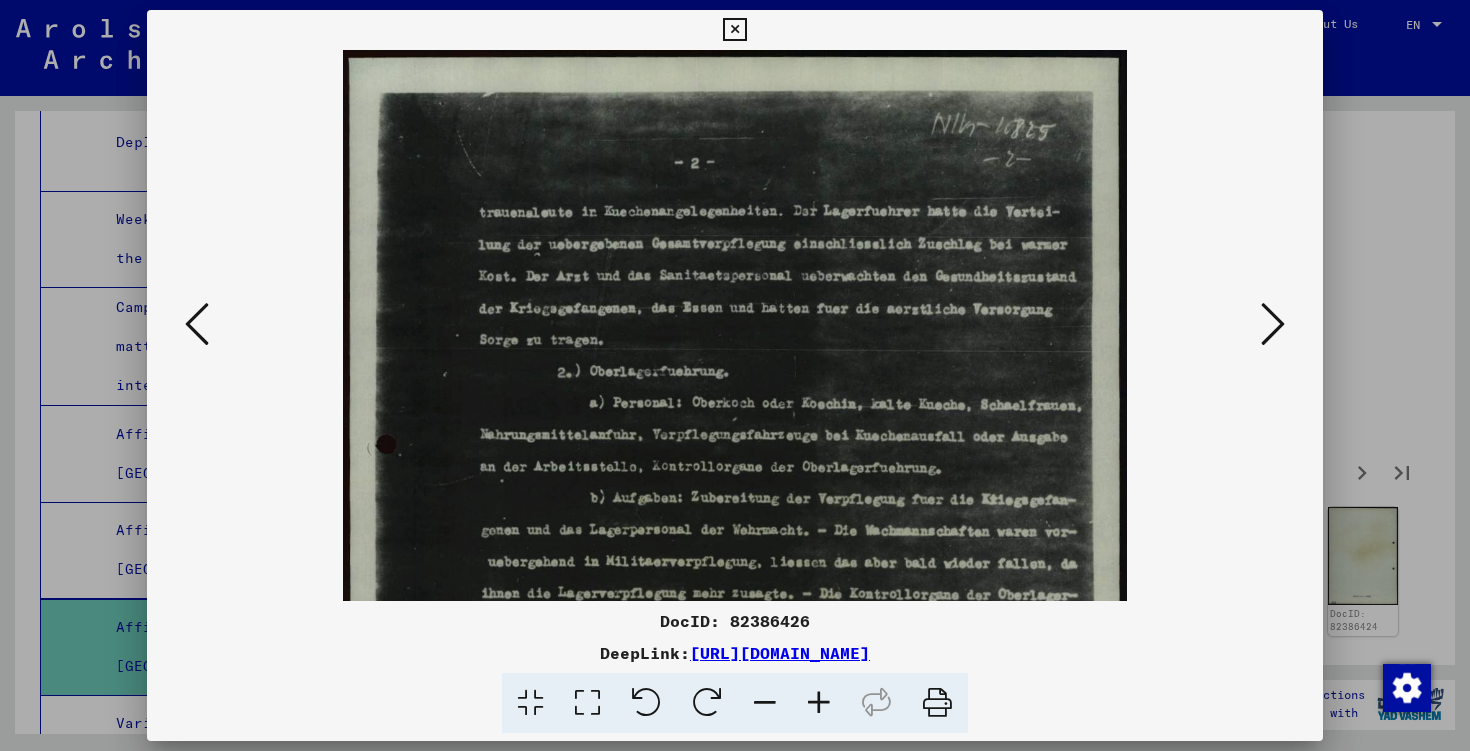 click at bounding box center (819, 703) 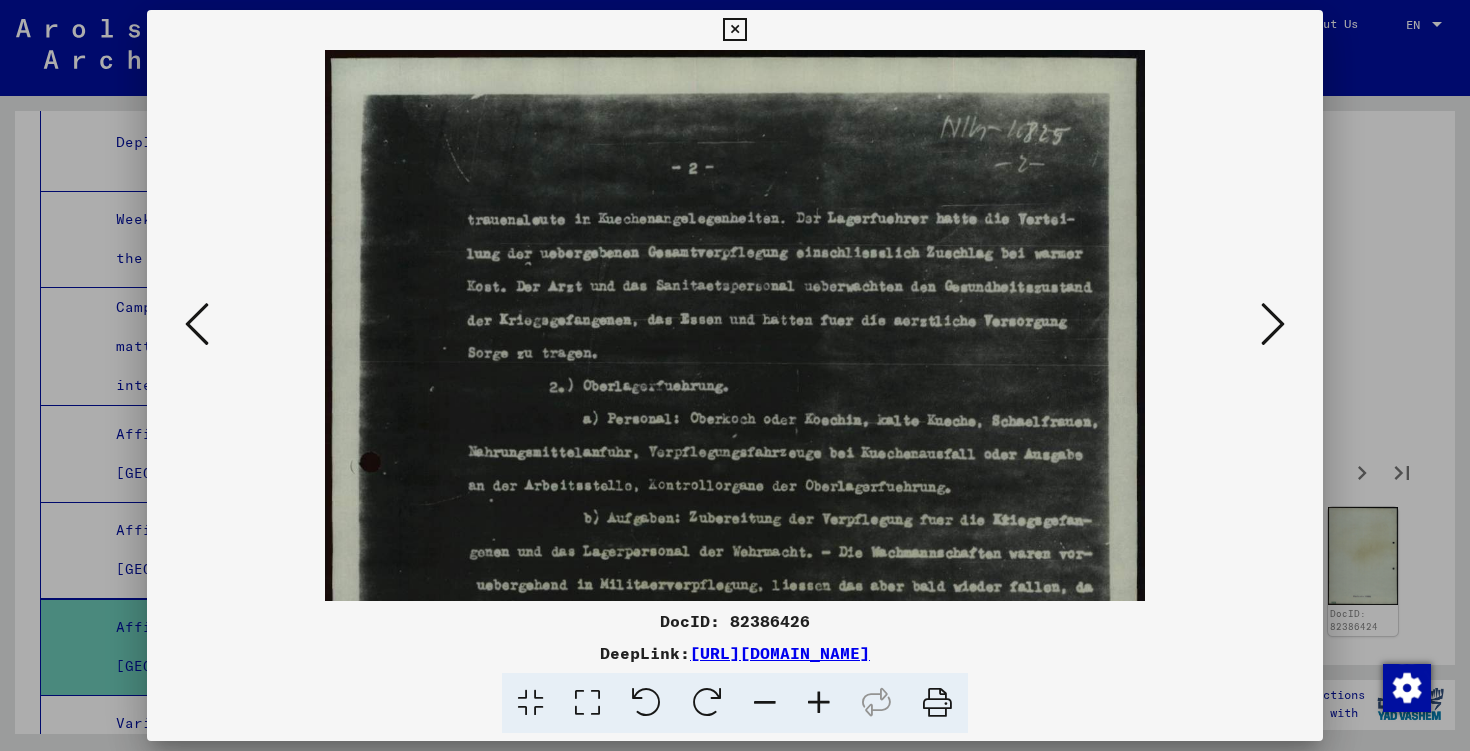 click at bounding box center (819, 703) 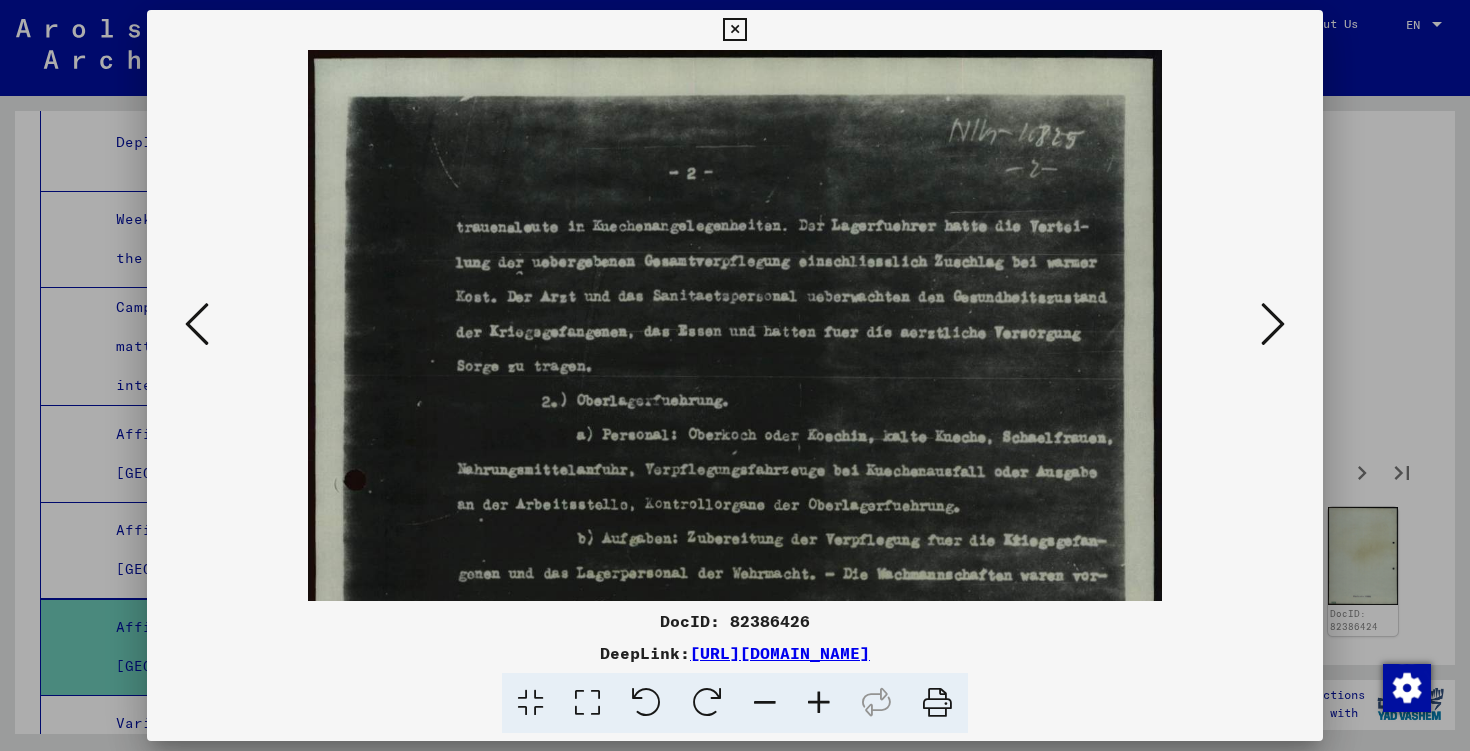 click at bounding box center (819, 703) 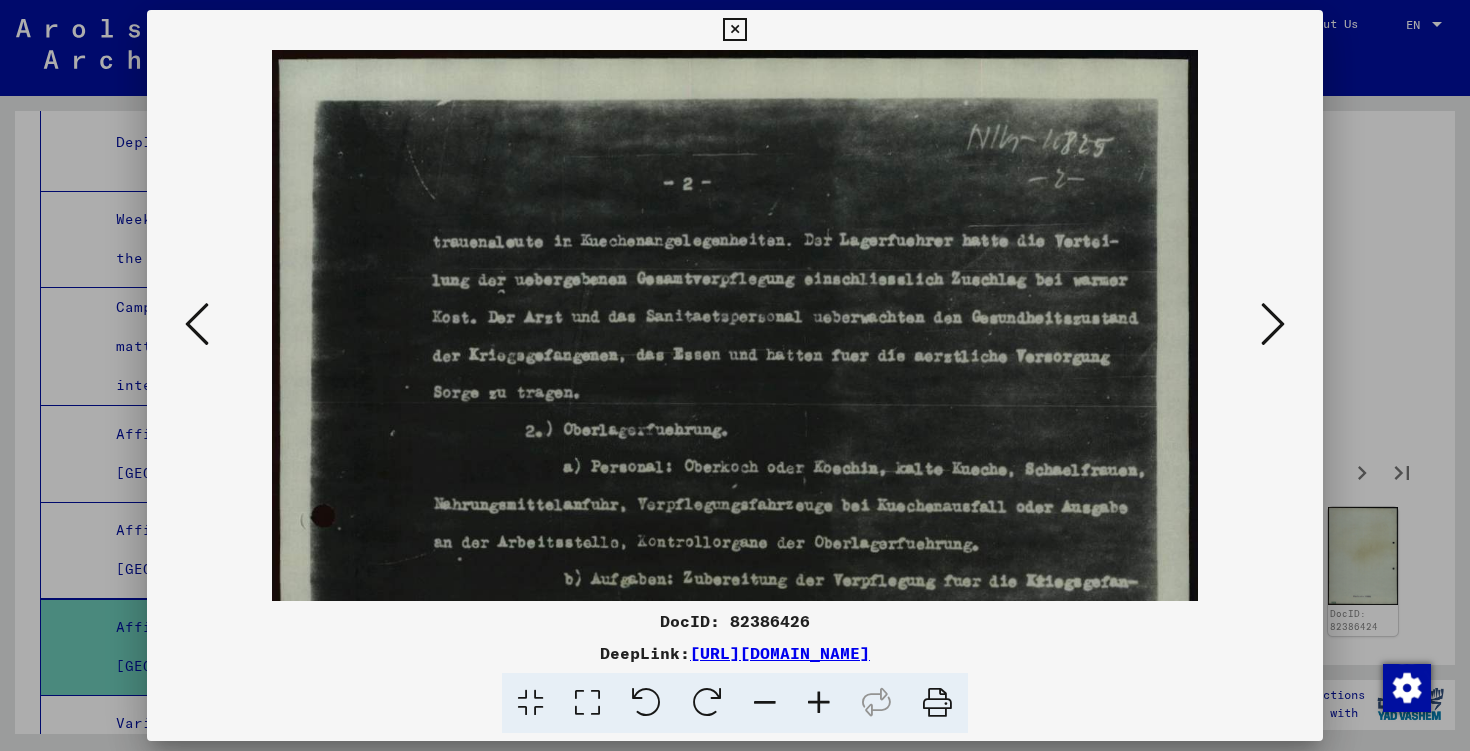 click at bounding box center (819, 703) 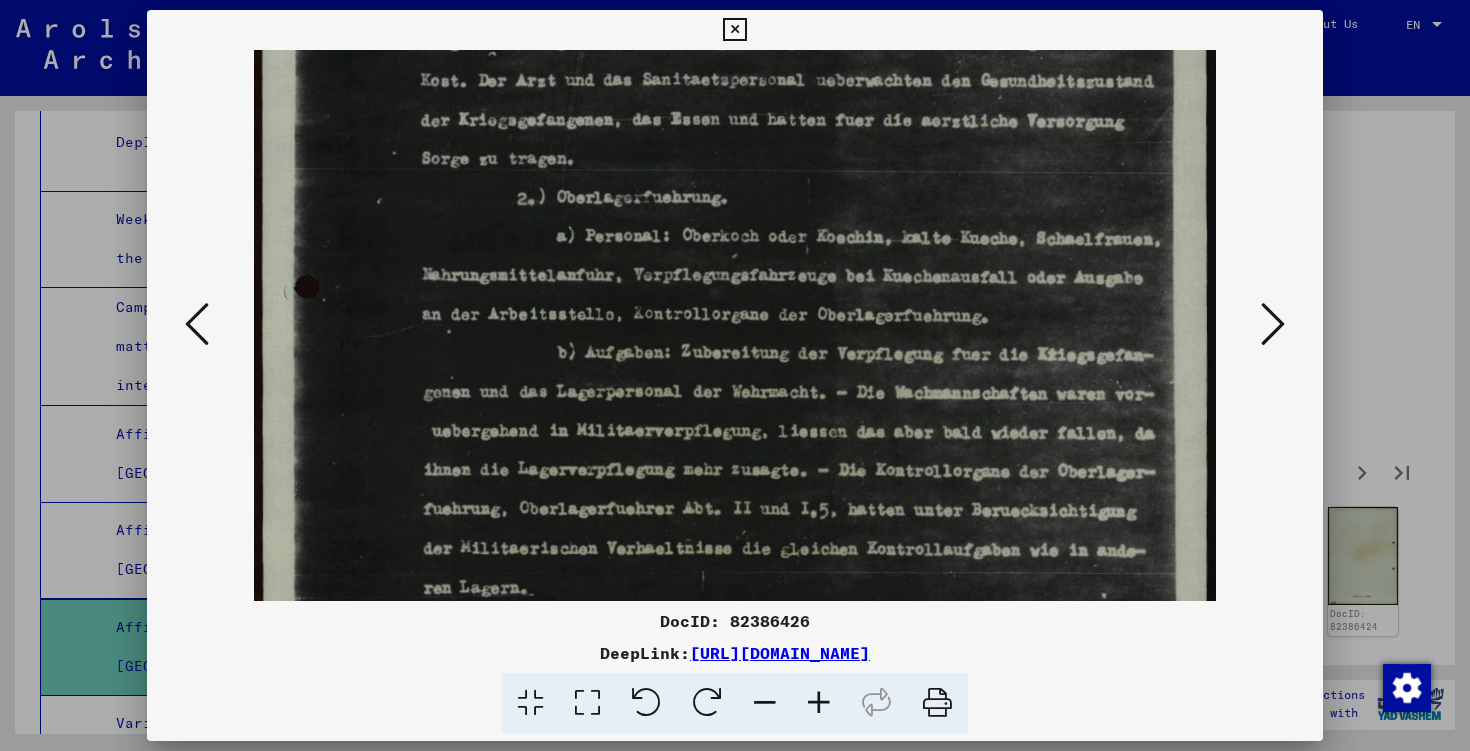 drag, startPoint x: 808, startPoint y: 542, endPoint x: 818, endPoint y: 295, distance: 247.20235 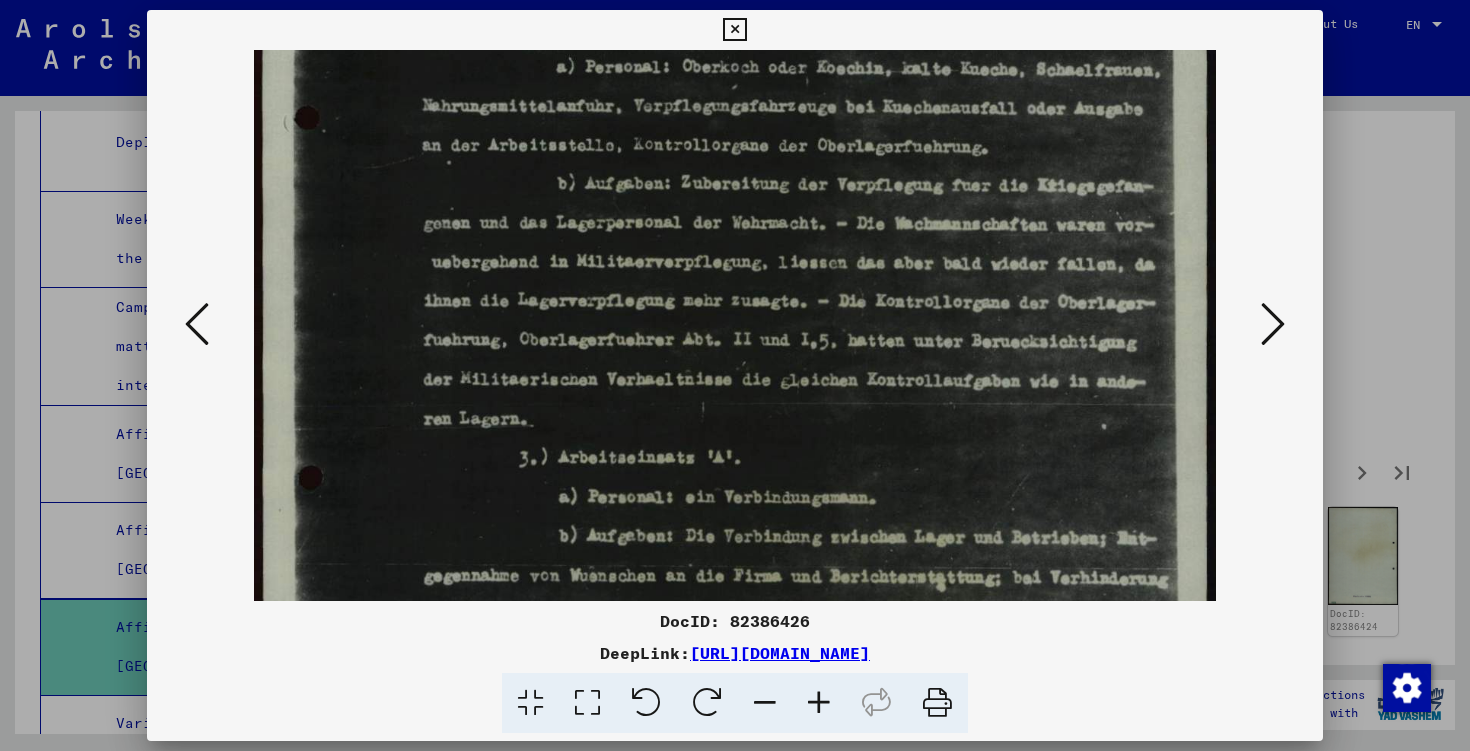 drag, startPoint x: 821, startPoint y: 462, endPoint x: 831, endPoint y: 293, distance: 169.2956 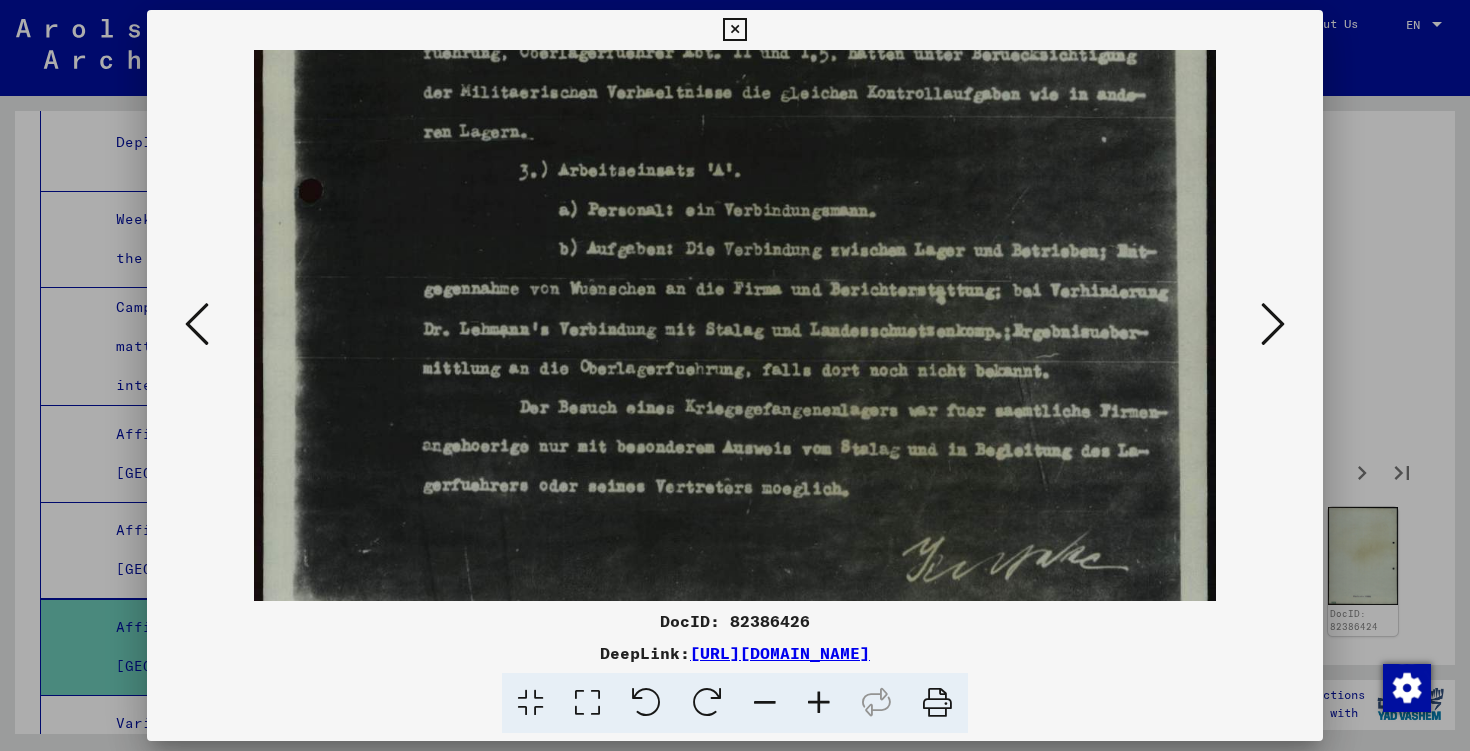 scroll, scrollTop: 715, scrollLeft: 0, axis: vertical 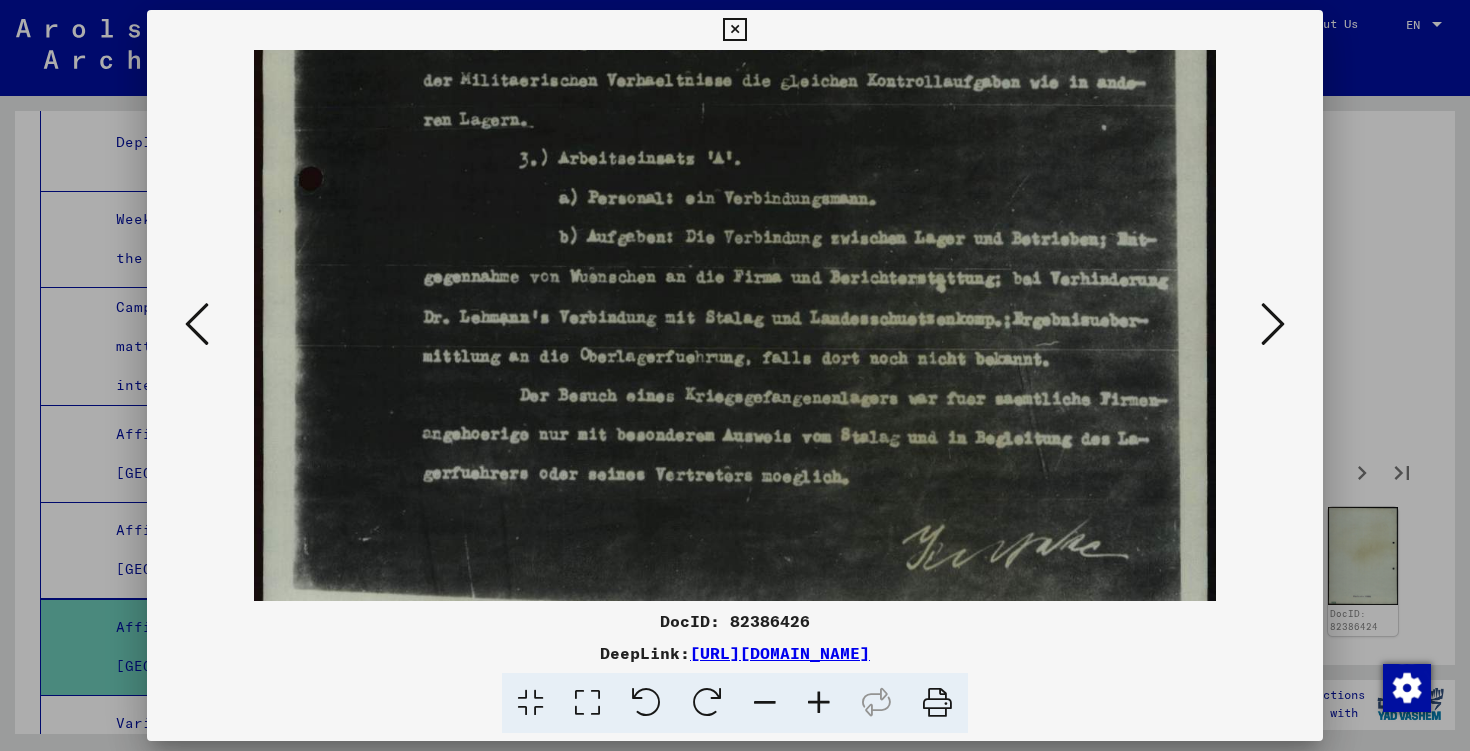 drag, startPoint x: 831, startPoint y: 418, endPoint x: 868, endPoint y: 119, distance: 301.2806 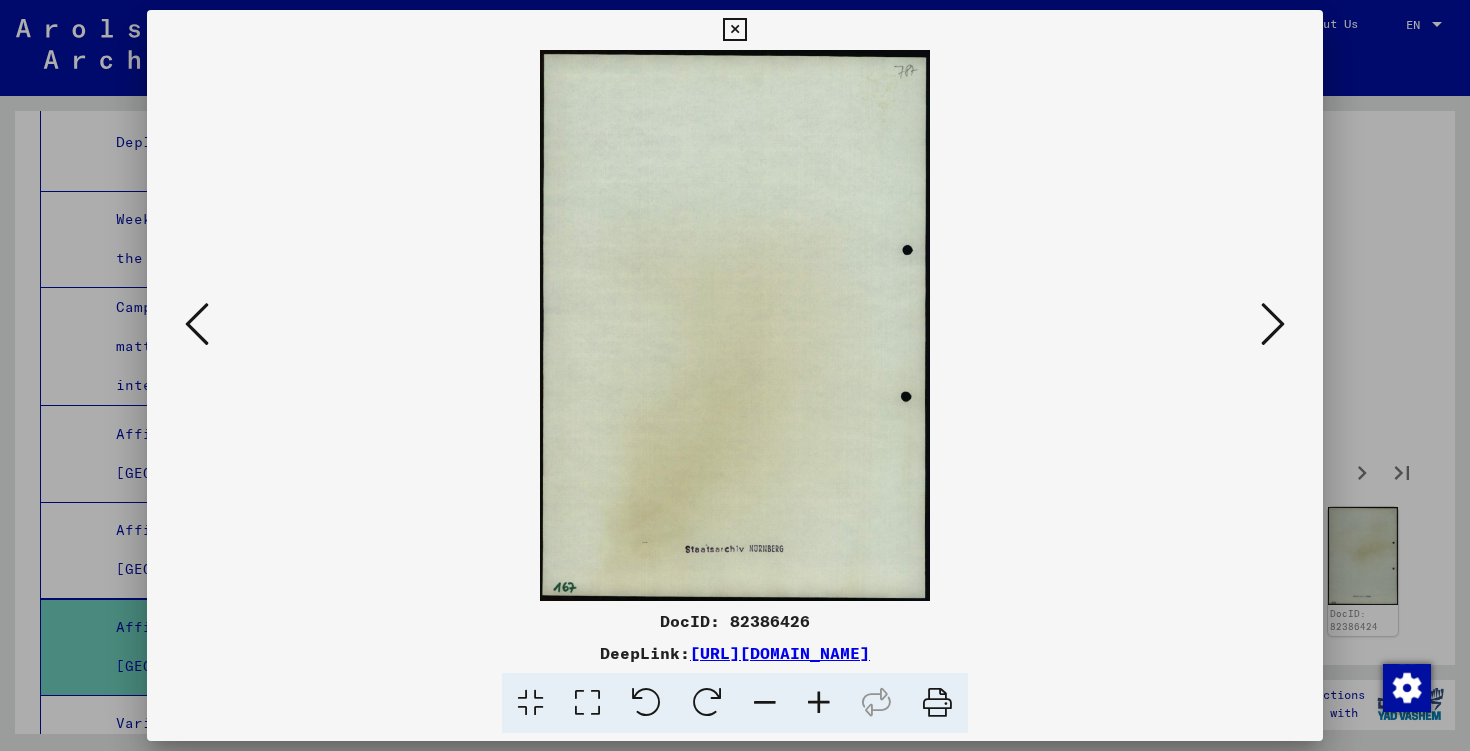 scroll, scrollTop: 0, scrollLeft: 0, axis: both 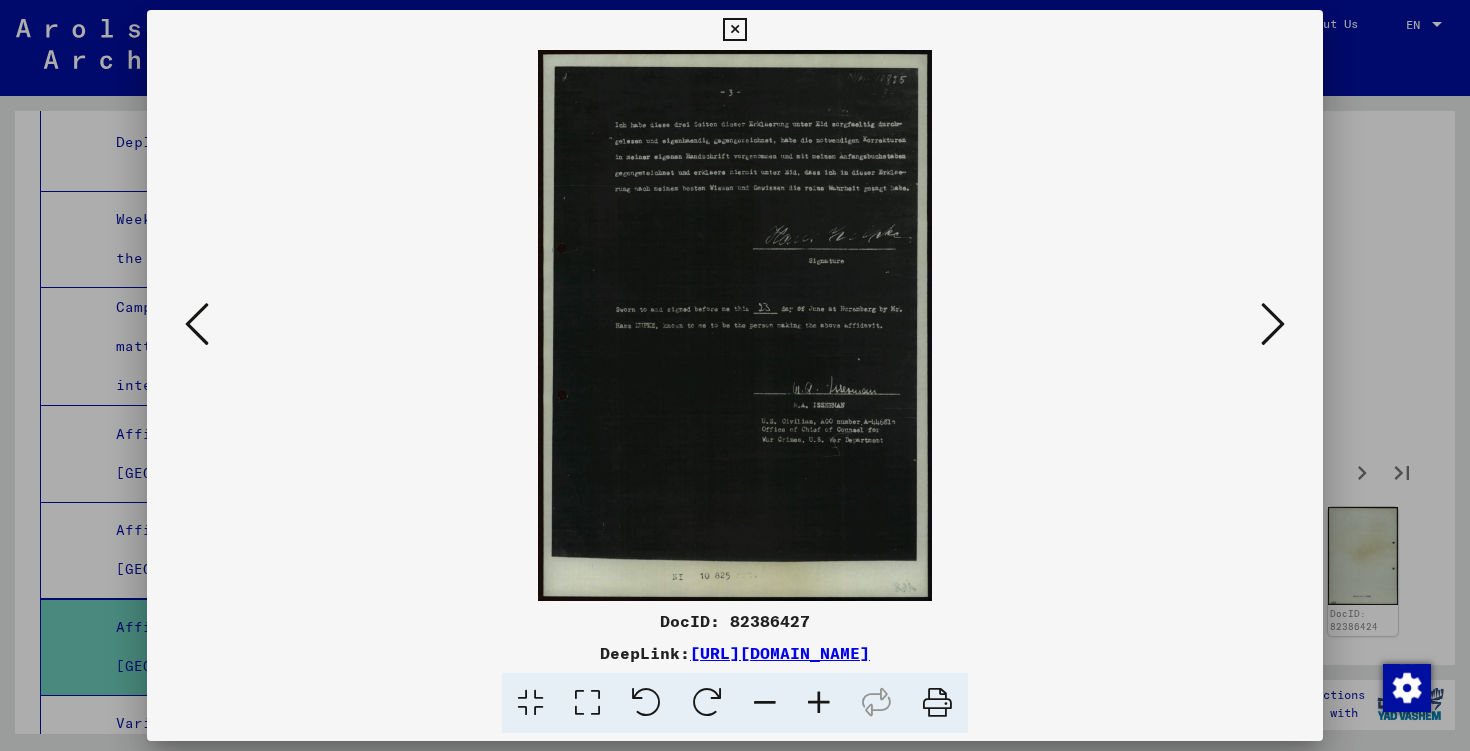 click at bounding box center [1273, 324] 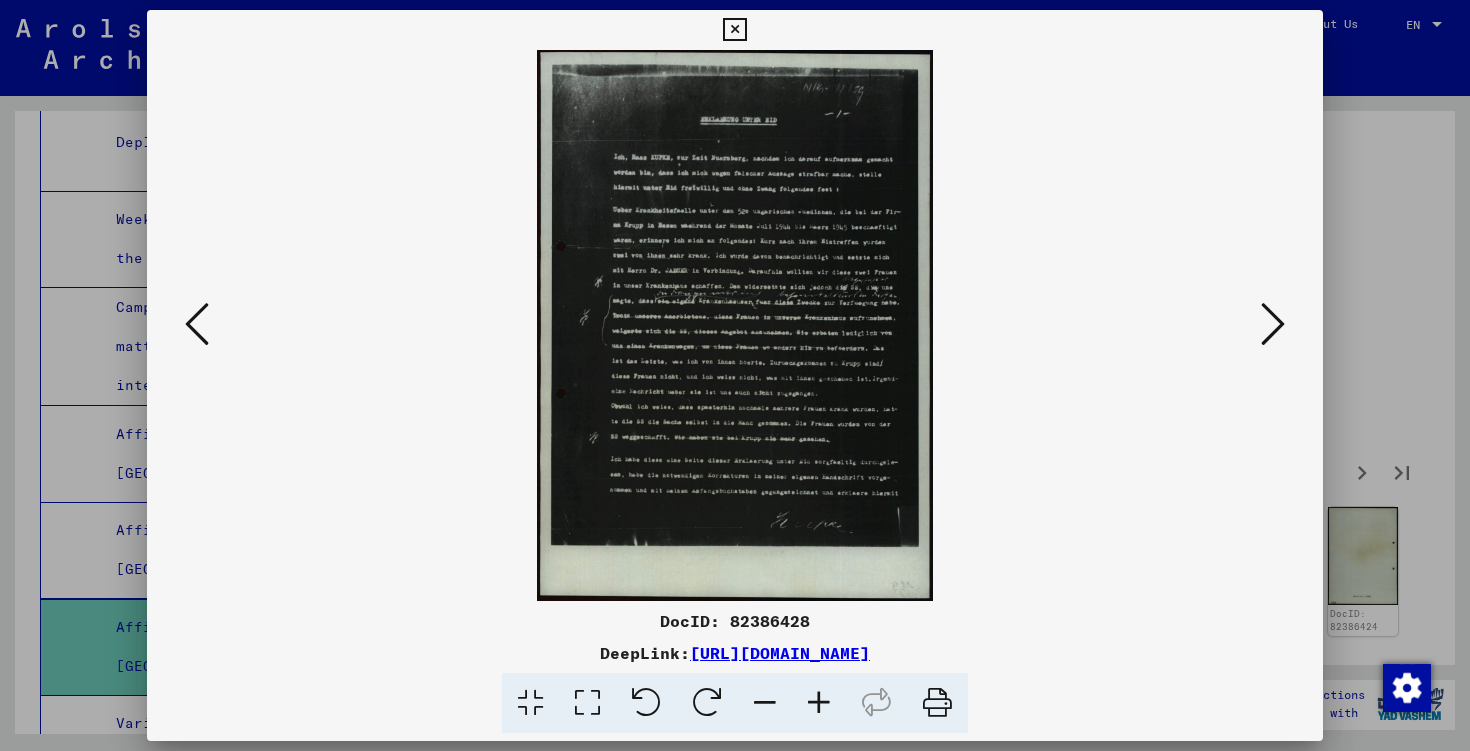 click at bounding box center [819, 703] 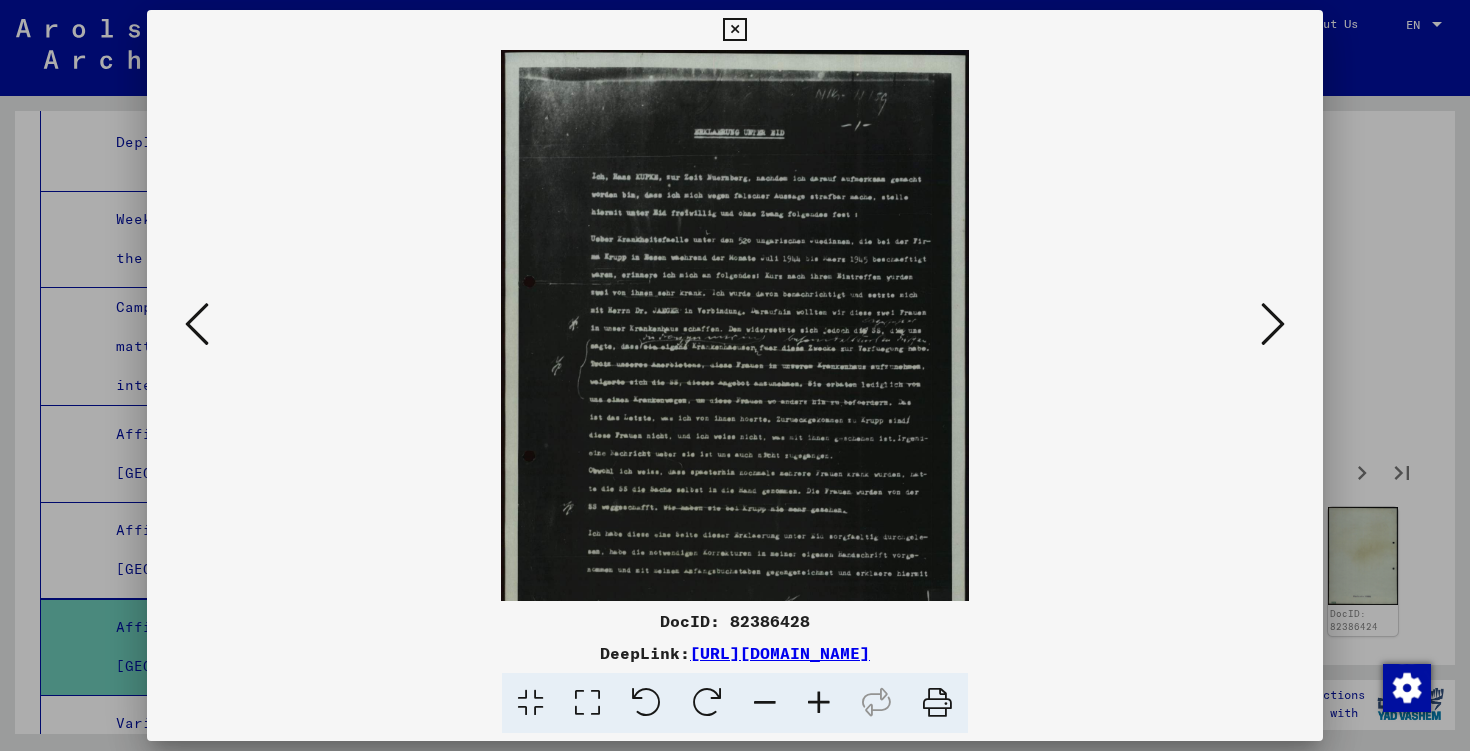 click at bounding box center (819, 703) 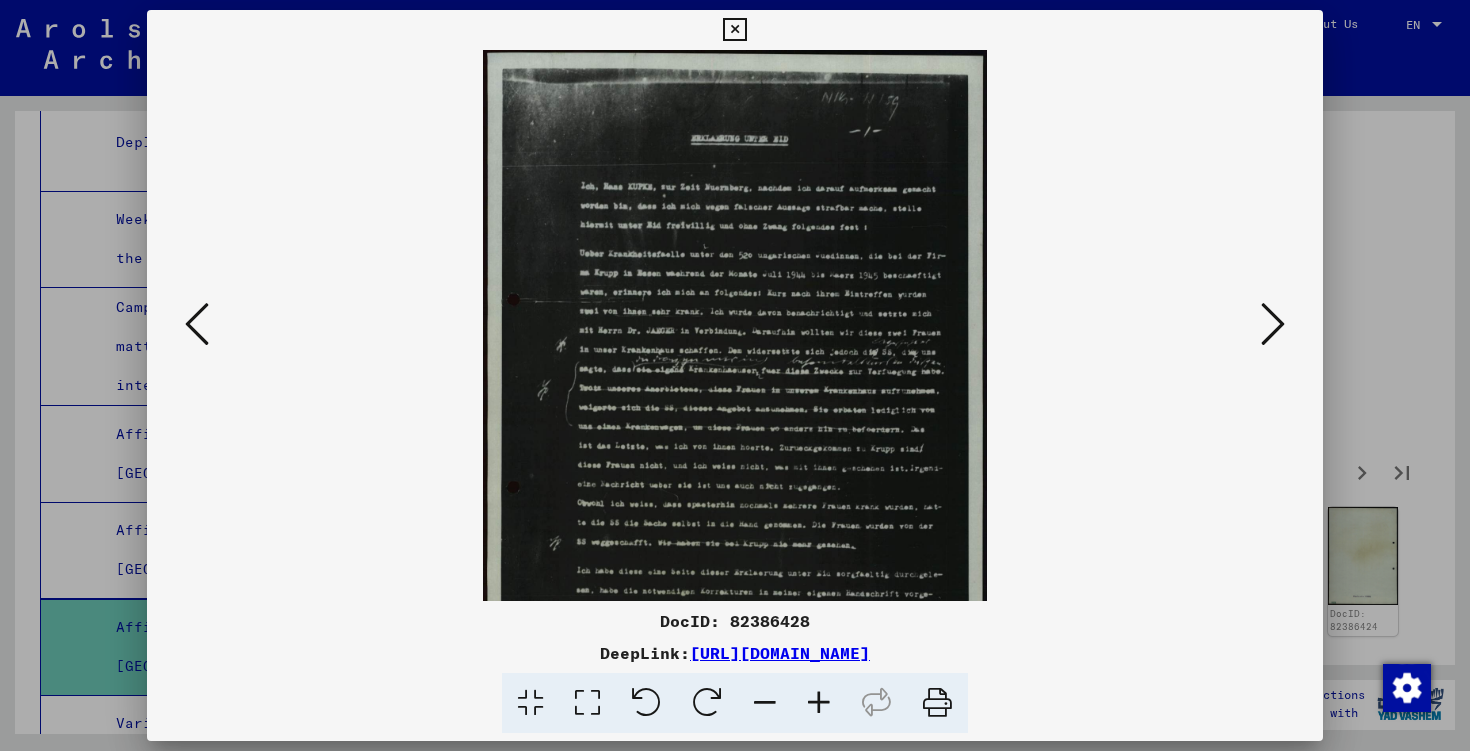 click at bounding box center [819, 703] 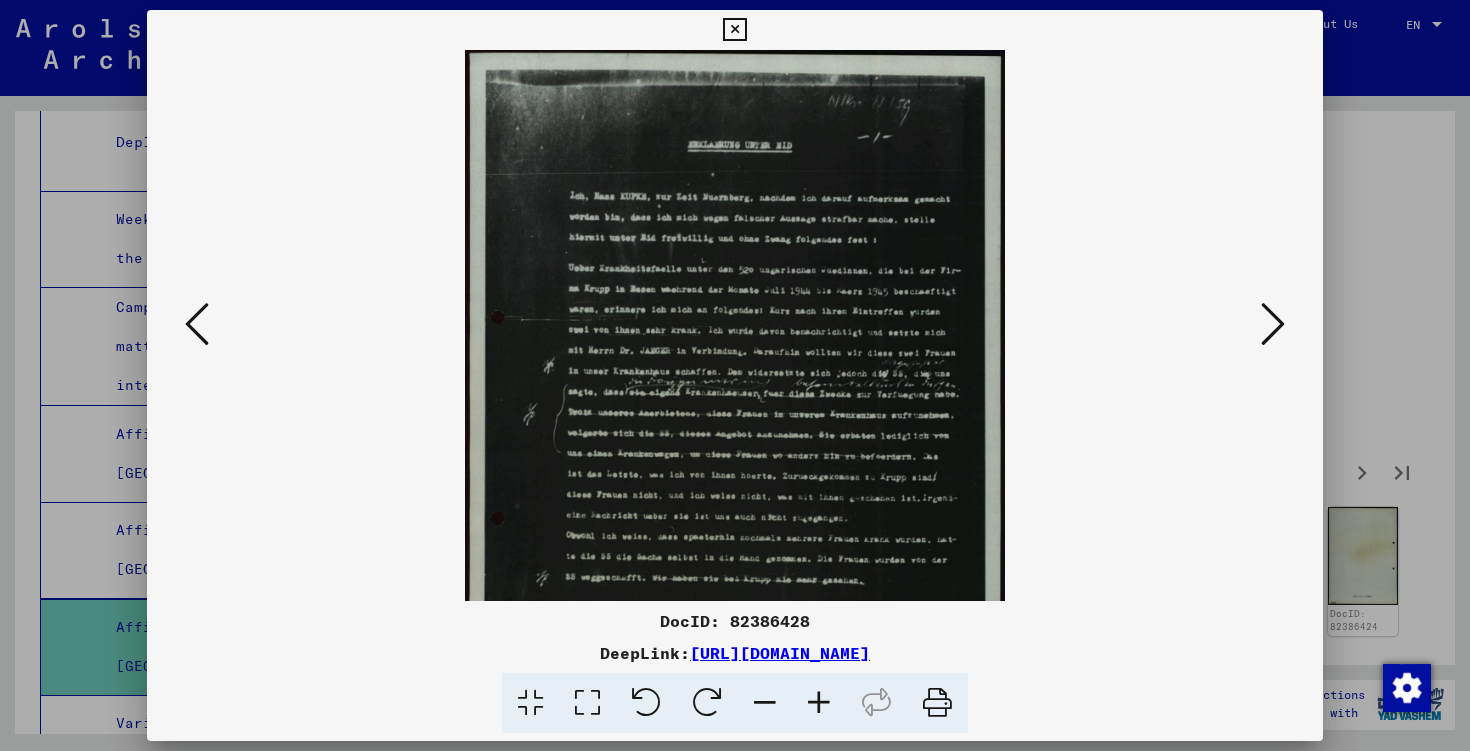 click at bounding box center [819, 703] 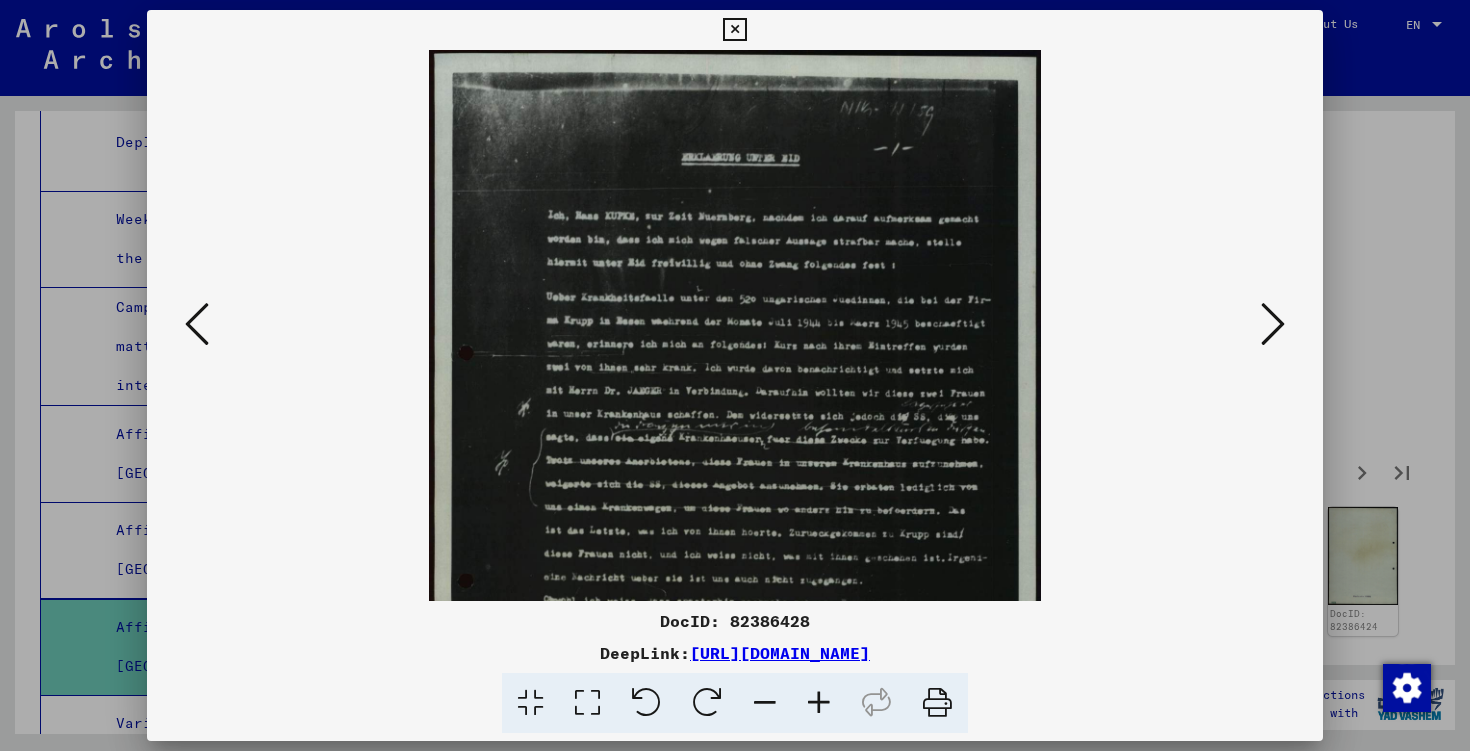 click at bounding box center [819, 703] 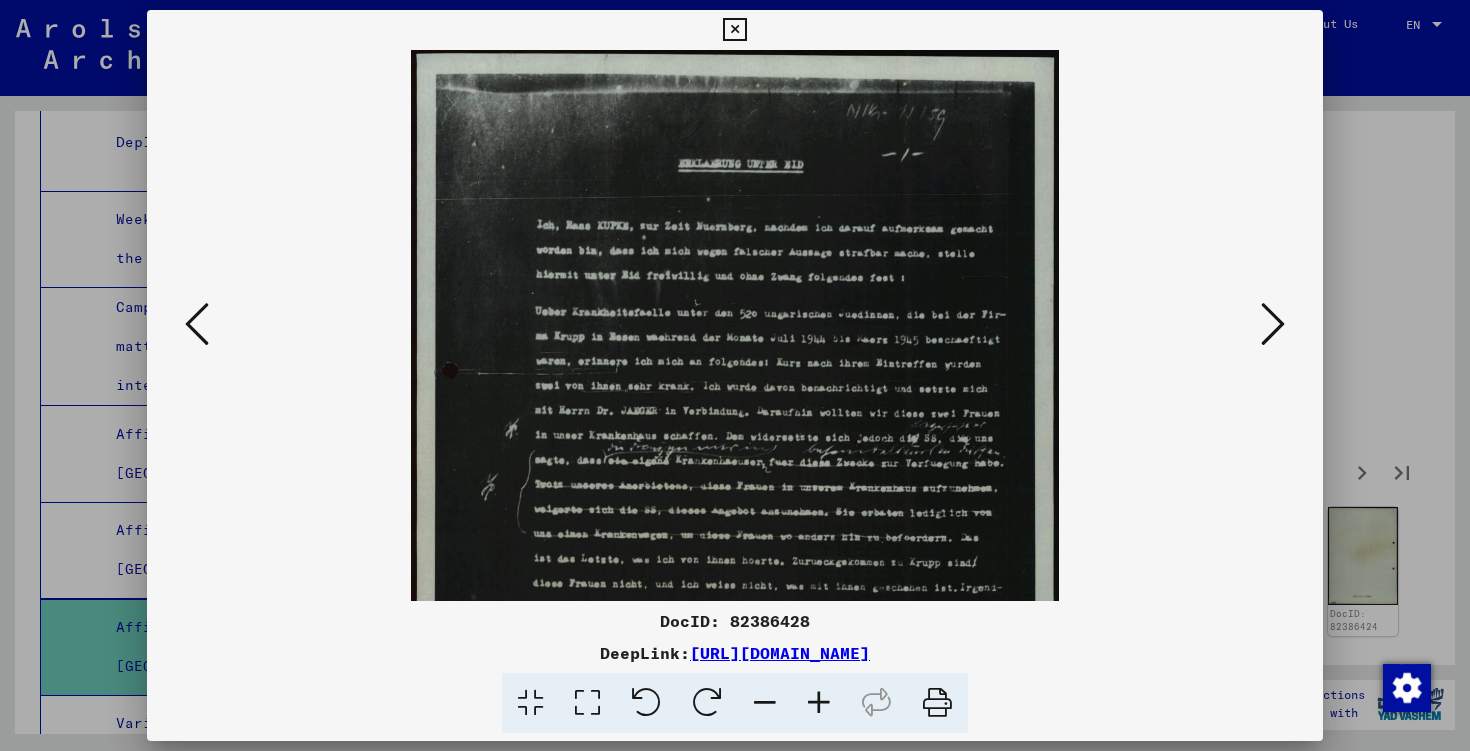 click at bounding box center [819, 703] 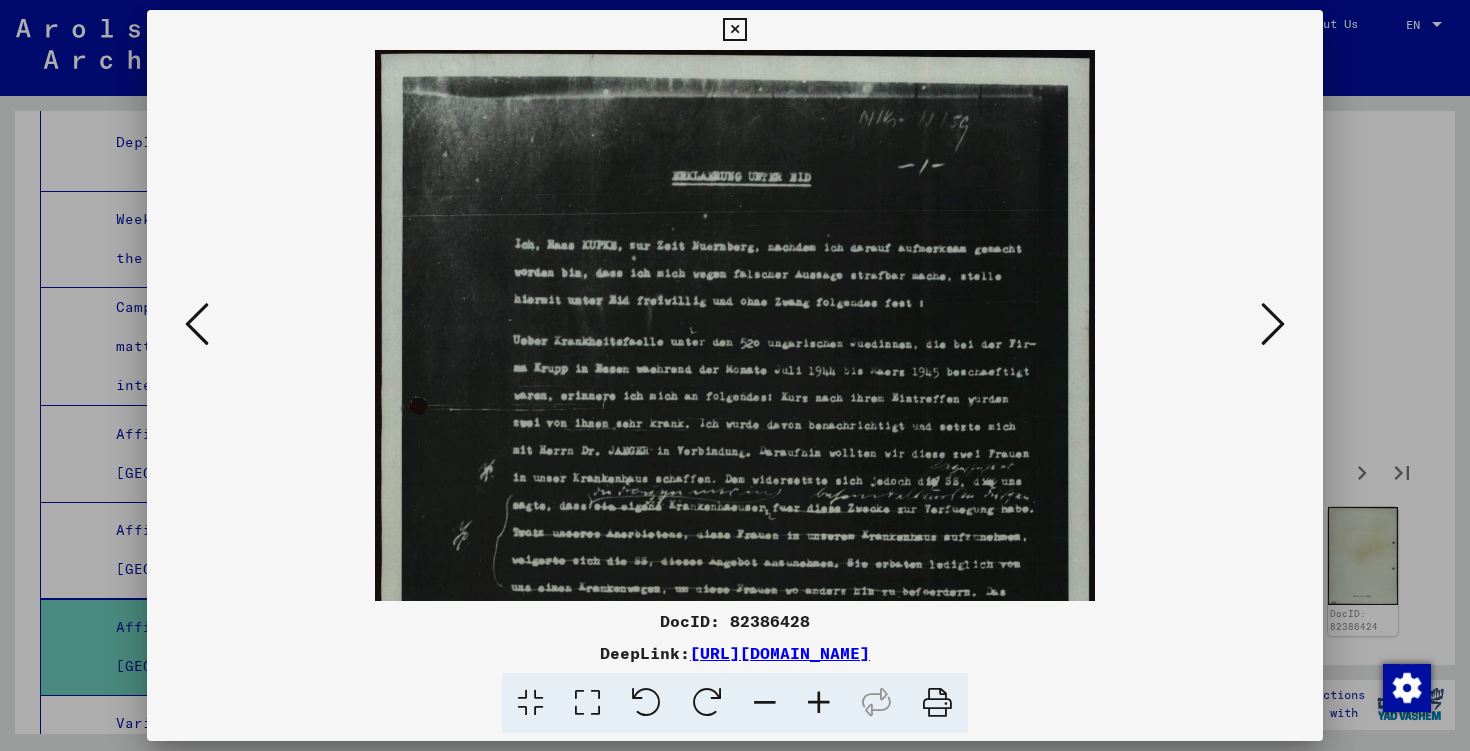 click at bounding box center [819, 703] 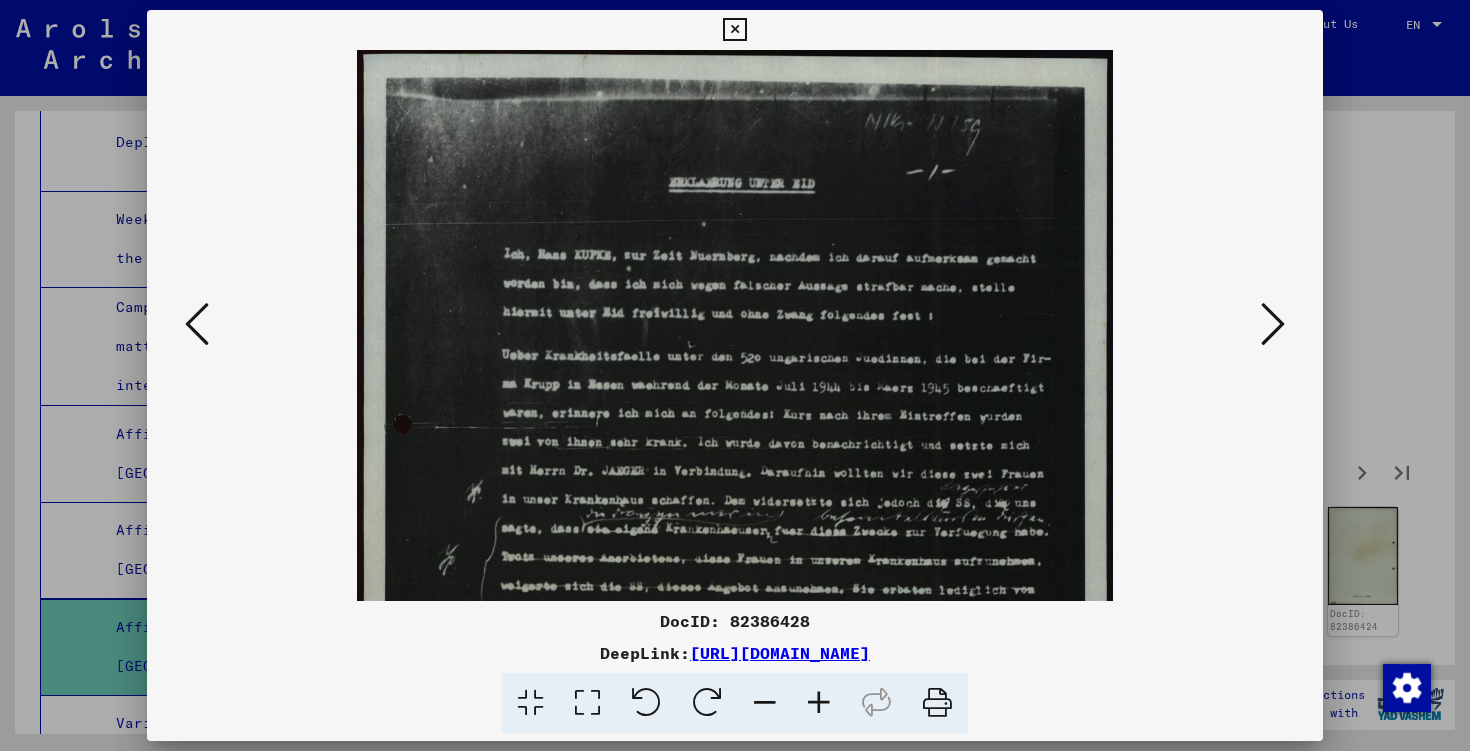 click at bounding box center (819, 703) 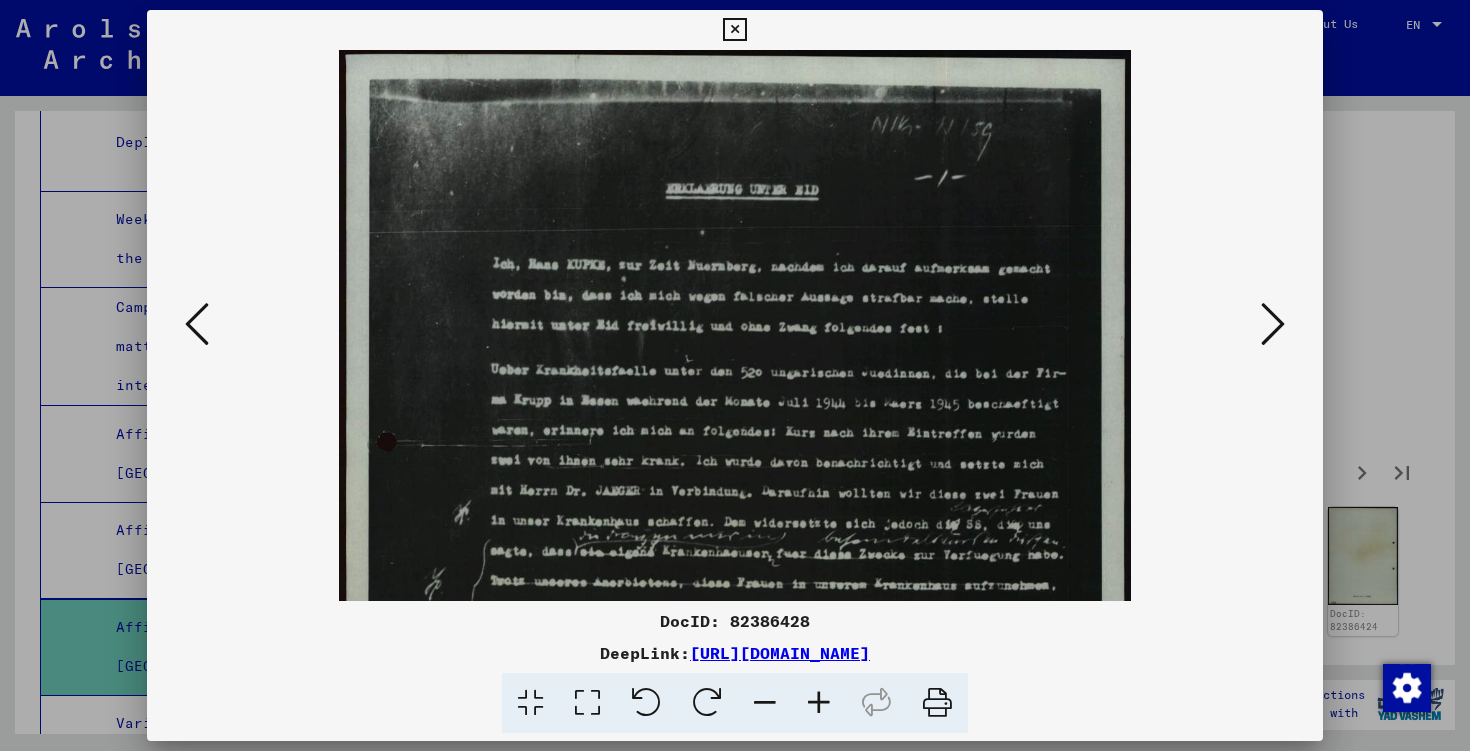 click at bounding box center [819, 703] 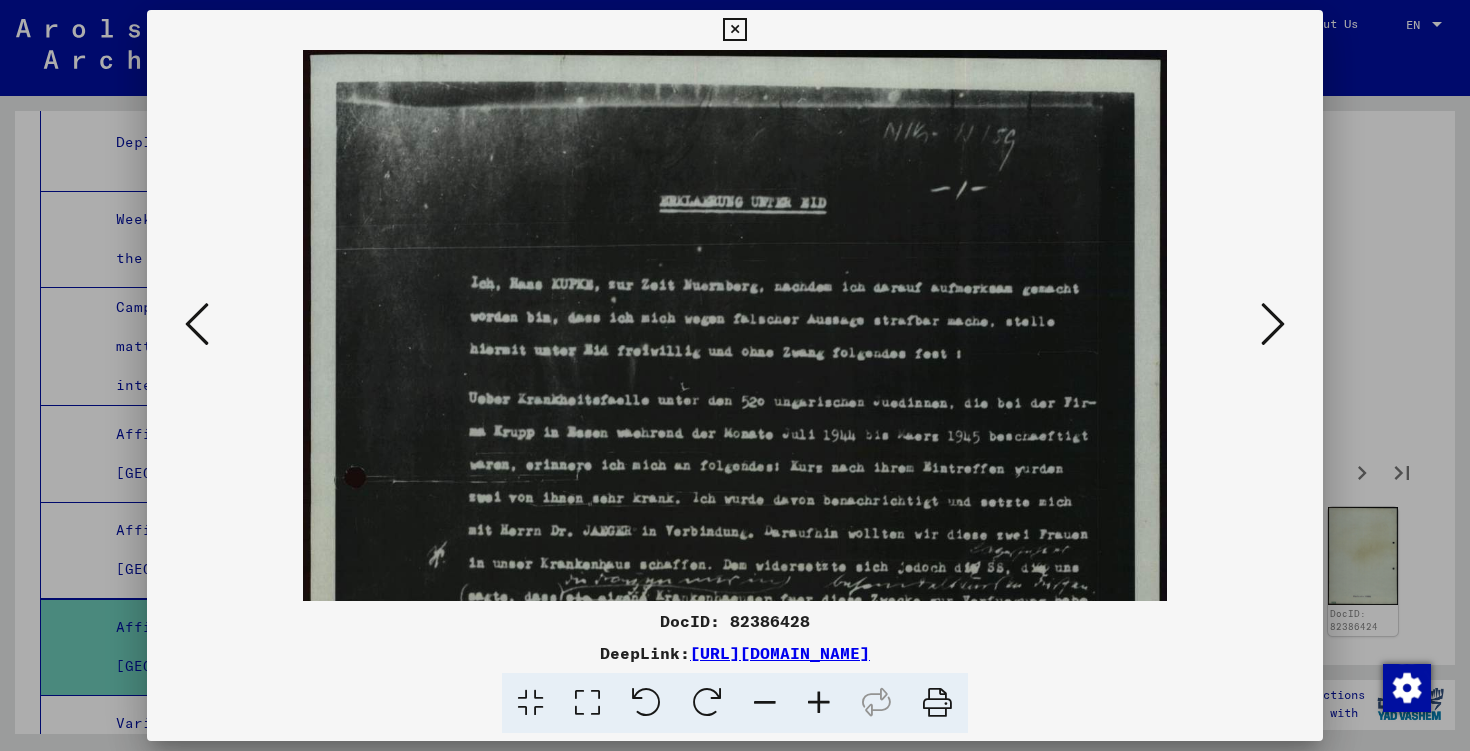 click at bounding box center [819, 703] 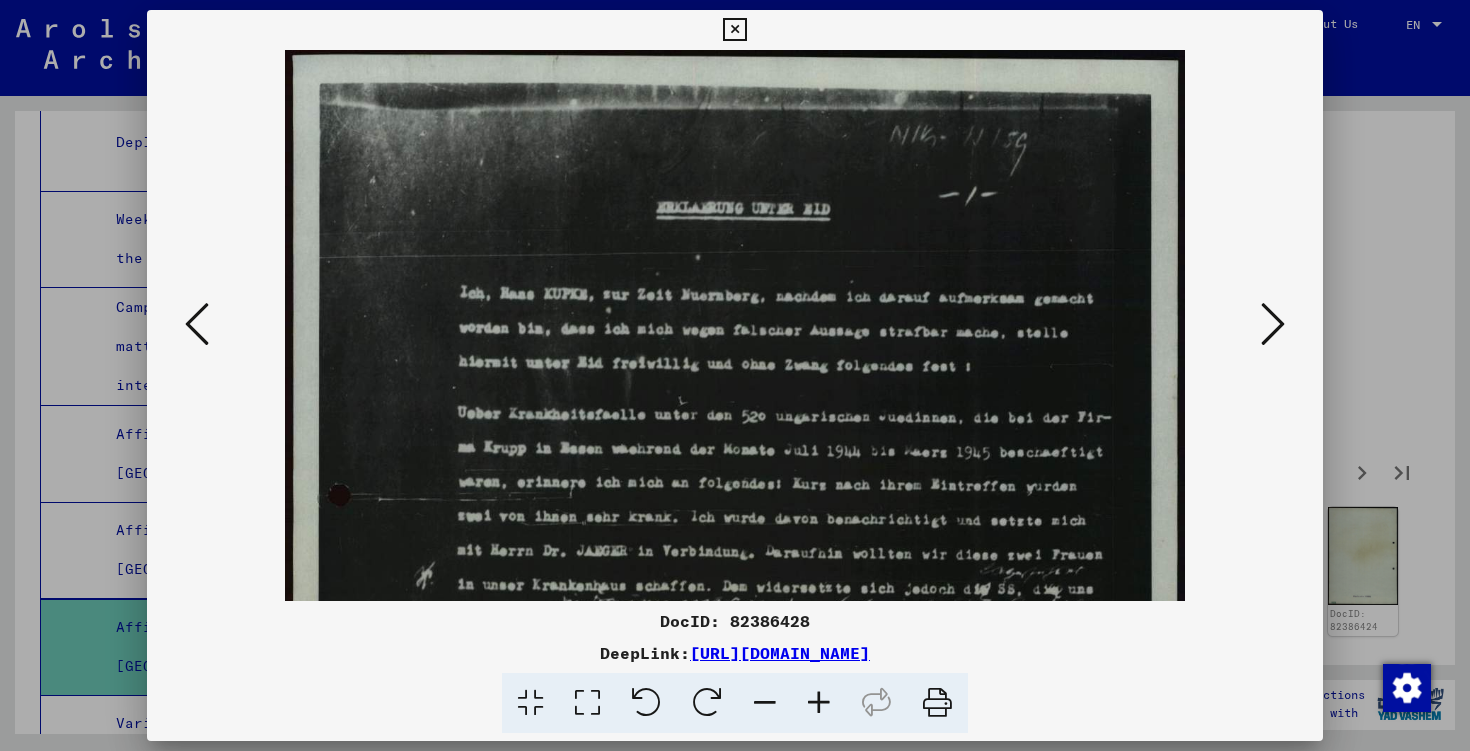 click at bounding box center [819, 703] 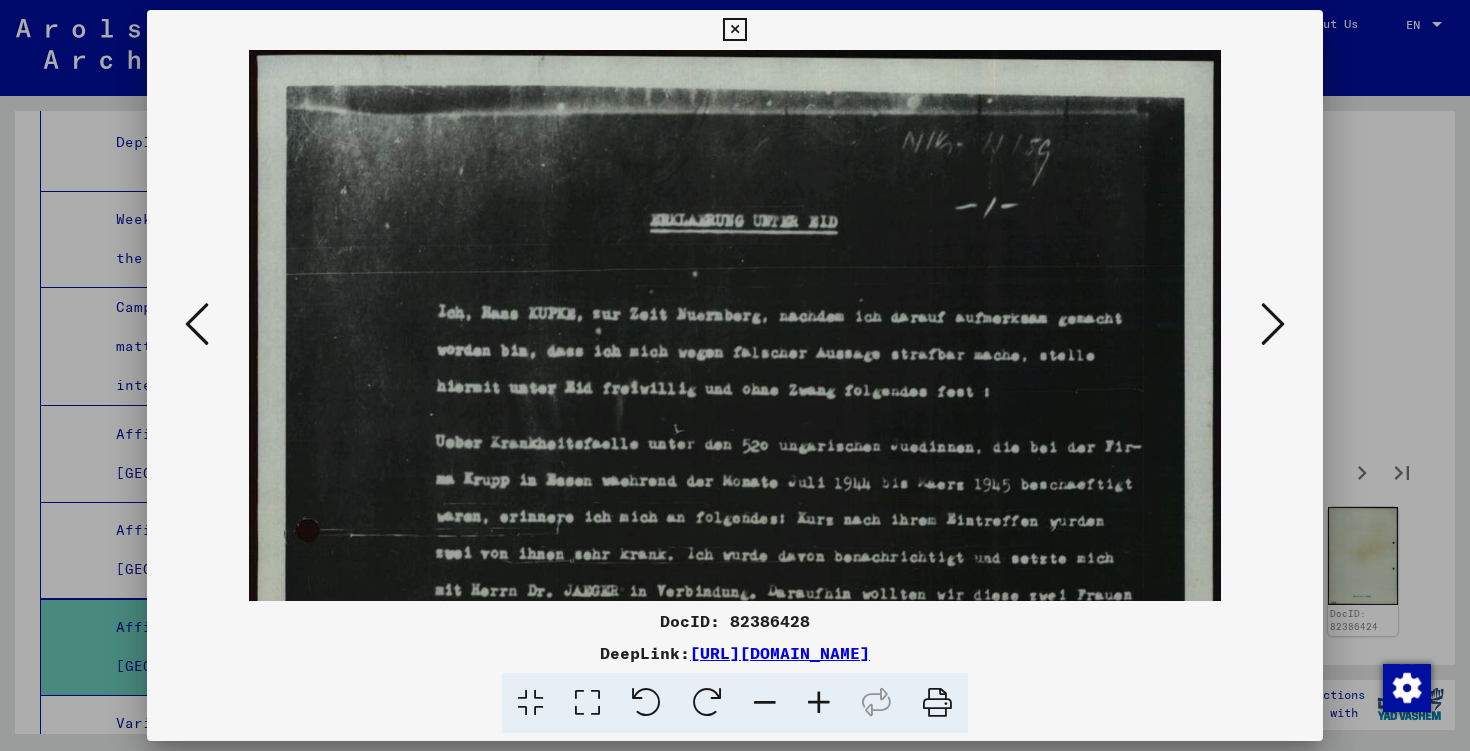 click at bounding box center (819, 703) 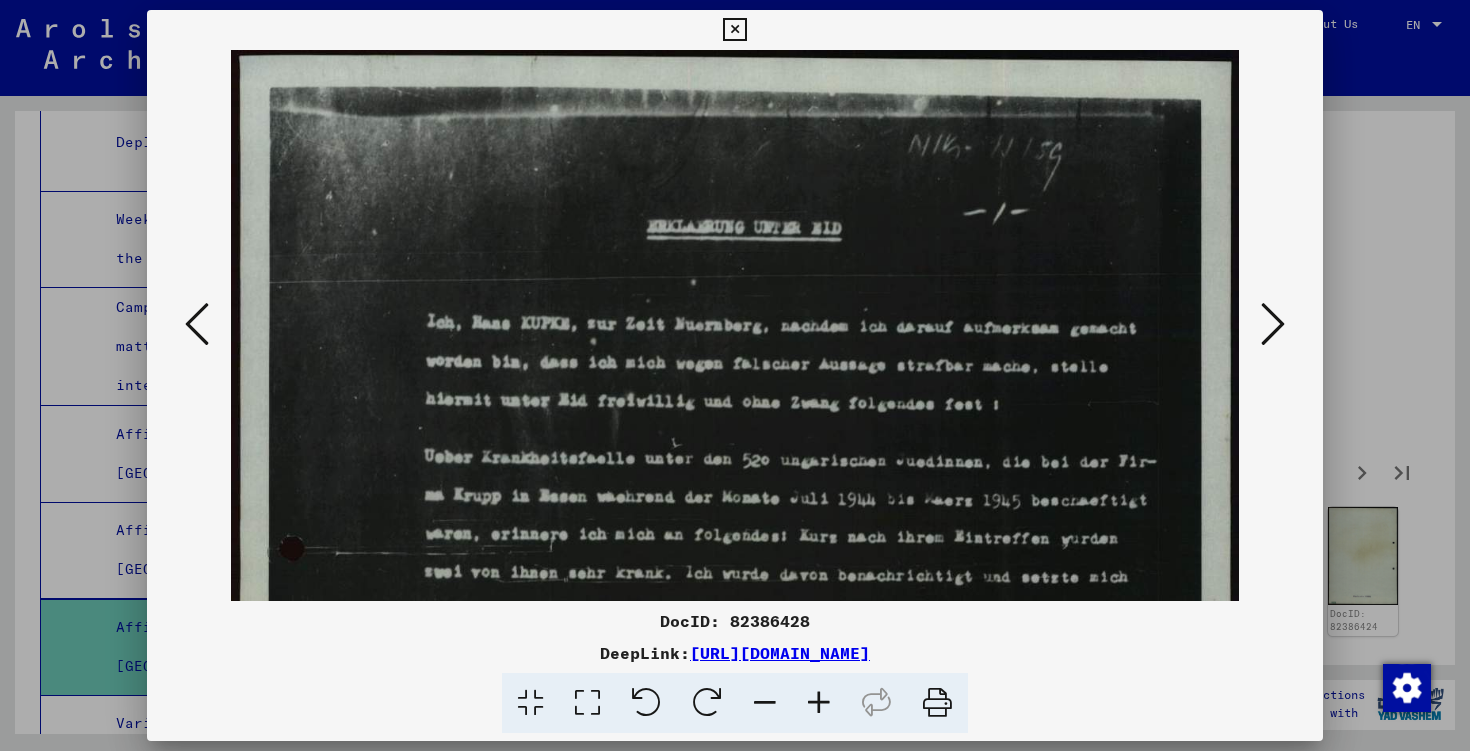 click at bounding box center (819, 703) 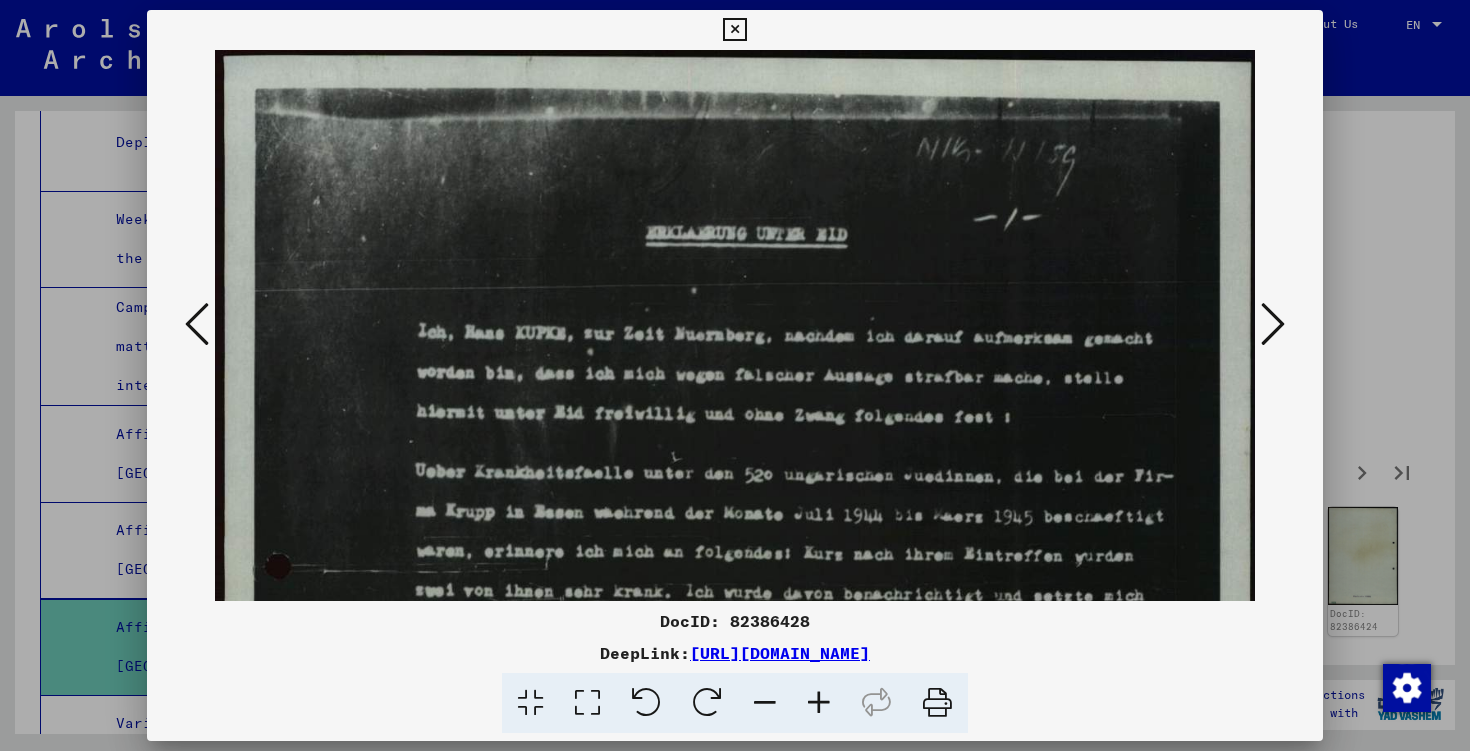 click at bounding box center (819, 703) 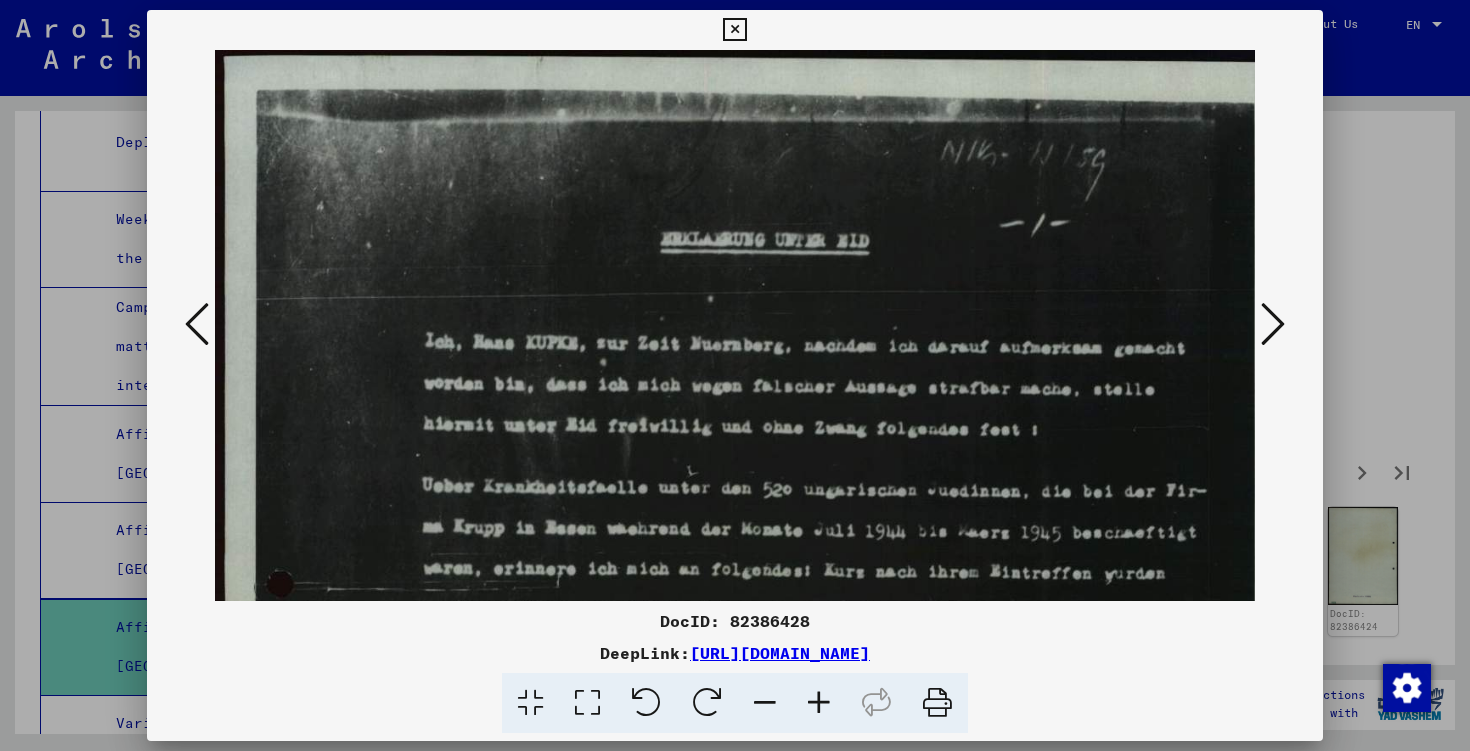 click at bounding box center [819, 703] 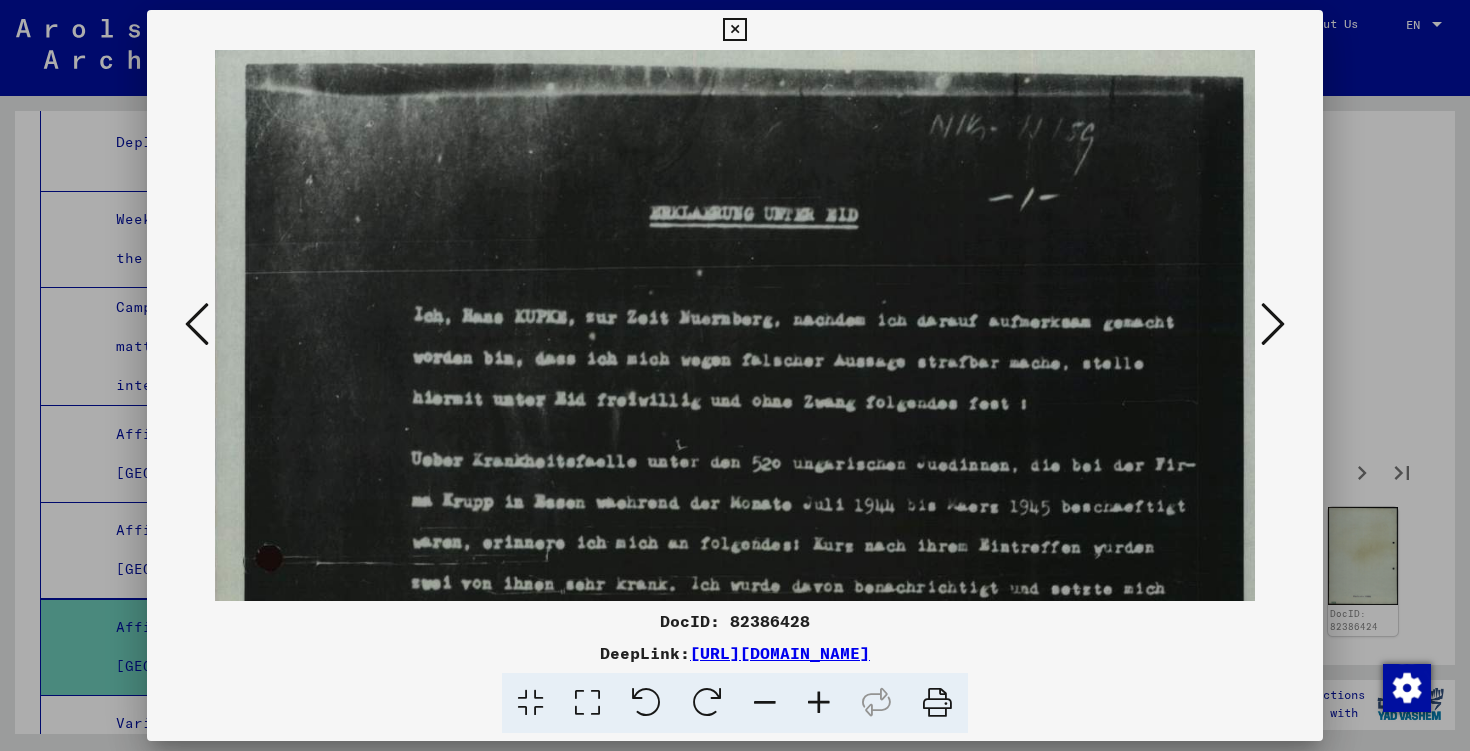 scroll, scrollTop: 40, scrollLeft: 18, axis: both 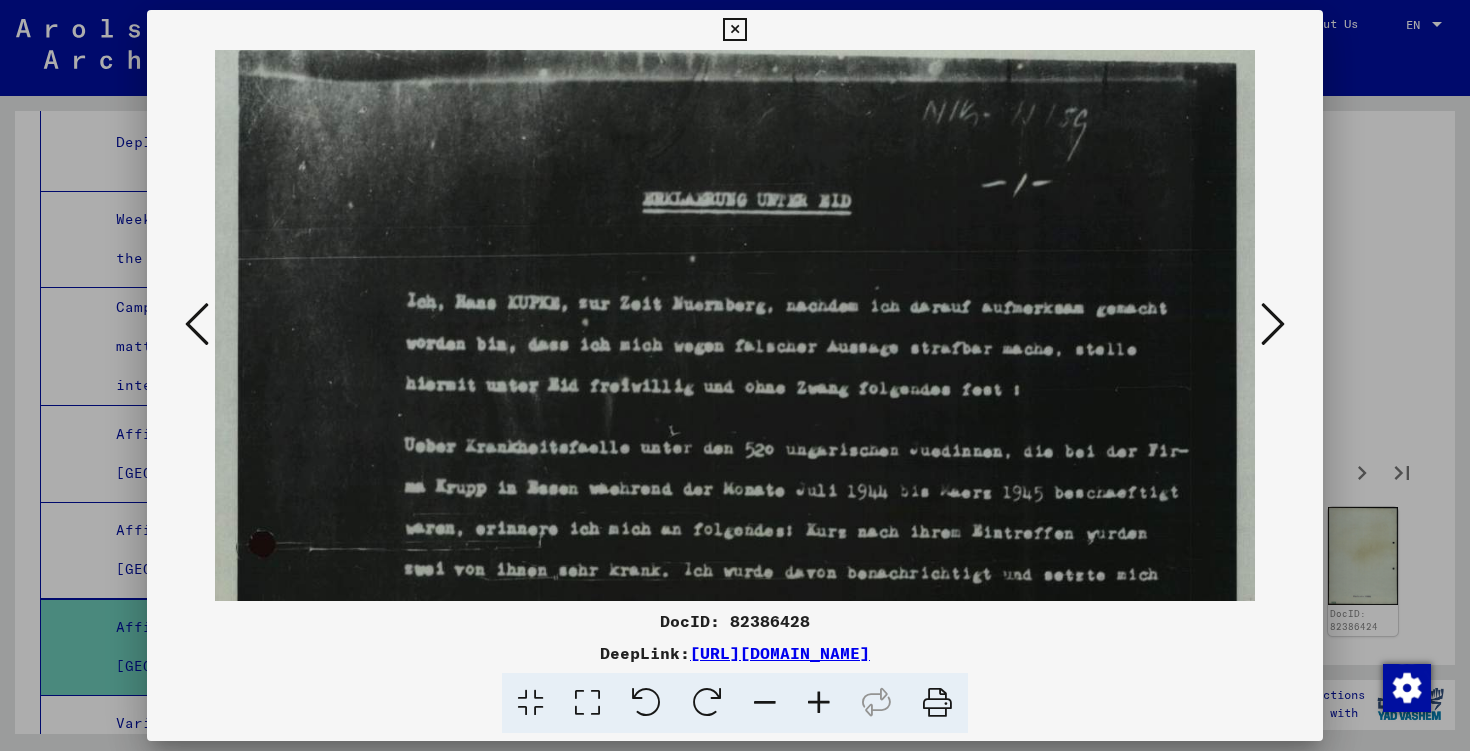 drag, startPoint x: 867, startPoint y: 575, endPoint x: 849, endPoint y: 535, distance: 43.863426 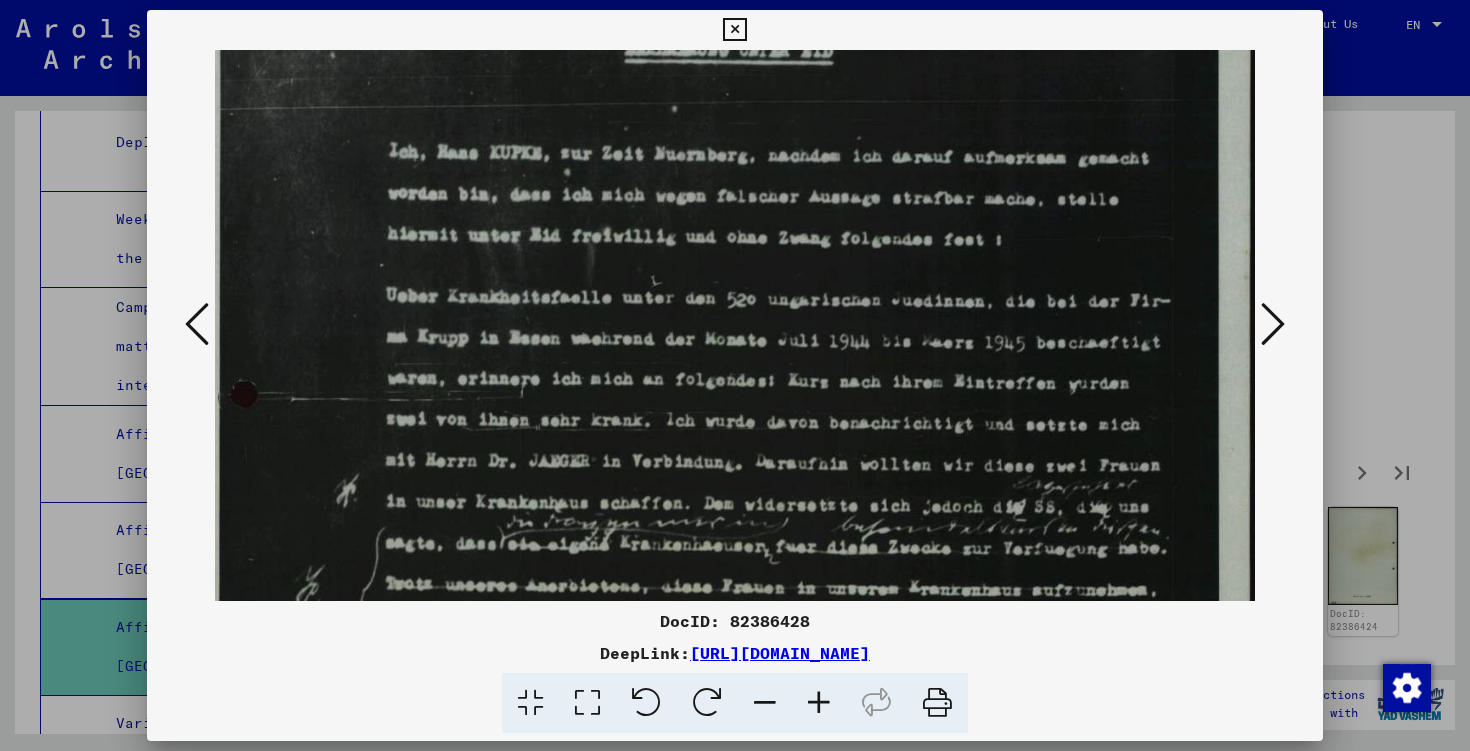 drag, startPoint x: 869, startPoint y: 536, endPoint x: 849, endPoint y: 386, distance: 151.32745 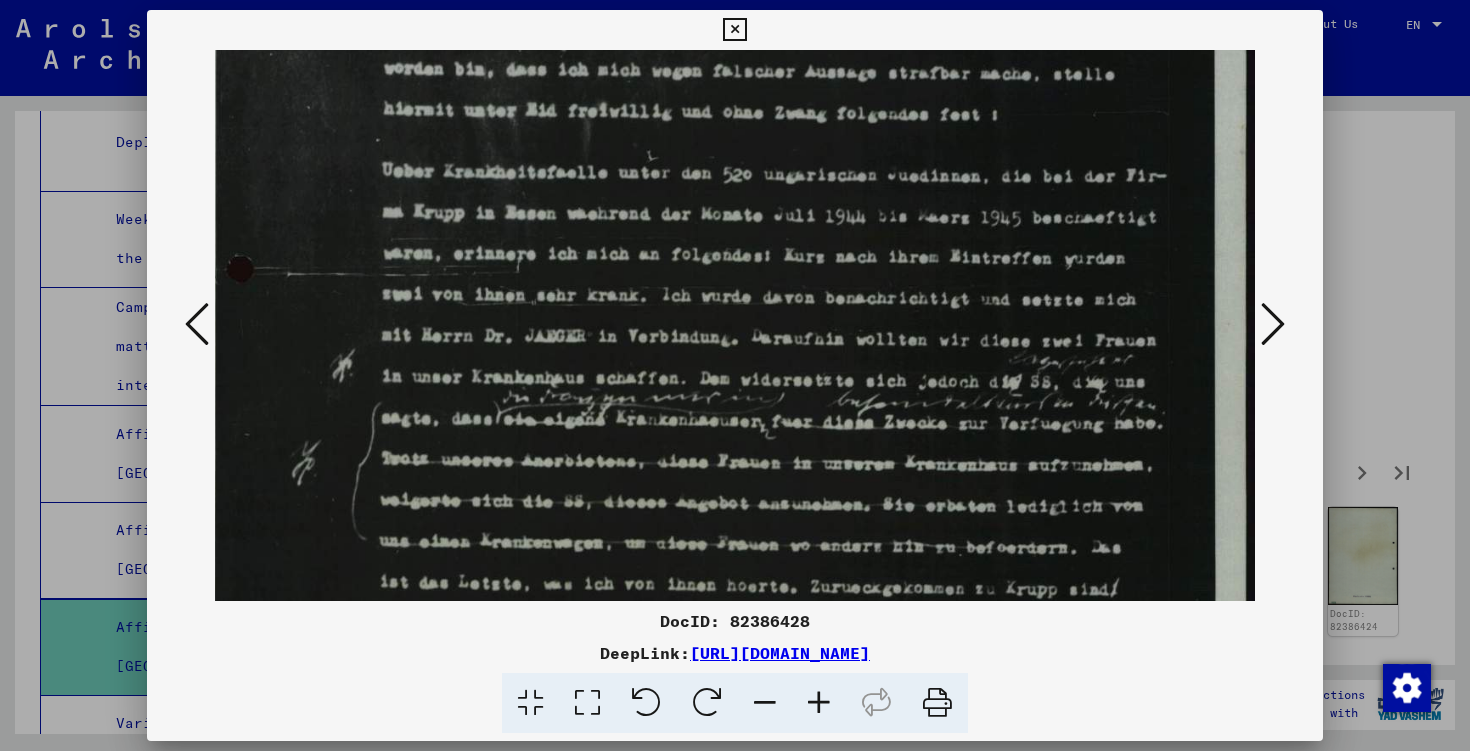 scroll, scrollTop: 378, scrollLeft: 40, axis: both 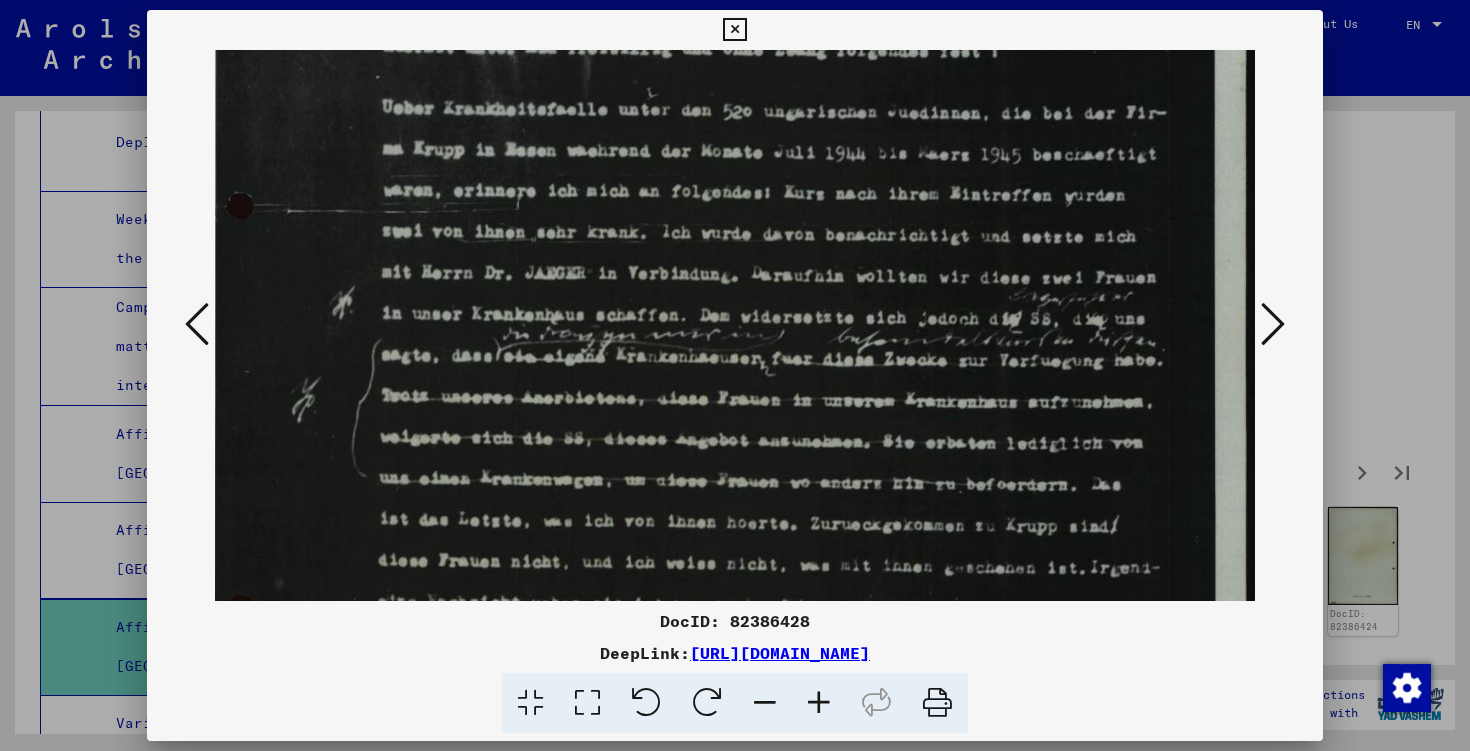 drag, startPoint x: 970, startPoint y: 417, endPoint x: 961, endPoint y: 229, distance: 188.2153 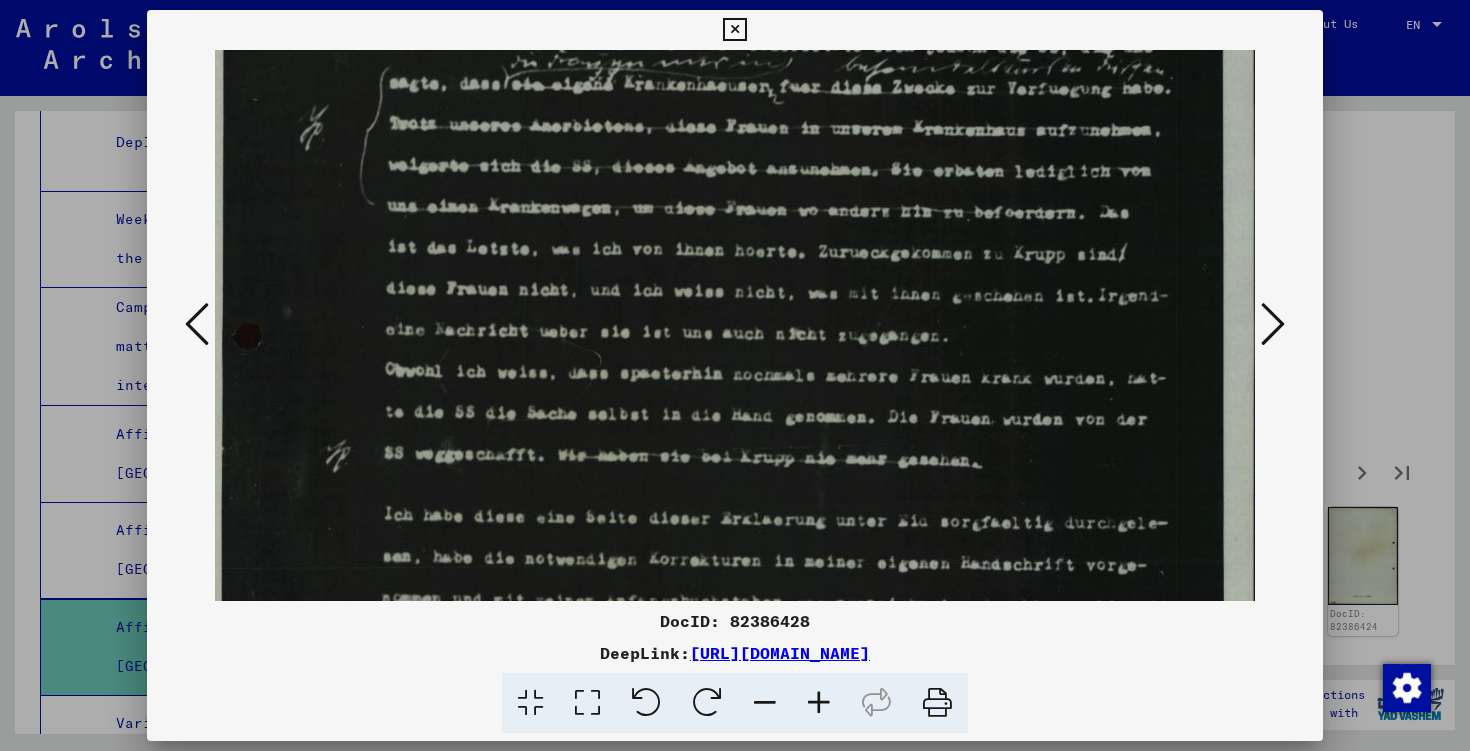 drag, startPoint x: 973, startPoint y: 321, endPoint x: 963, endPoint y: 49, distance: 272.18375 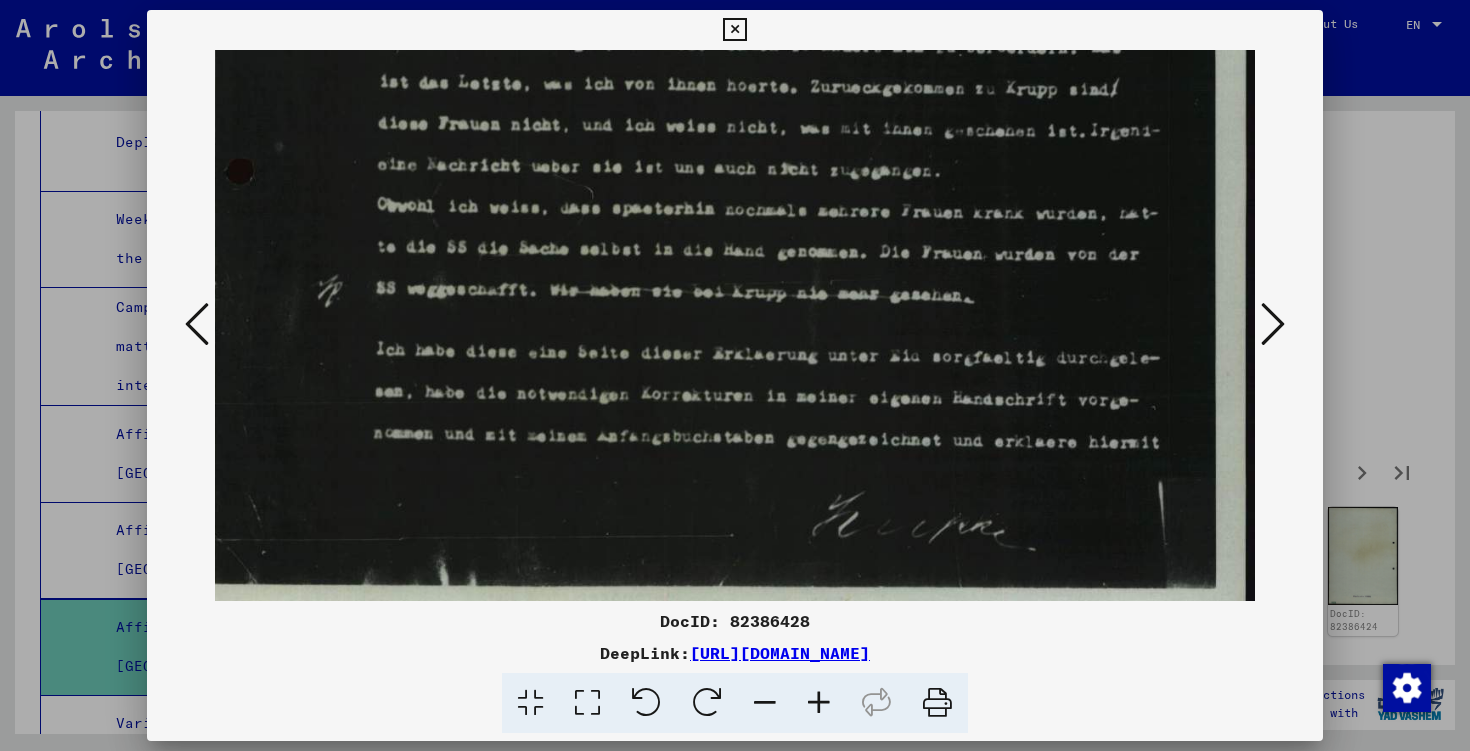 scroll, scrollTop: 816, scrollLeft: 40, axis: both 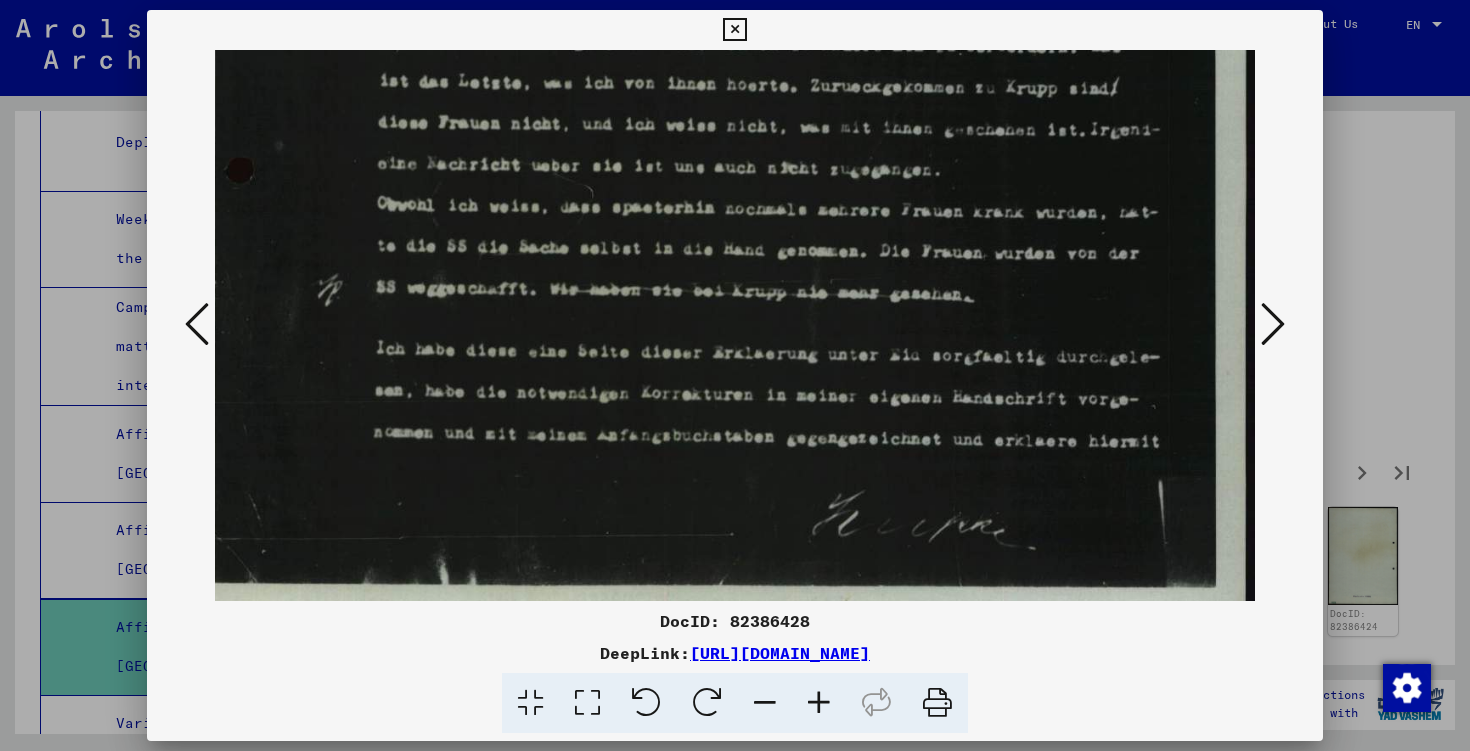 drag, startPoint x: 978, startPoint y: 238, endPoint x: 951, endPoint y: 72, distance: 168.18144 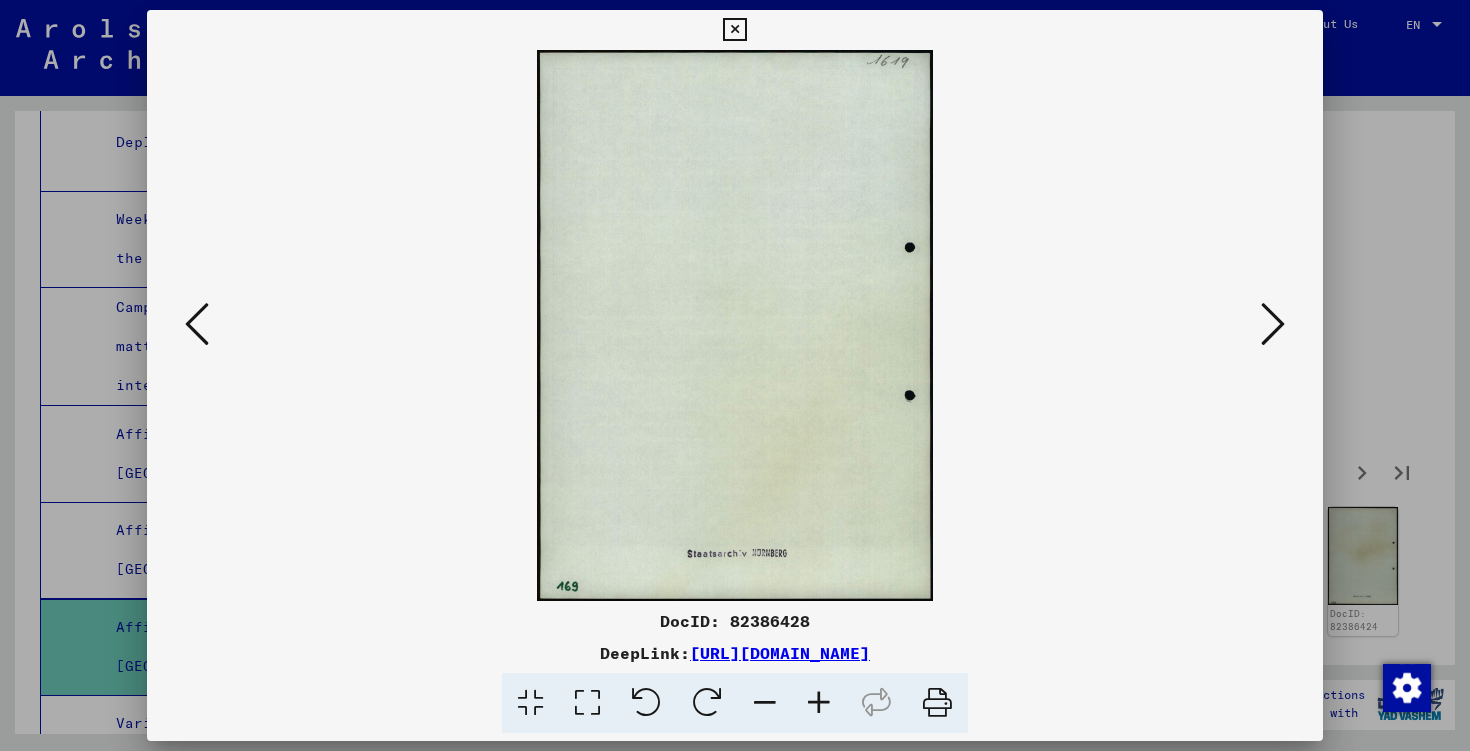 scroll, scrollTop: 0, scrollLeft: 0, axis: both 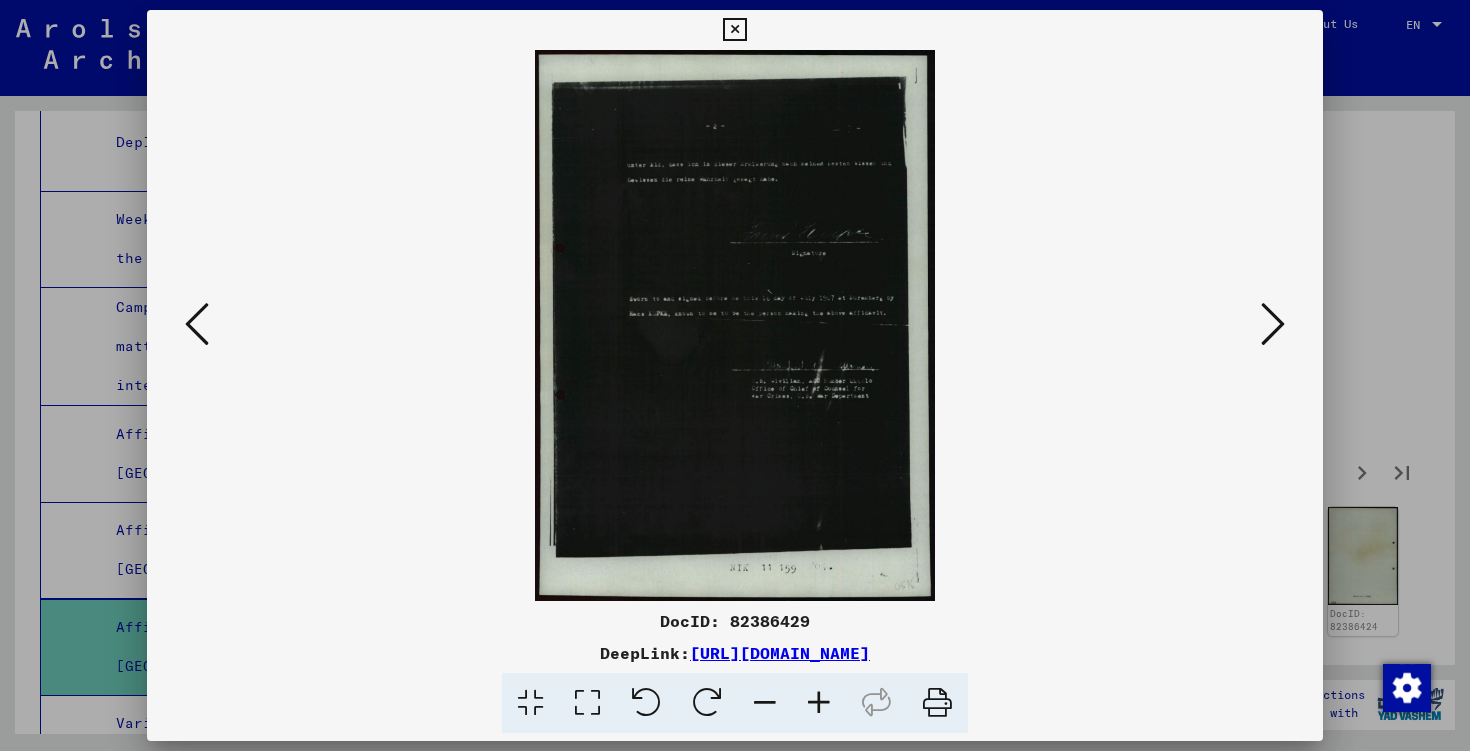 click at bounding box center [1273, 324] 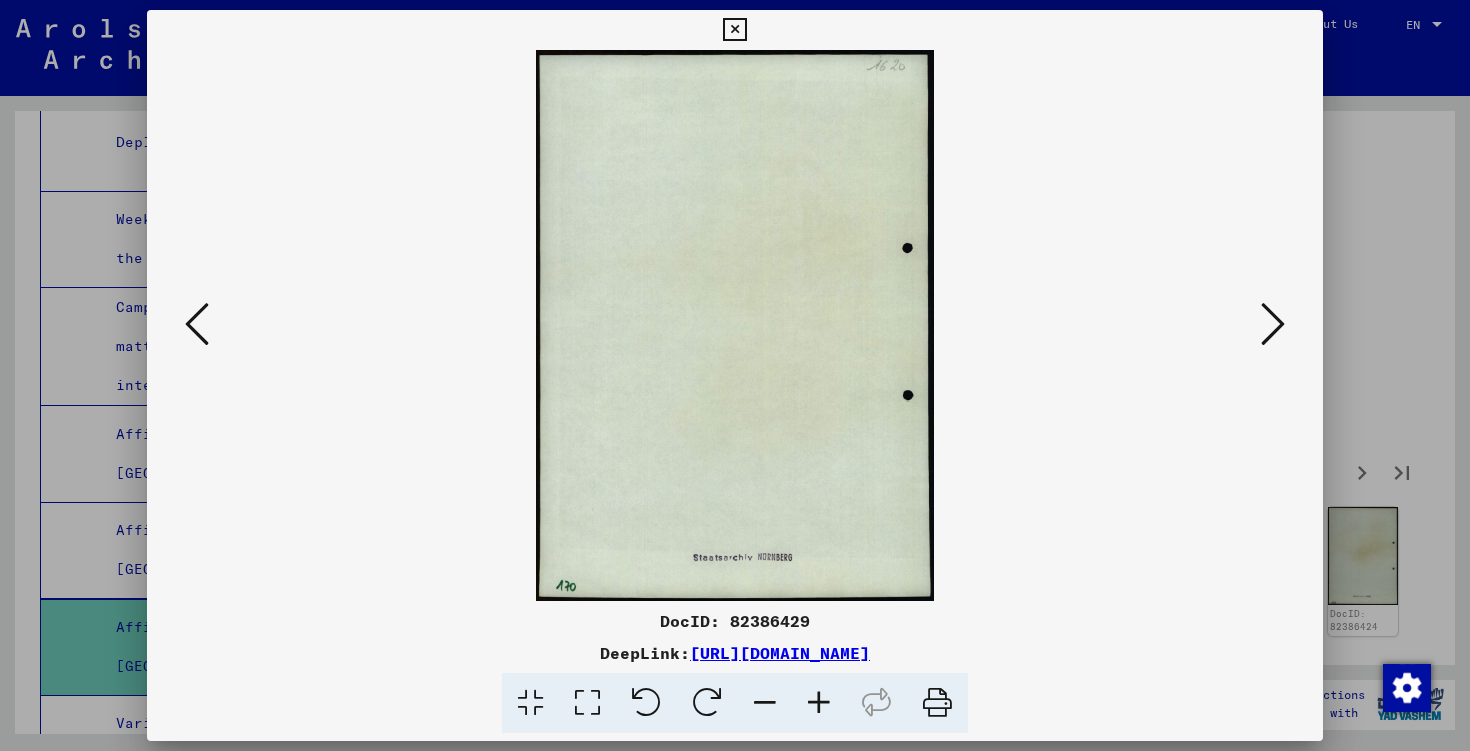 click at bounding box center (1273, 324) 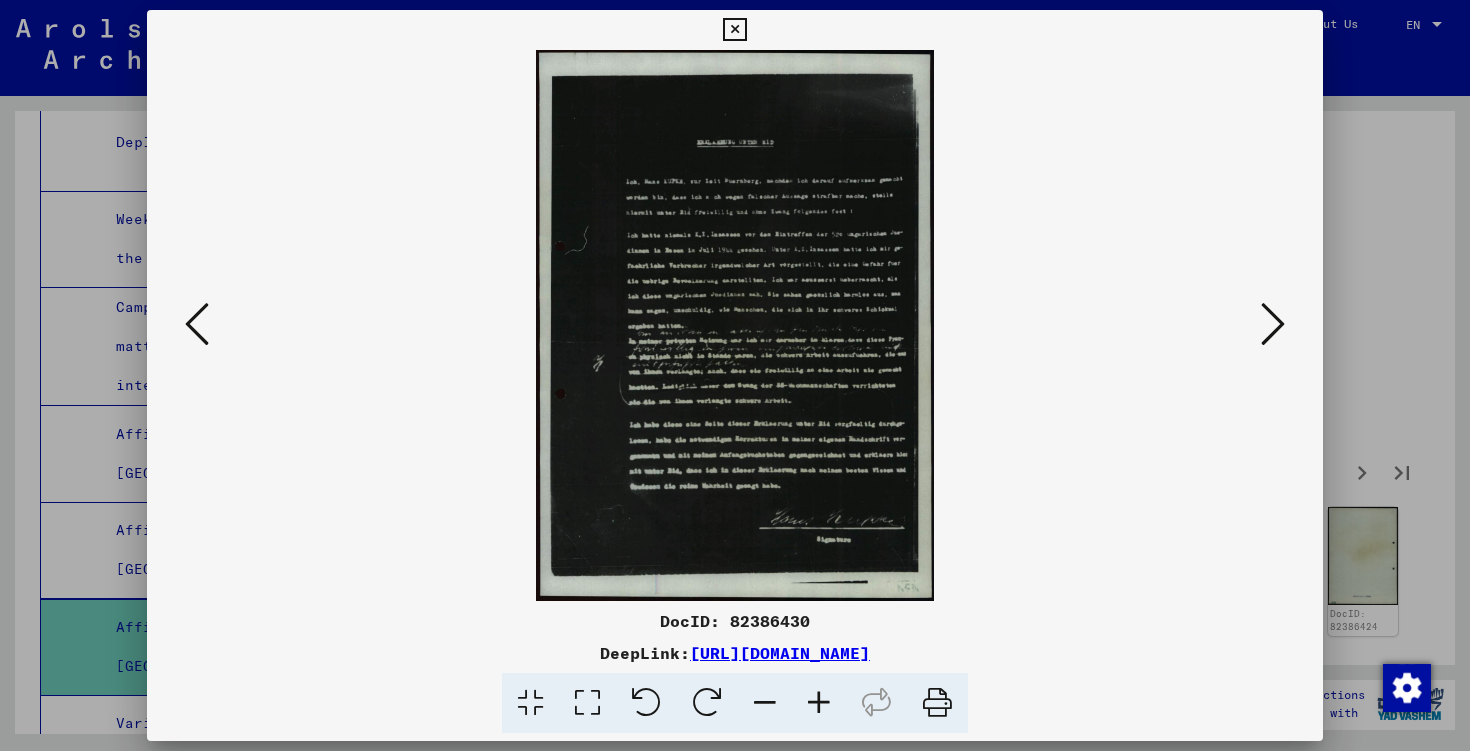click at bounding box center [819, 703] 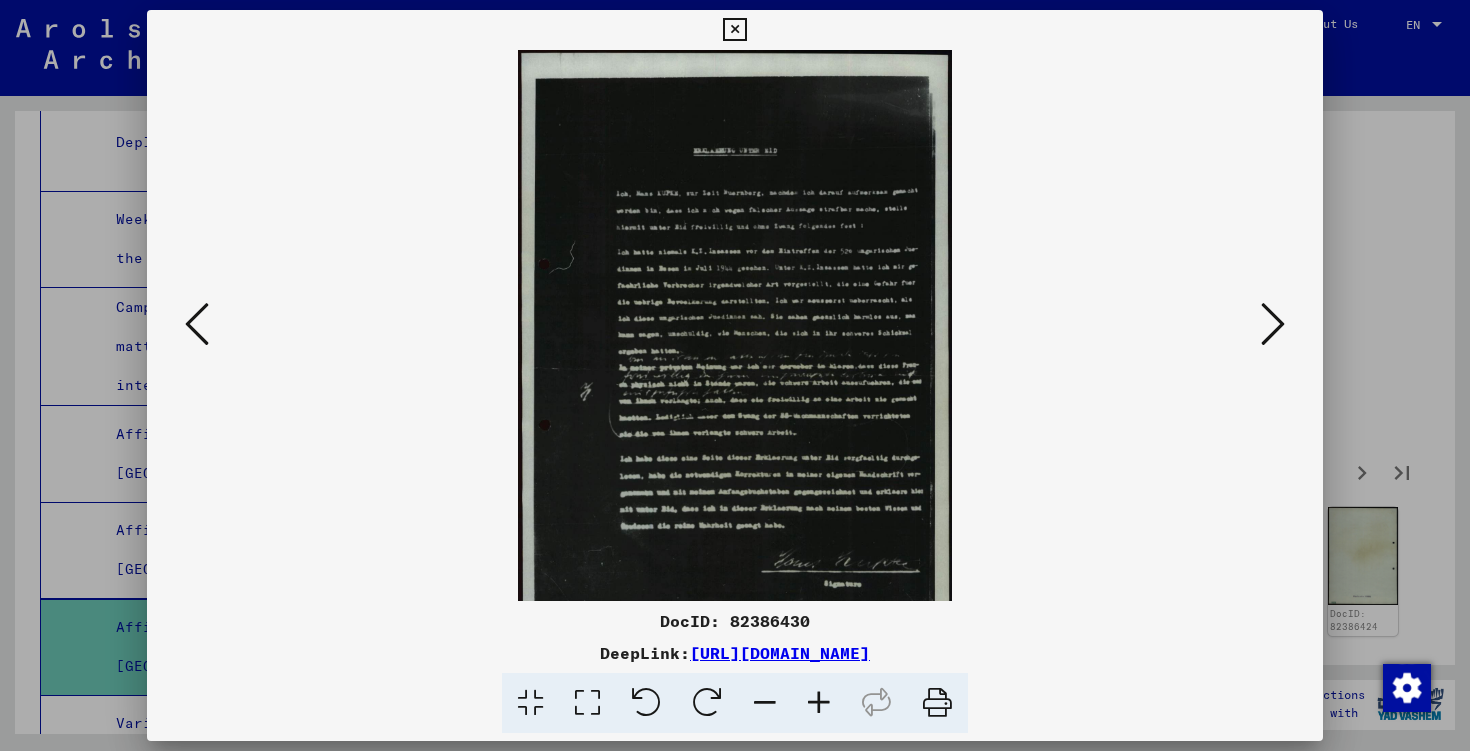 click at bounding box center [819, 703] 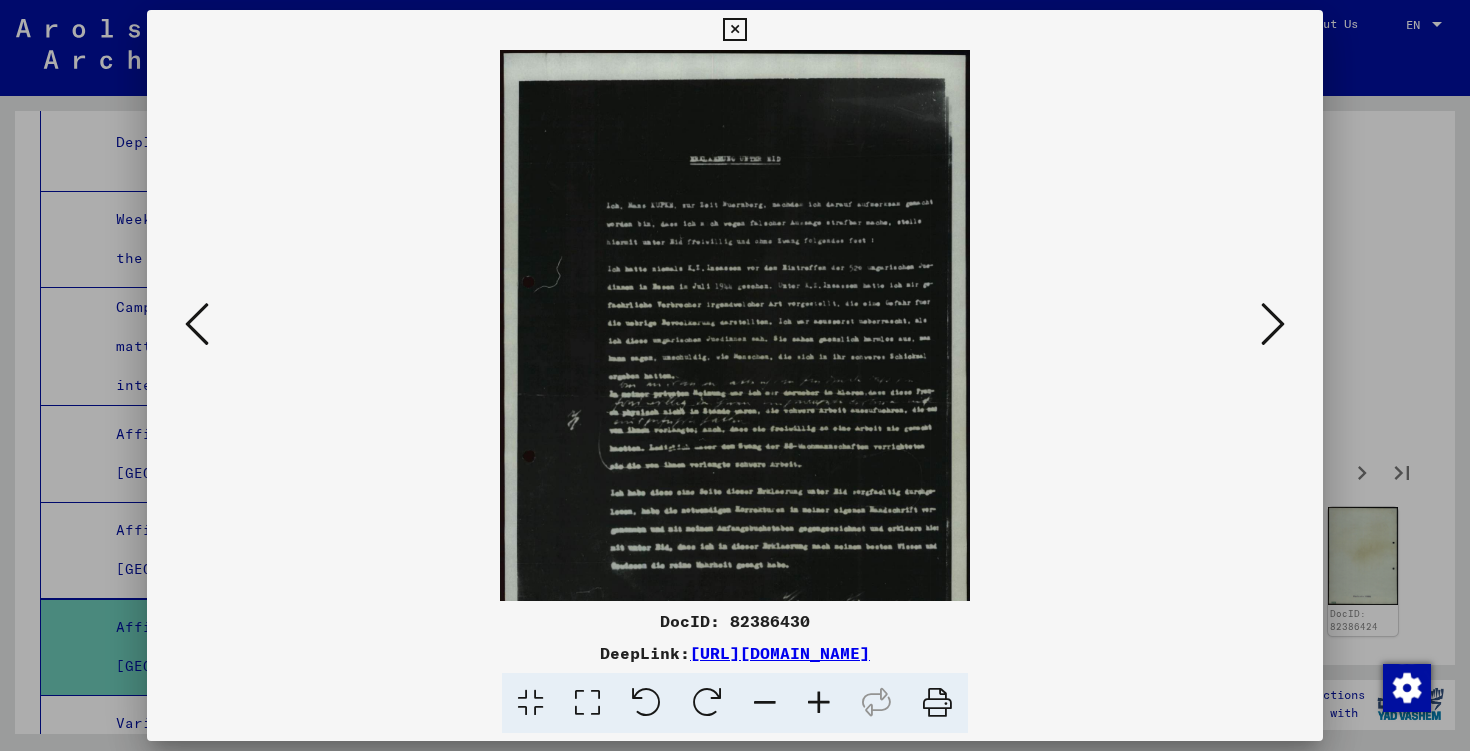 click at bounding box center (819, 703) 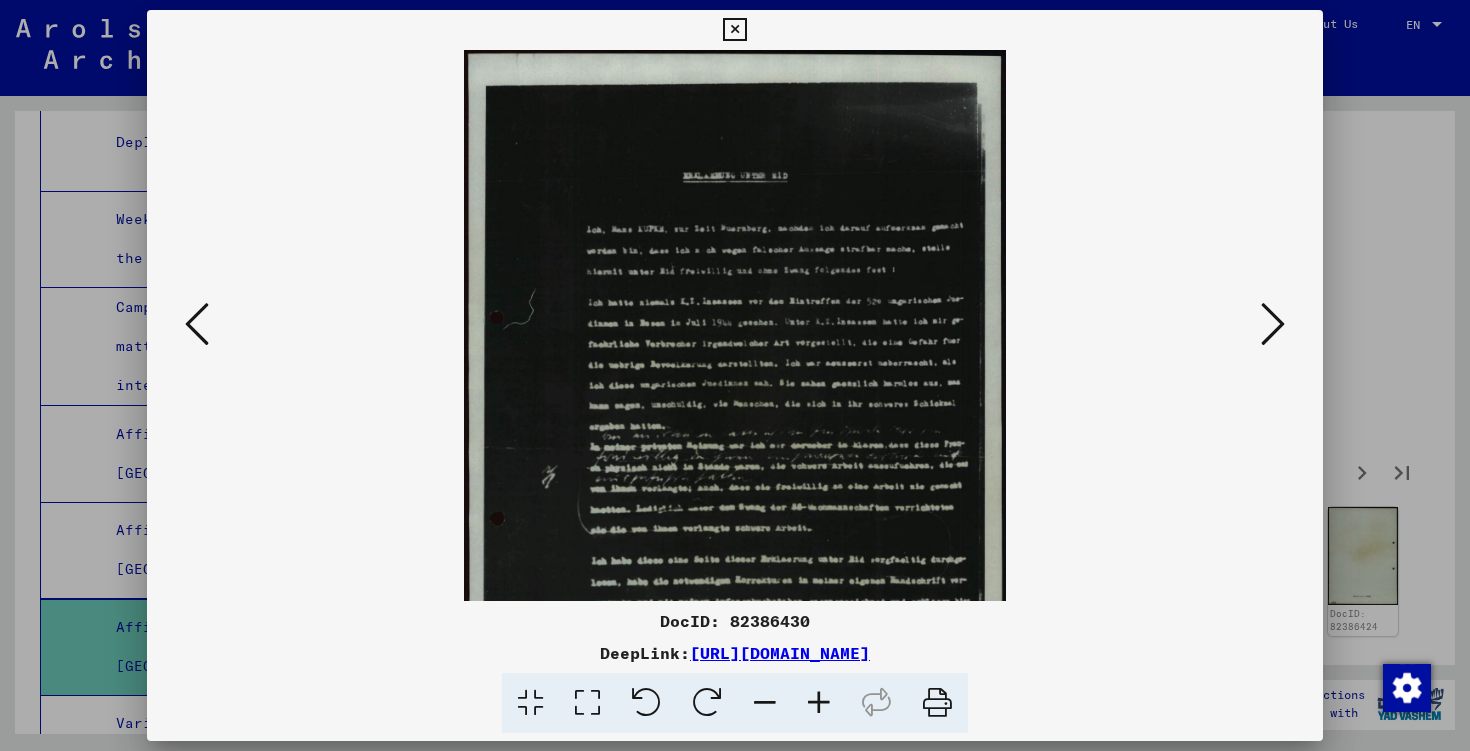 click at bounding box center (819, 703) 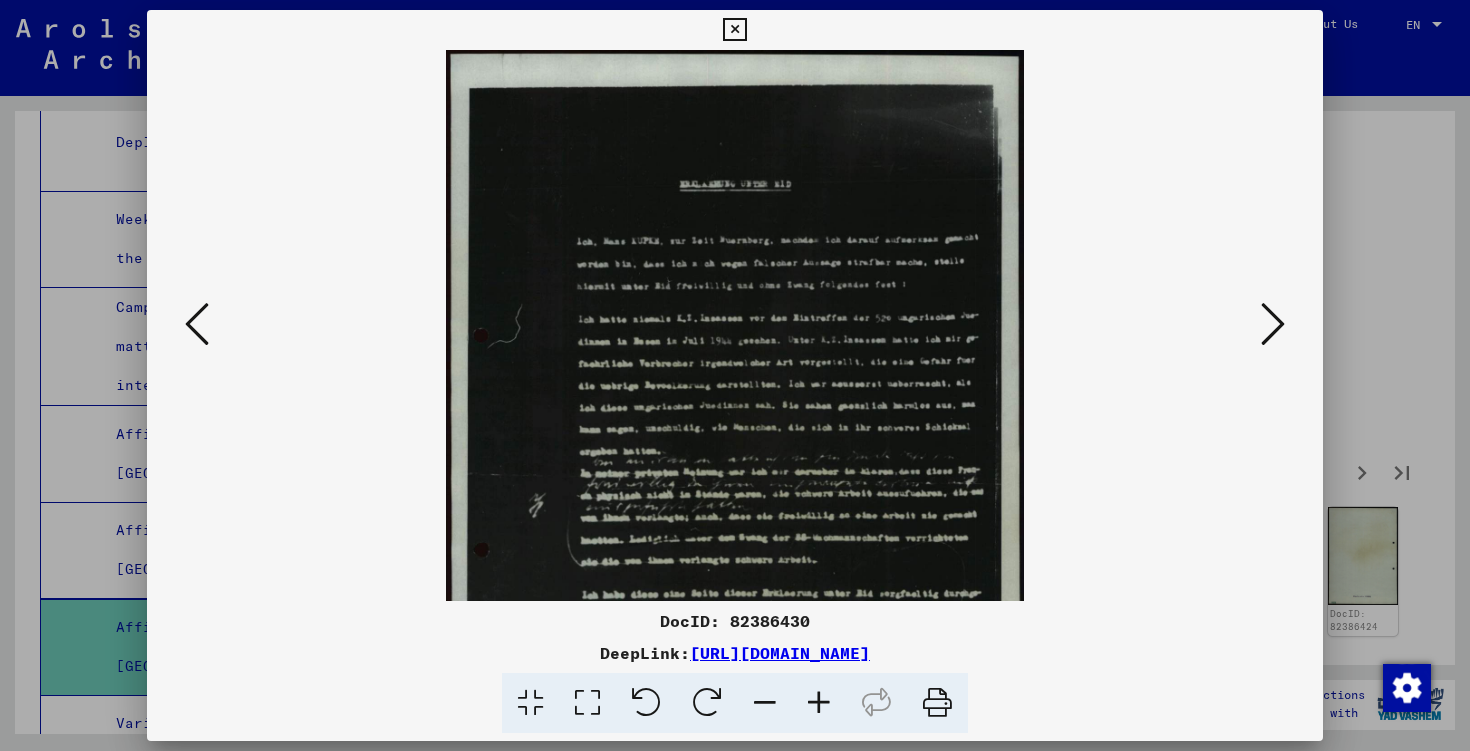 click at bounding box center [819, 703] 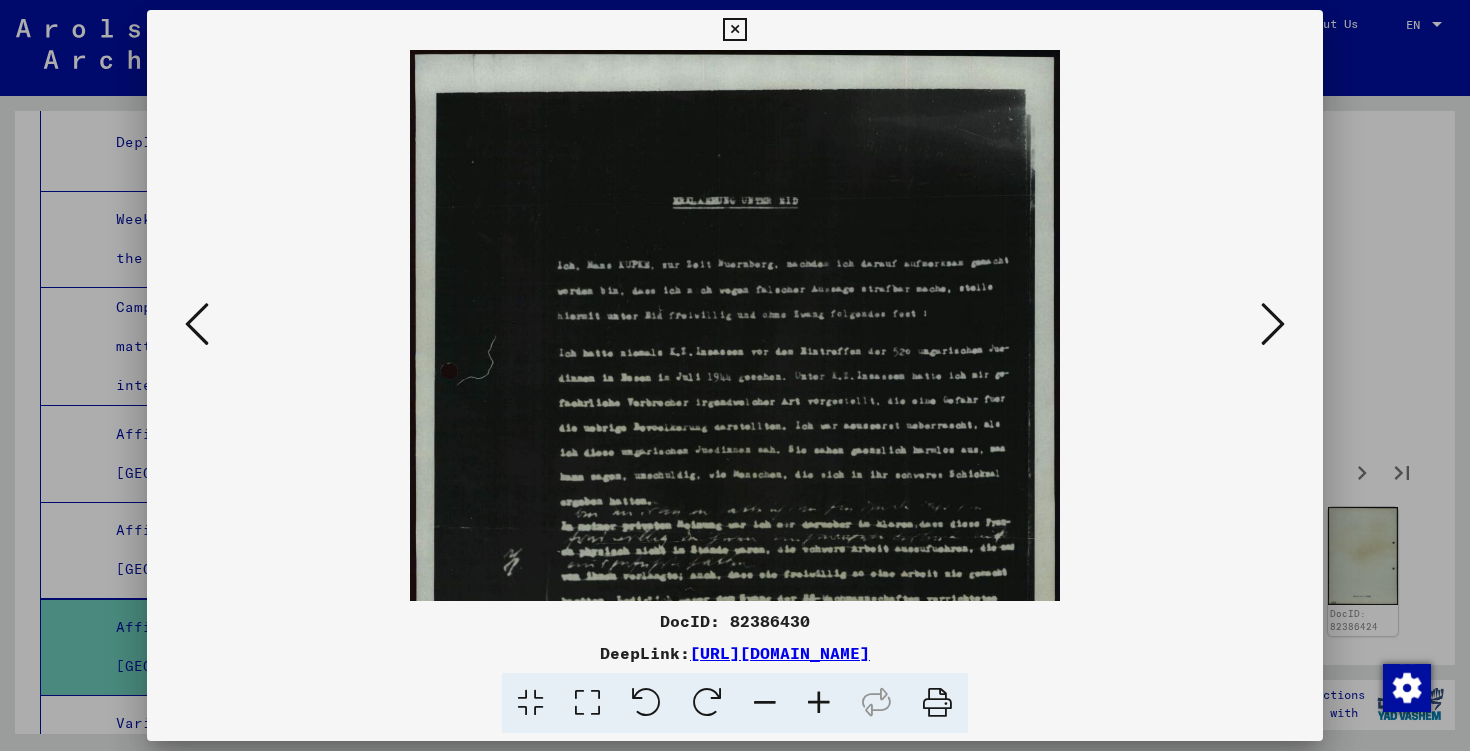 click at bounding box center [819, 703] 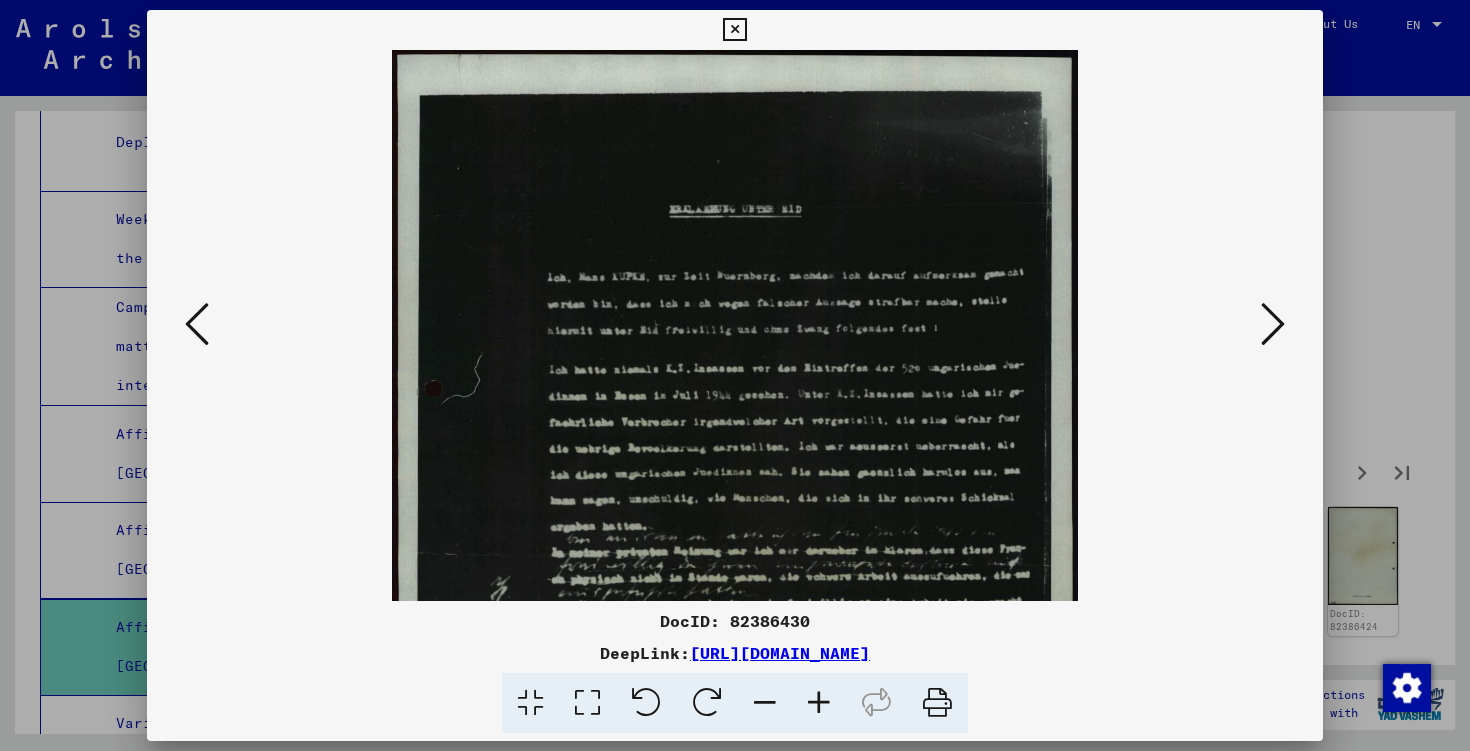 click at bounding box center (819, 703) 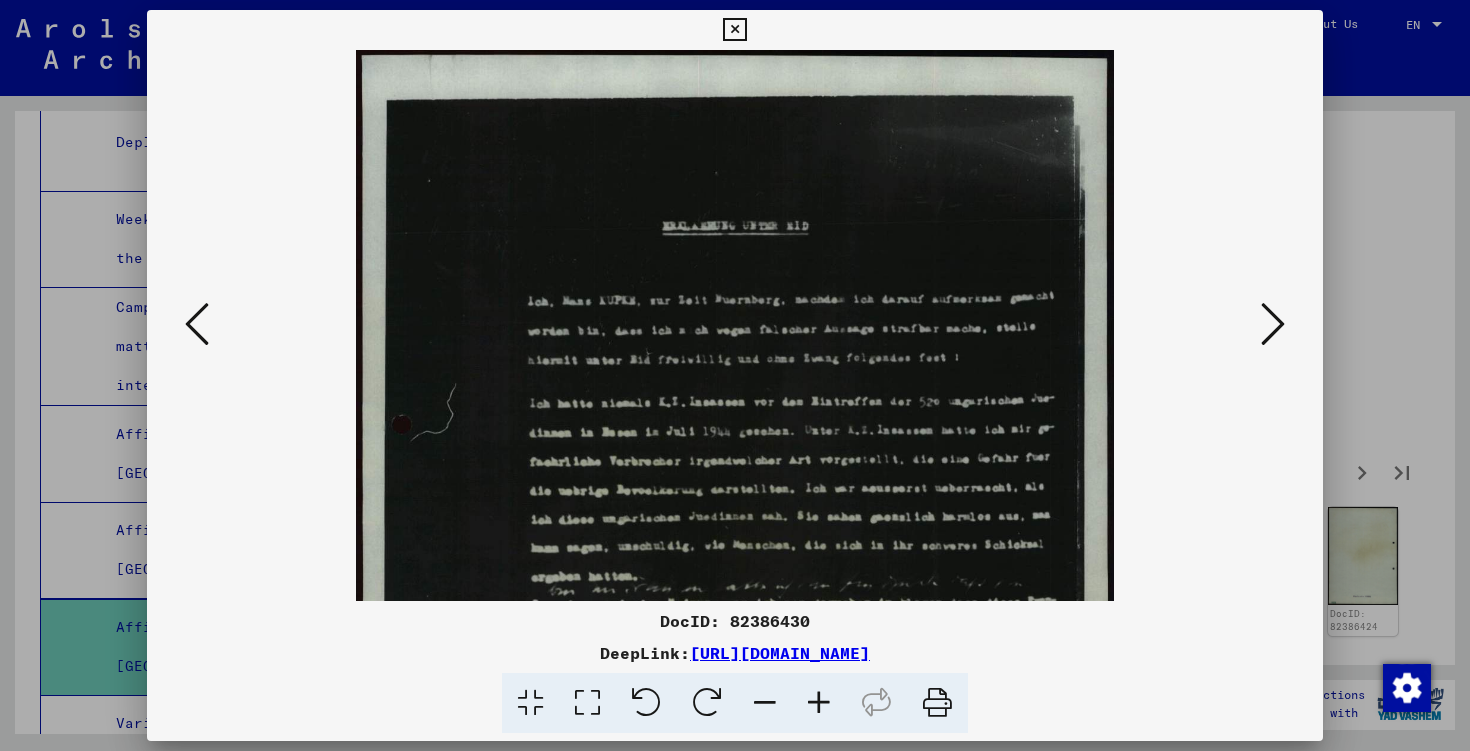 click at bounding box center [819, 703] 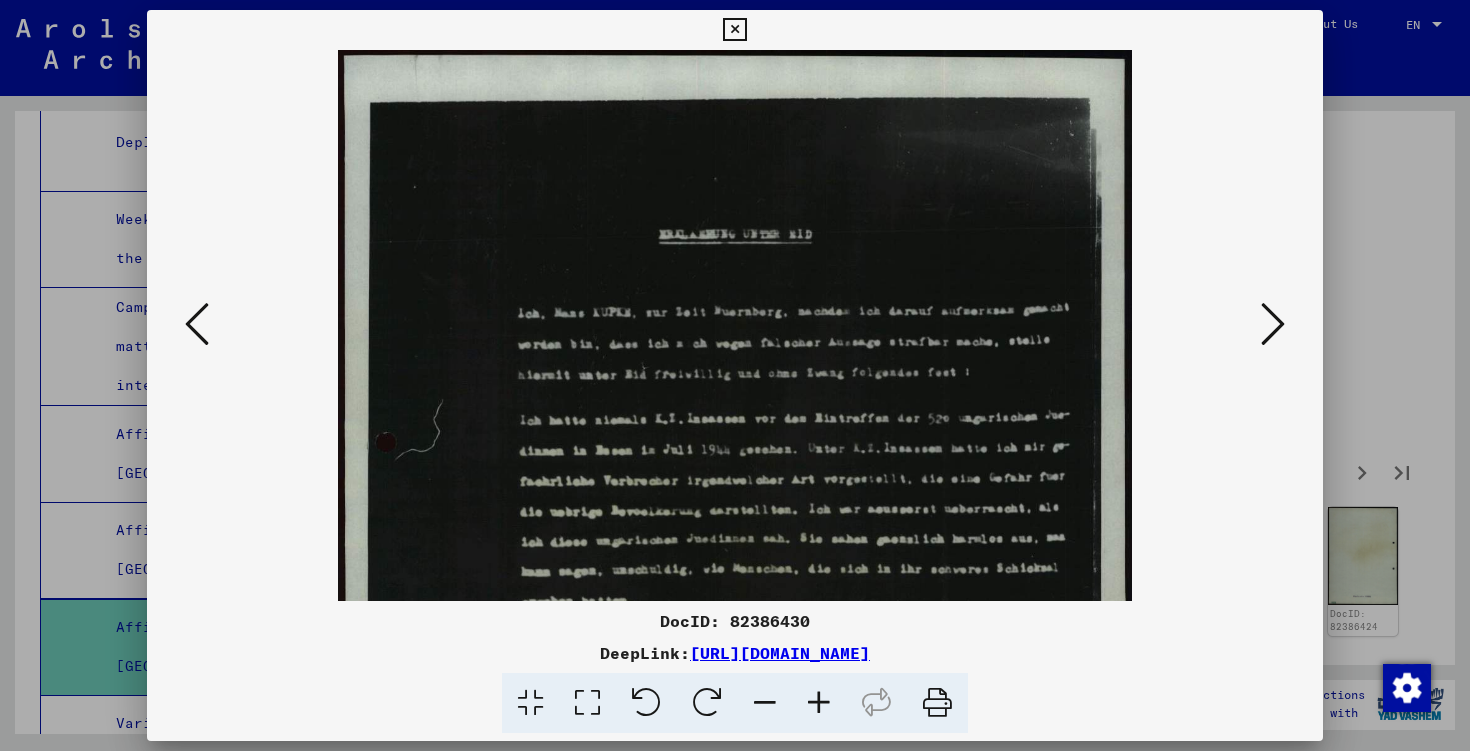 click at bounding box center [819, 703] 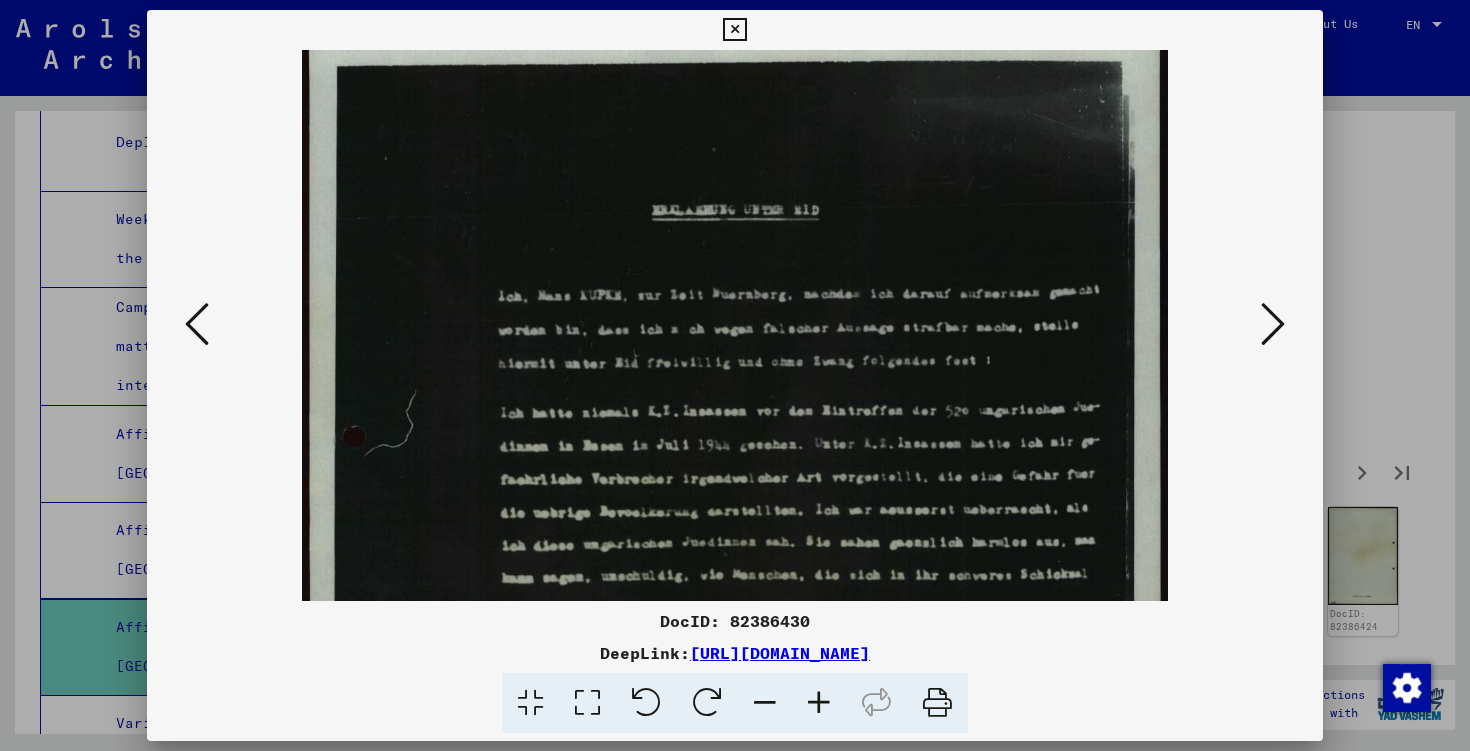 scroll, scrollTop: 42, scrollLeft: 0, axis: vertical 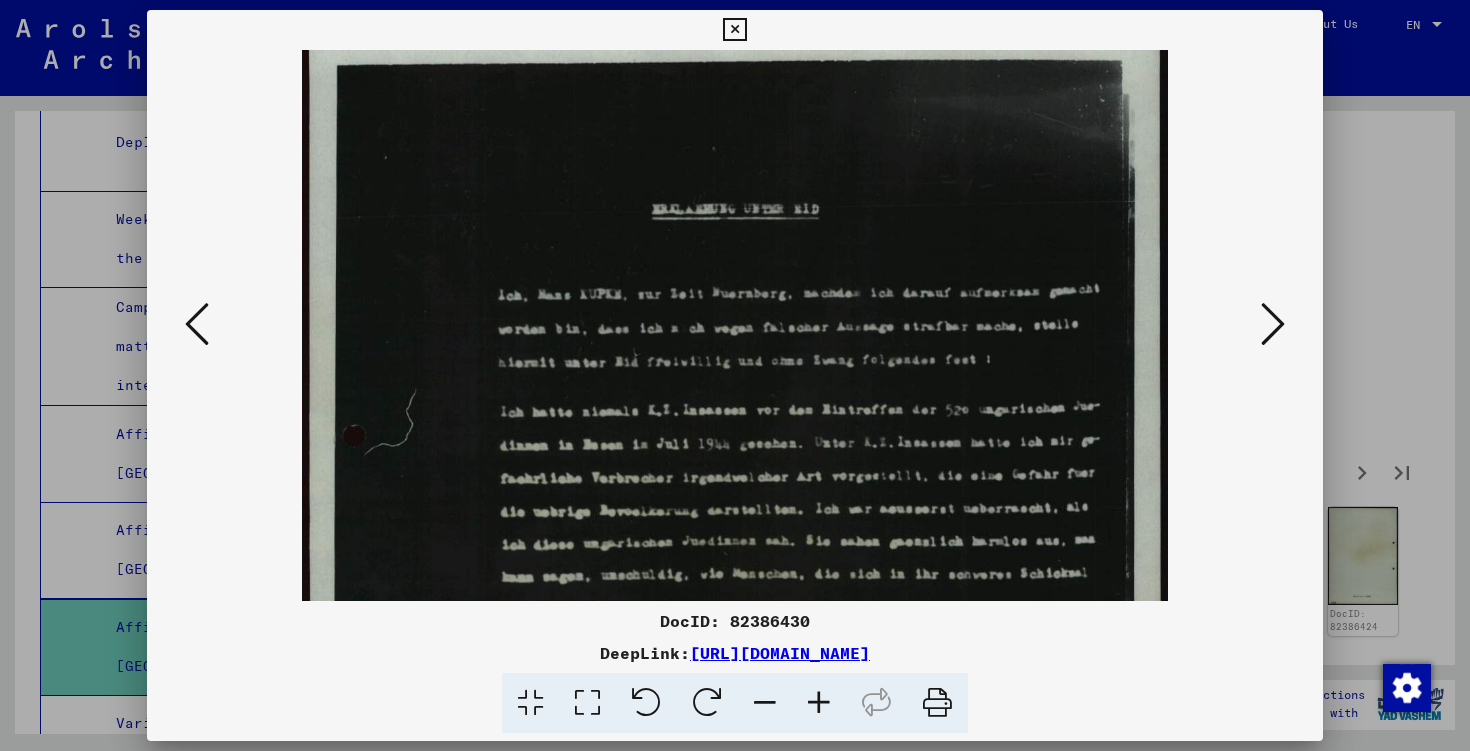 drag, startPoint x: 782, startPoint y: 505, endPoint x: 780, endPoint y: 473, distance: 32.06244 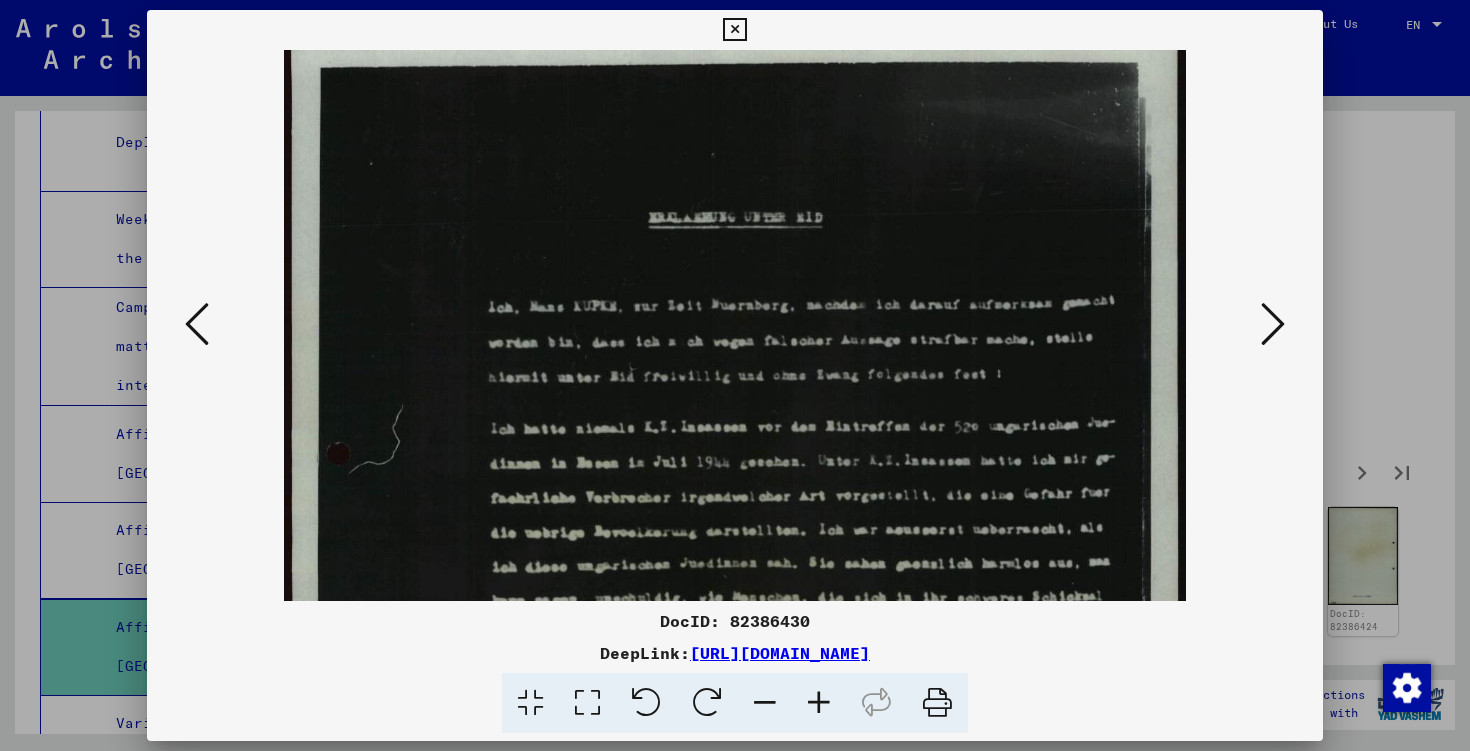 click at bounding box center [819, 703] 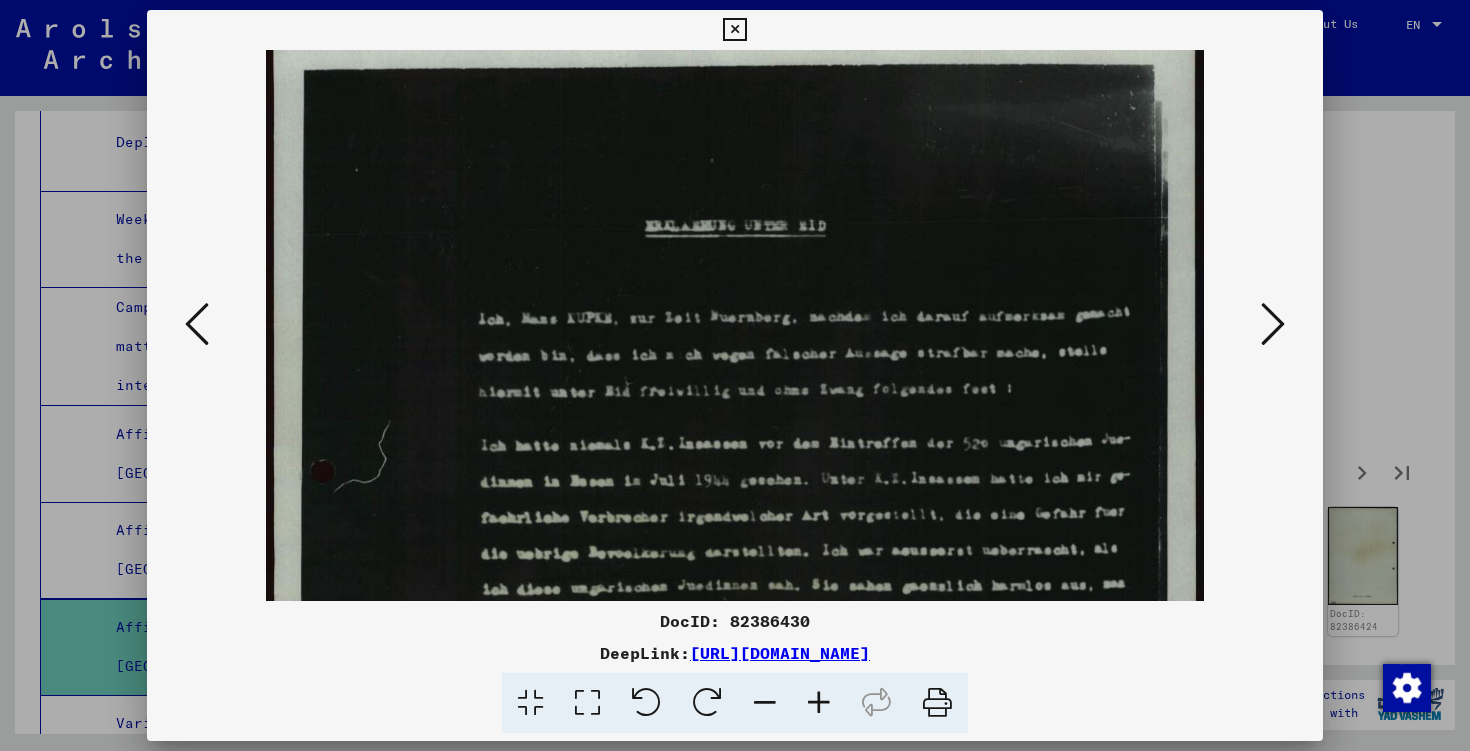 click at bounding box center (819, 703) 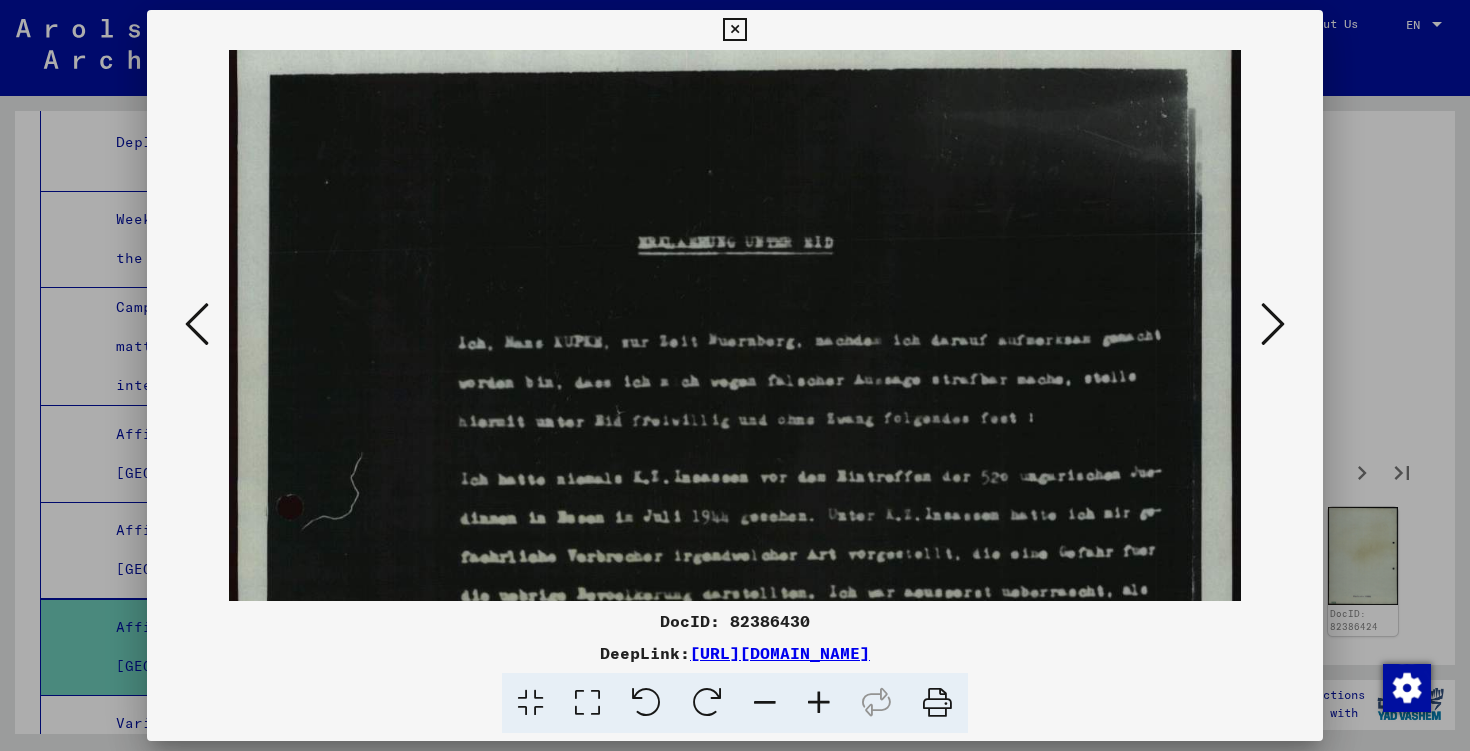 click at bounding box center [819, 703] 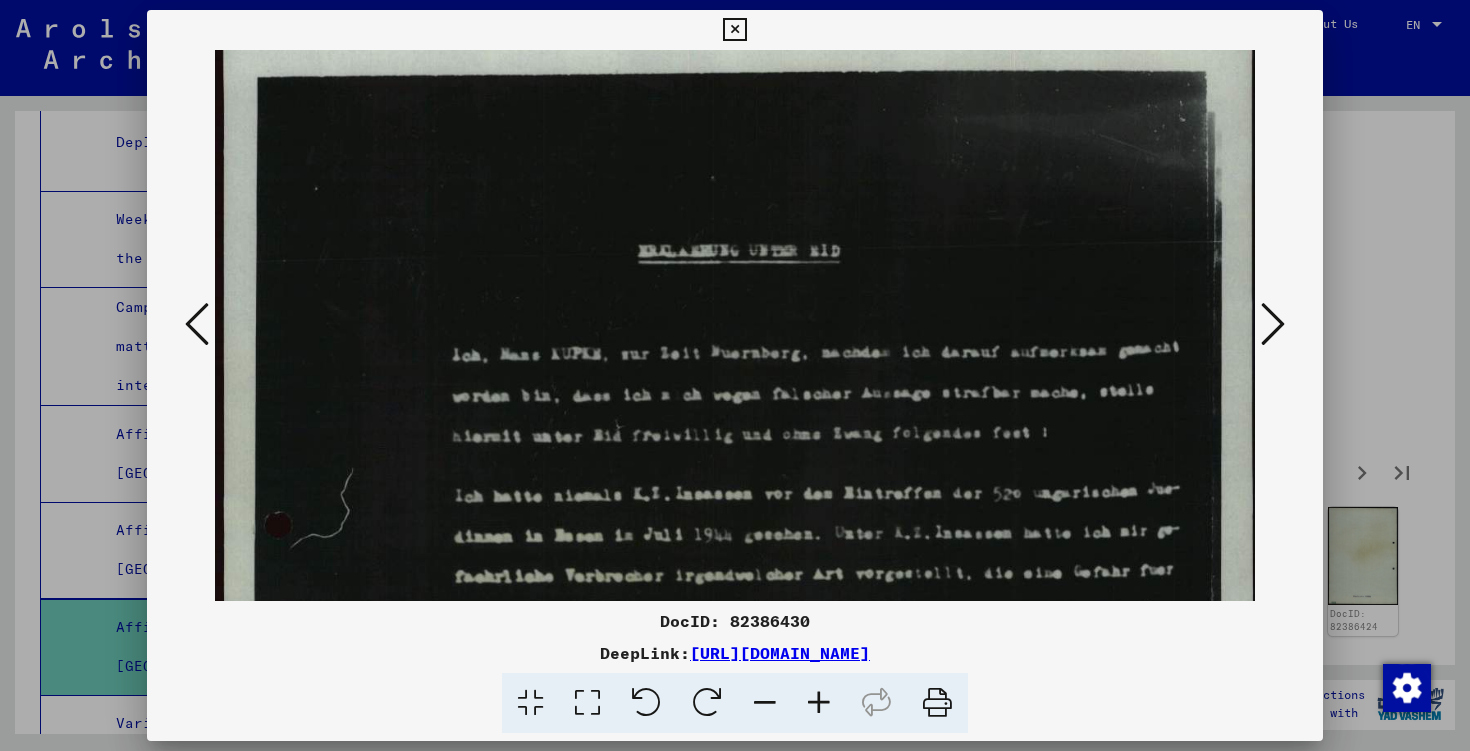 click at bounding box center (819, 703) 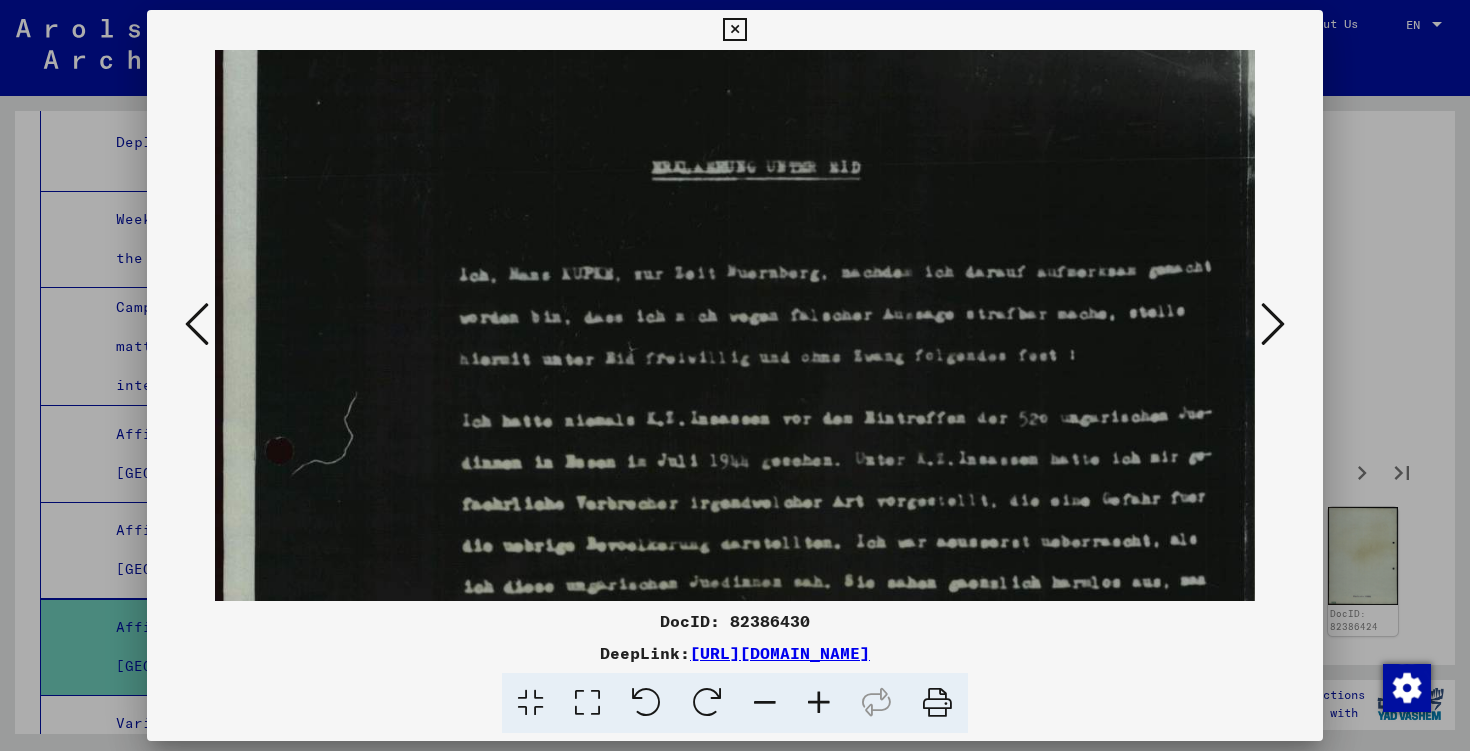 scroll, scrollTop: 149, scrollLeft: 1, axis: both 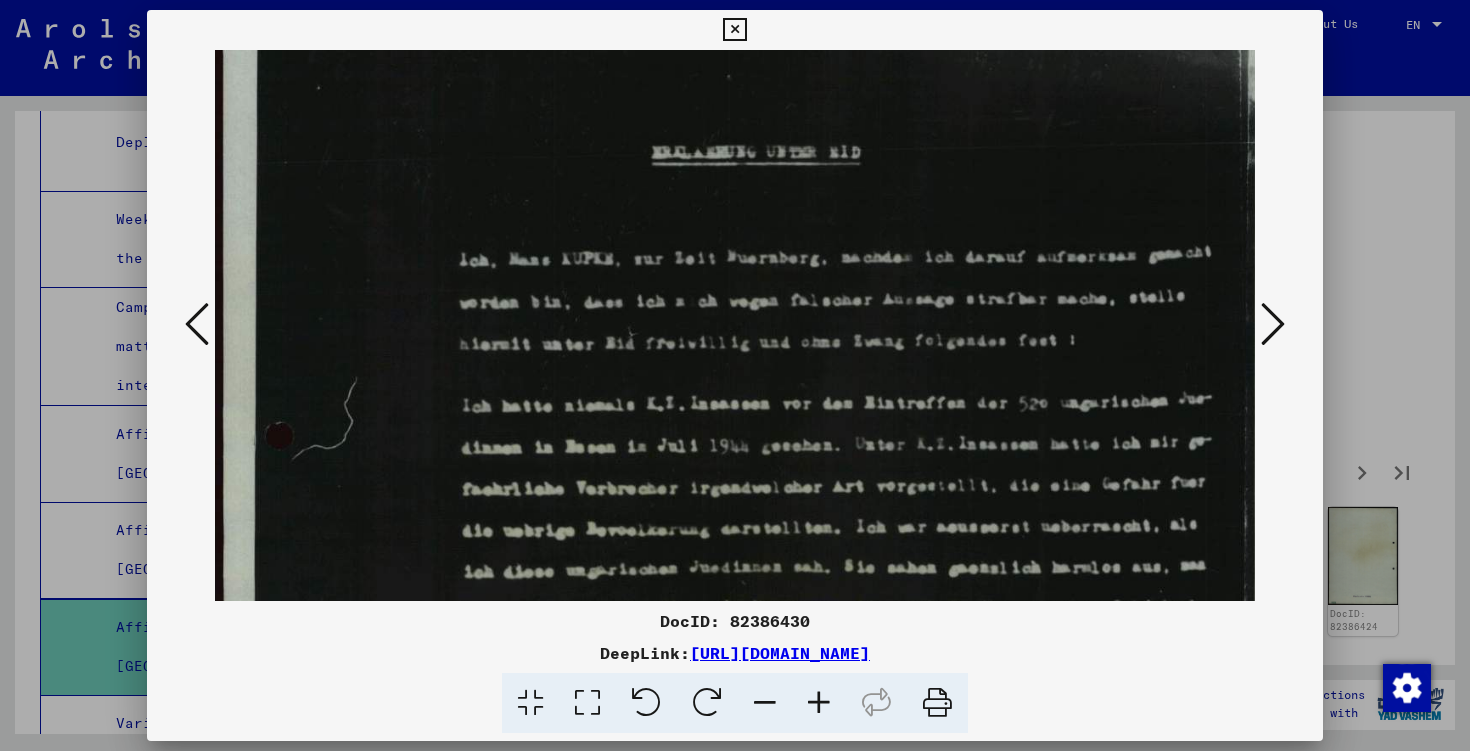 drag, startPoint x: 813, startPoint y: 580, endPoint x: 812, endPoint y: 473, distance: 107.00467 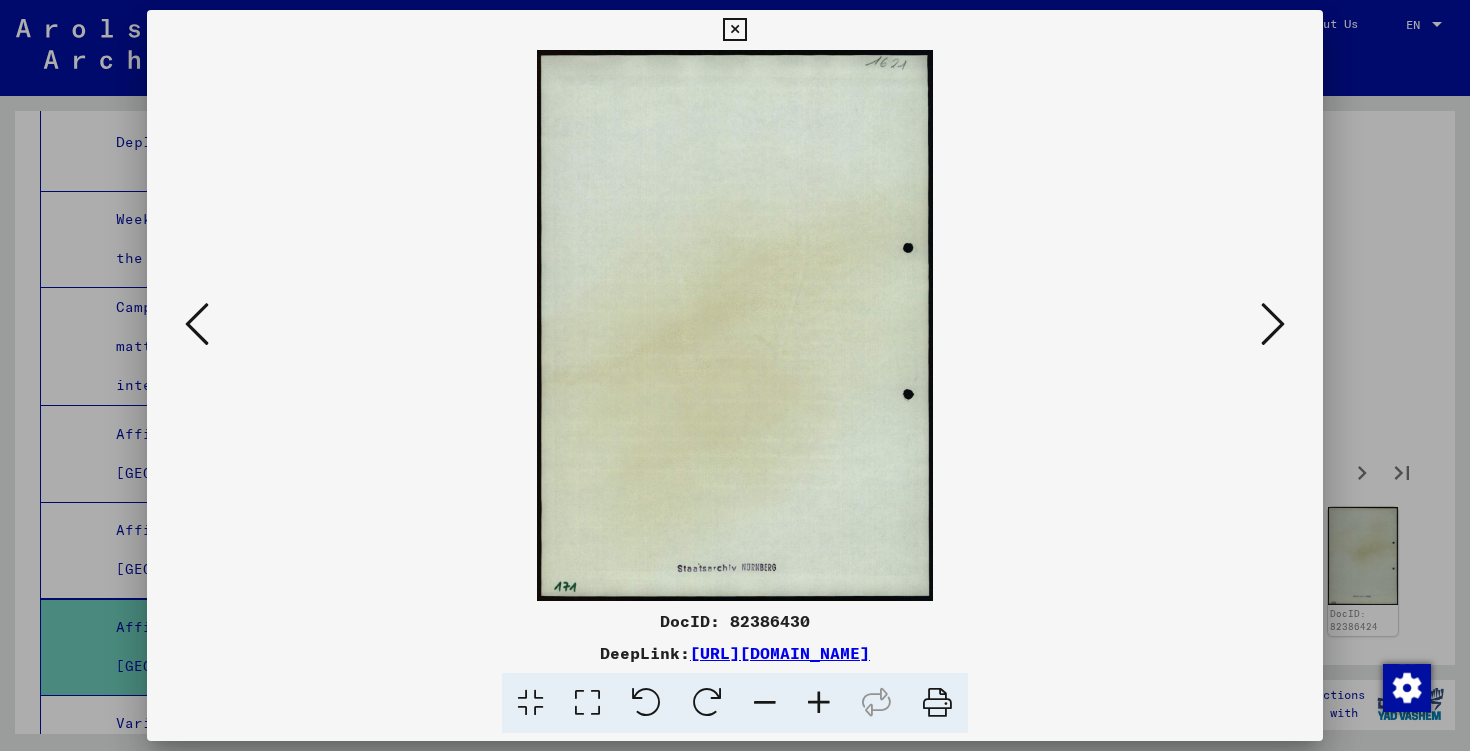 scroll, scrollTop: 0, scrollLeft: 0, axis: both 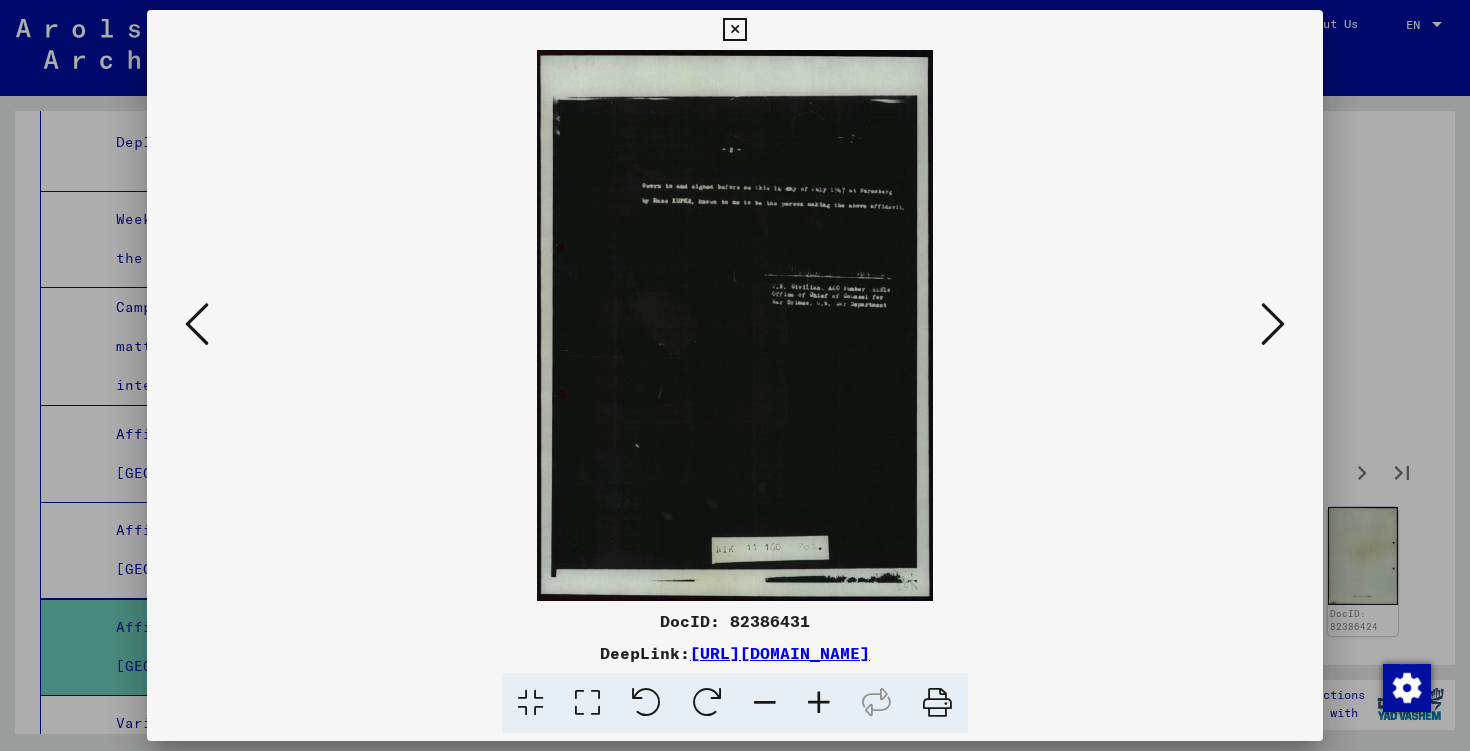 click at bounding box center (1273, 325) 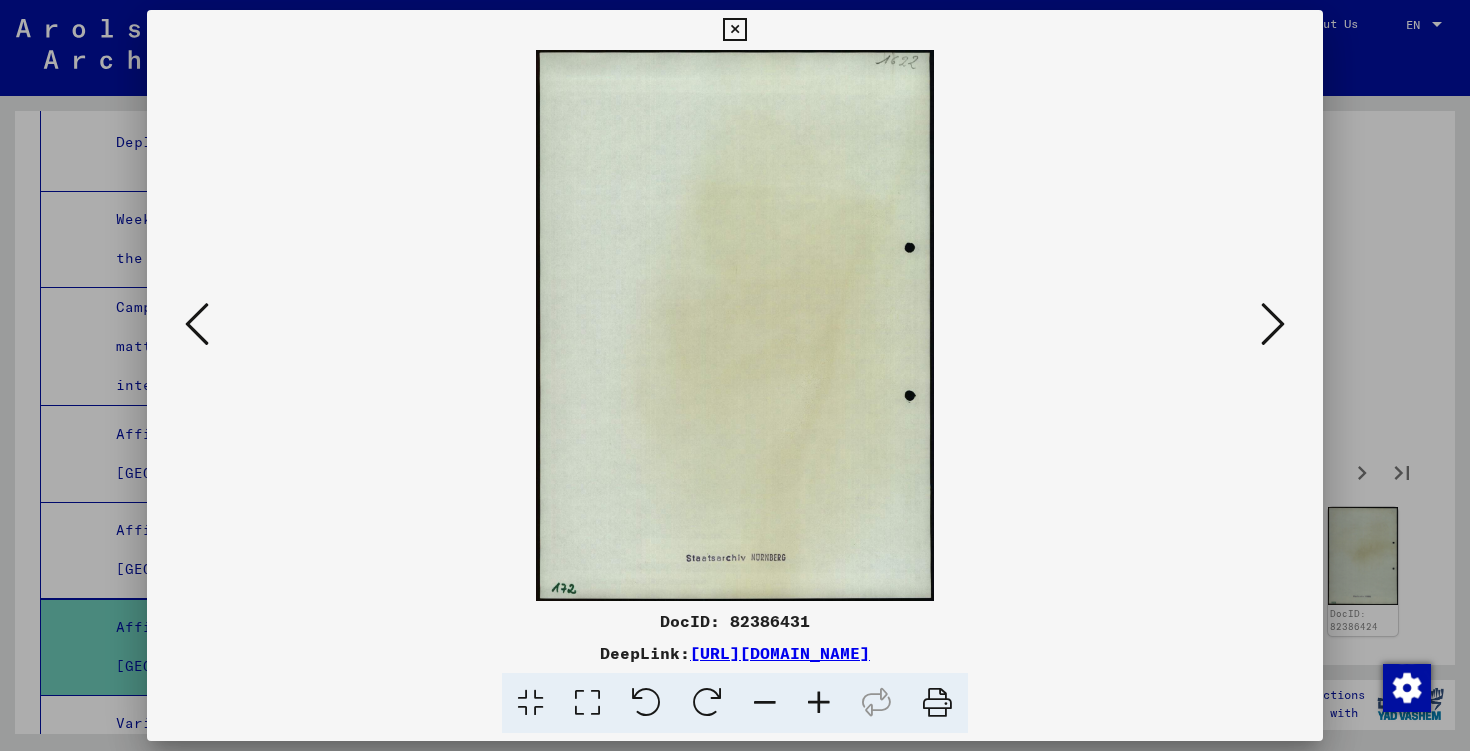 click at bounding box center (1273, 325) 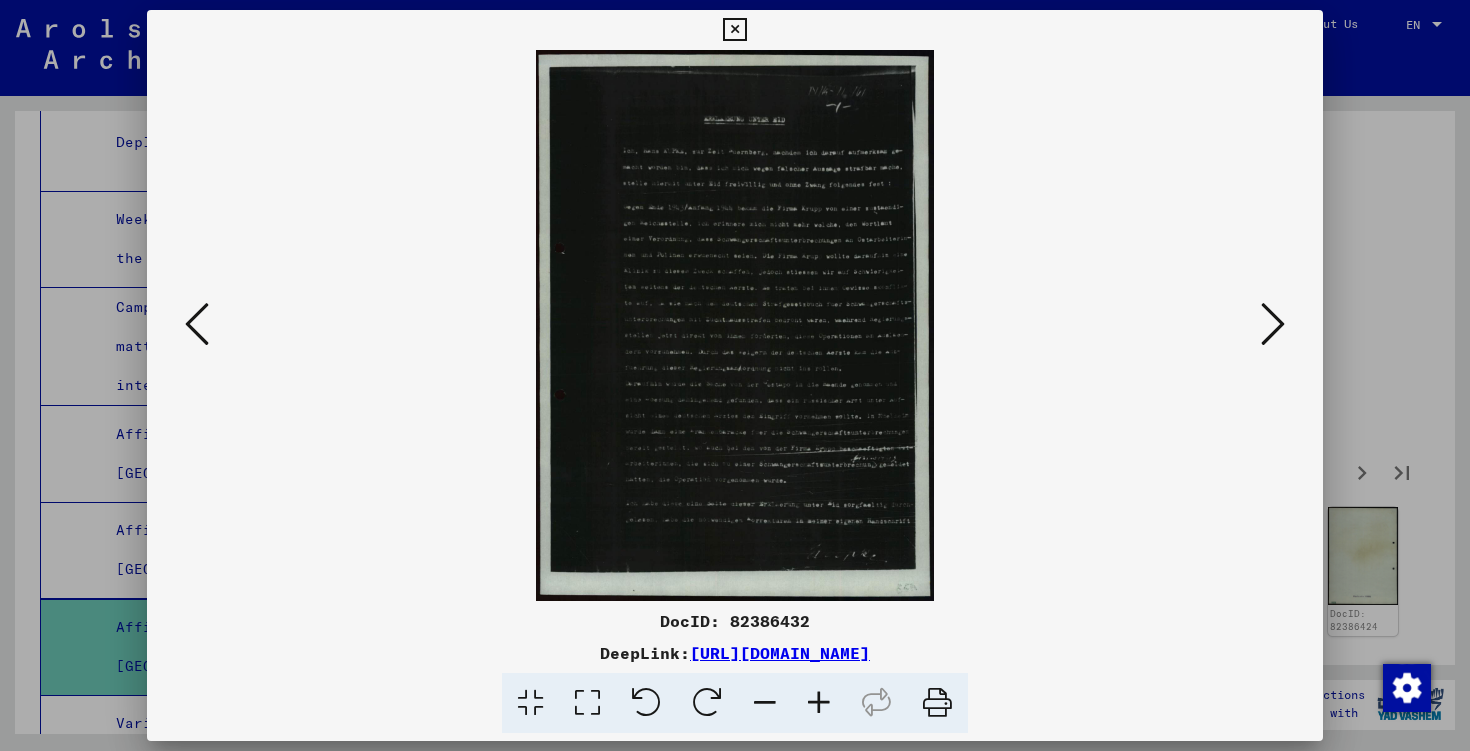 click at bounding box center (819, 703) 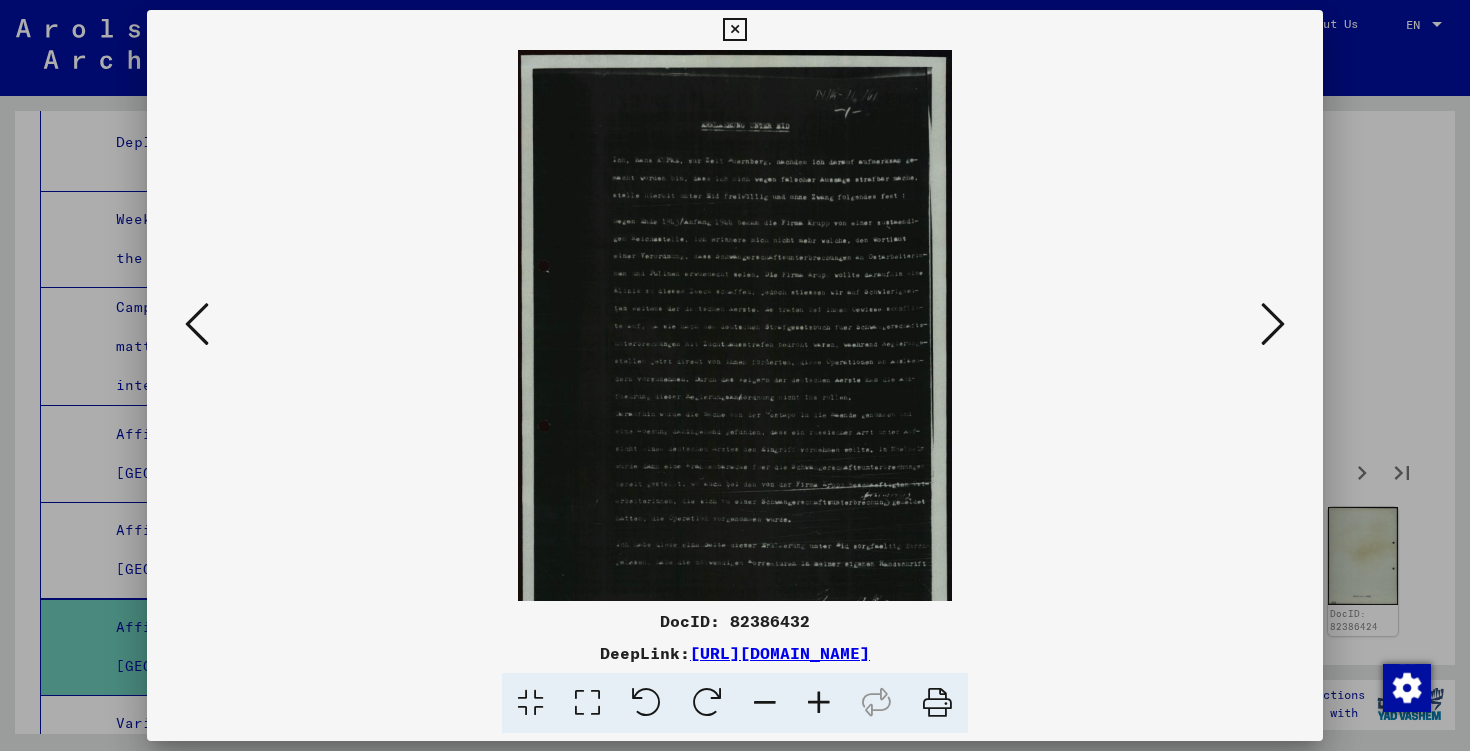 click at bounding box center [819, 703] 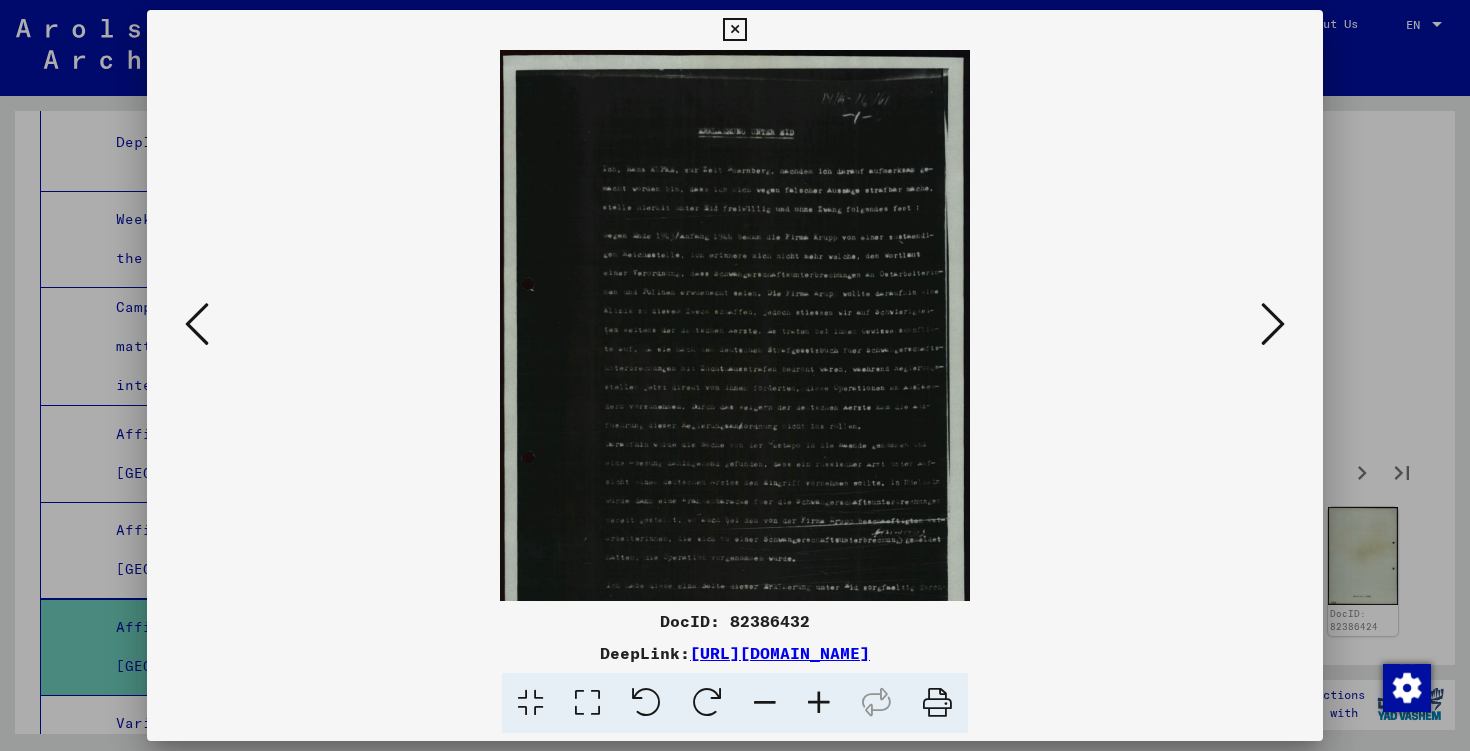 click at bounding box center (819, 703) 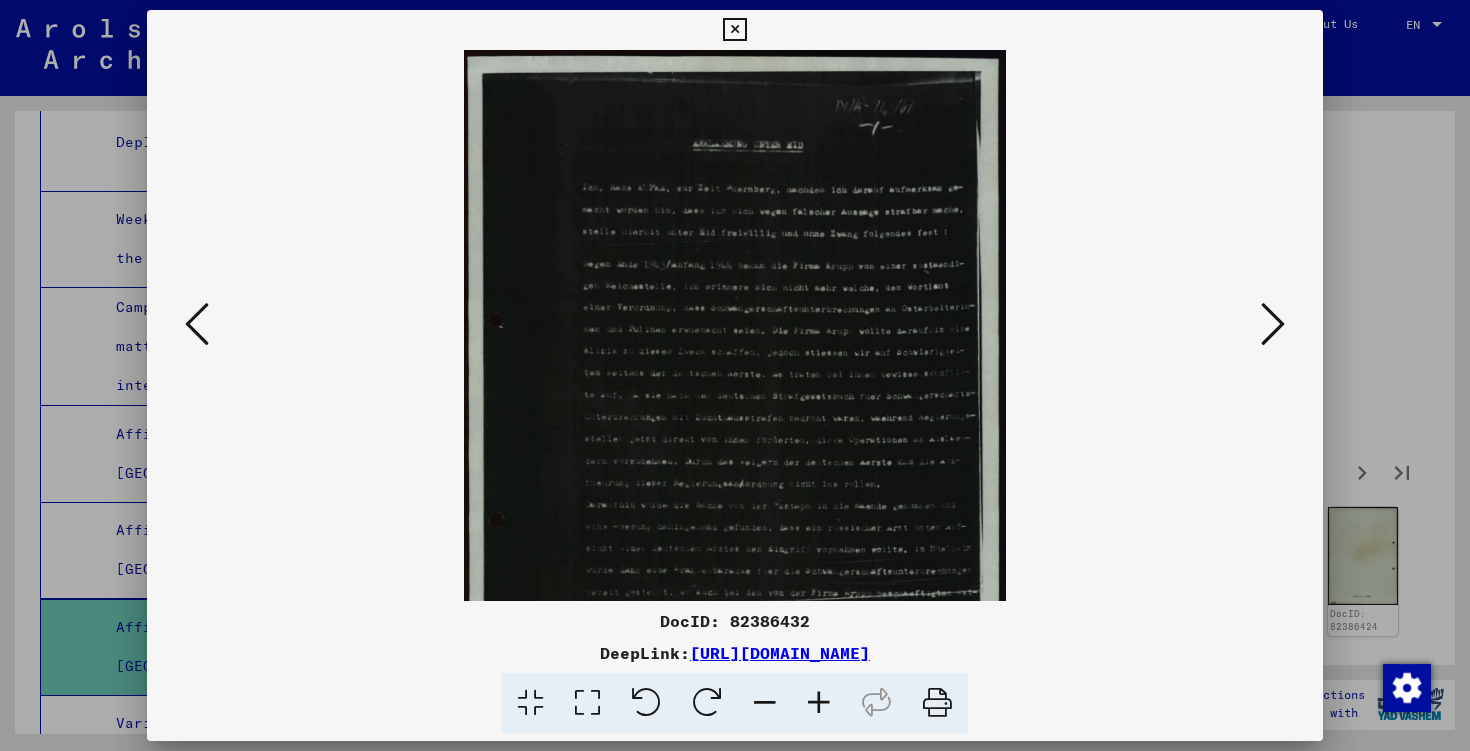 click at bounding box center [819, 703] 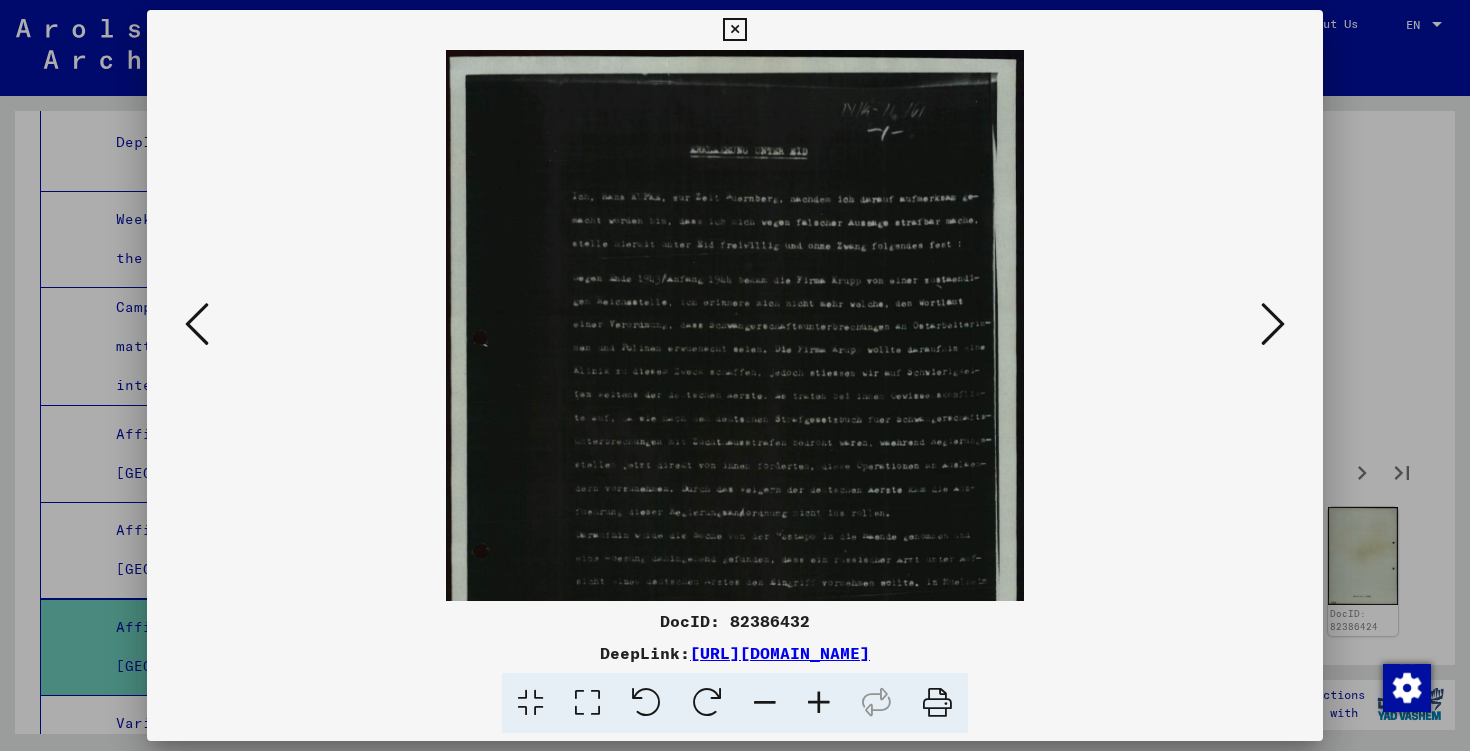click at bounding box center (819, 703) 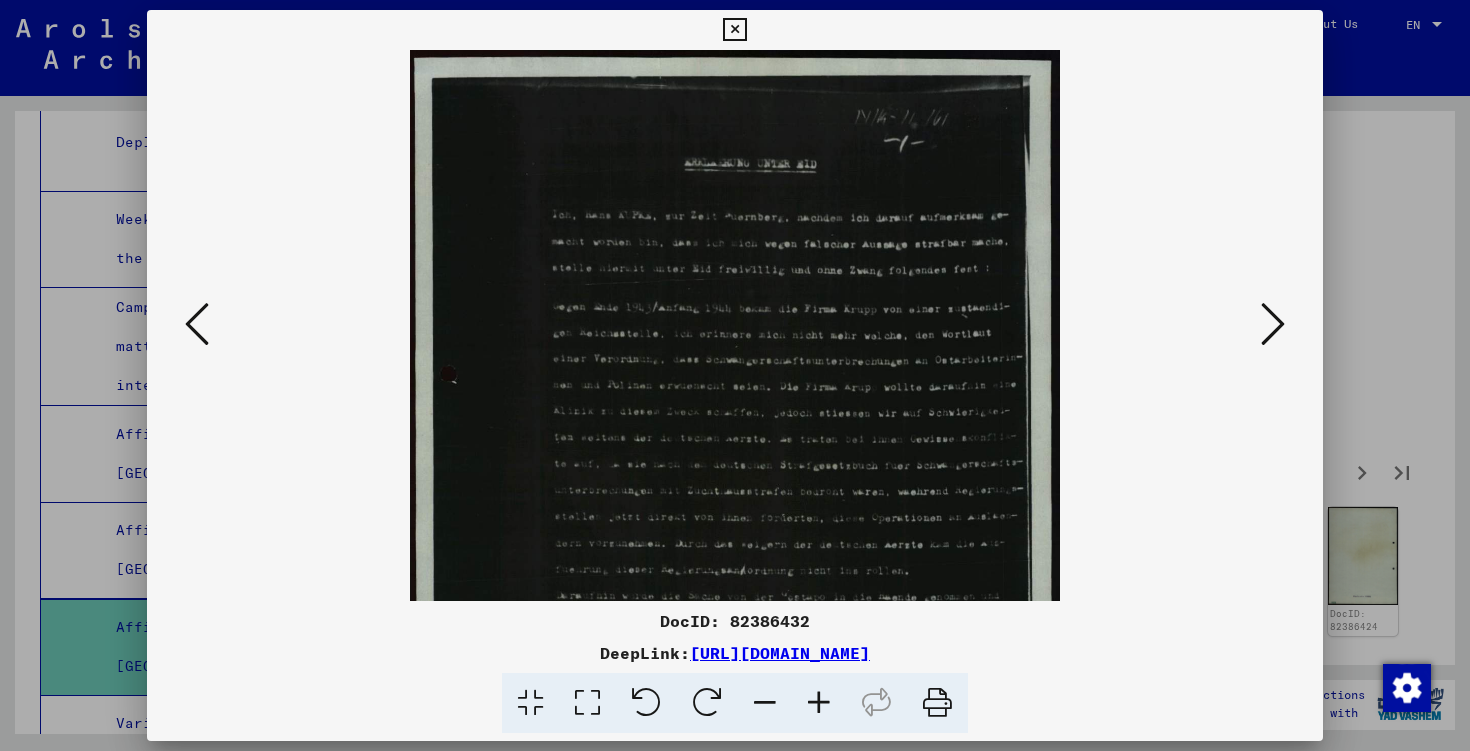 click at bounding box center (819, 703) 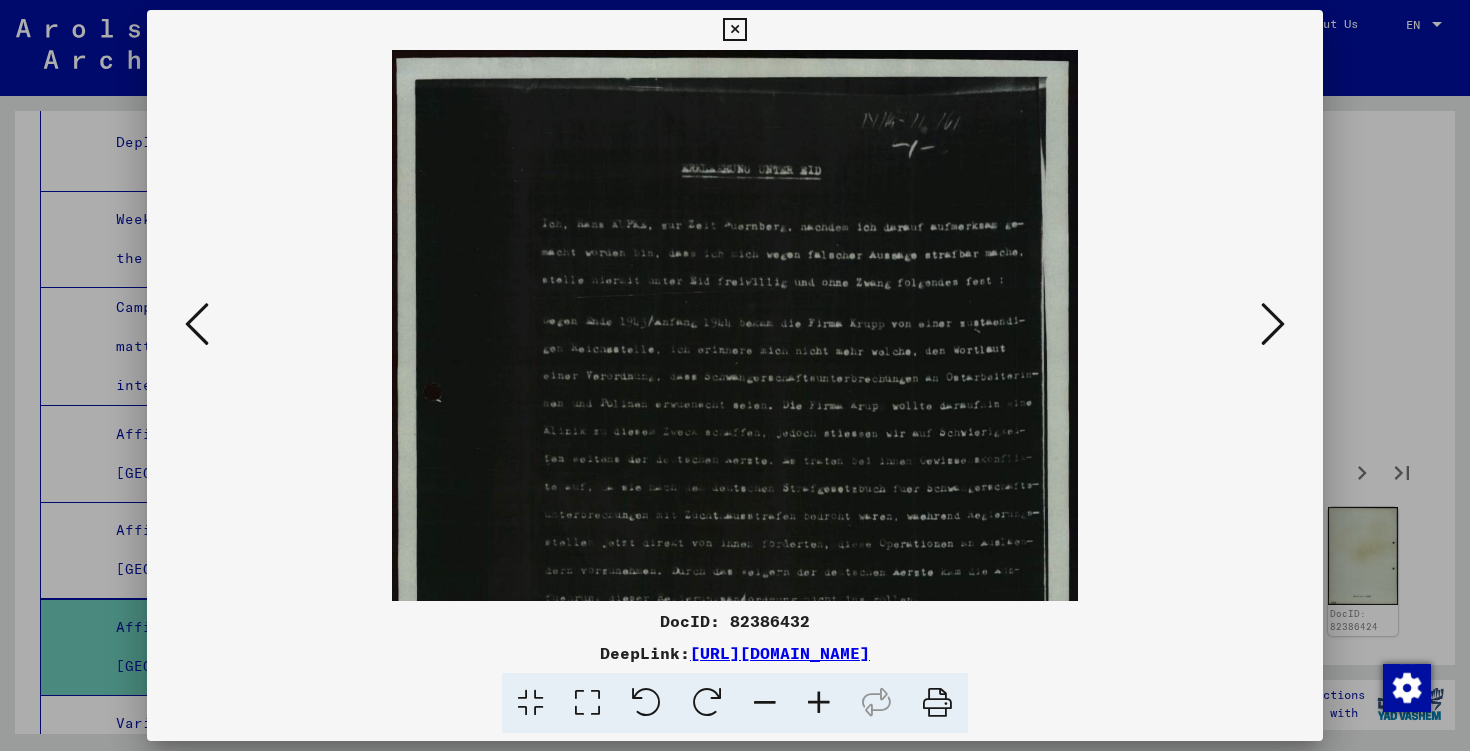 click at bounding box center (819, 703) 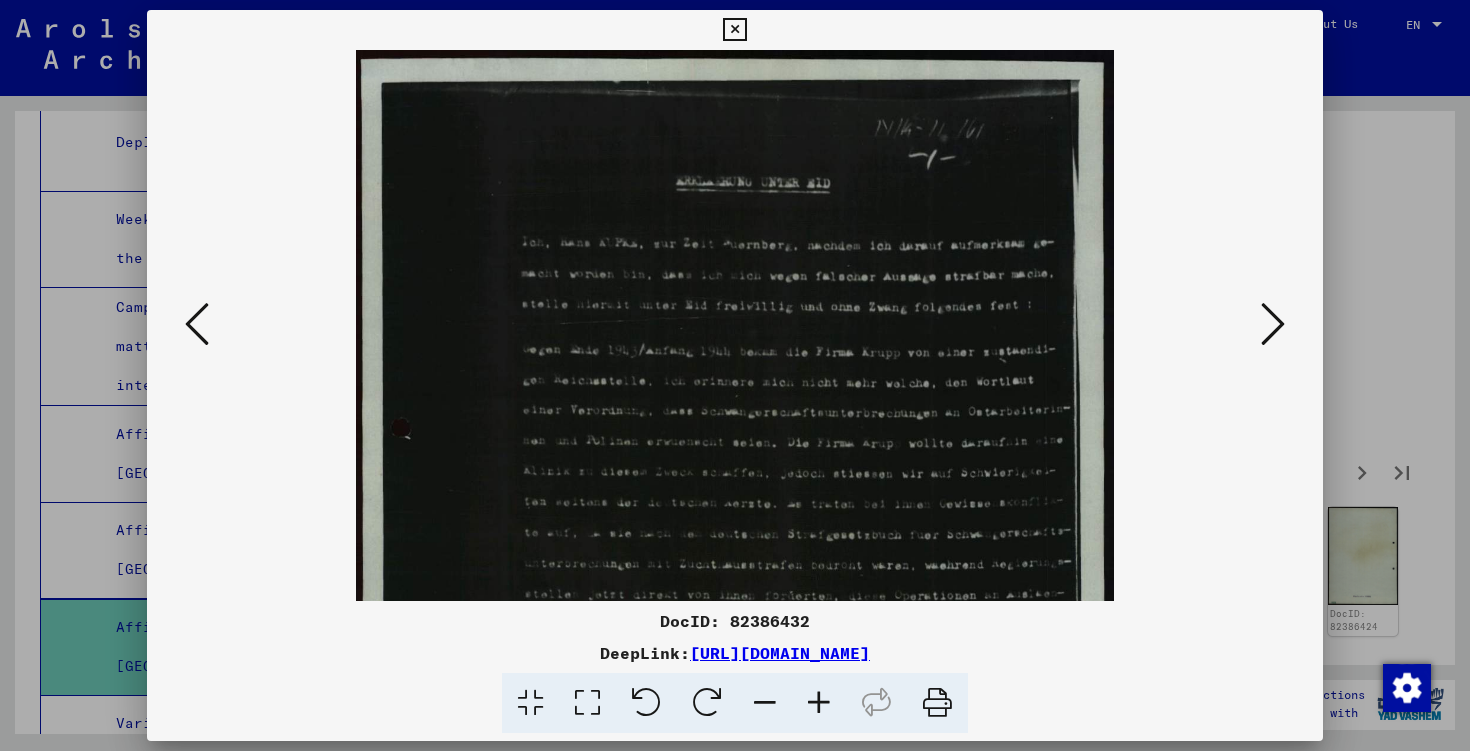 click at bounding box center [819, 703] 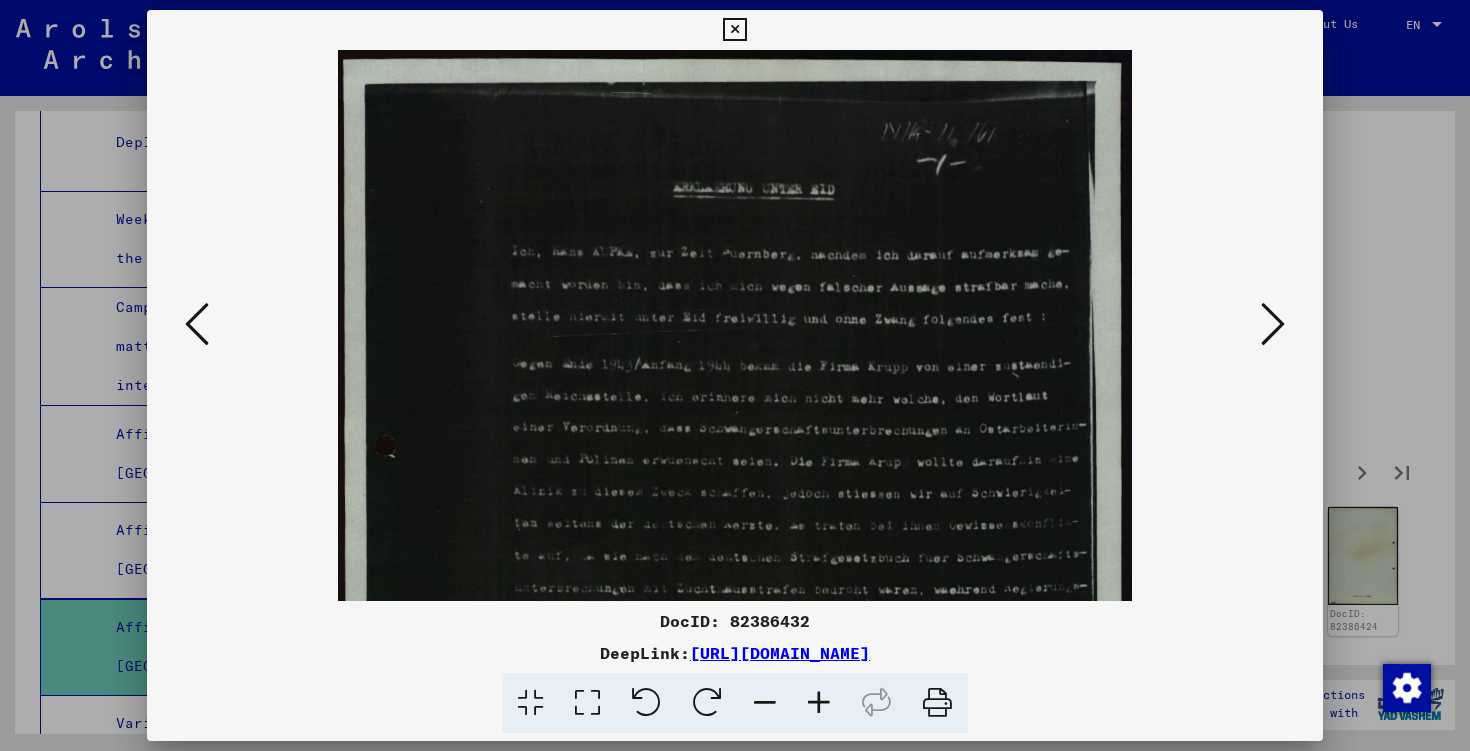 click at bounding box center (819, 703) 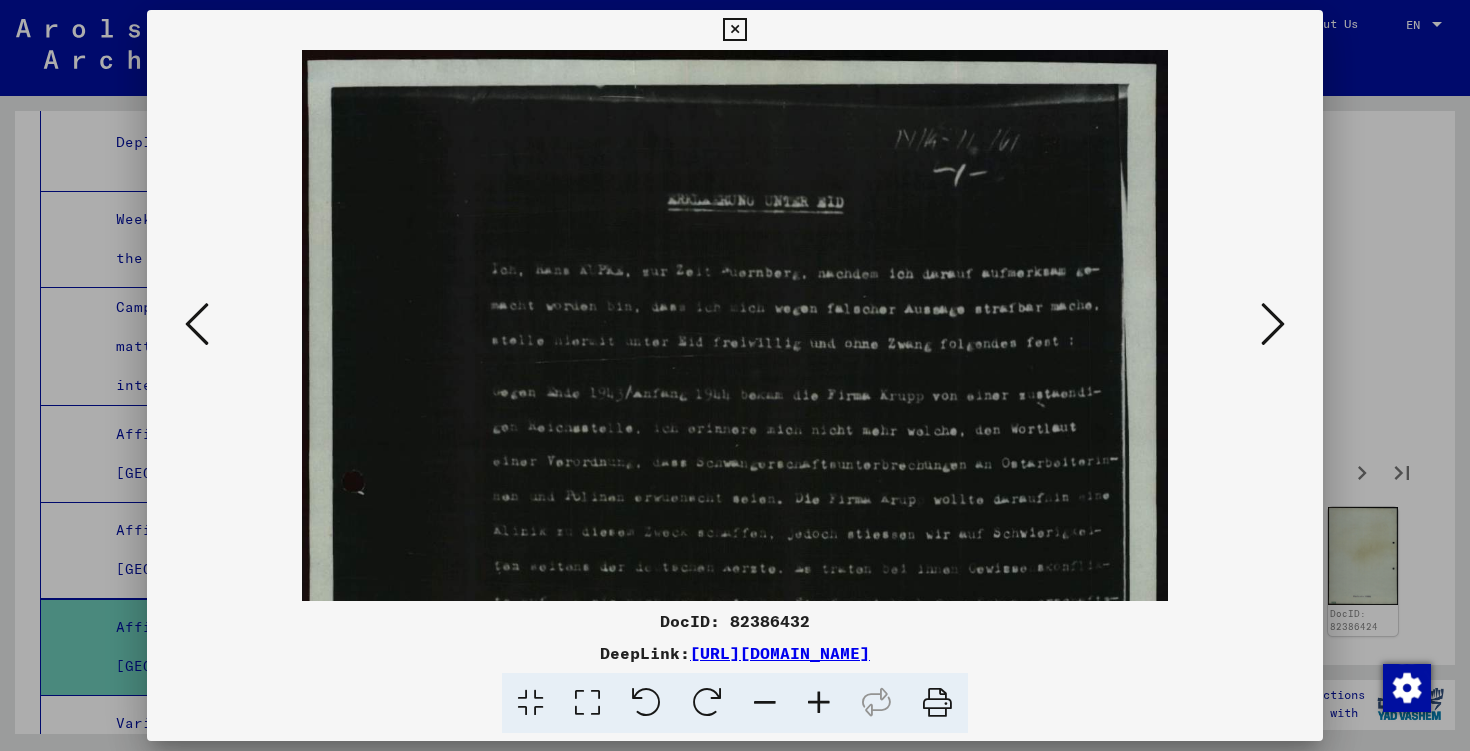 click at bounding box center [819, 703] 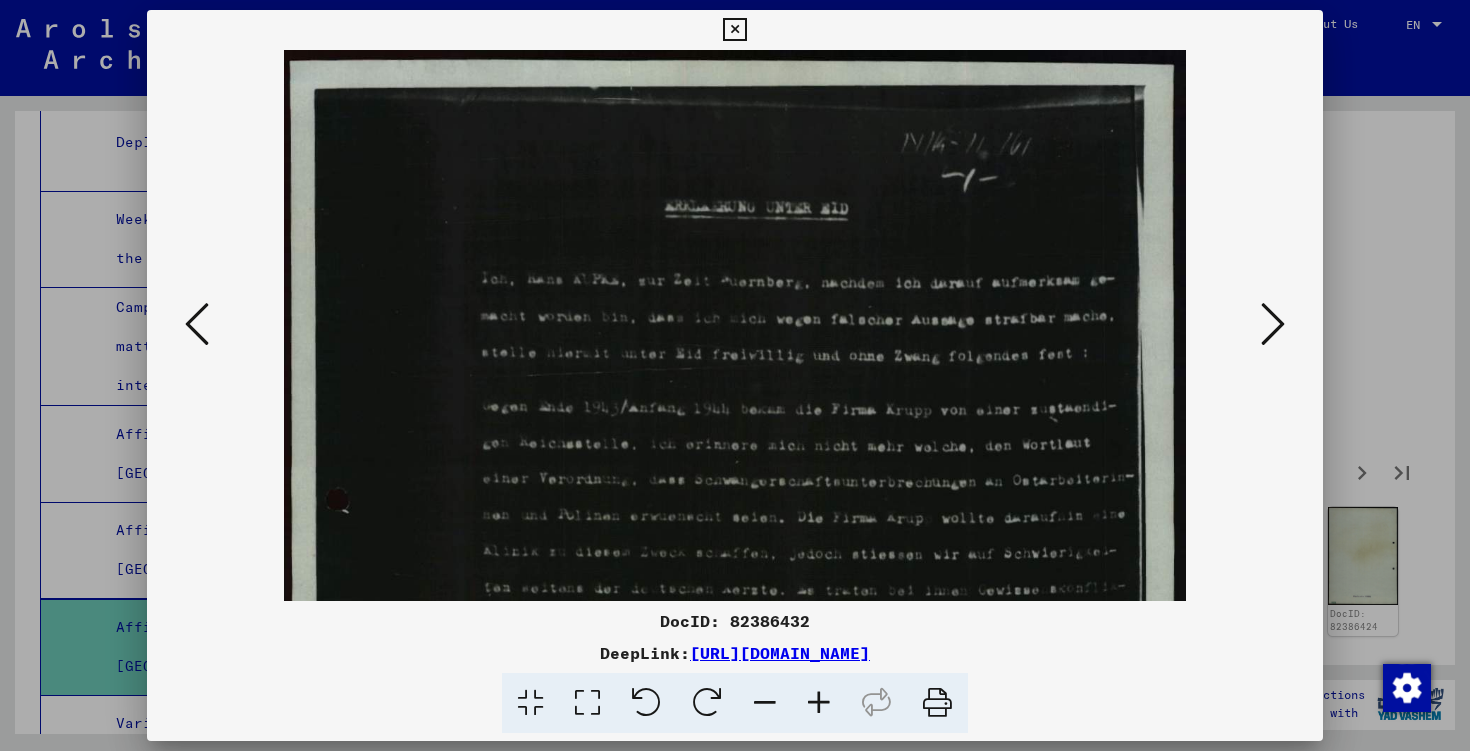 click at bounding box center (1273, 324) 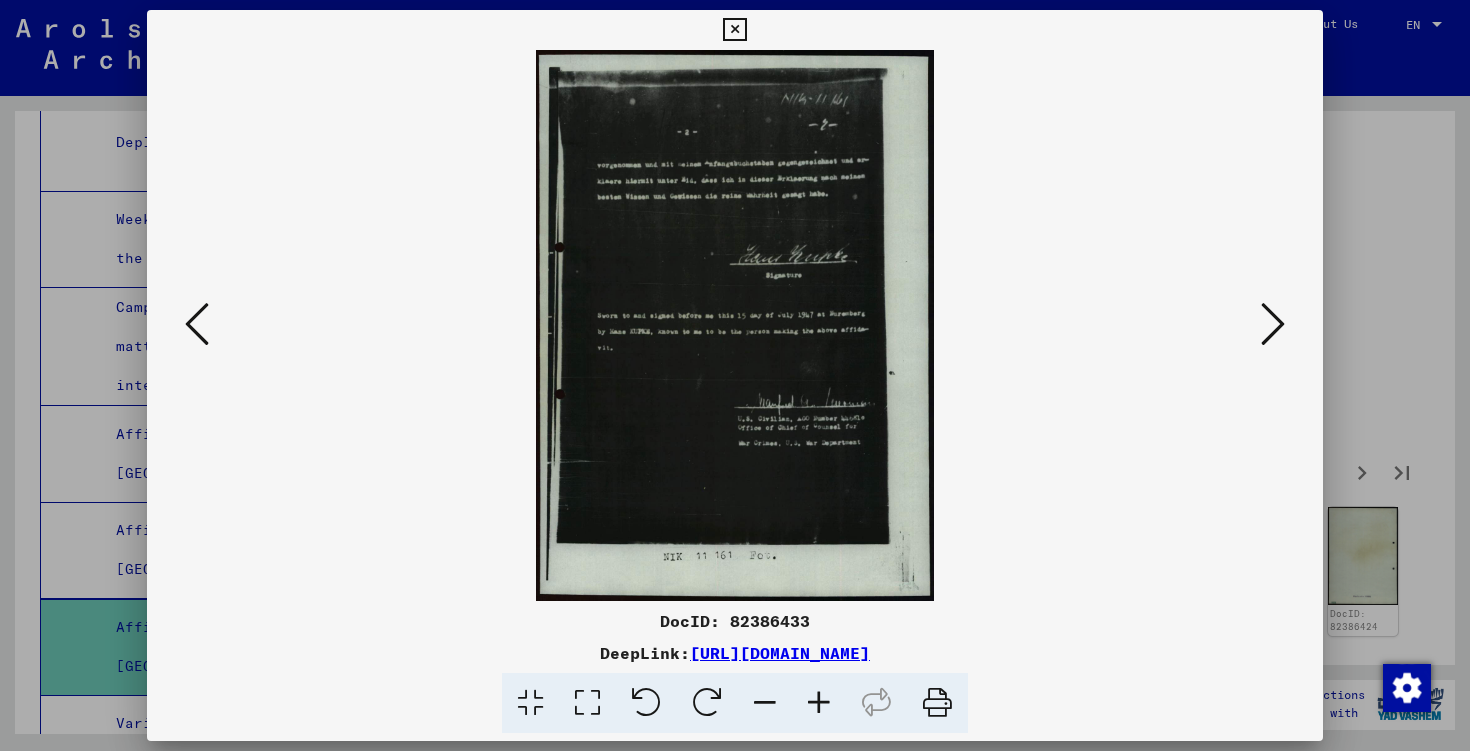 click at bounding box center [197, 324] 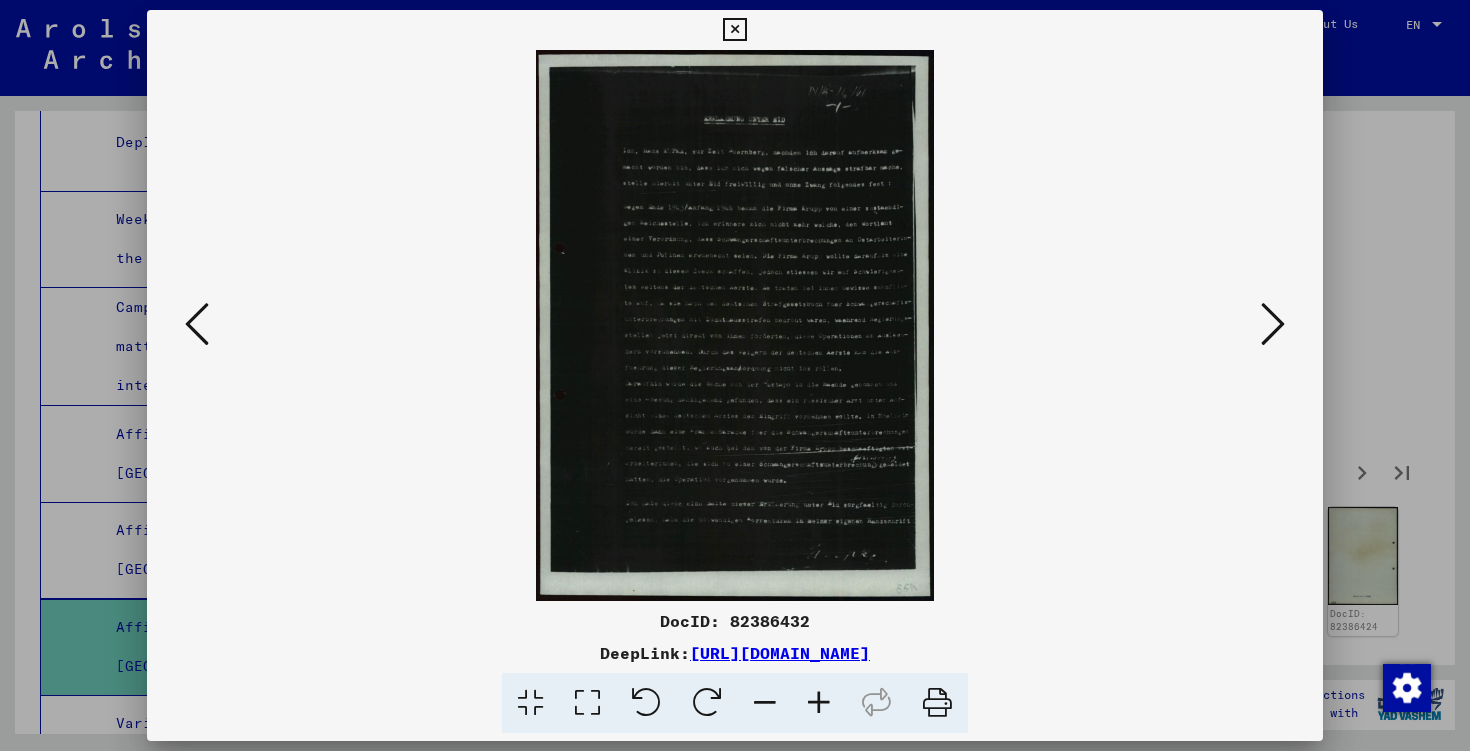 click at bounding box center [1273, 324] 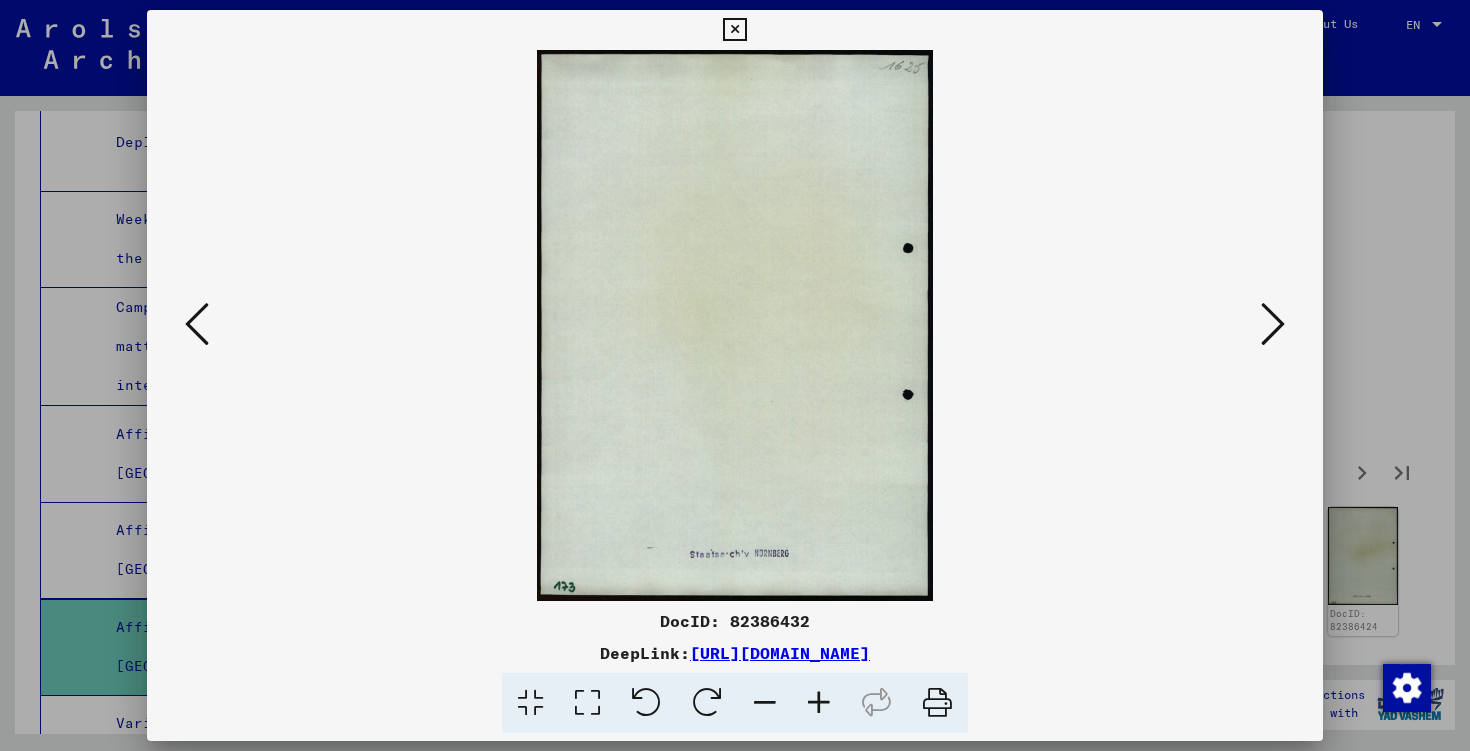 click at bounding box center (1273, 324) 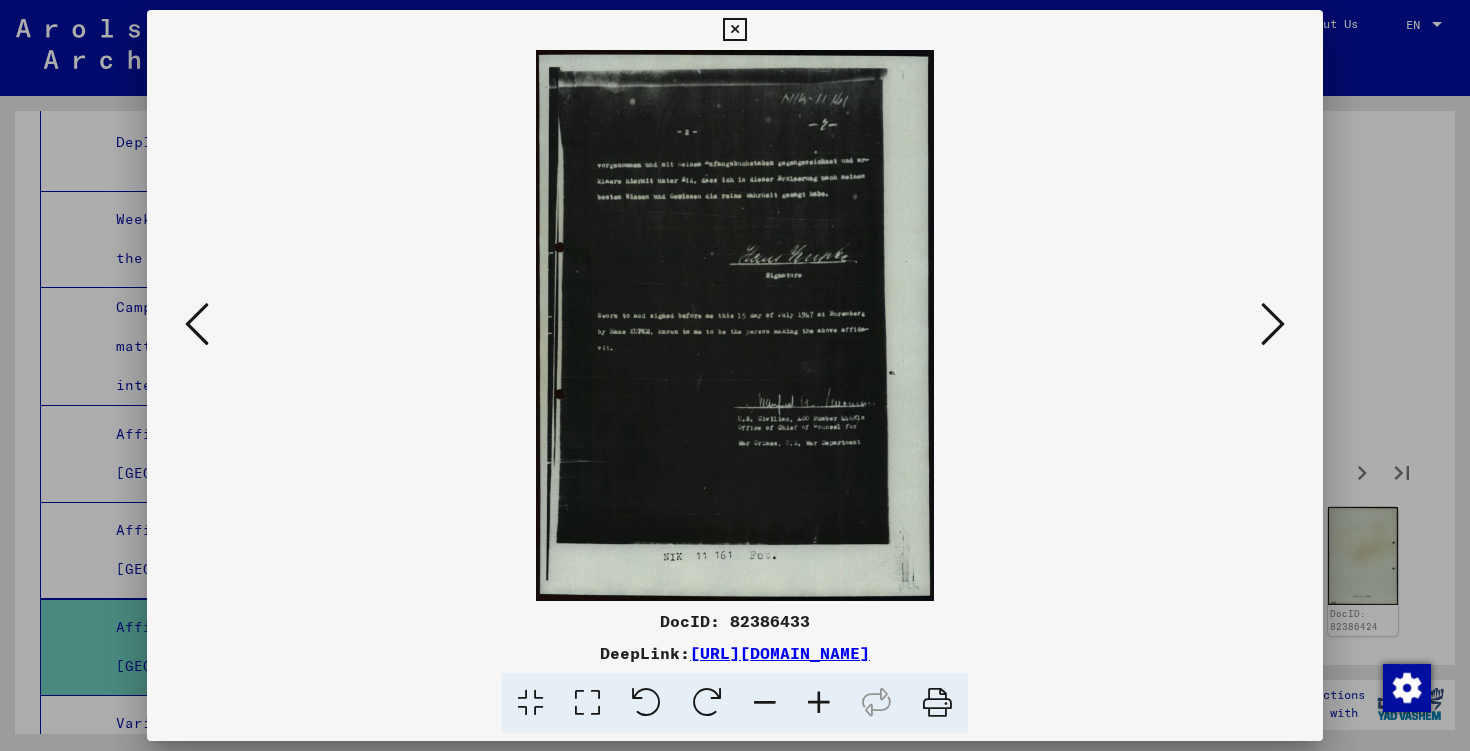 click at bounding box center [1273, 324] 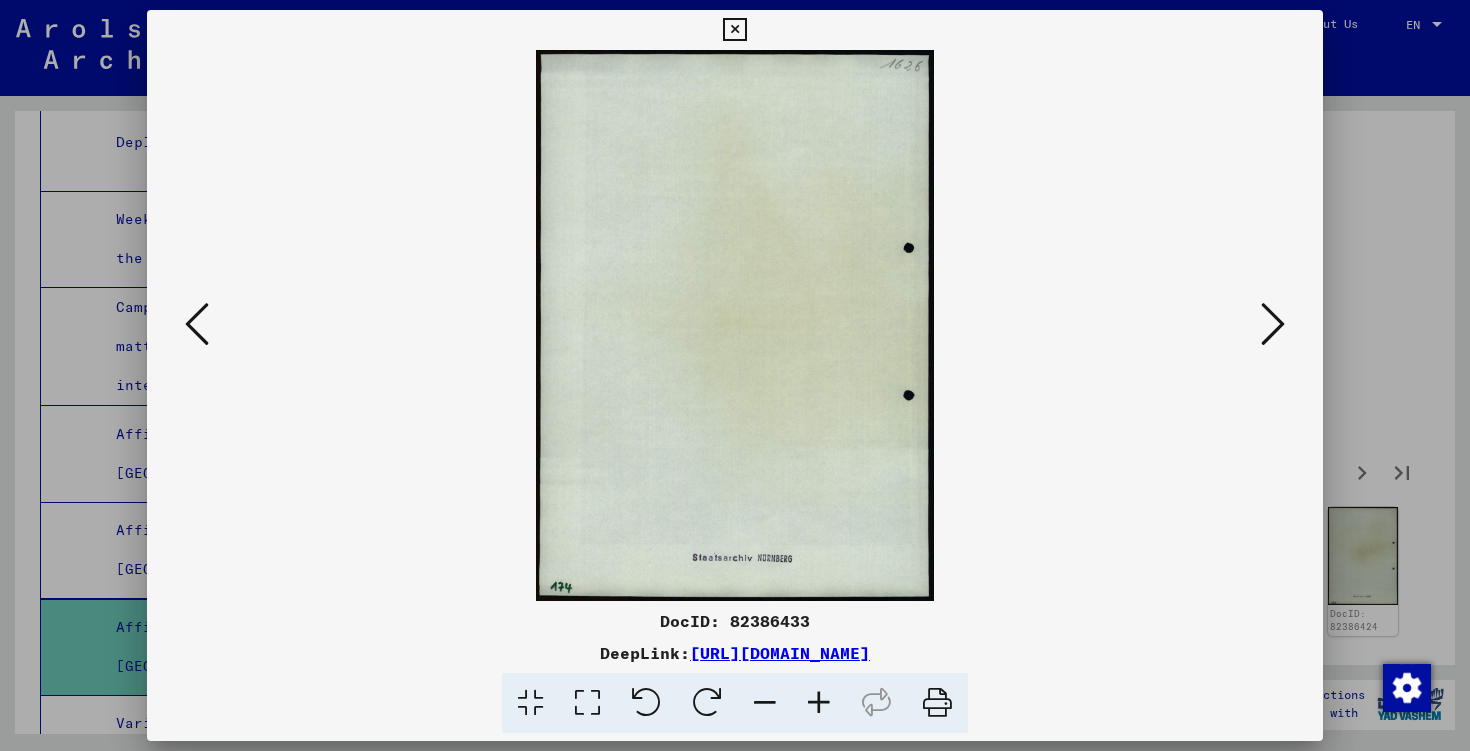 click at bounding box center [1273, 324] 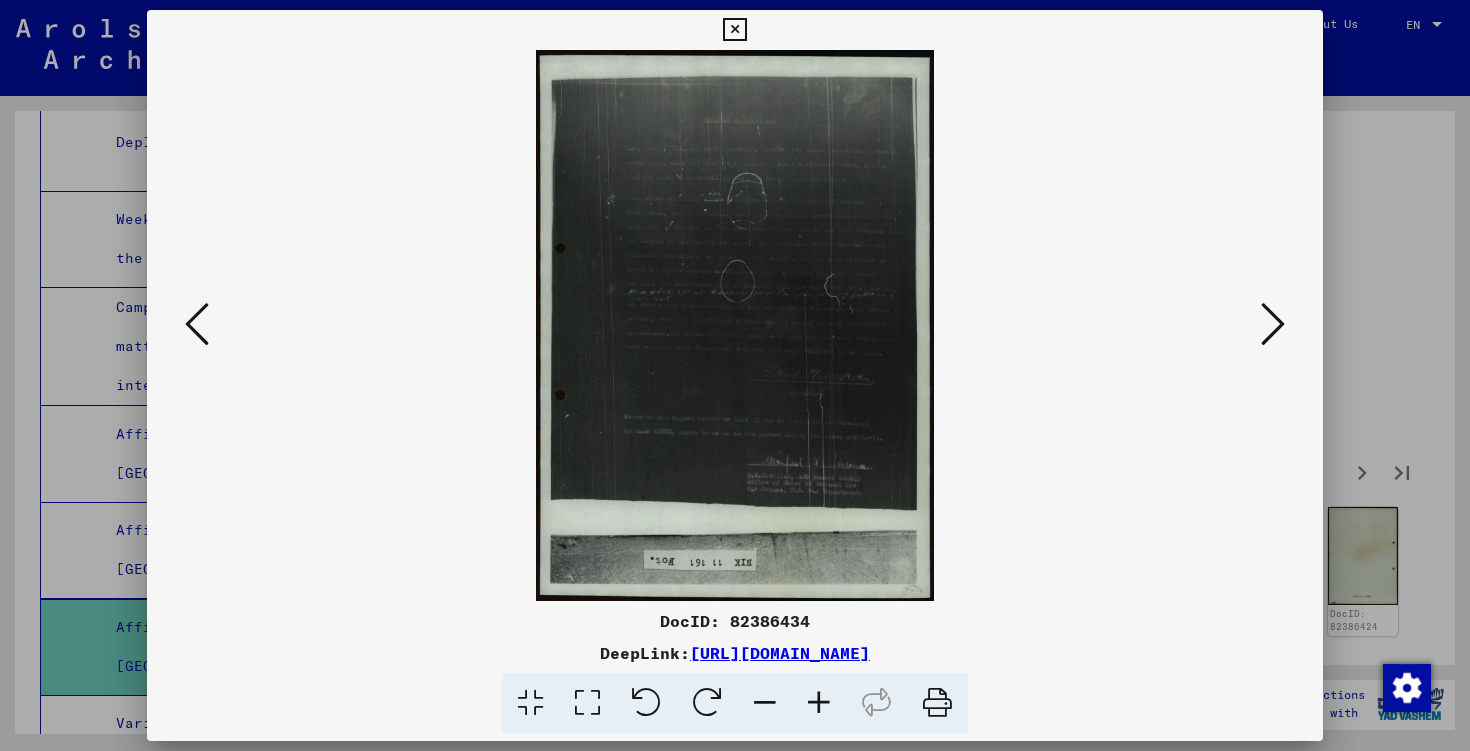 click at bounding box center (819, 703) 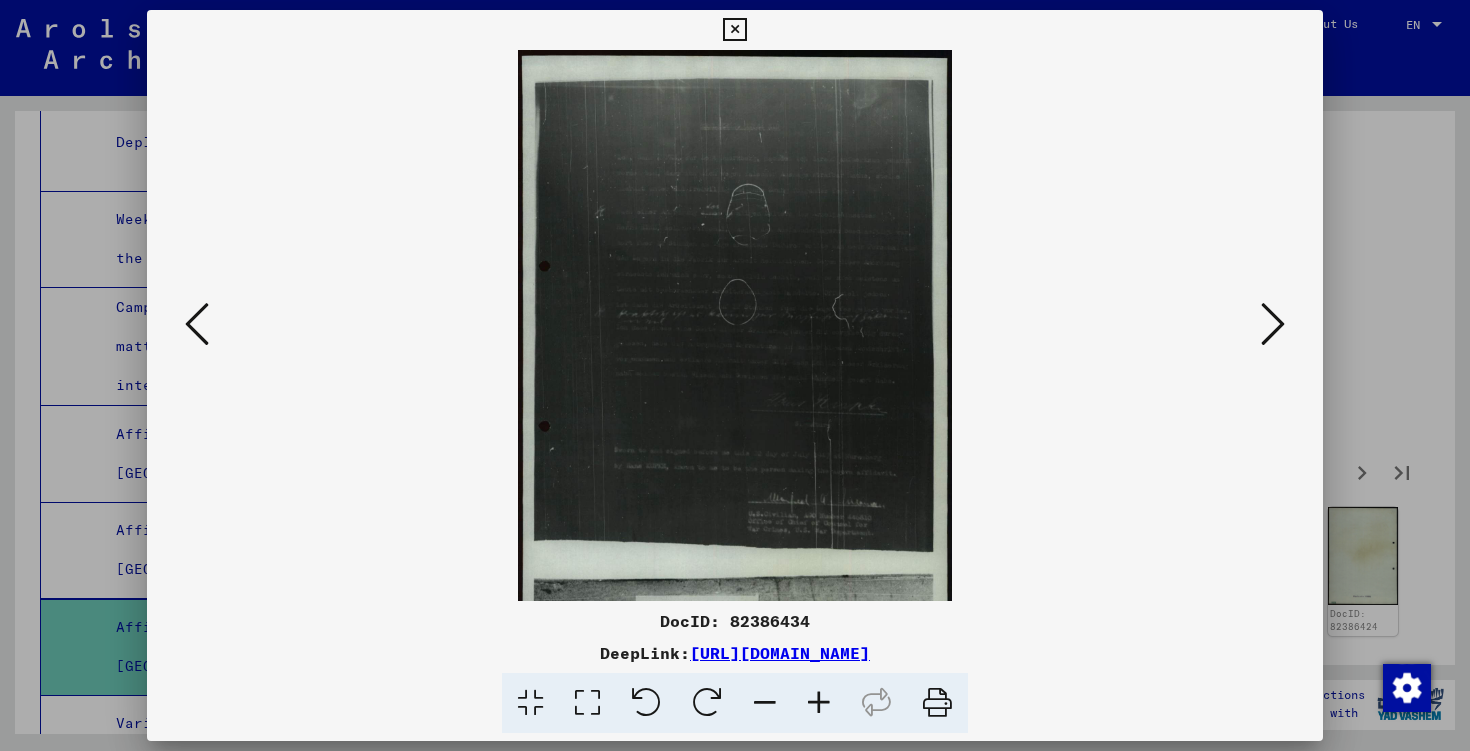 click at bounding box center (819, 703) 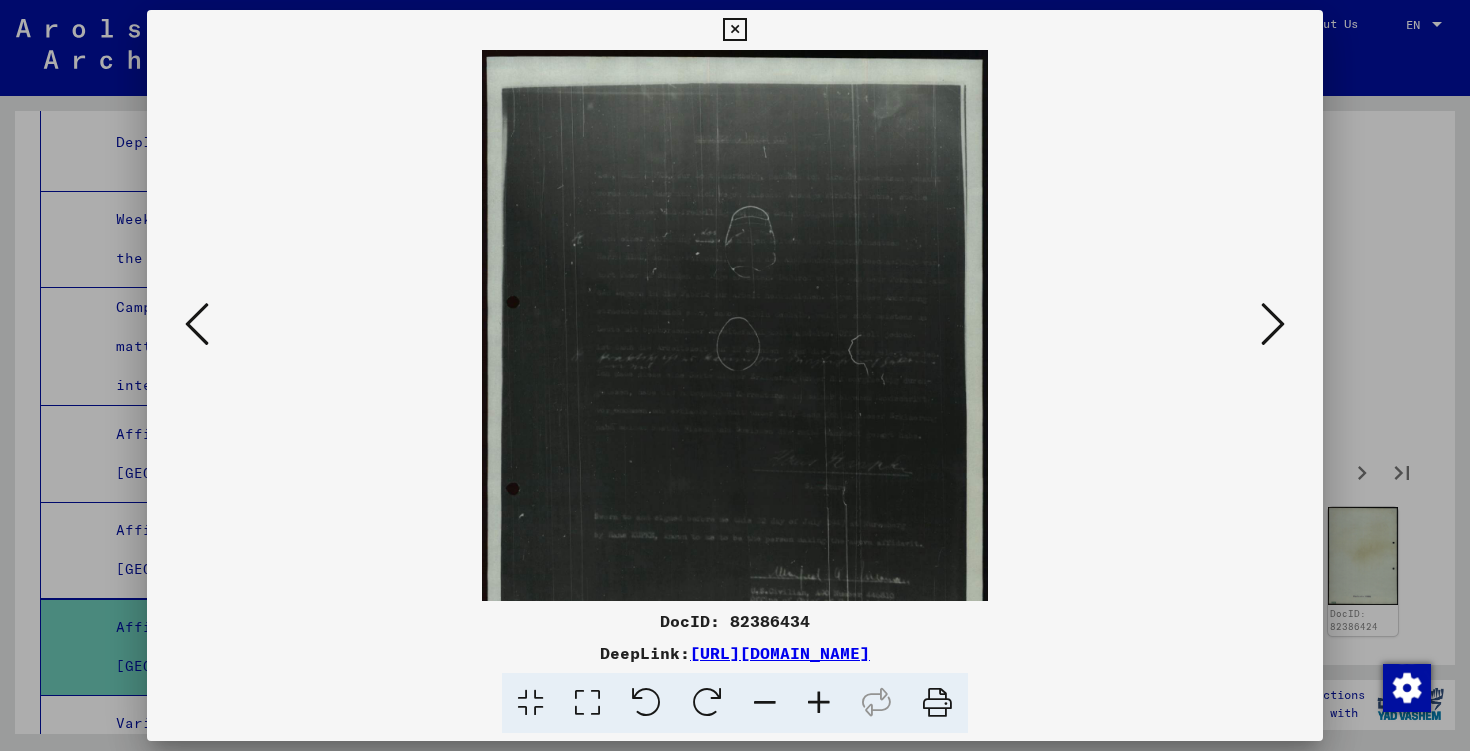 click at bounding box center [819, 703] 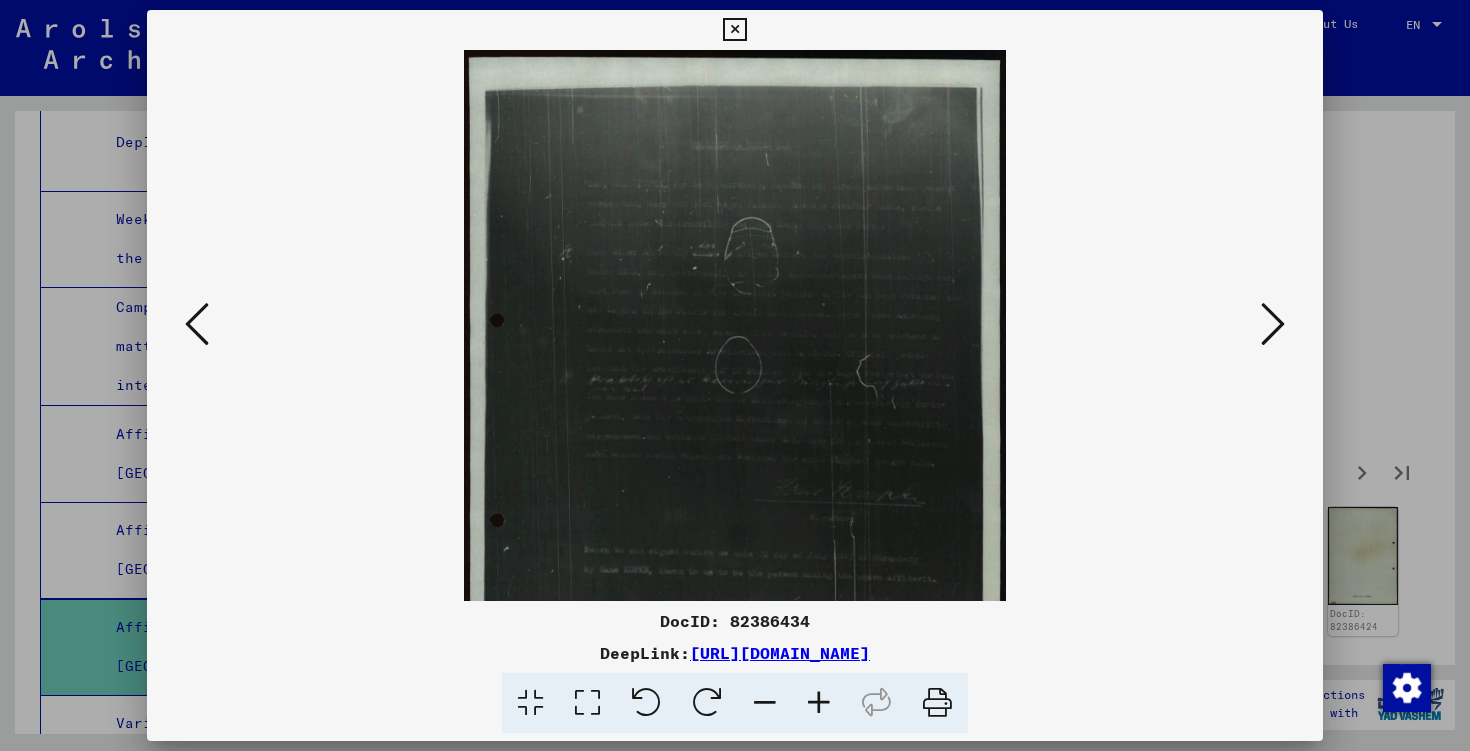 click at bounding box center [819, 703] 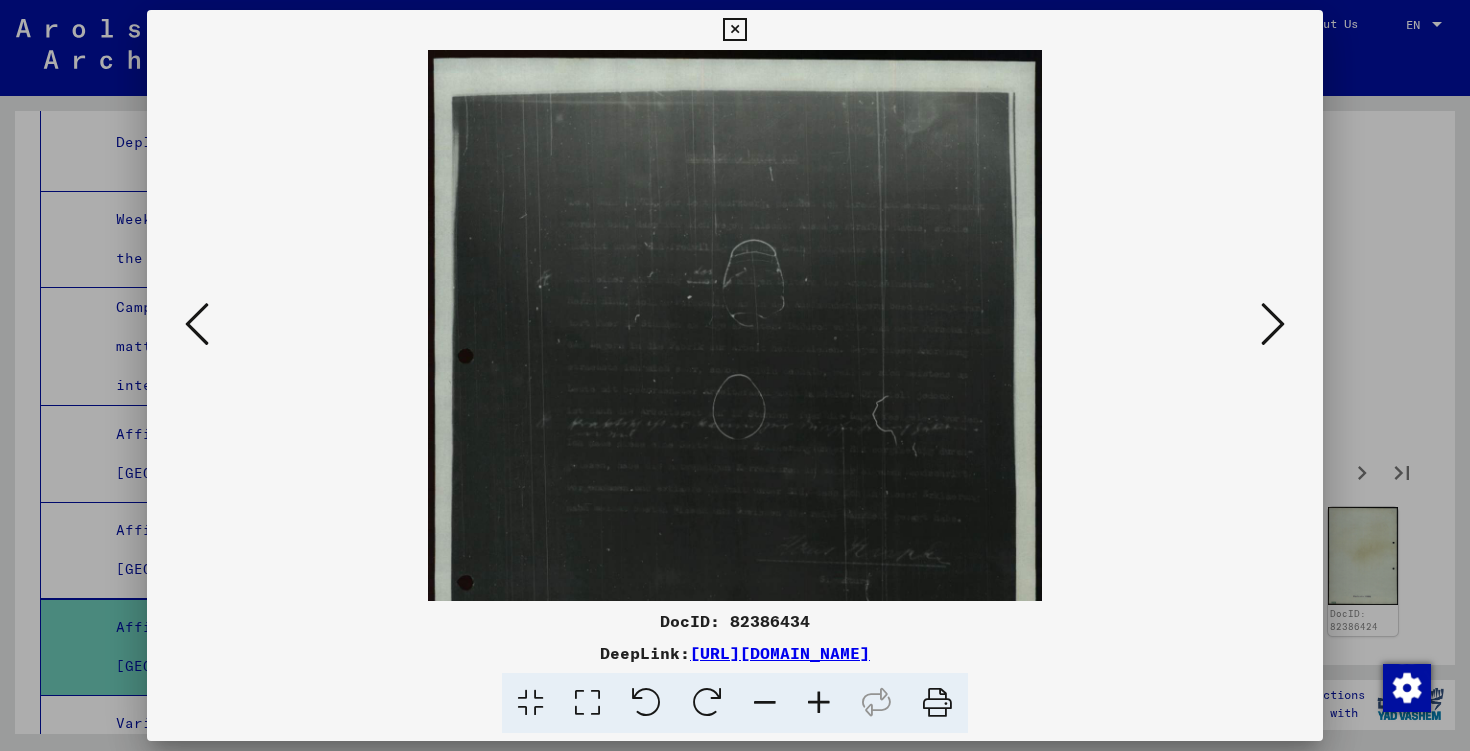click at bounding box center (819, 703) 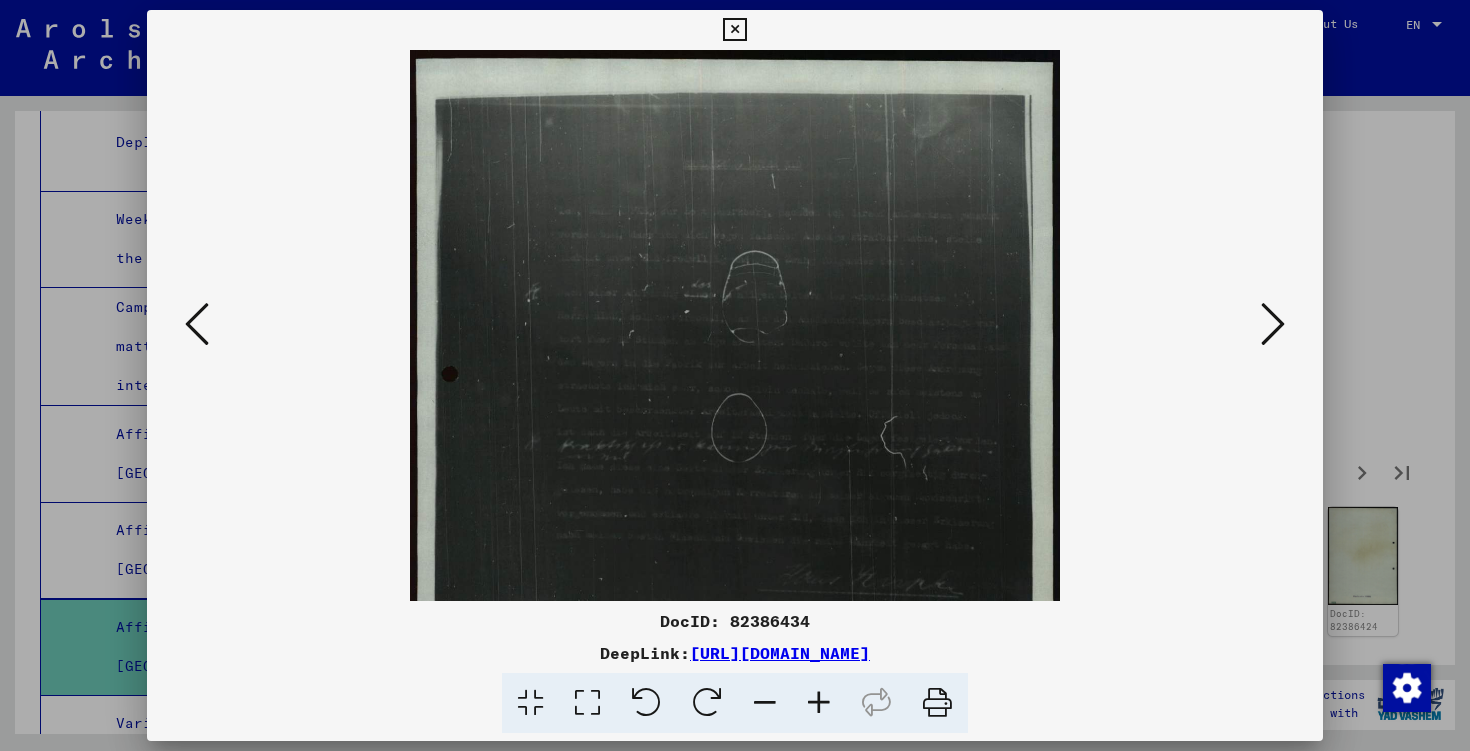 click at bounding box center (819, 703) 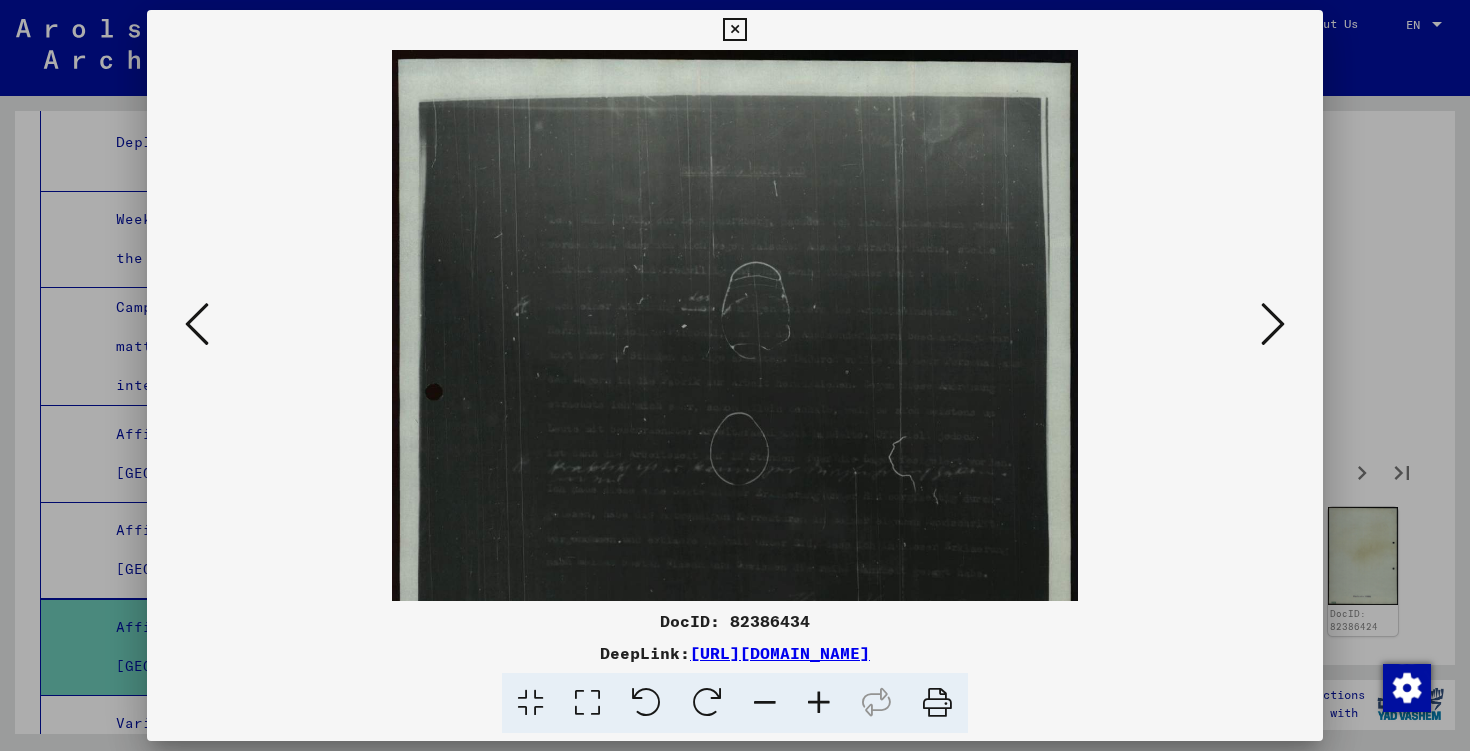 click at bounding box center [819, 703] 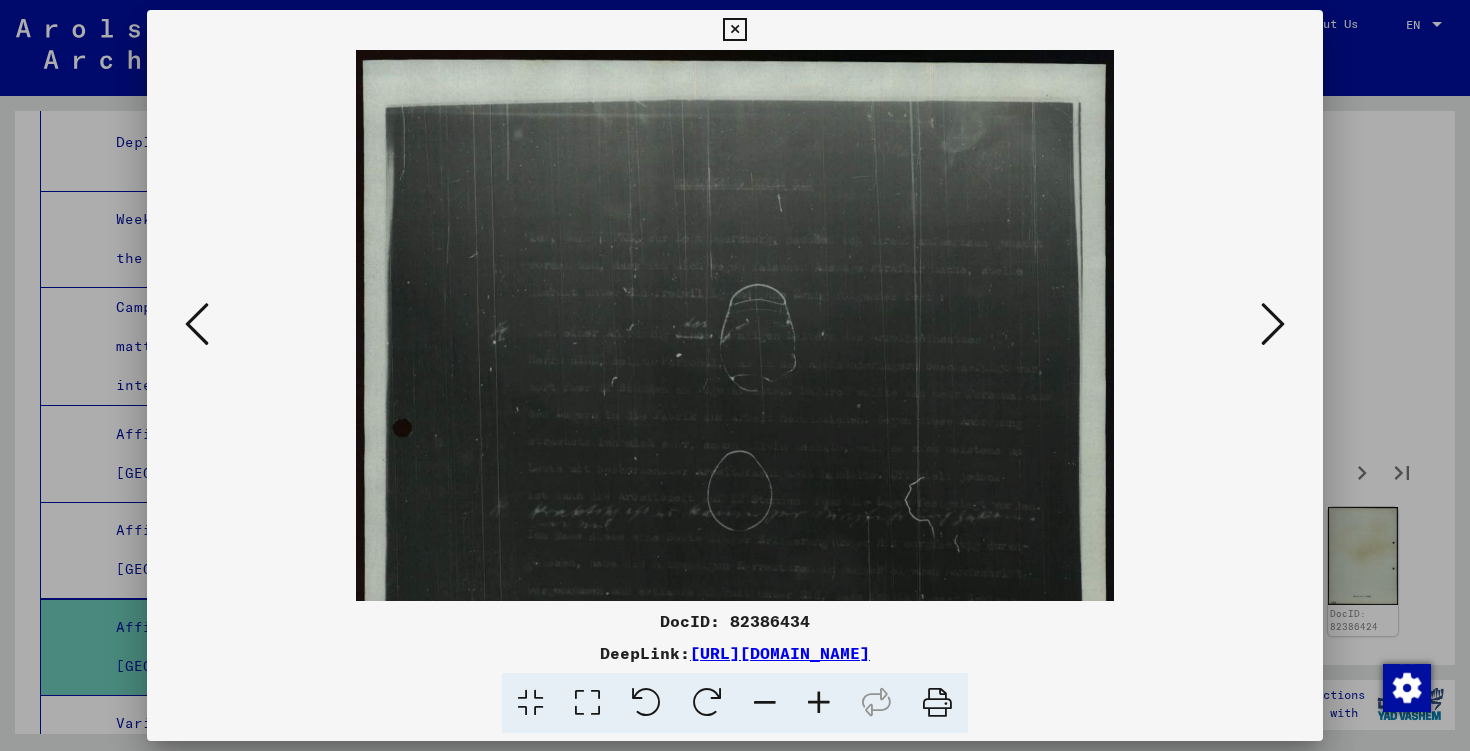 click at bounding box center (819, 703) 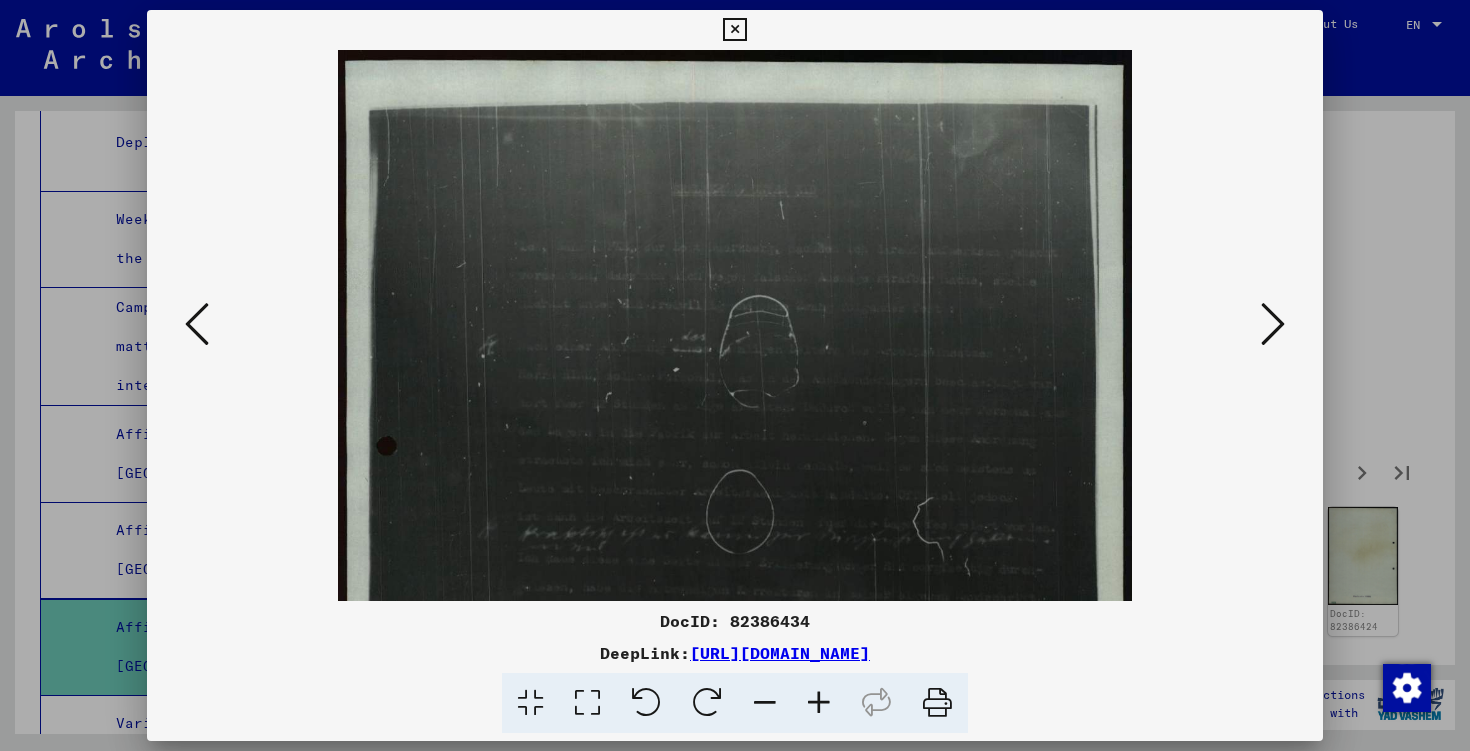 click at bounding box center (819, 703) 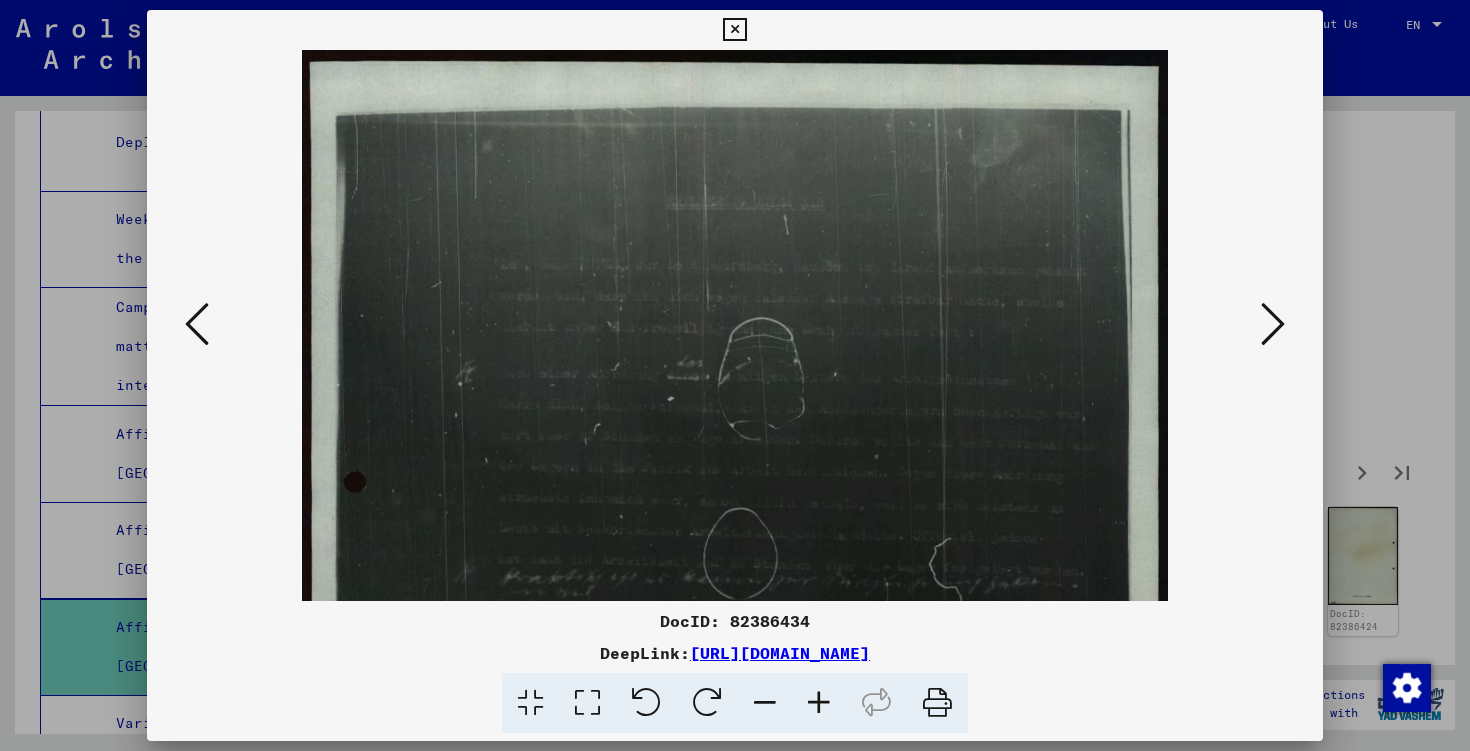 click at bounding box center (819, 703) 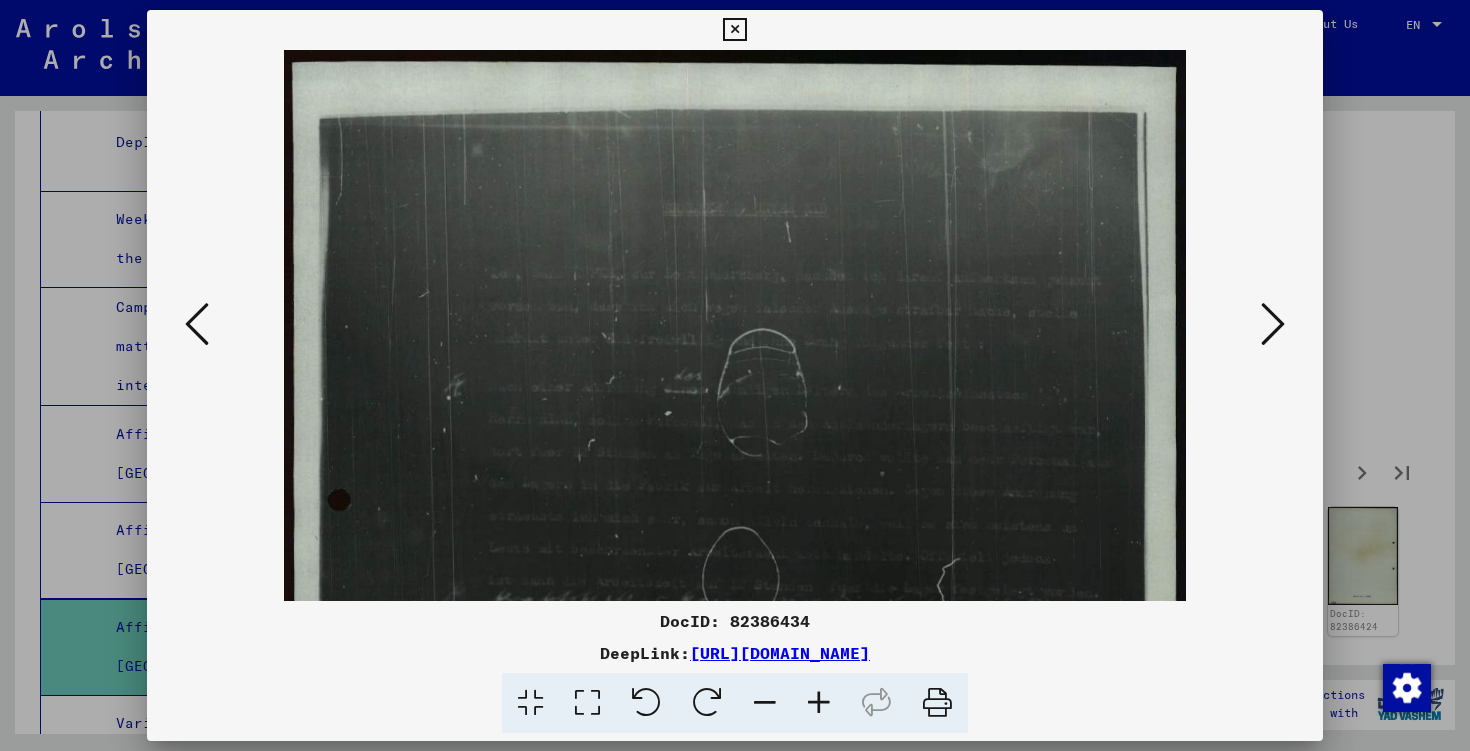 click at bounding box center [819, 703] 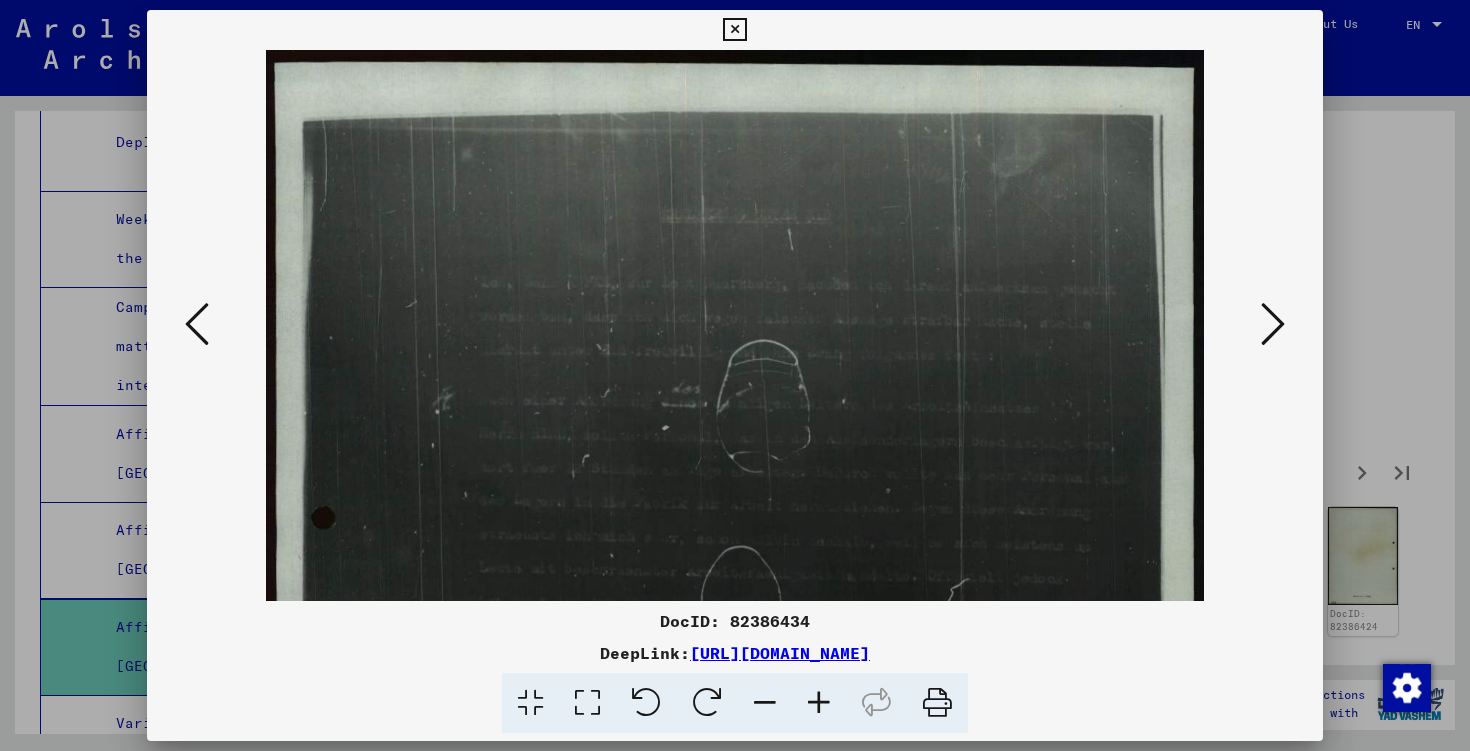 click at bounding box center [1273, 324] 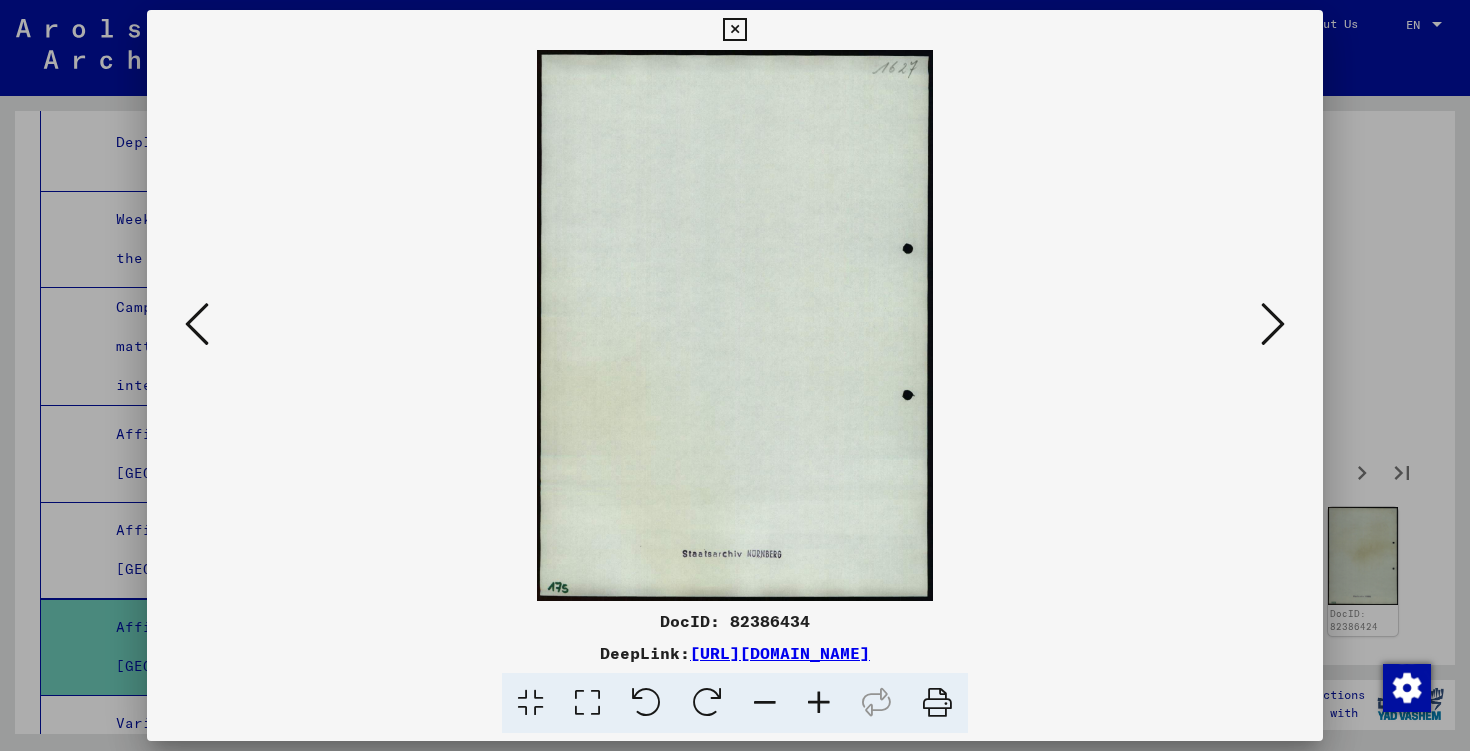 click at bounding box center (1273, 324) 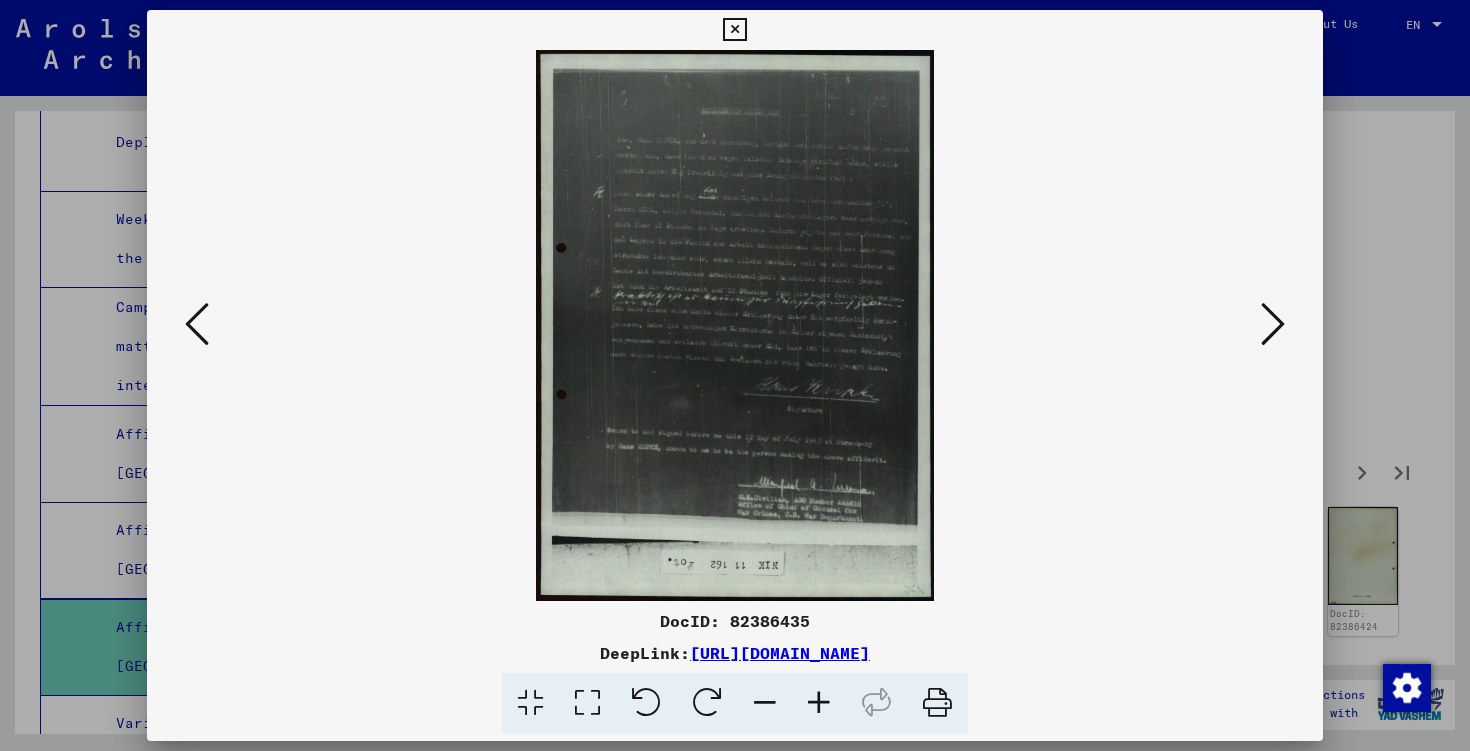 click at bounding box center (819, 703) 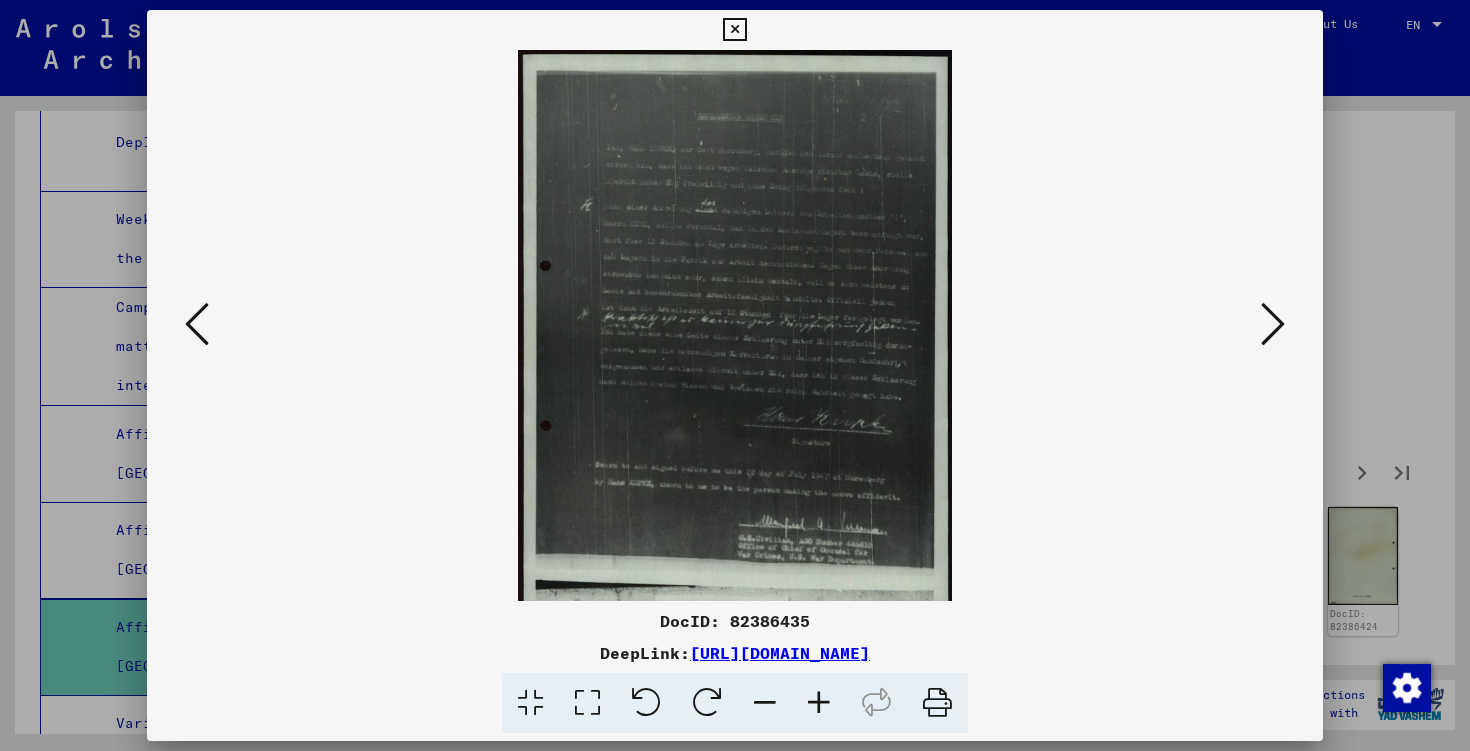 click at bounding box center [819, 703] 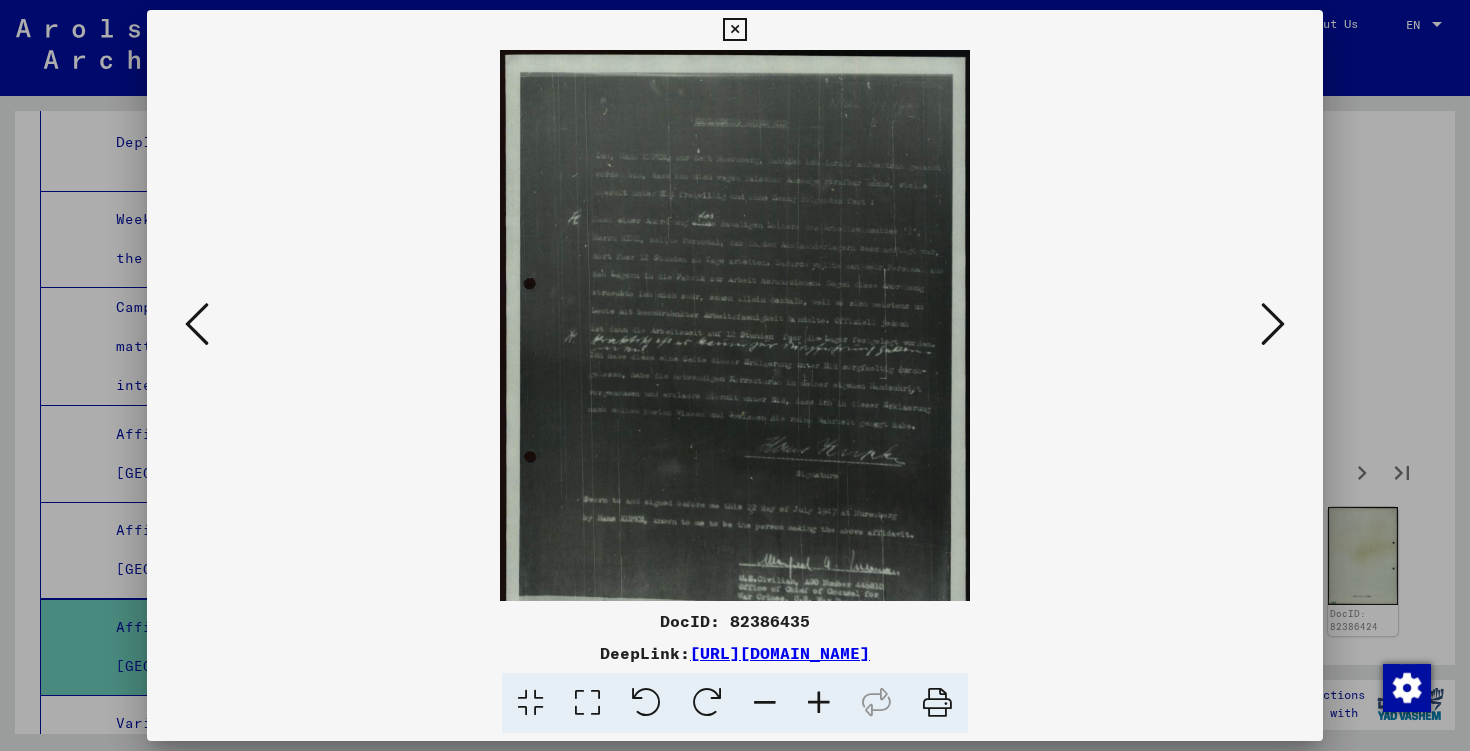 click at bounding box center (819, 703) 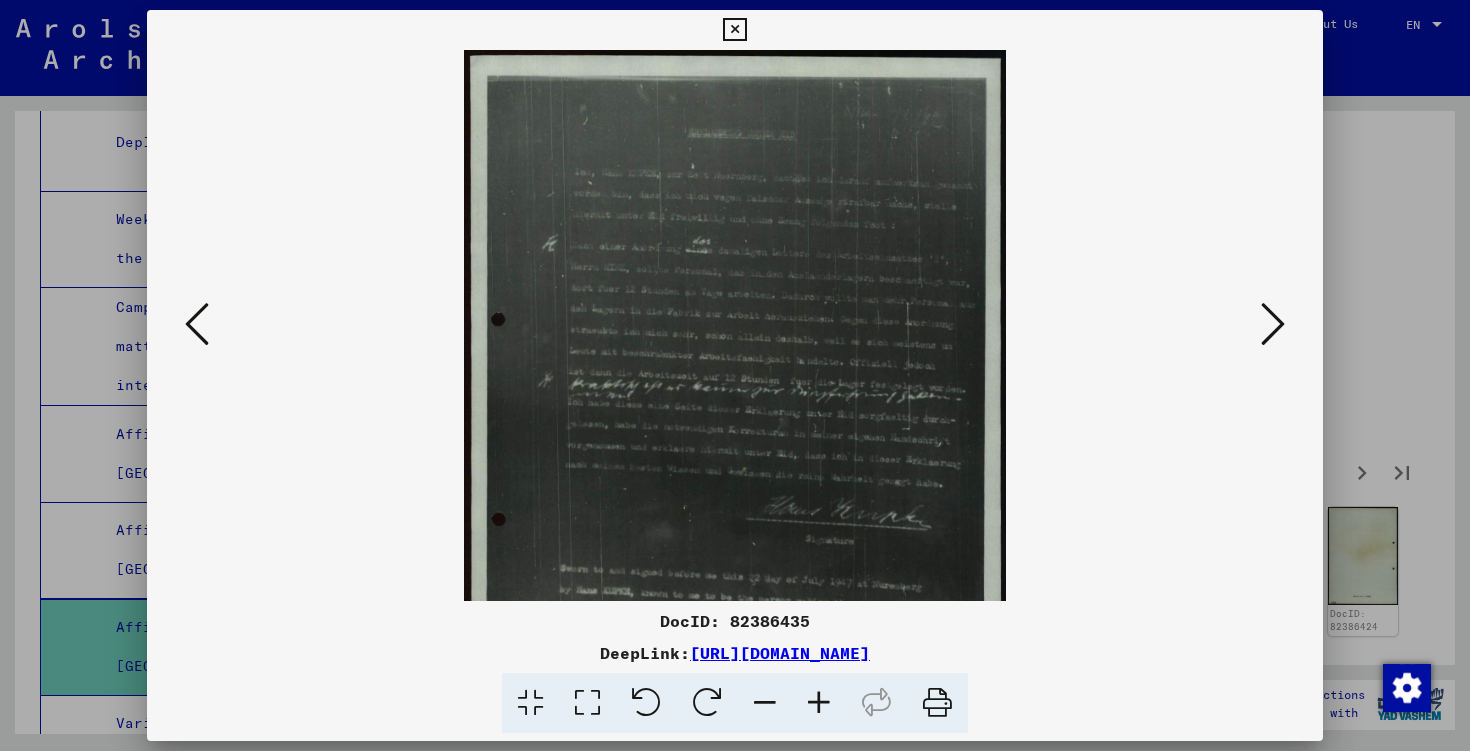 click at bounding box center (819, 703) 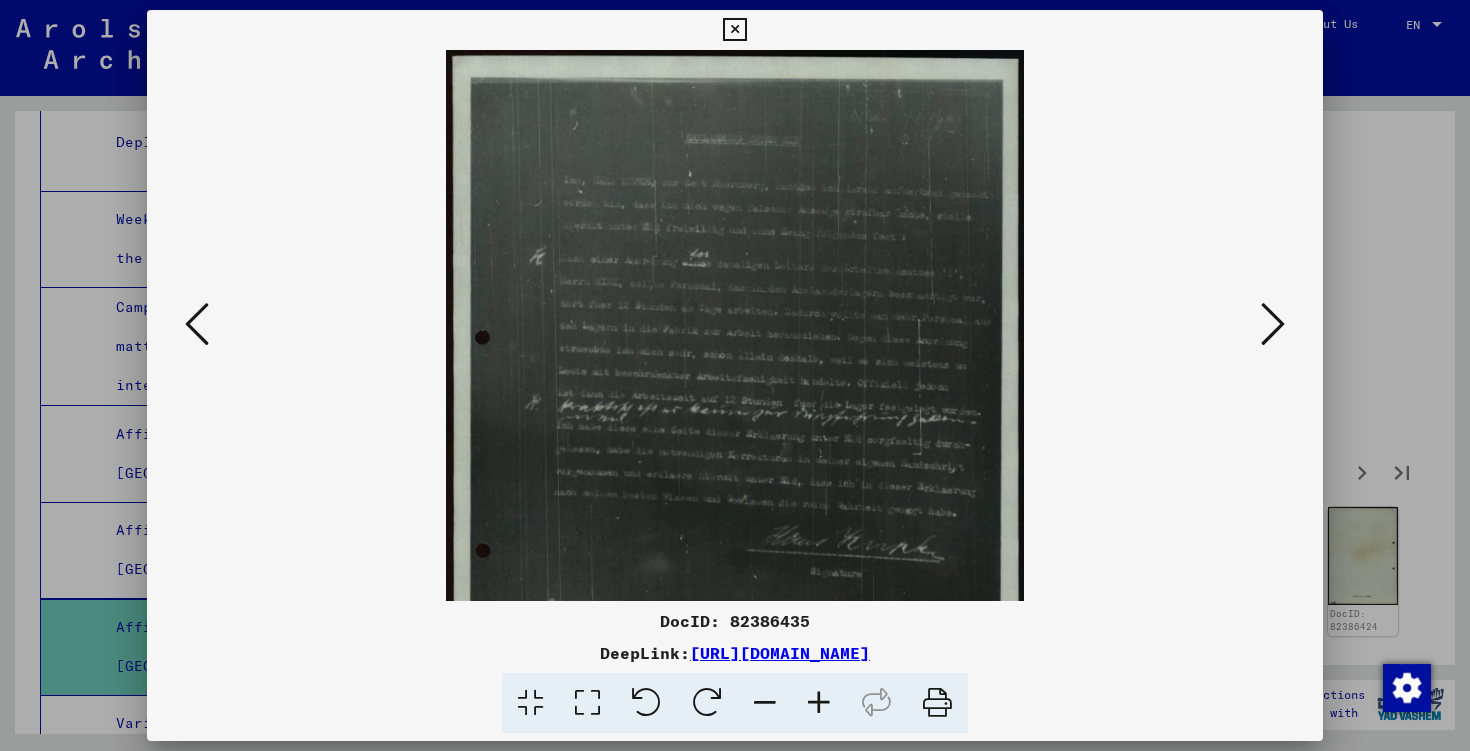 click at bounding box center (819, 703) 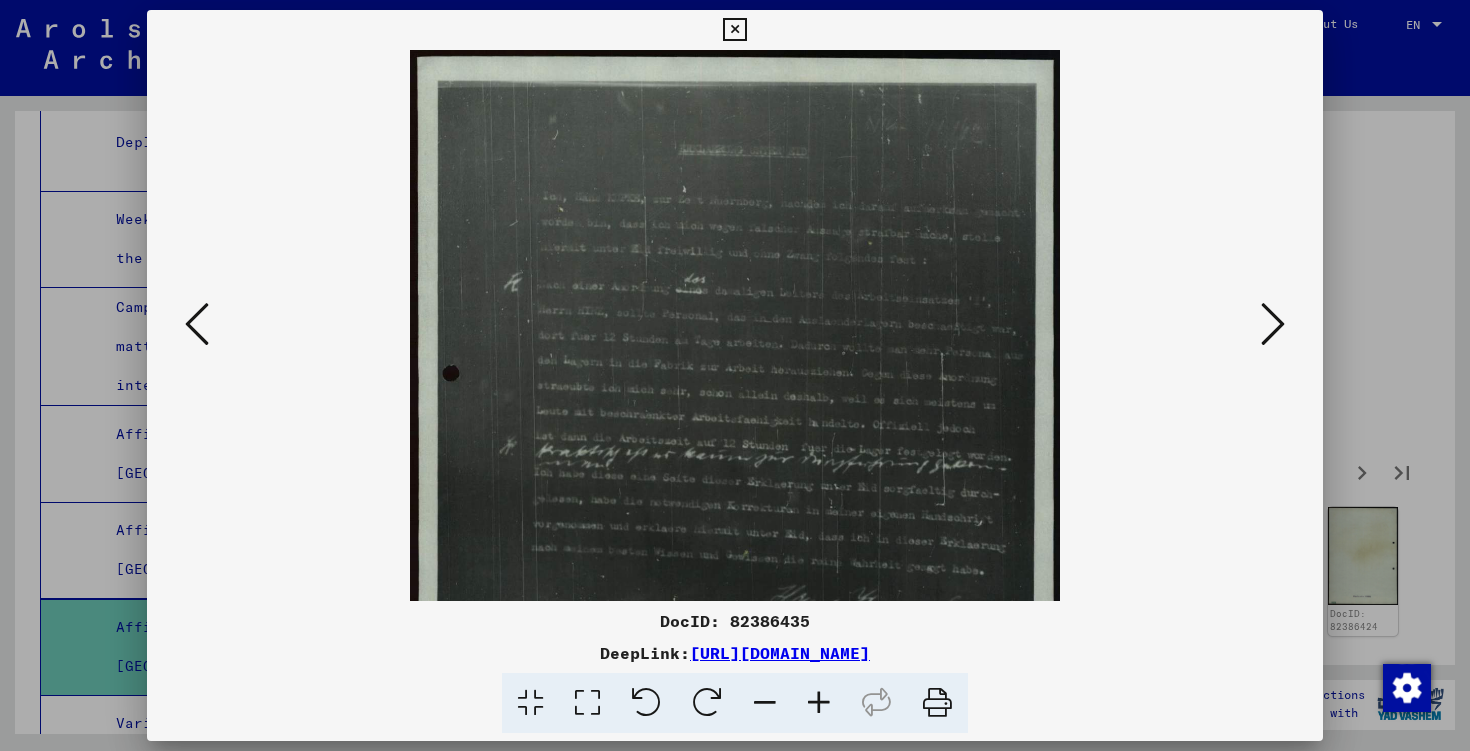 click at bounding box center (819, 703) 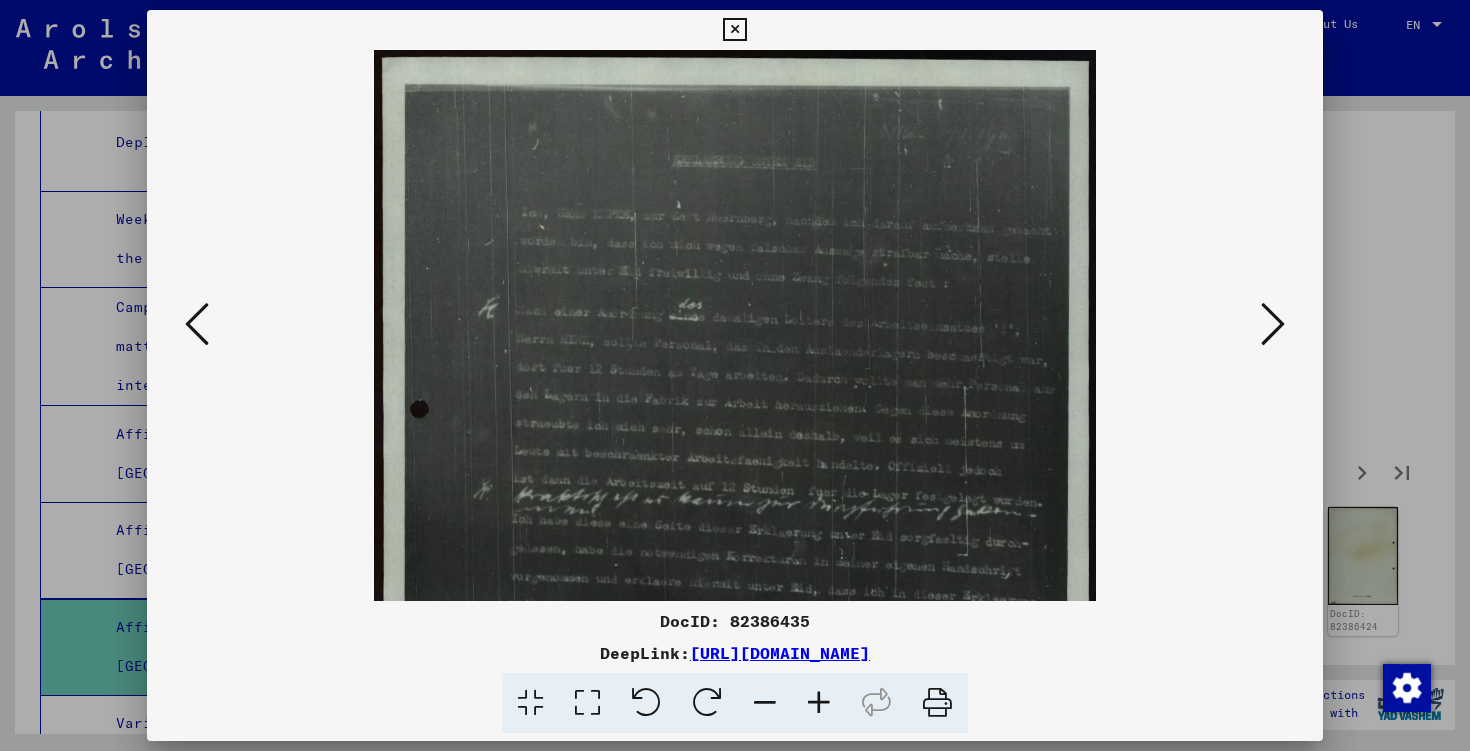 click at bounding box center (819, 703) 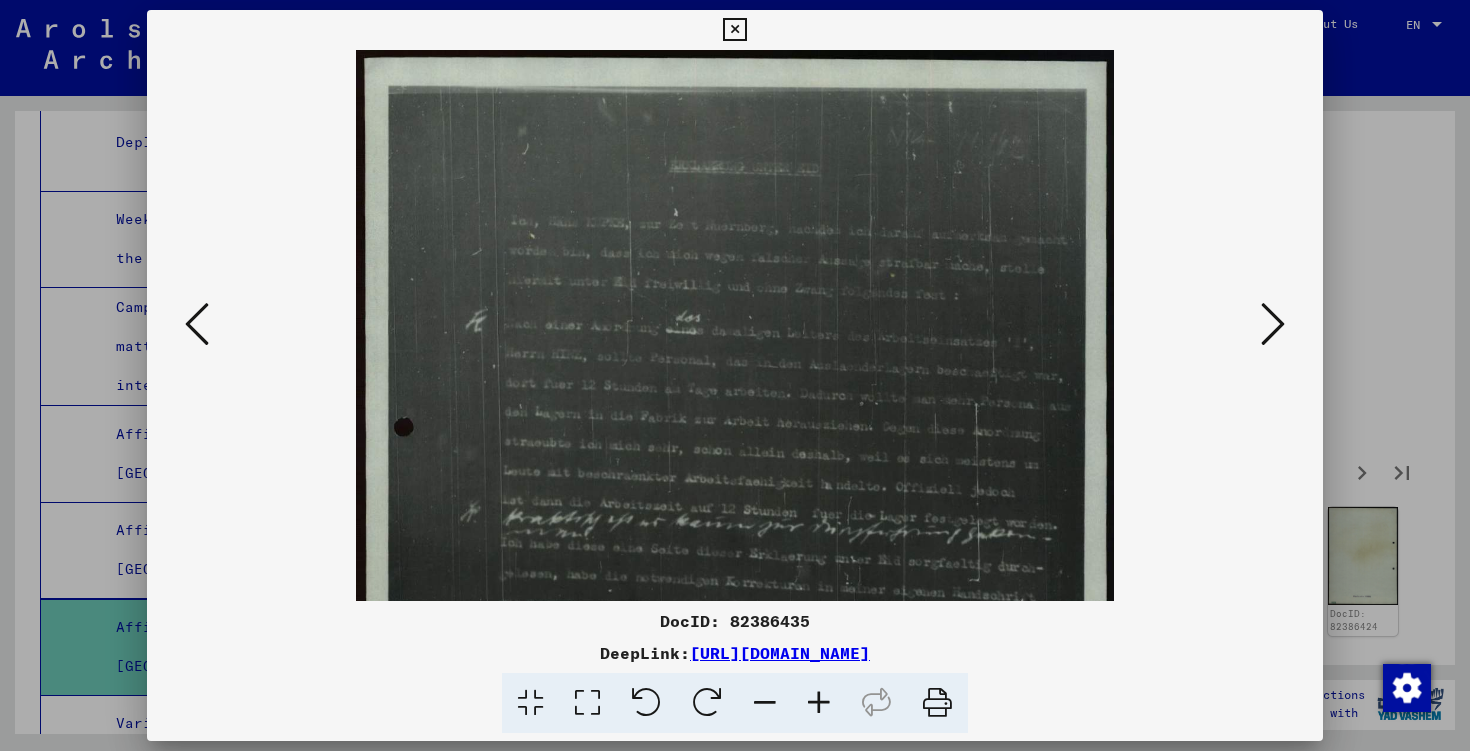 click at bounding box center [819, 703] 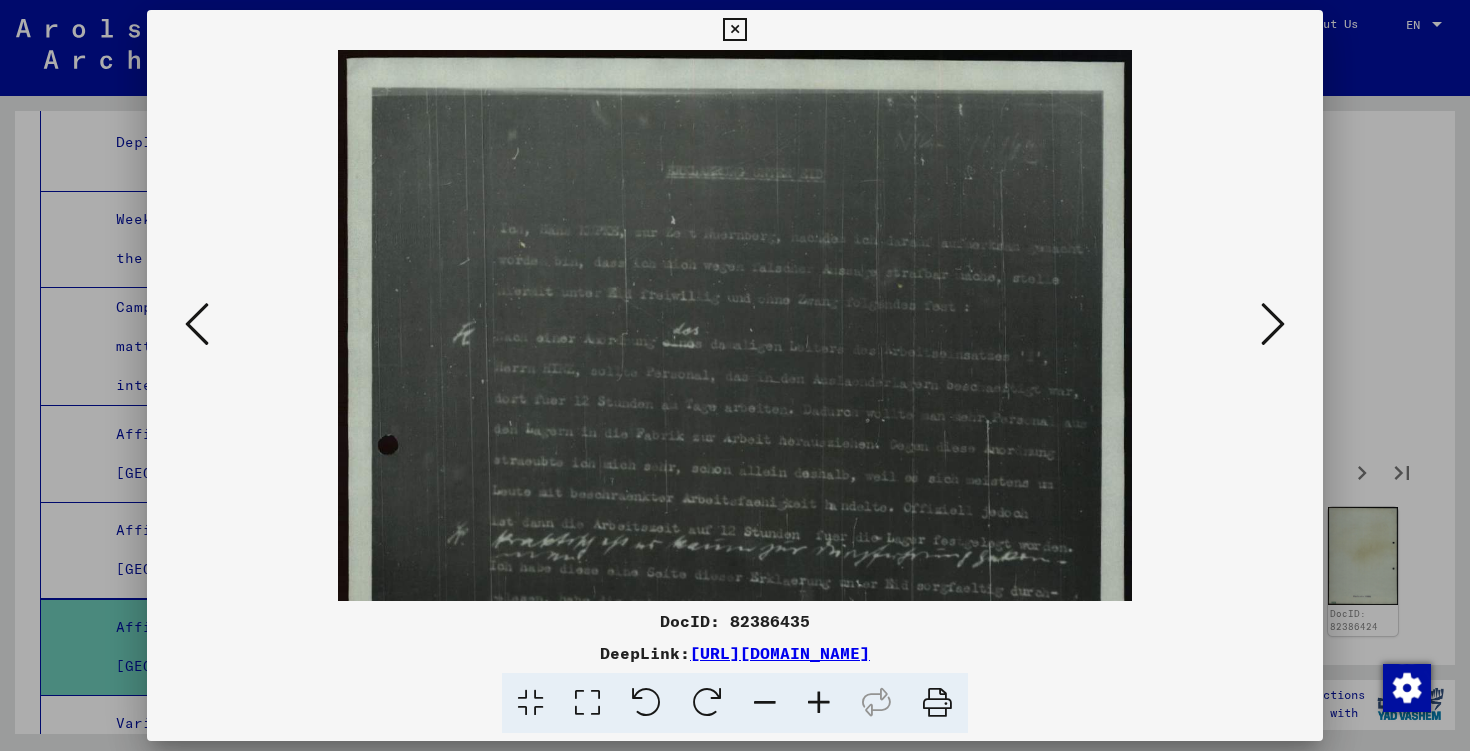 click at bounding box center [819, 703] 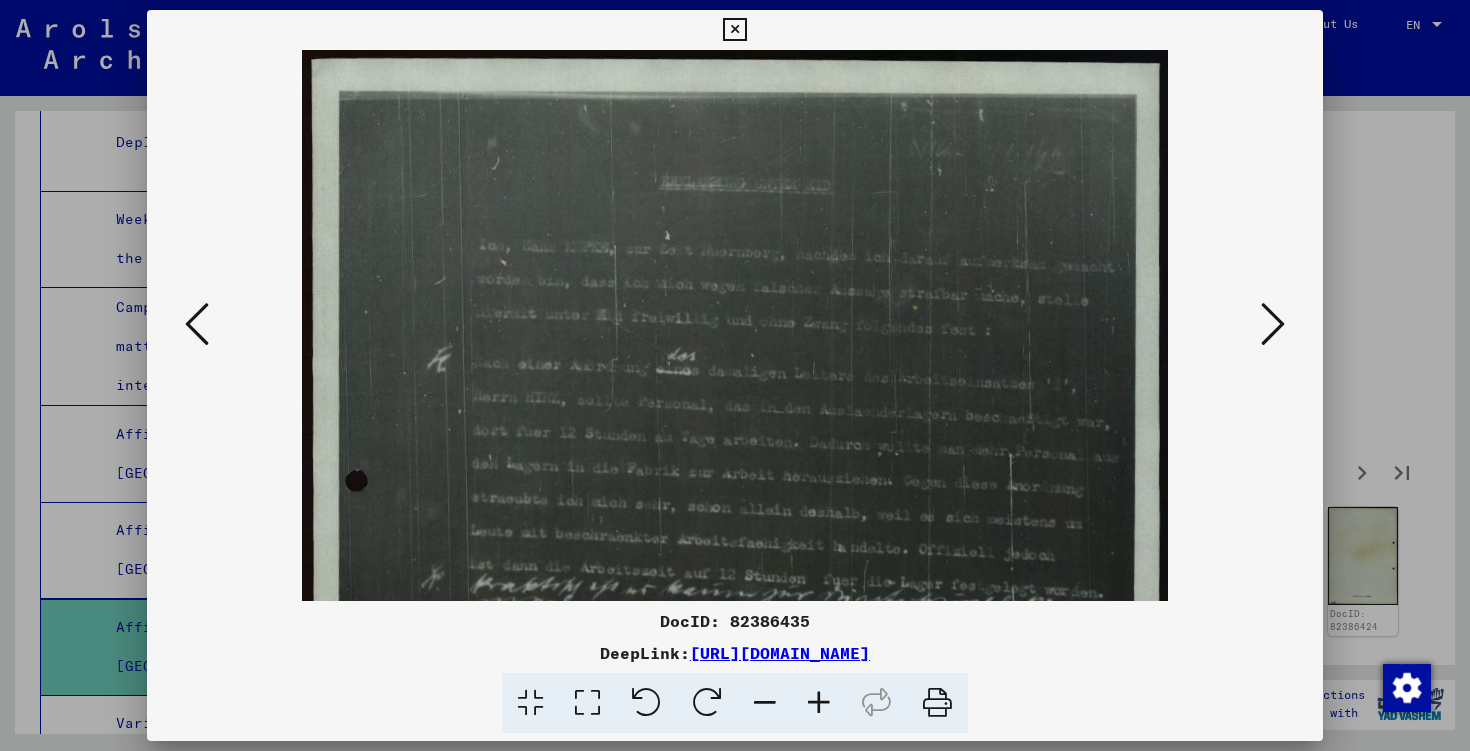 click at bounding box center (819, 703) 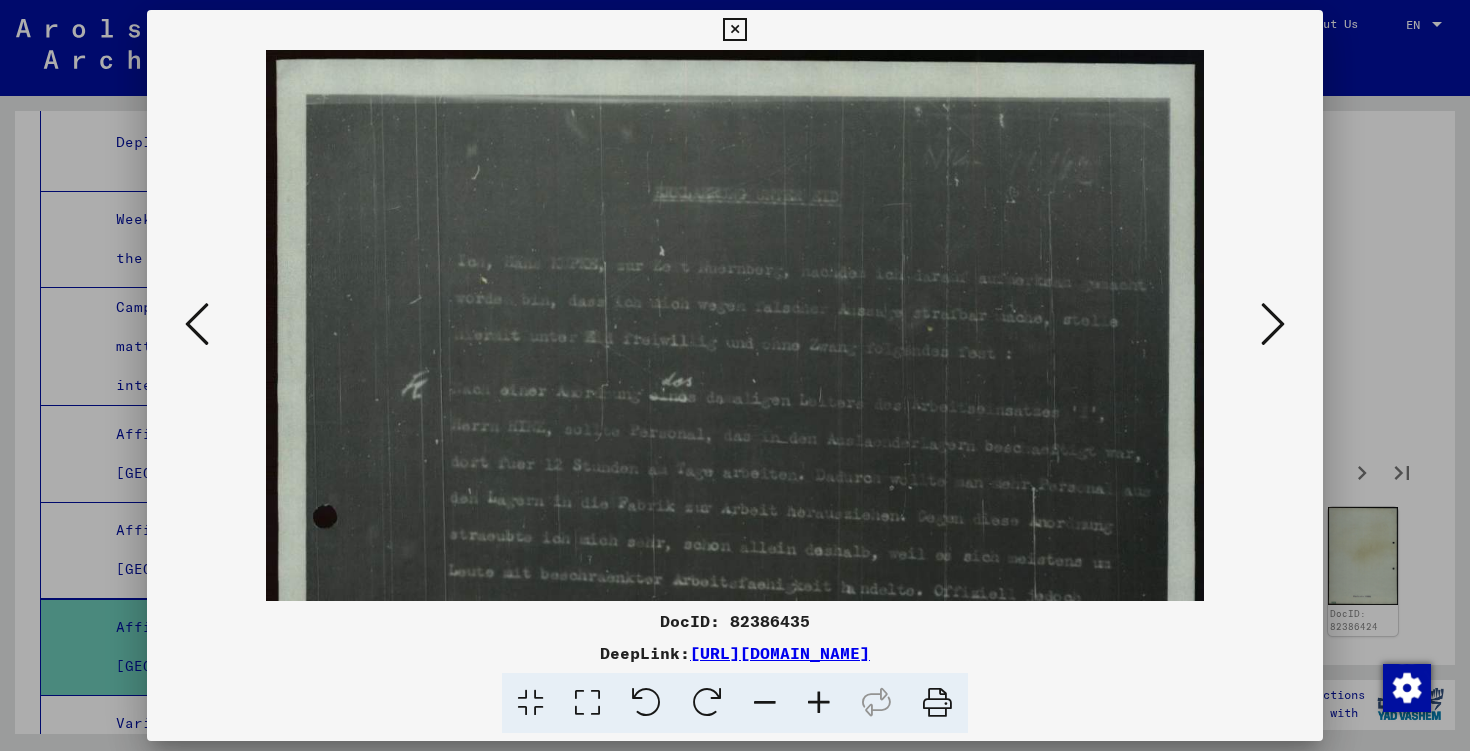 click at bounding box center [819, 703] 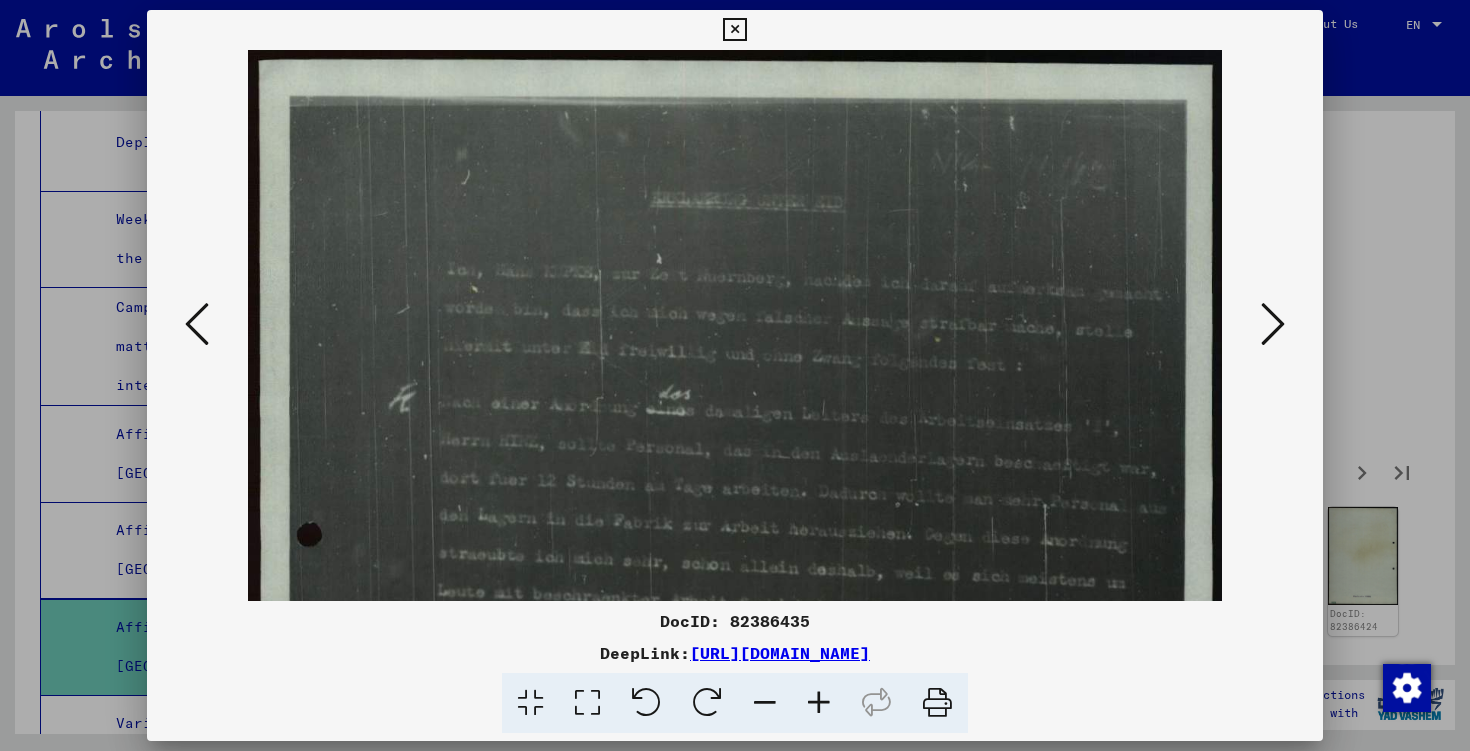 click at bounding box center (819, 703) 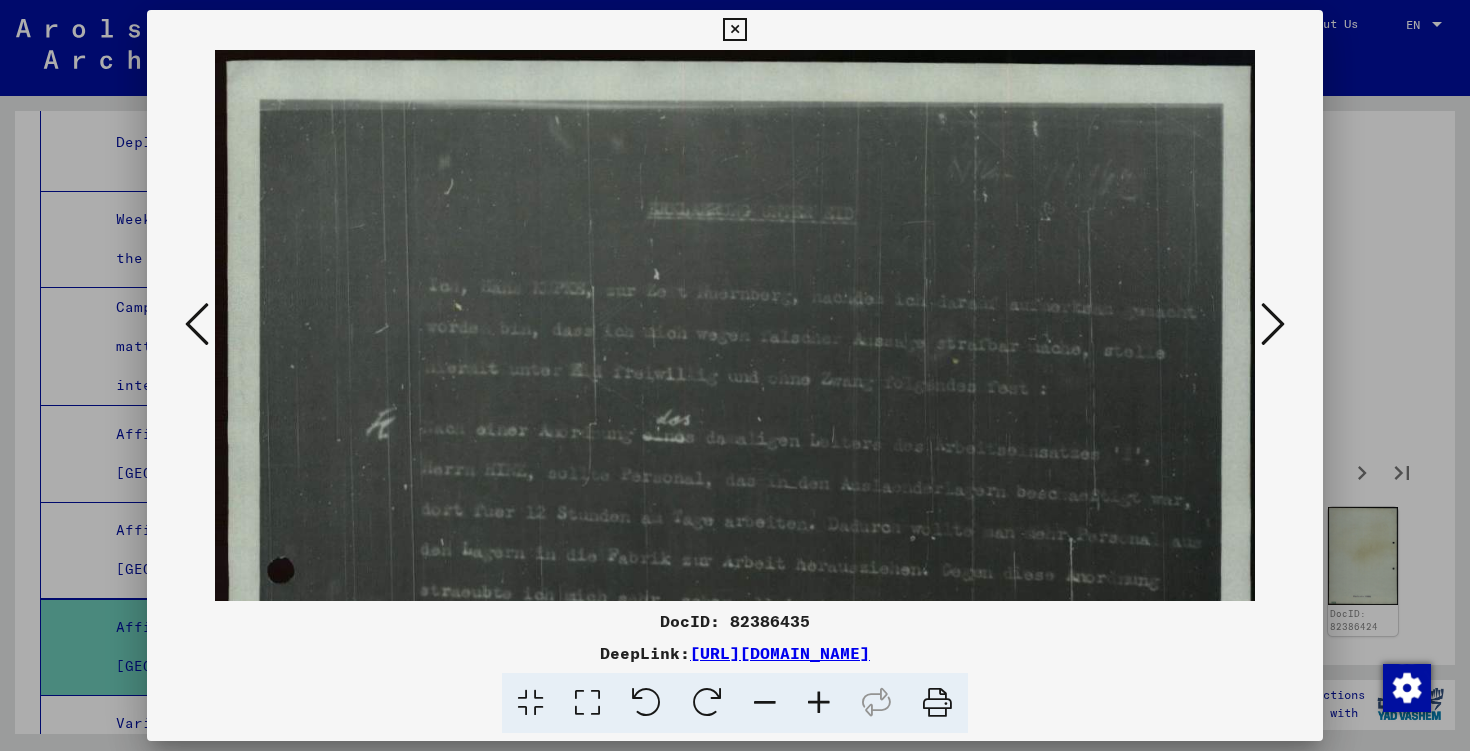 click at bounding box center [819, 703] 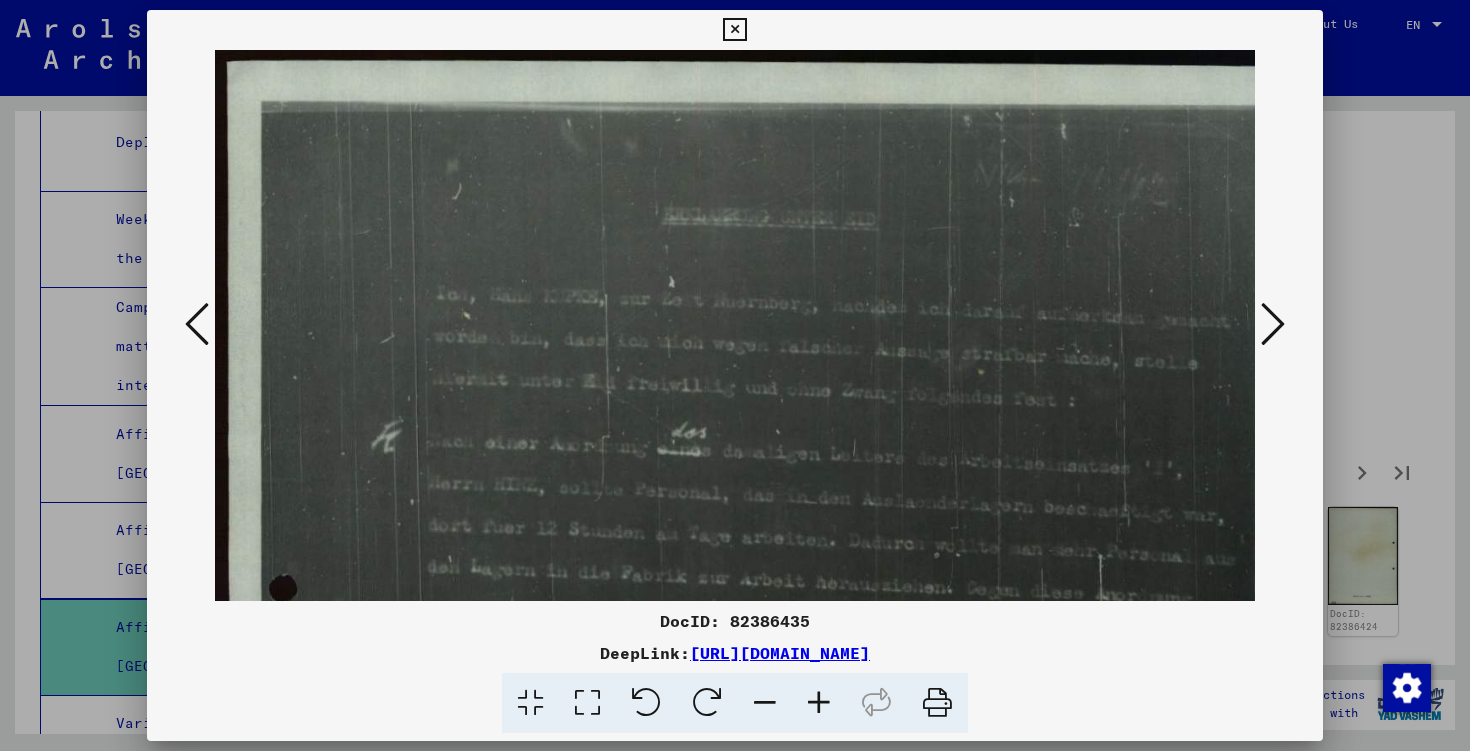 click at bounding box center (819, 703) 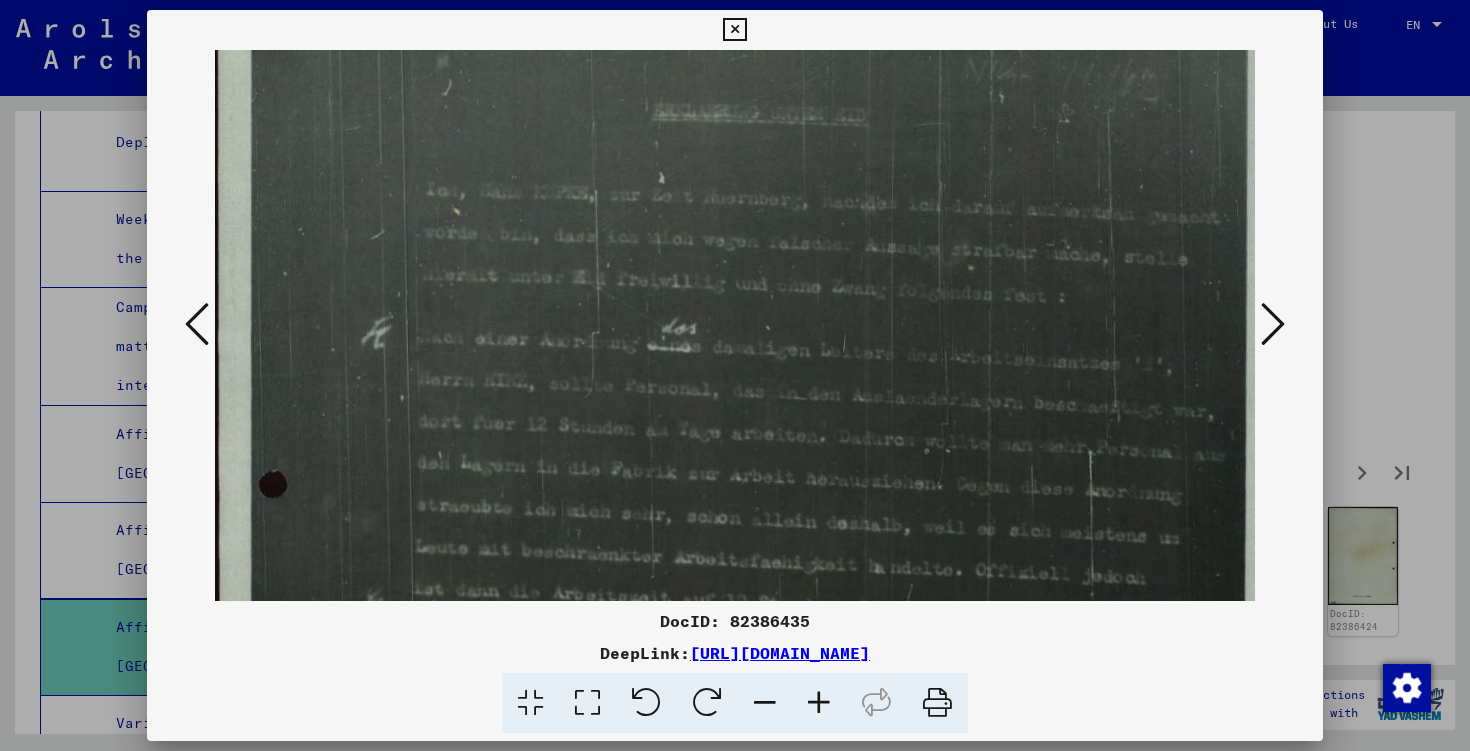 scroll, scrollTop: 104, scrollLeft: 11, axis: both 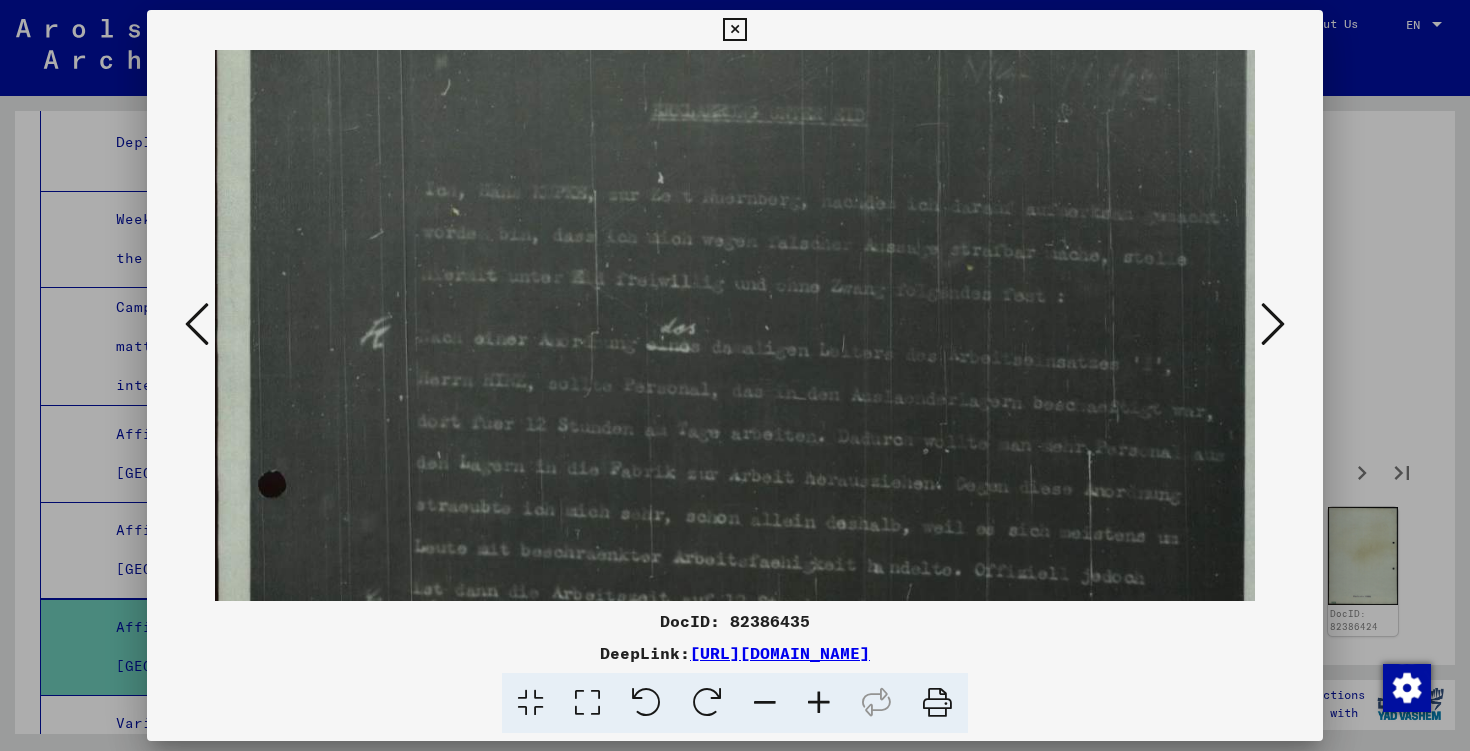 drag, startPoint x: 791, startPoint y: 423, endPoint x: 780, endPoint y: 319, distance: 104.58012 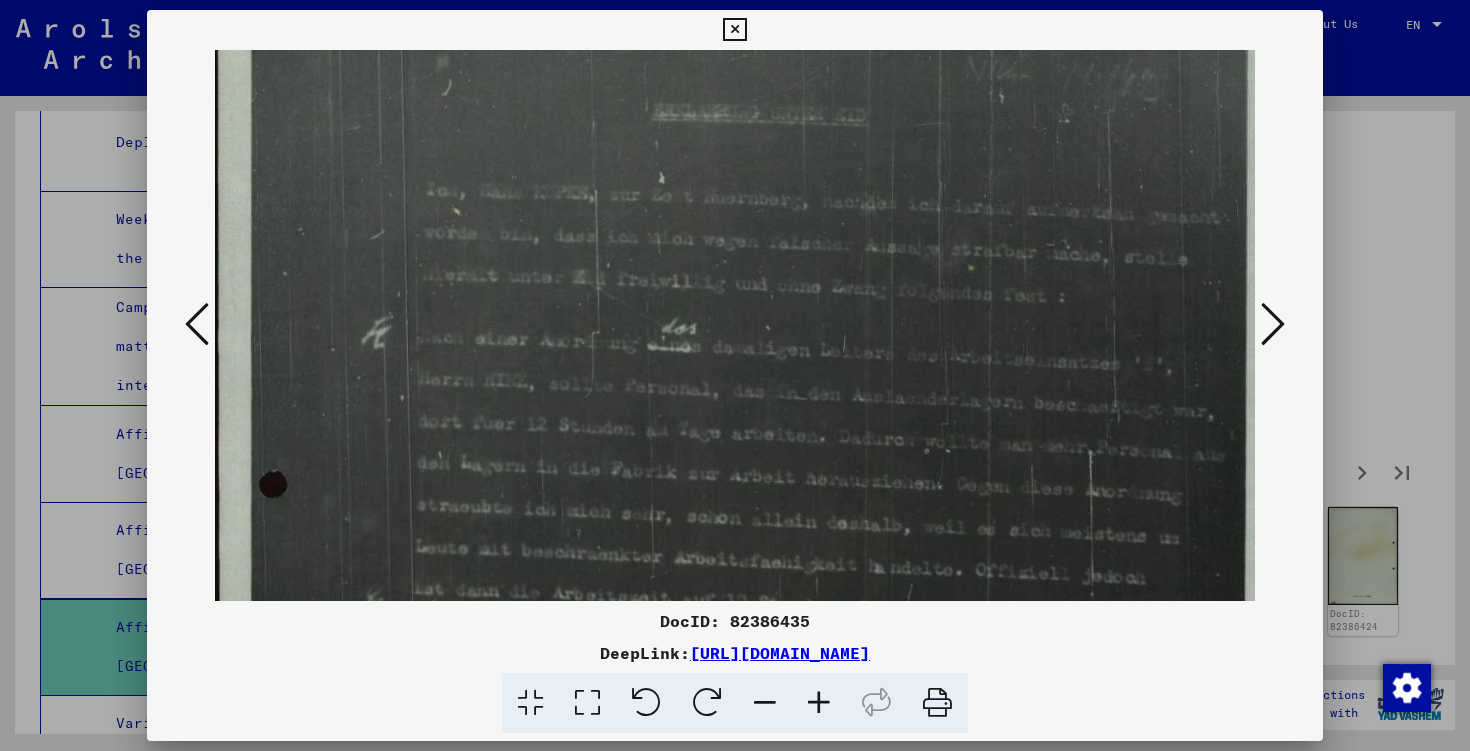 scroll, scrollTop: 0, scrollLeft: 42, axis: horizontal 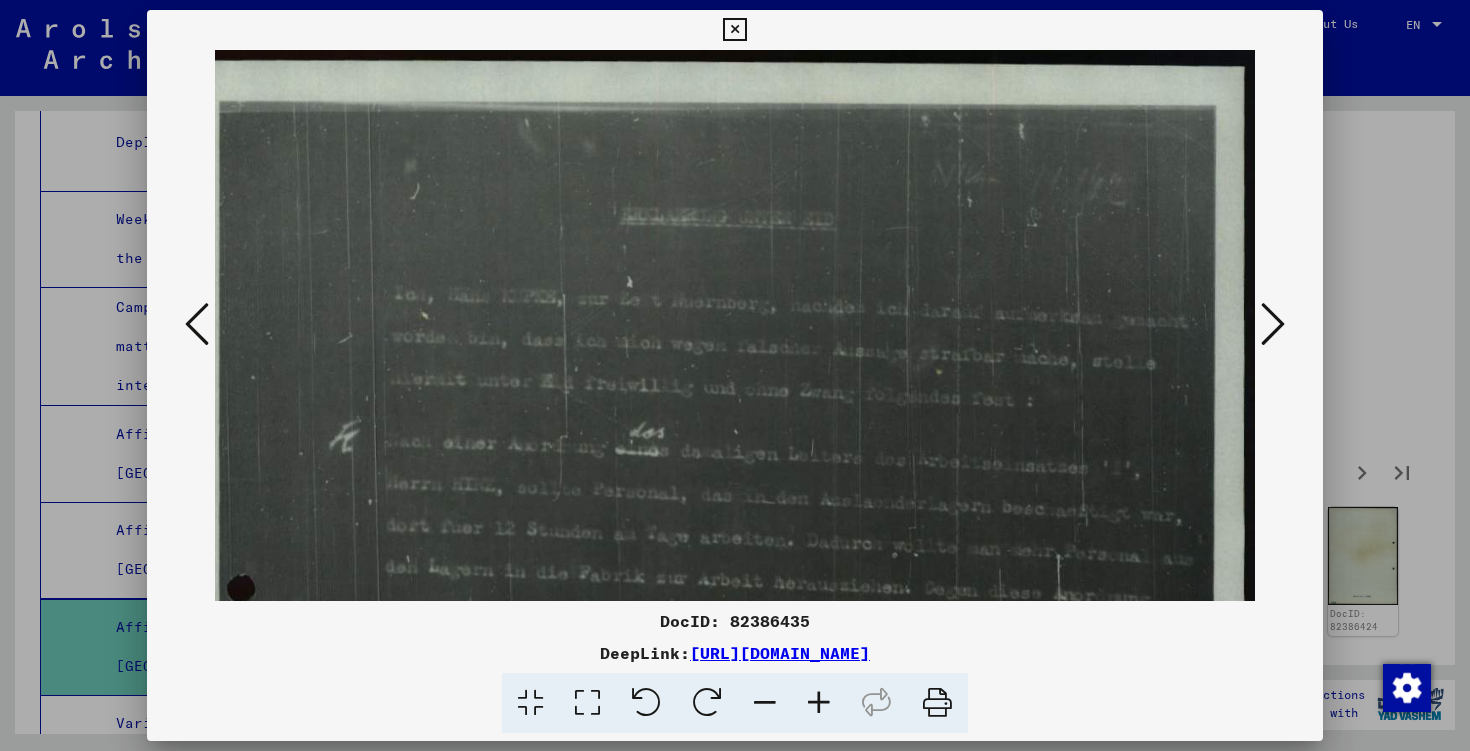 drag, startPoint x: 780, startPoint y: 302, endPoint x: 711, endPoint y: 611, distance: 316.61017 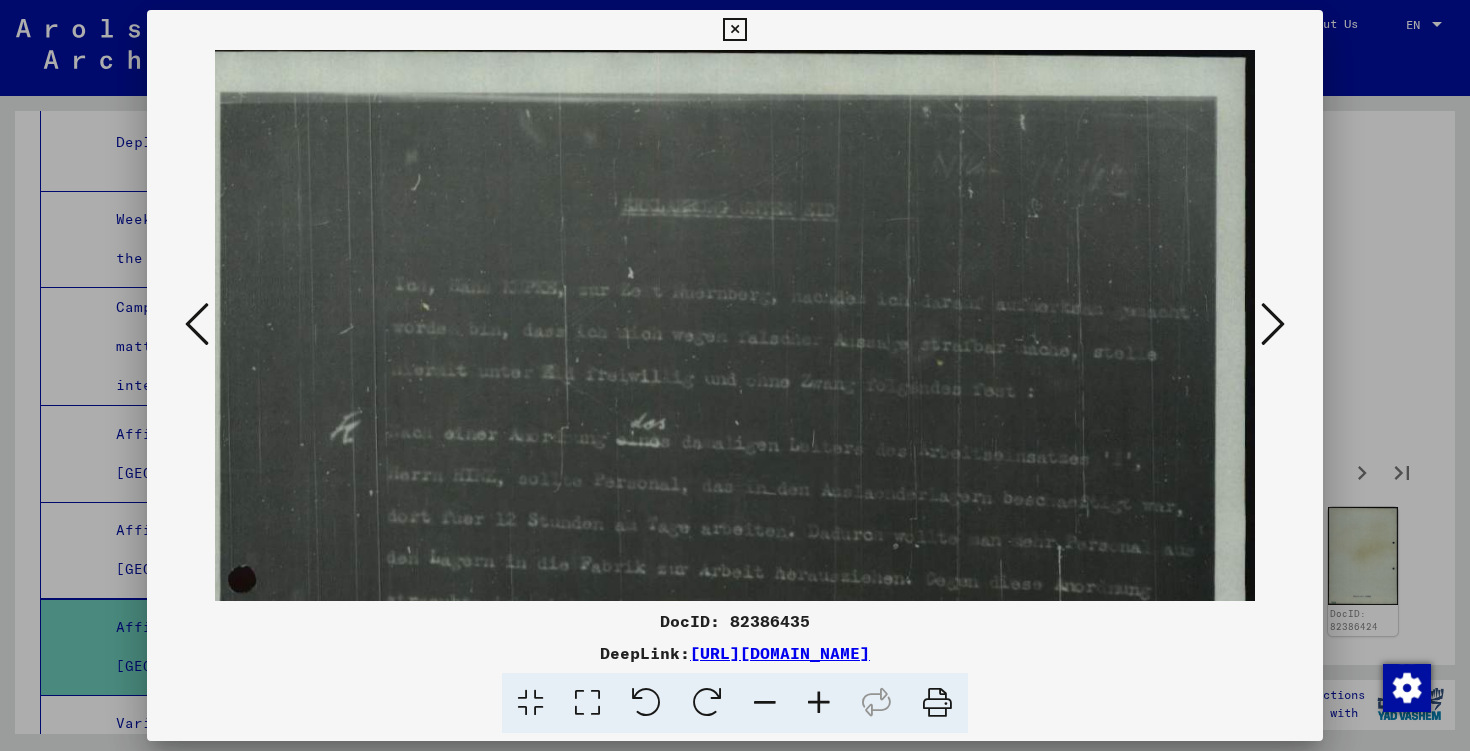 scroll, scrollTop: 15, scrollLeft: 39, axis: both 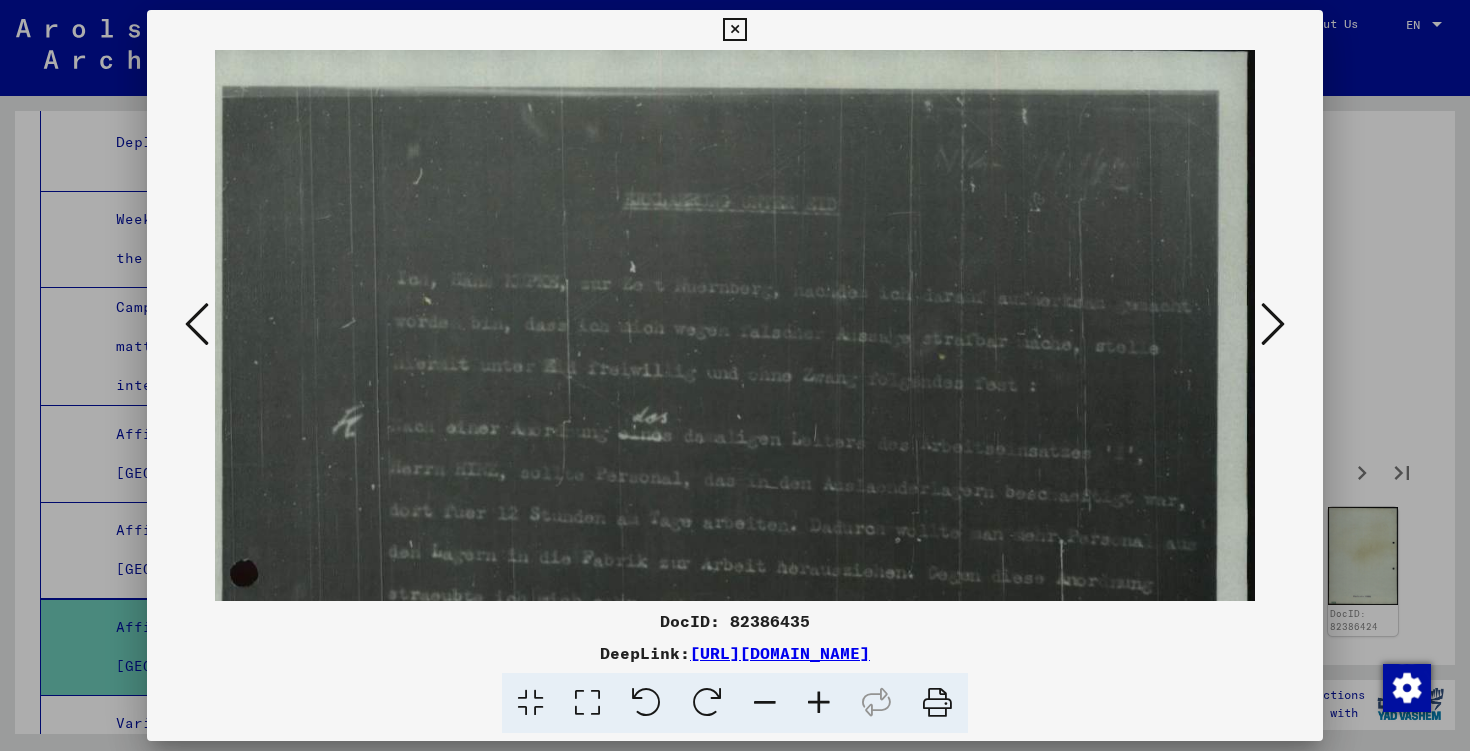 drag, startPoint x: 705, startPoint y: 219, endPoint x: 708, endPoint y: 204, distance: 15.297058 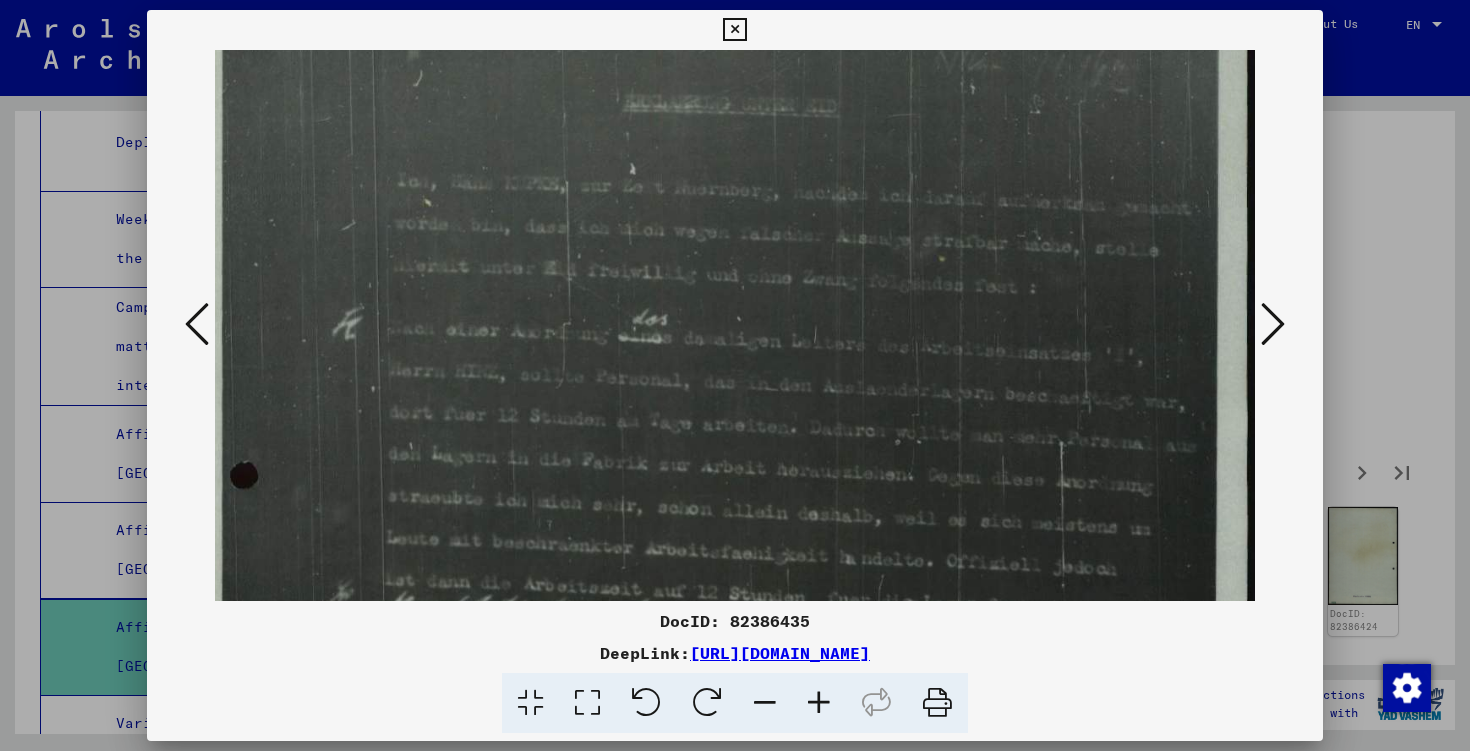 drag, startPoint x: 697, startPoint y: 295, endPoint x: 698, endPoint y: 197, distance: 98.005104 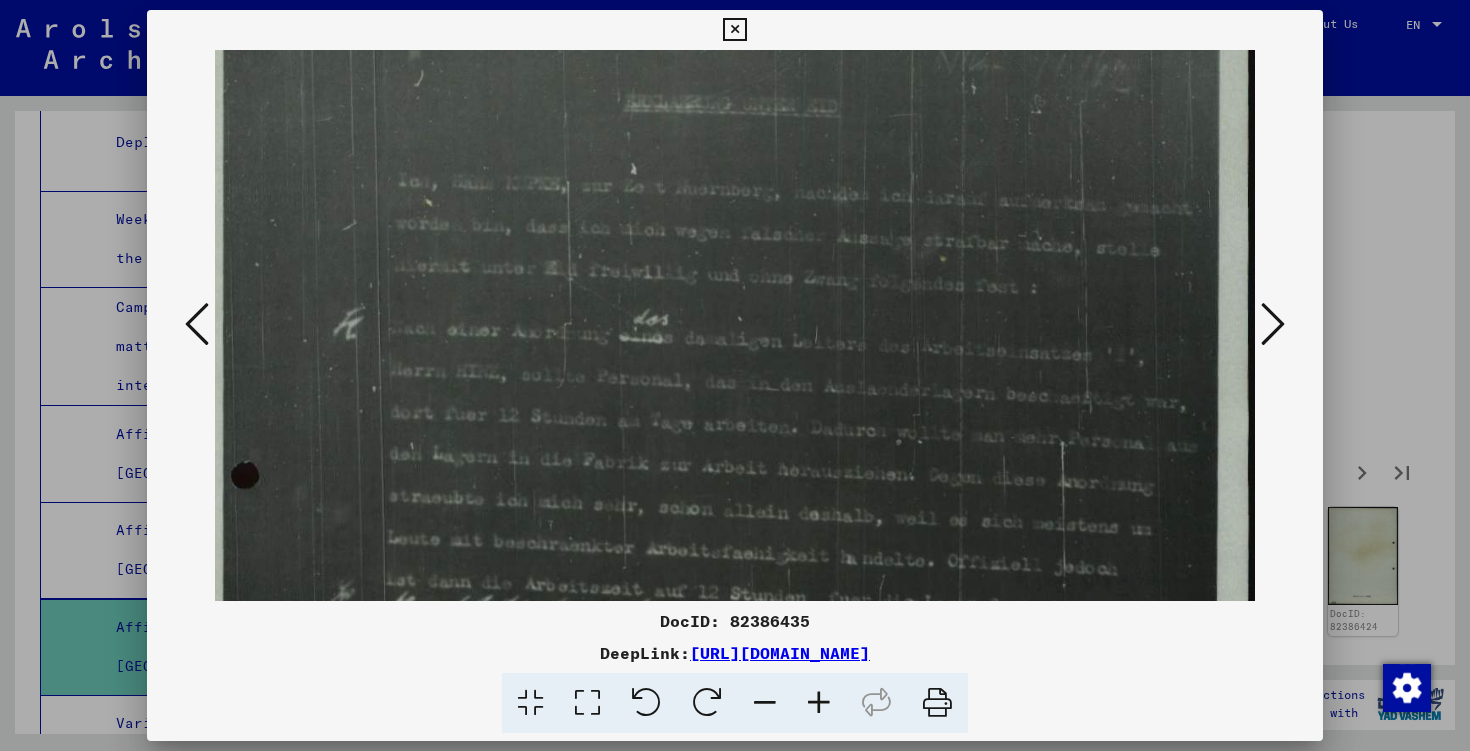 click at bounding box center [1273, 324] 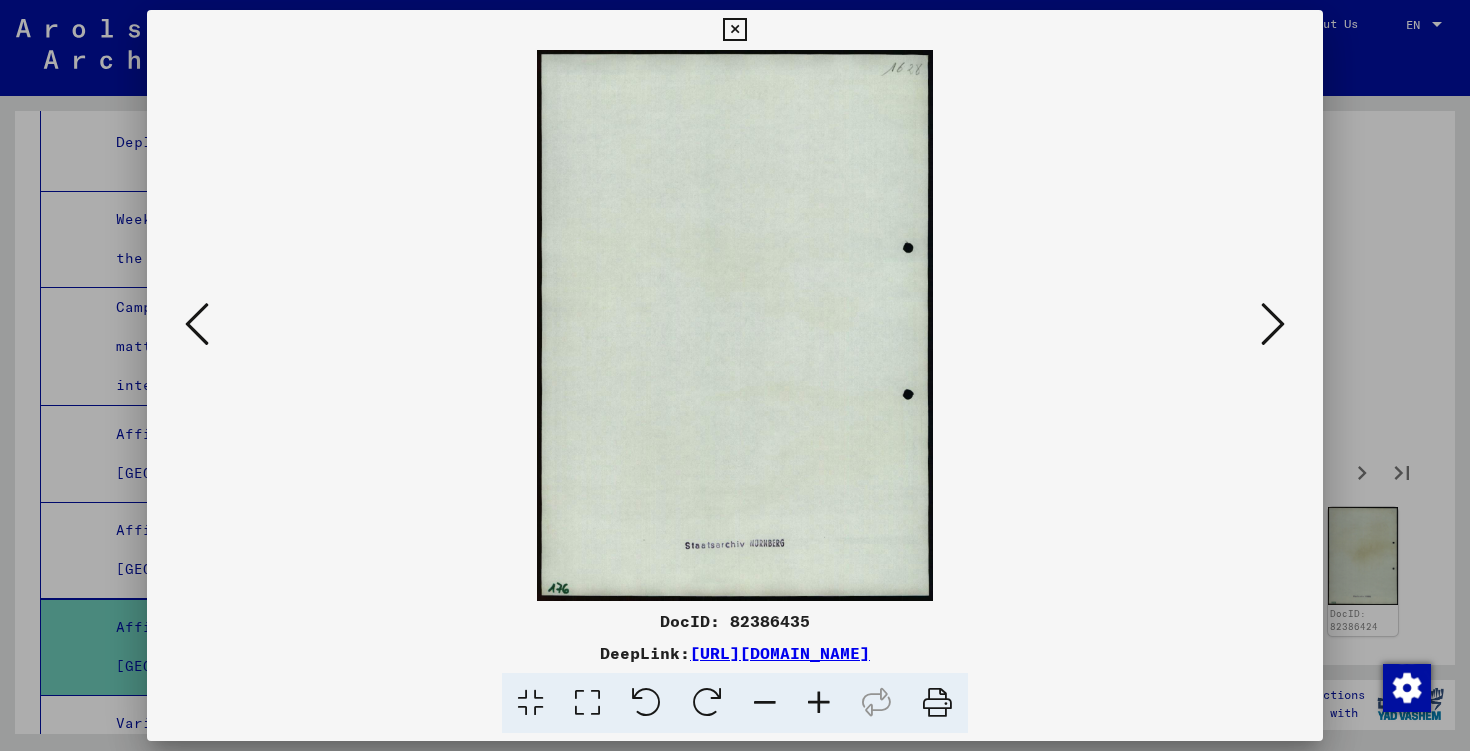 click at bounding box center [1273, 324] 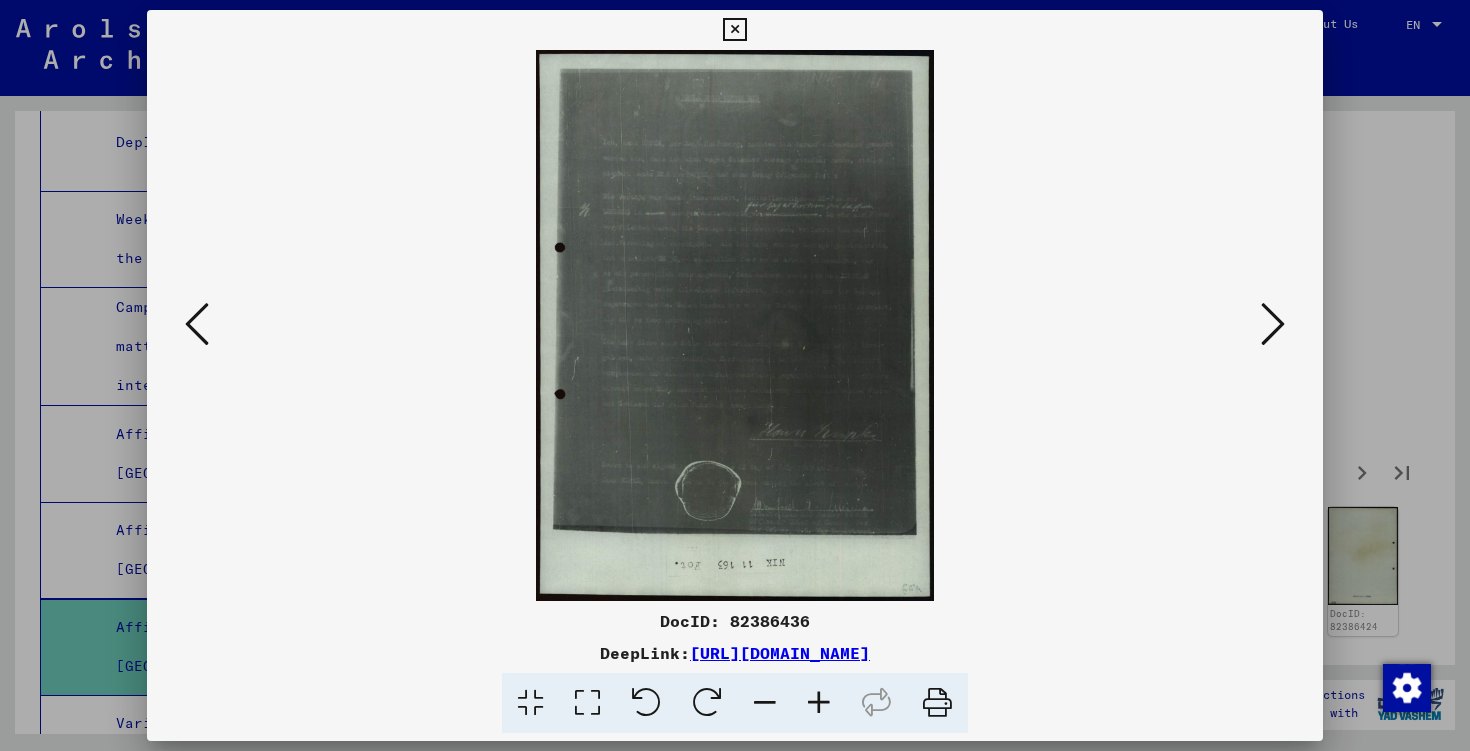 click at bounding box center [1273, 324] 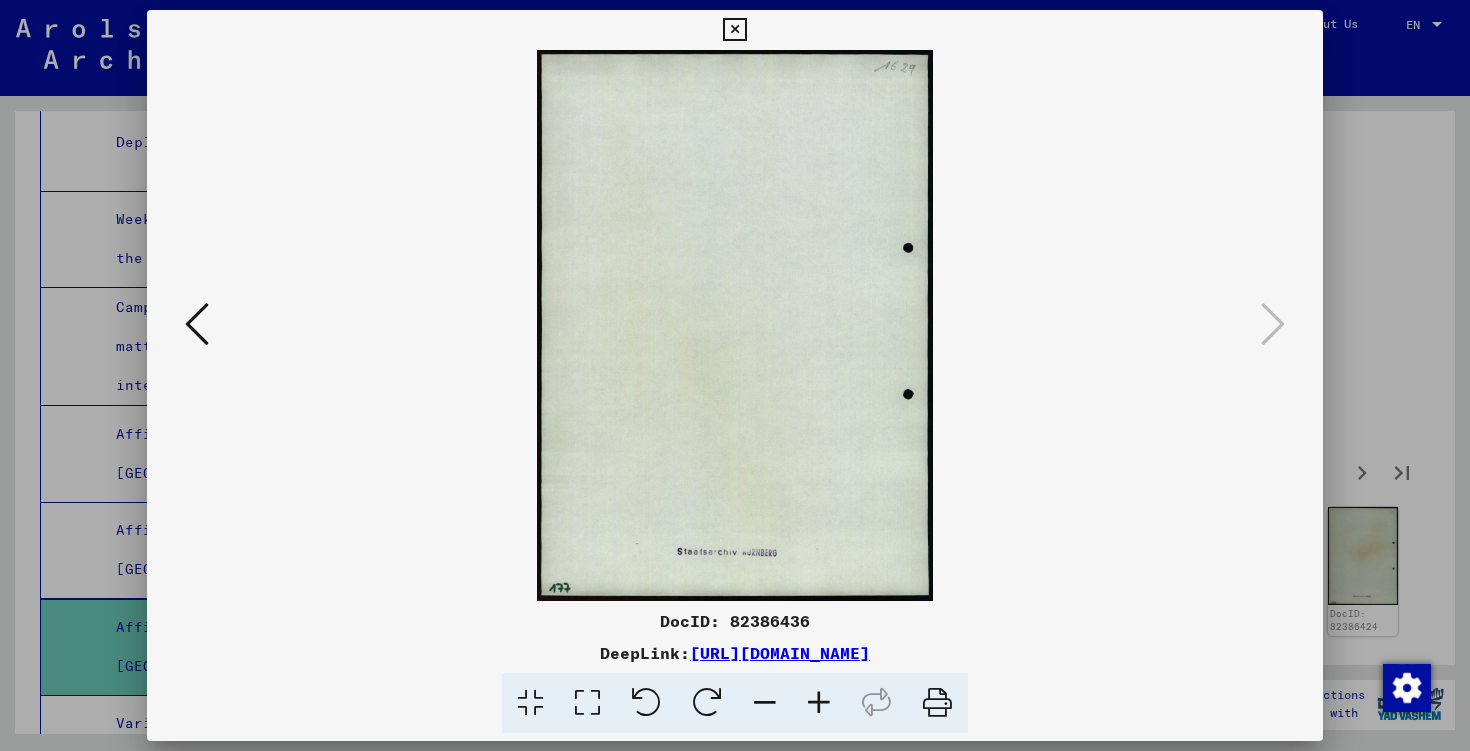 click at bounding box center (1273, 324) 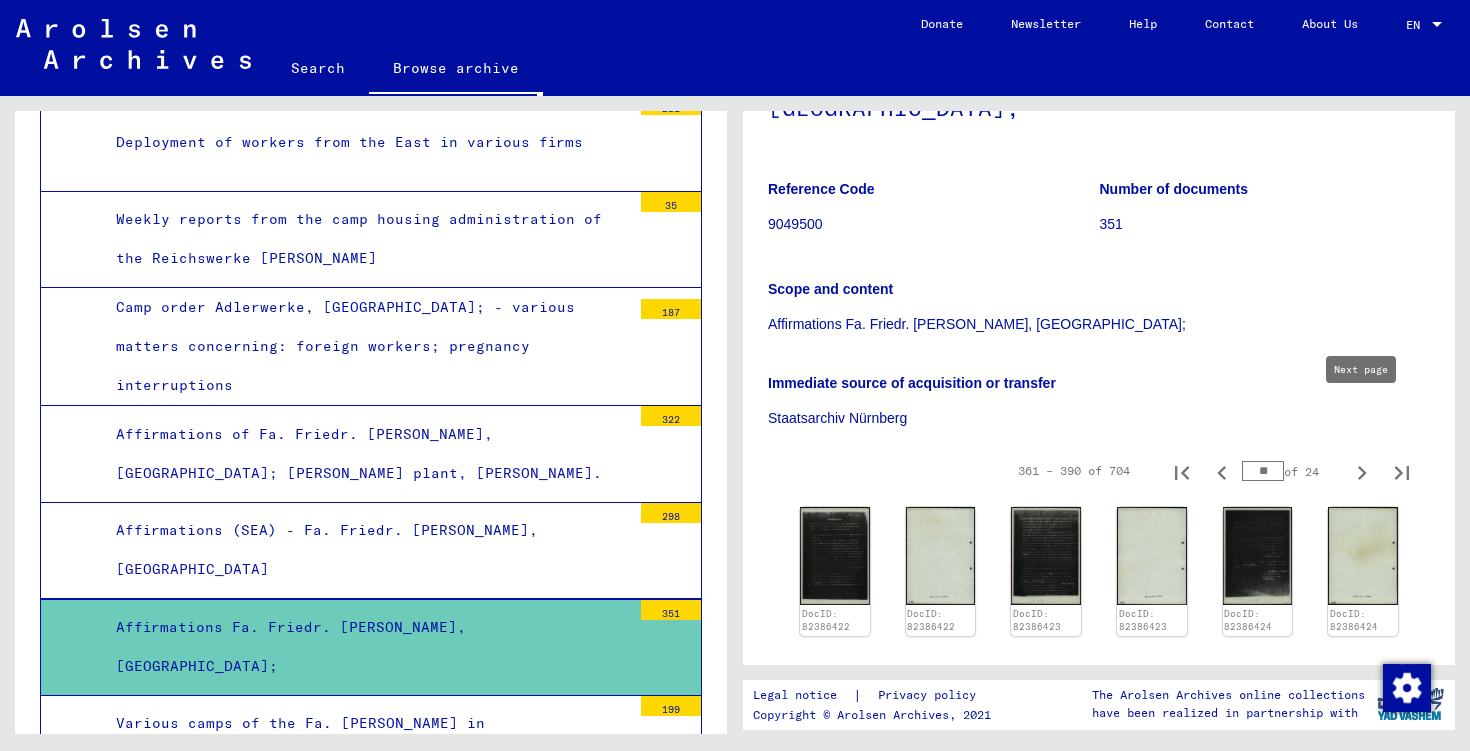 click 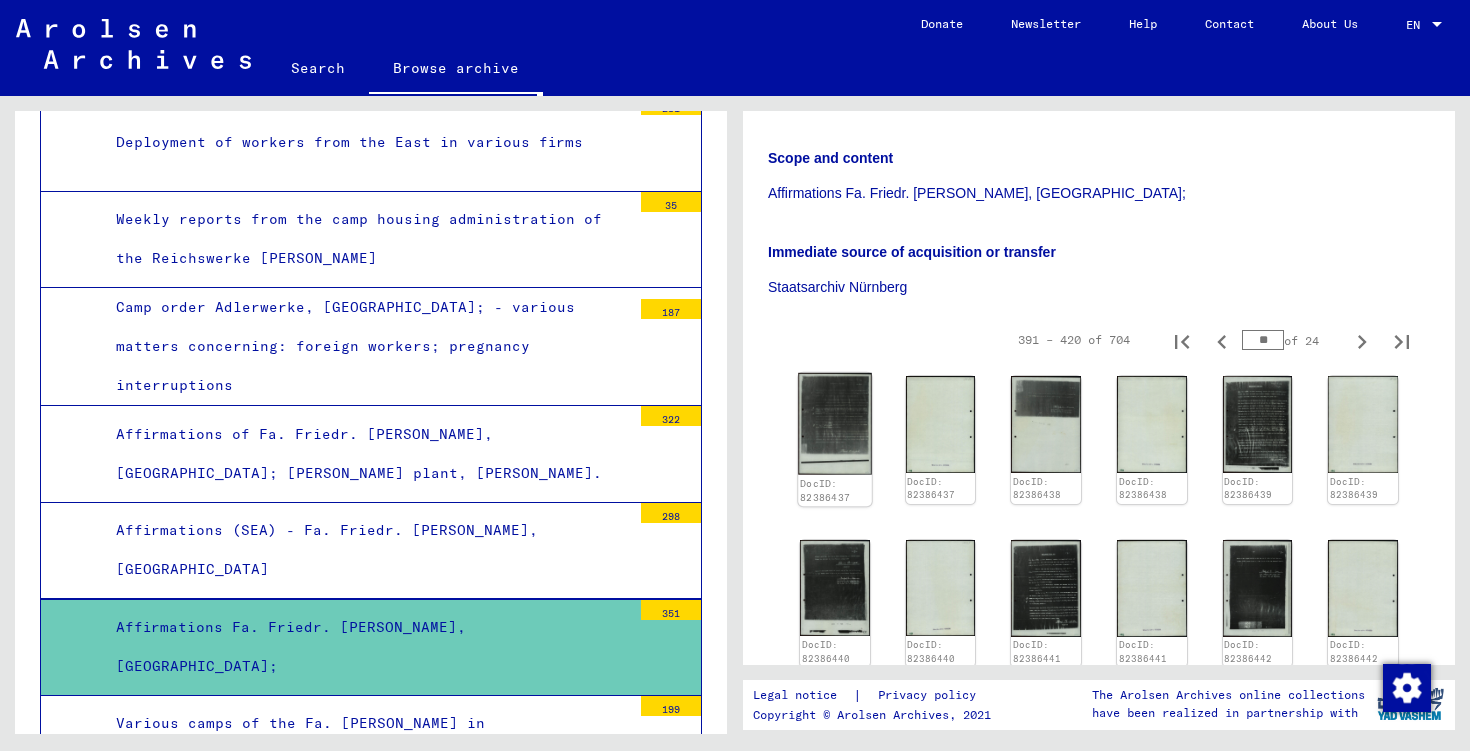 scroll, scrollTop: 363, scrollLeft: 0, axis: vertical 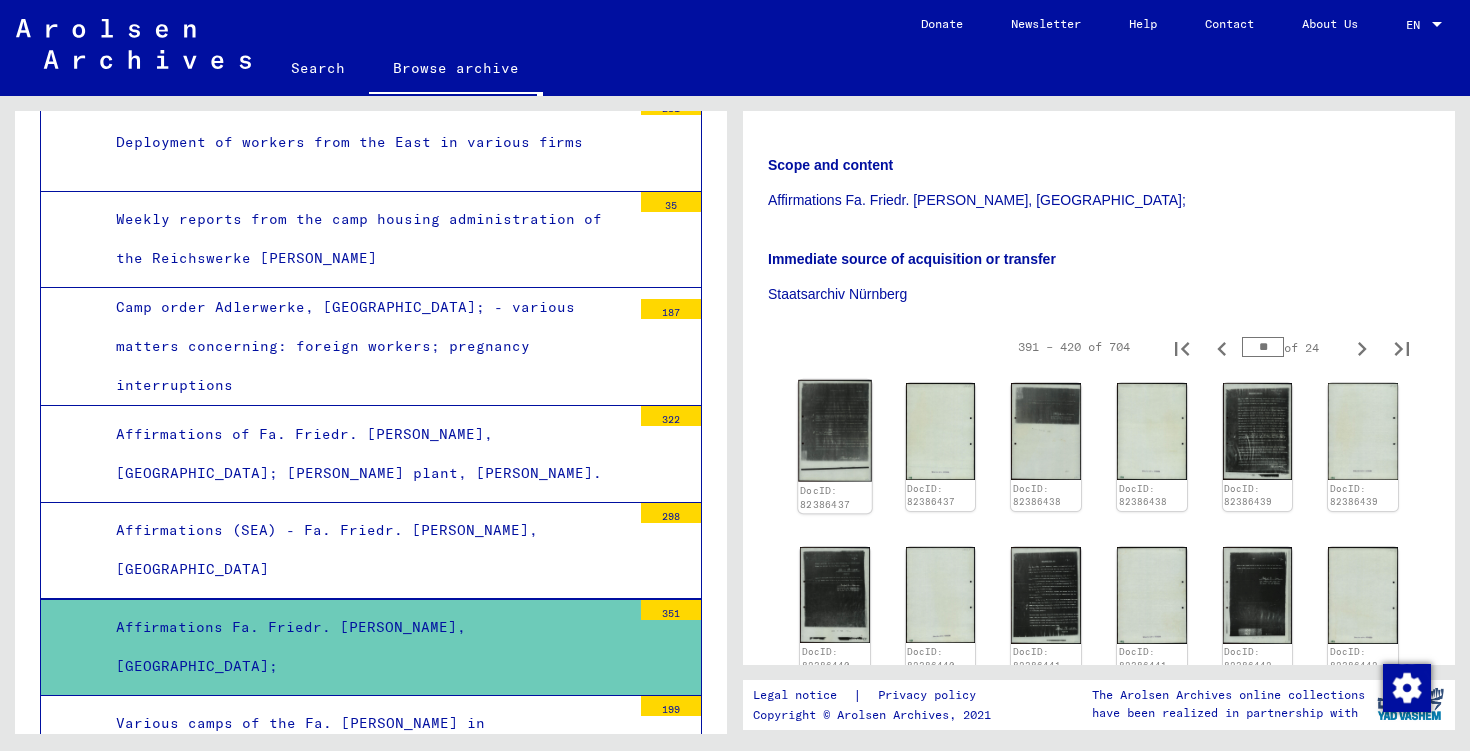click 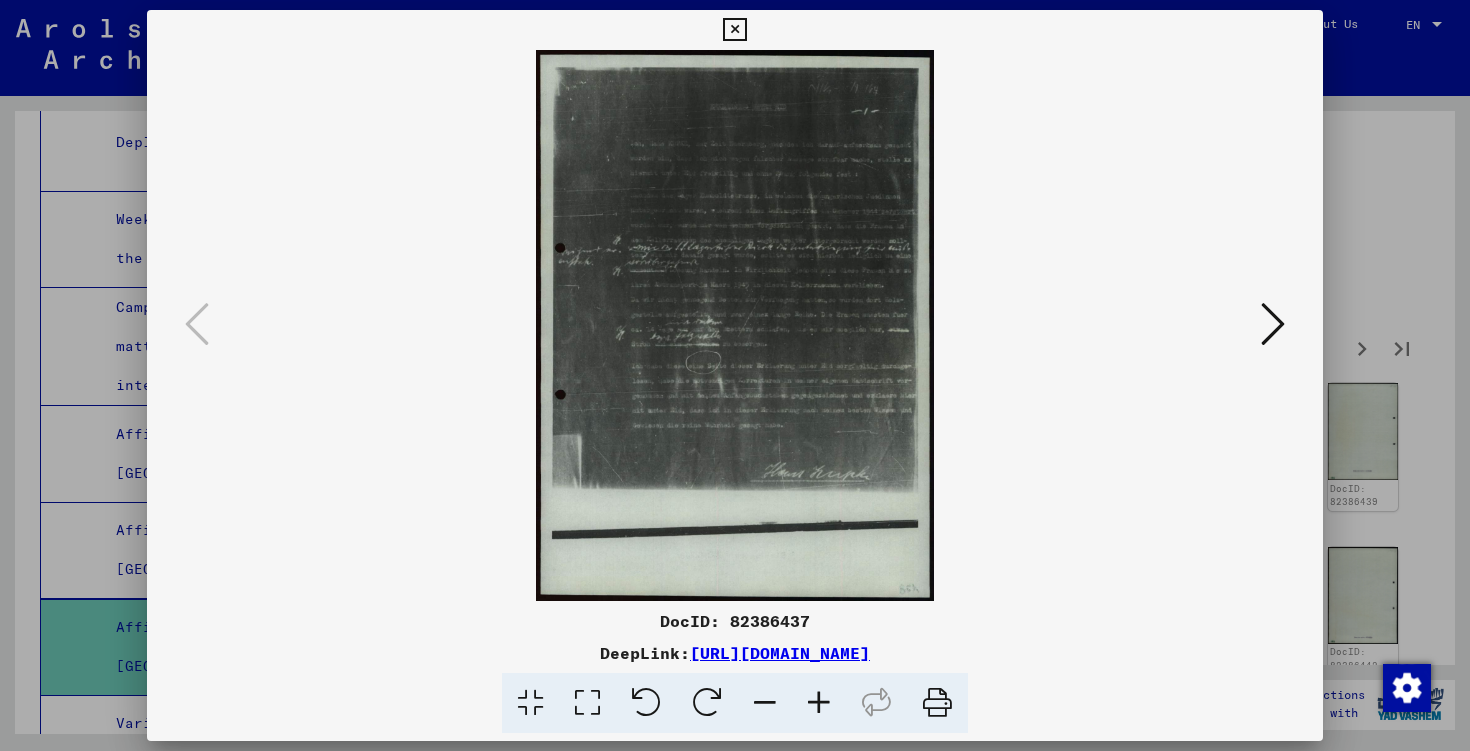click at bounding box center [819, 703] 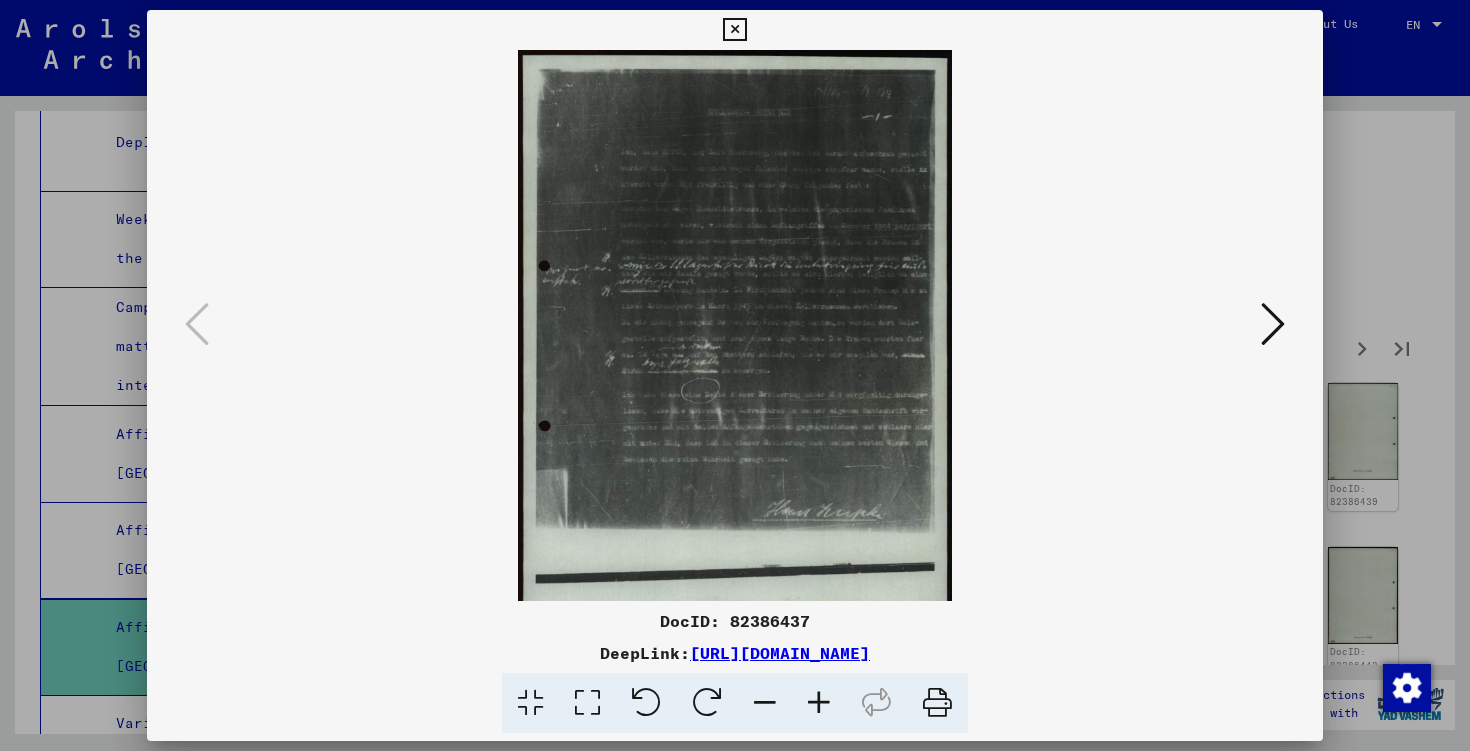 click at bounding box center [819, 703] 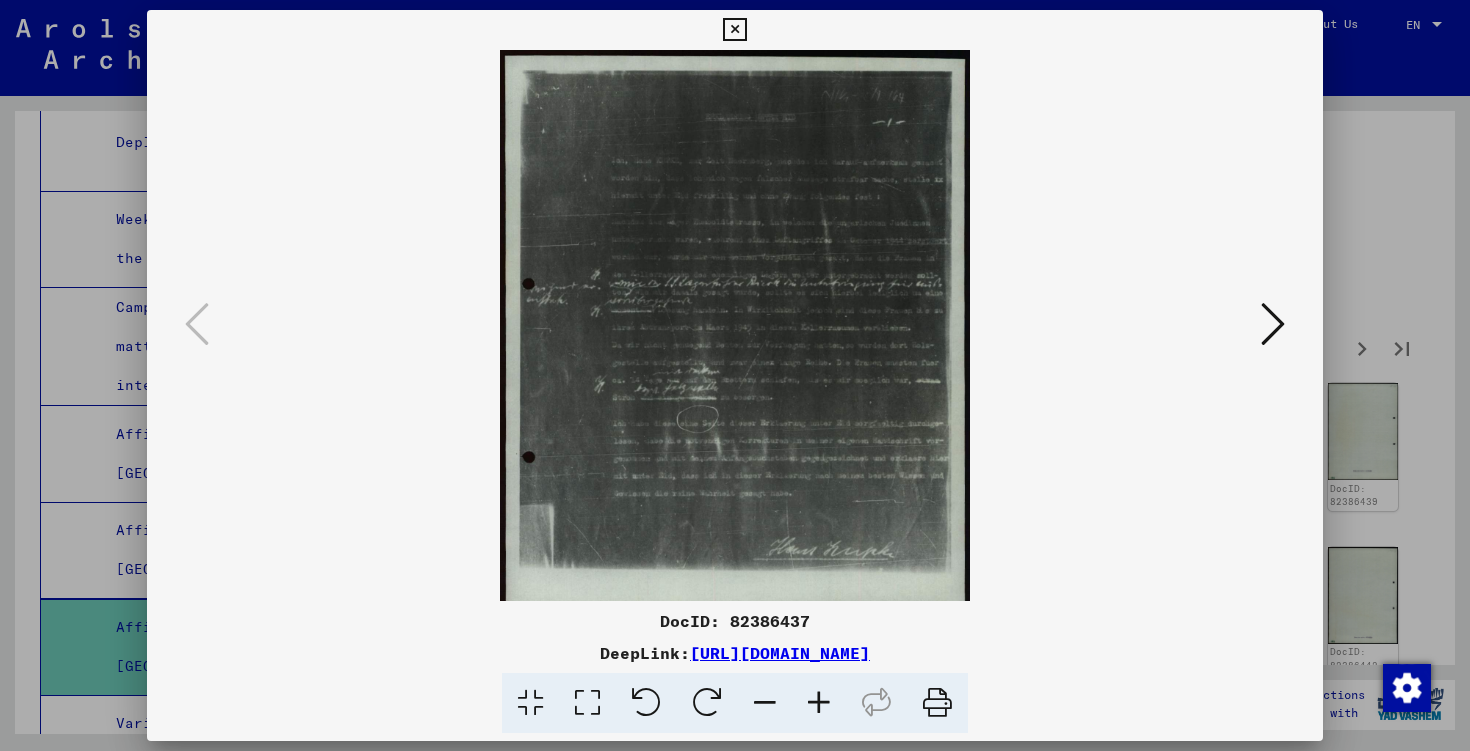 click at bounding box center (819, 703) 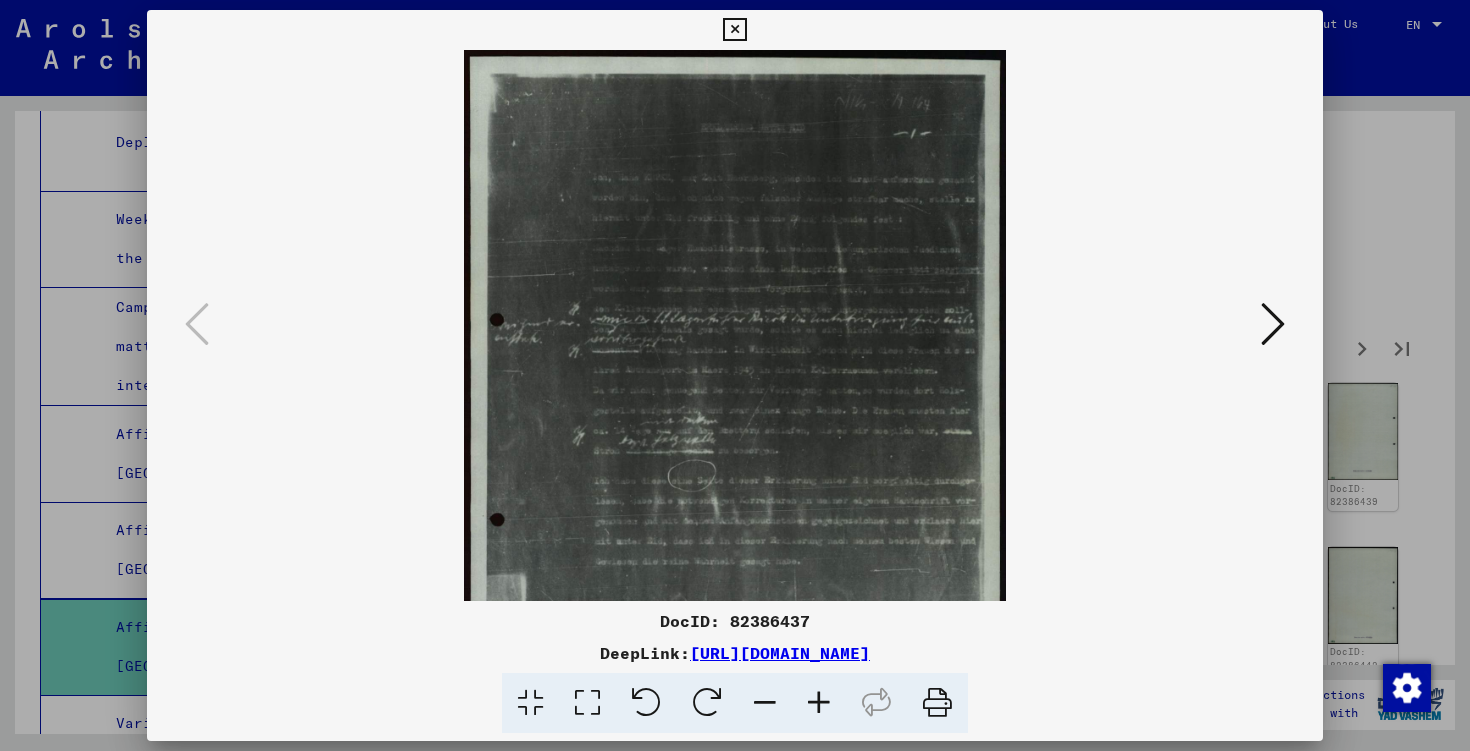 click at bounding box center (819, 703) 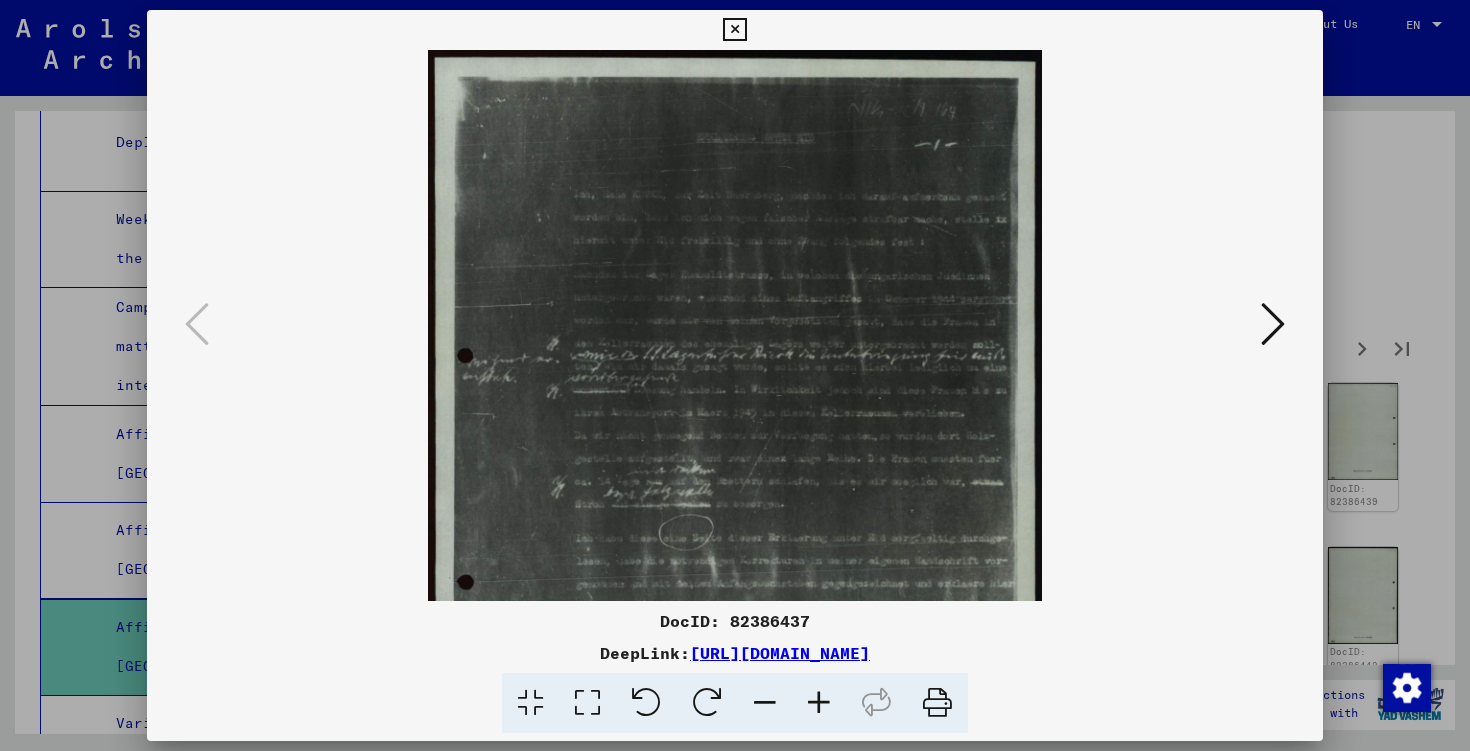 click at bounding box center [1273, 324] 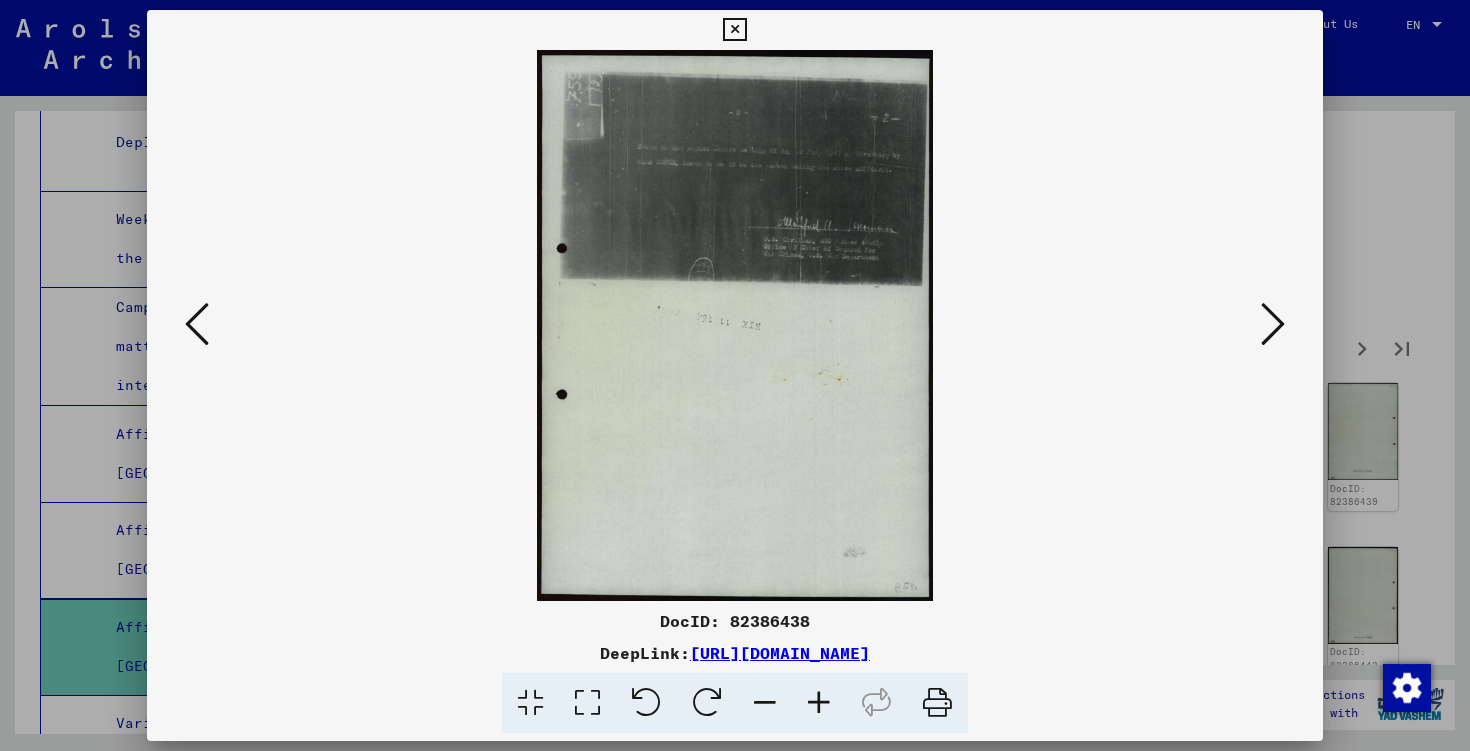 click at bounding box center [1273, 324] 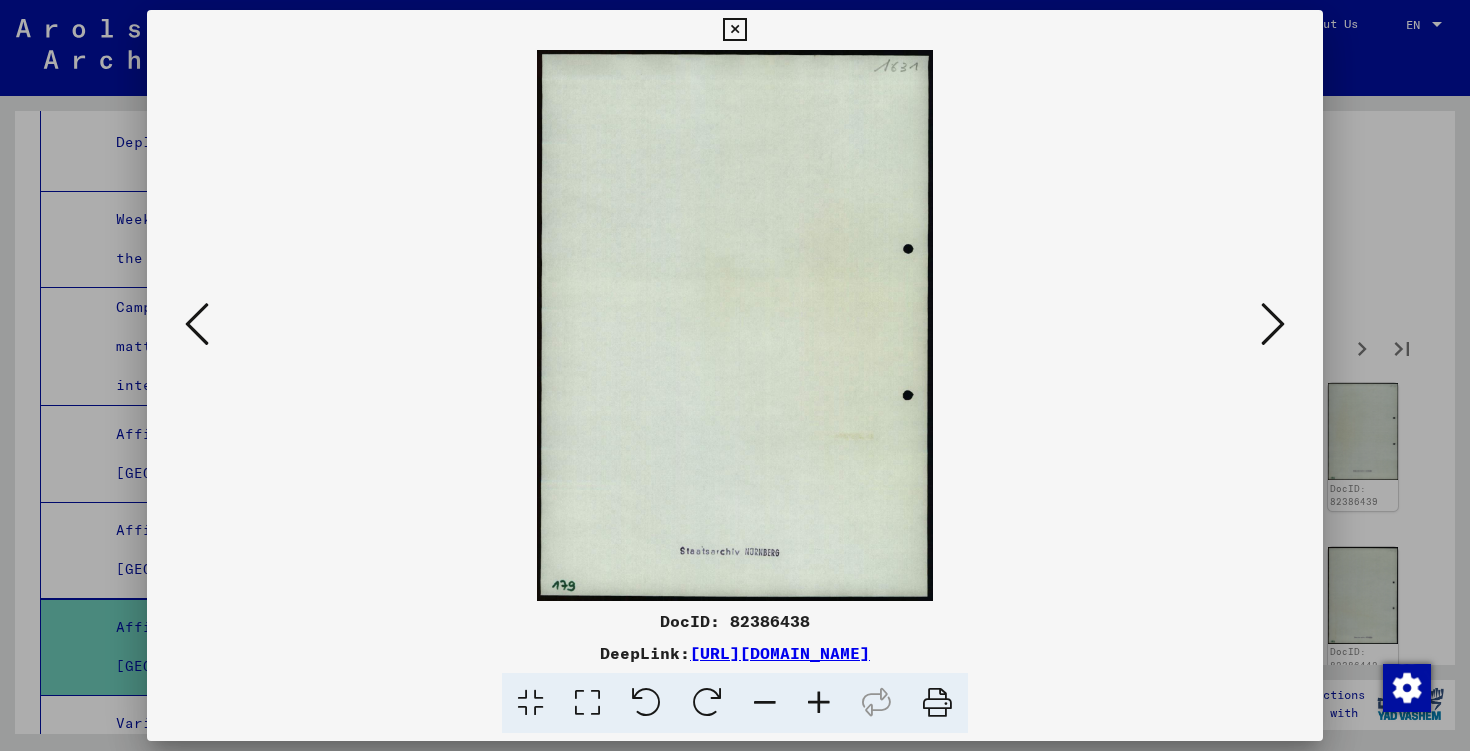 click at bounding box center (1273, 324) 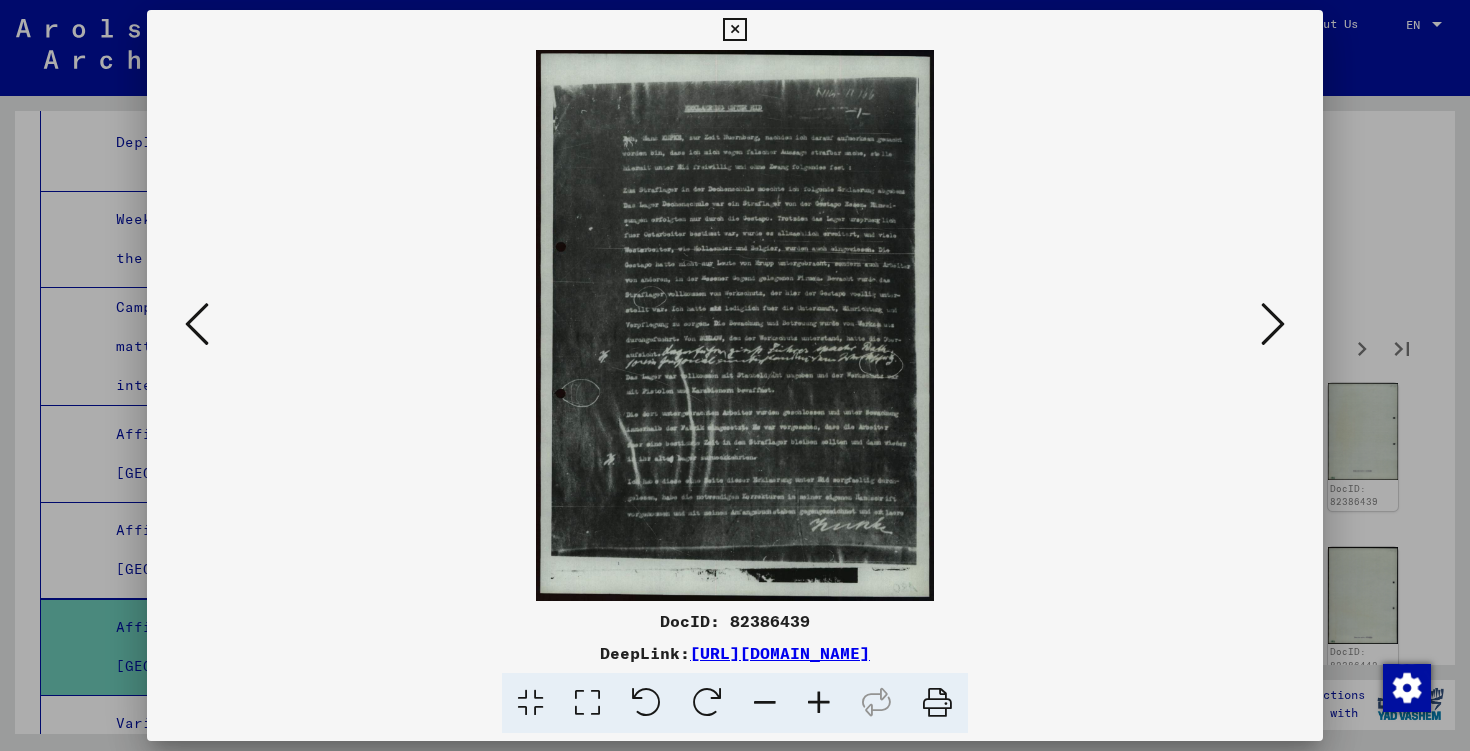 click at bounding box center (819, 703) 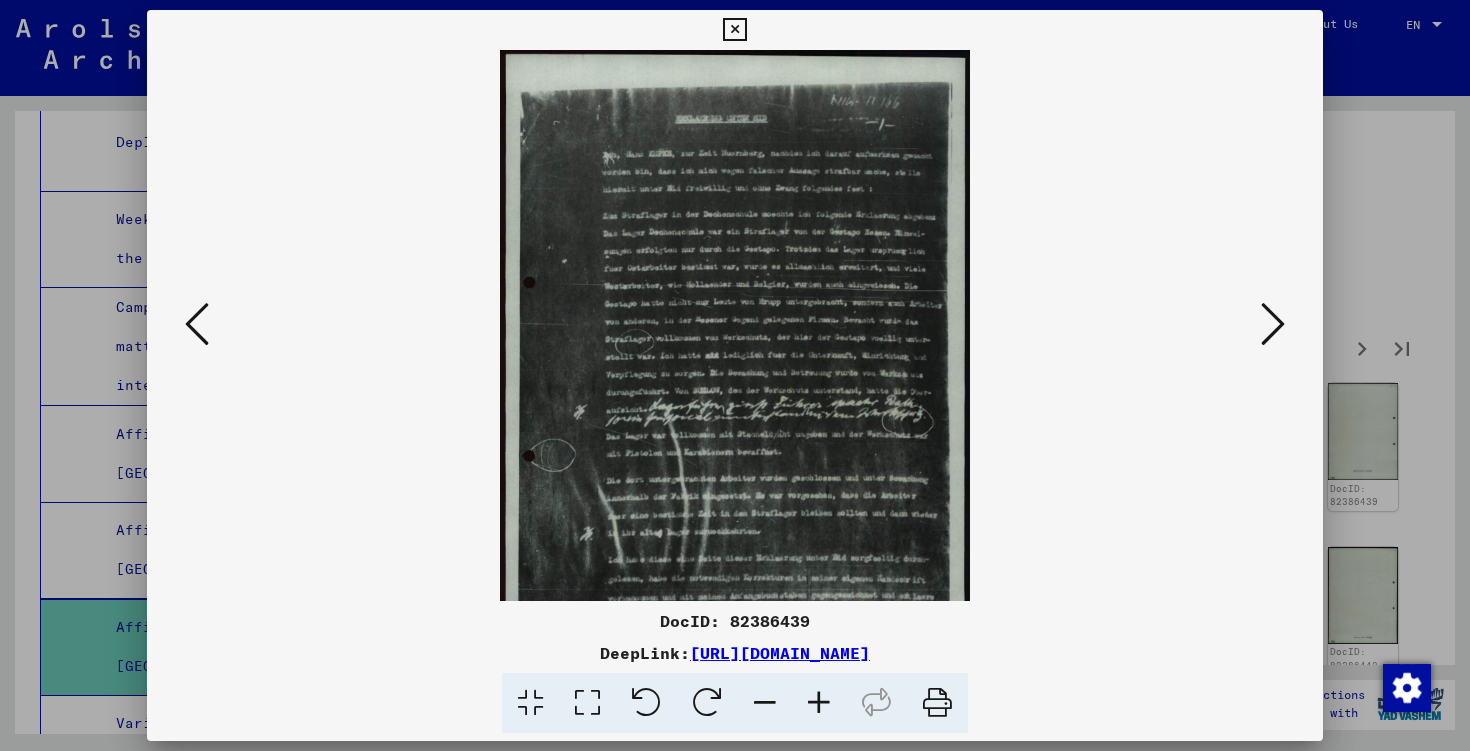 click at bounding box center (819, 703) 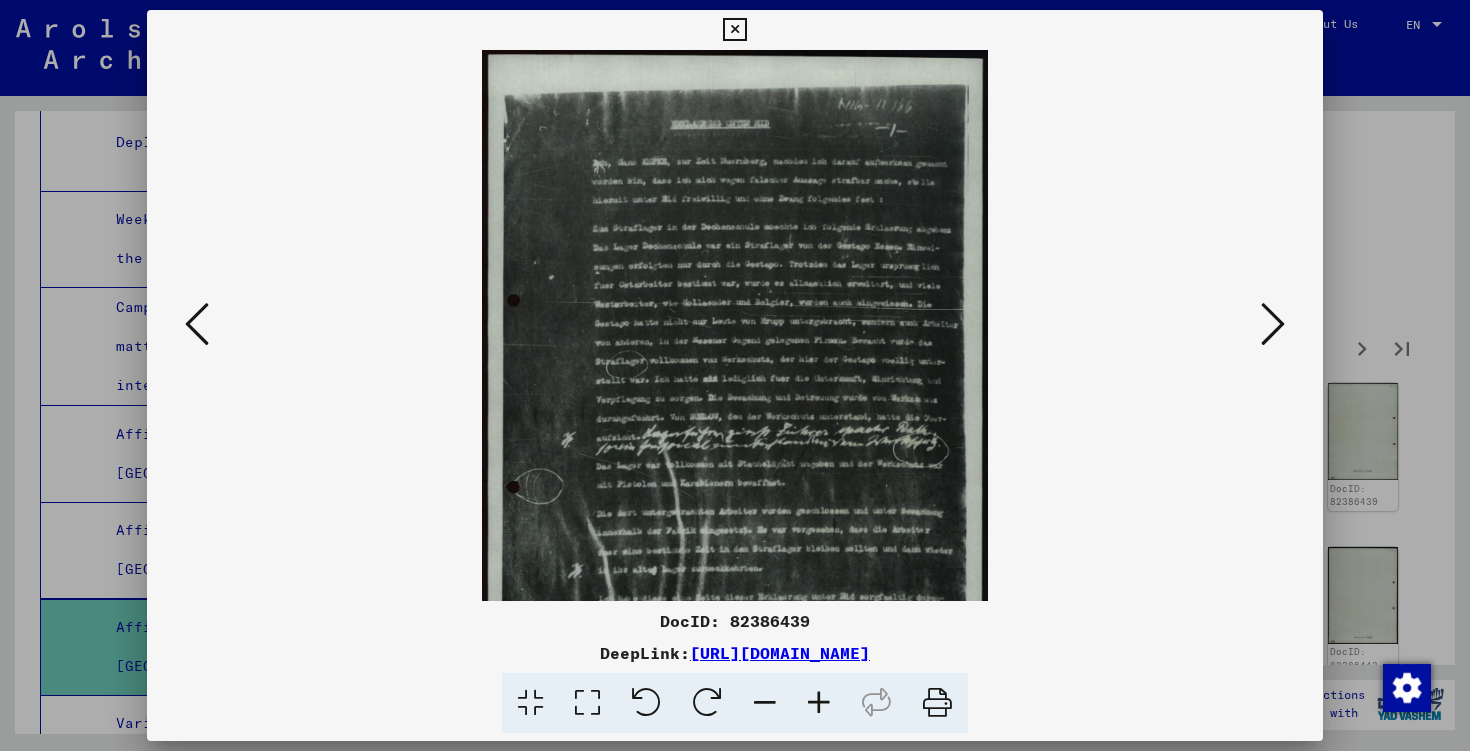 click at bounding box center [819, 703] 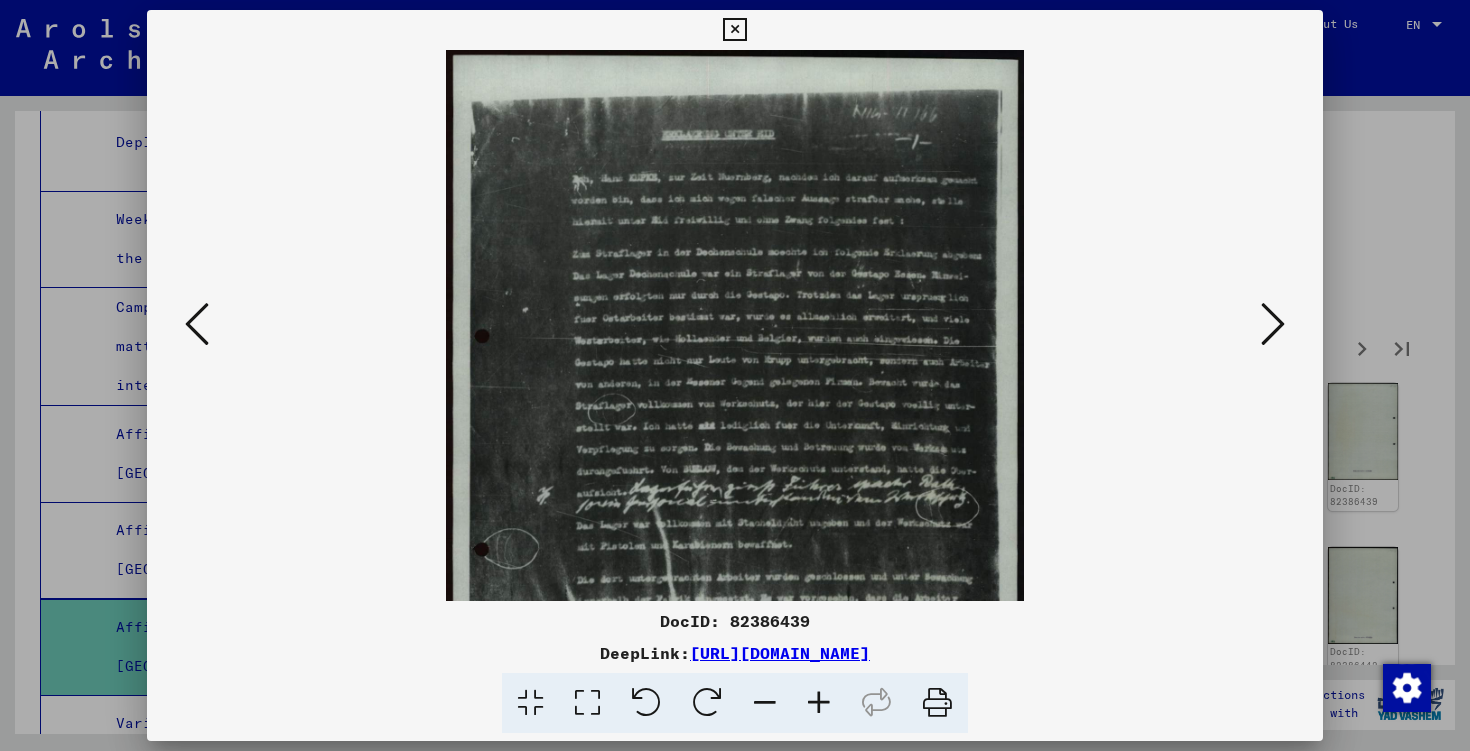 click at bounding box center [819, 703] 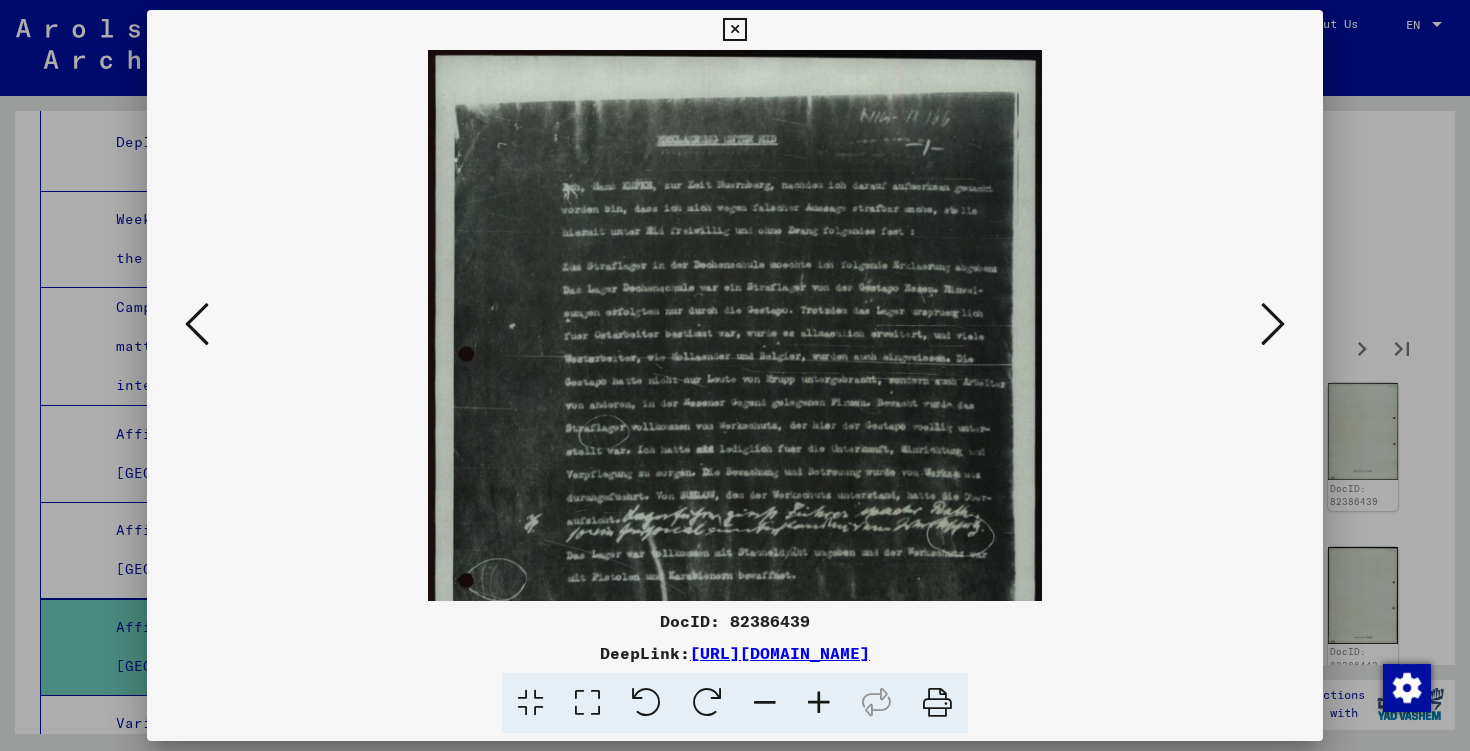 click at bounding box center (819, 703) 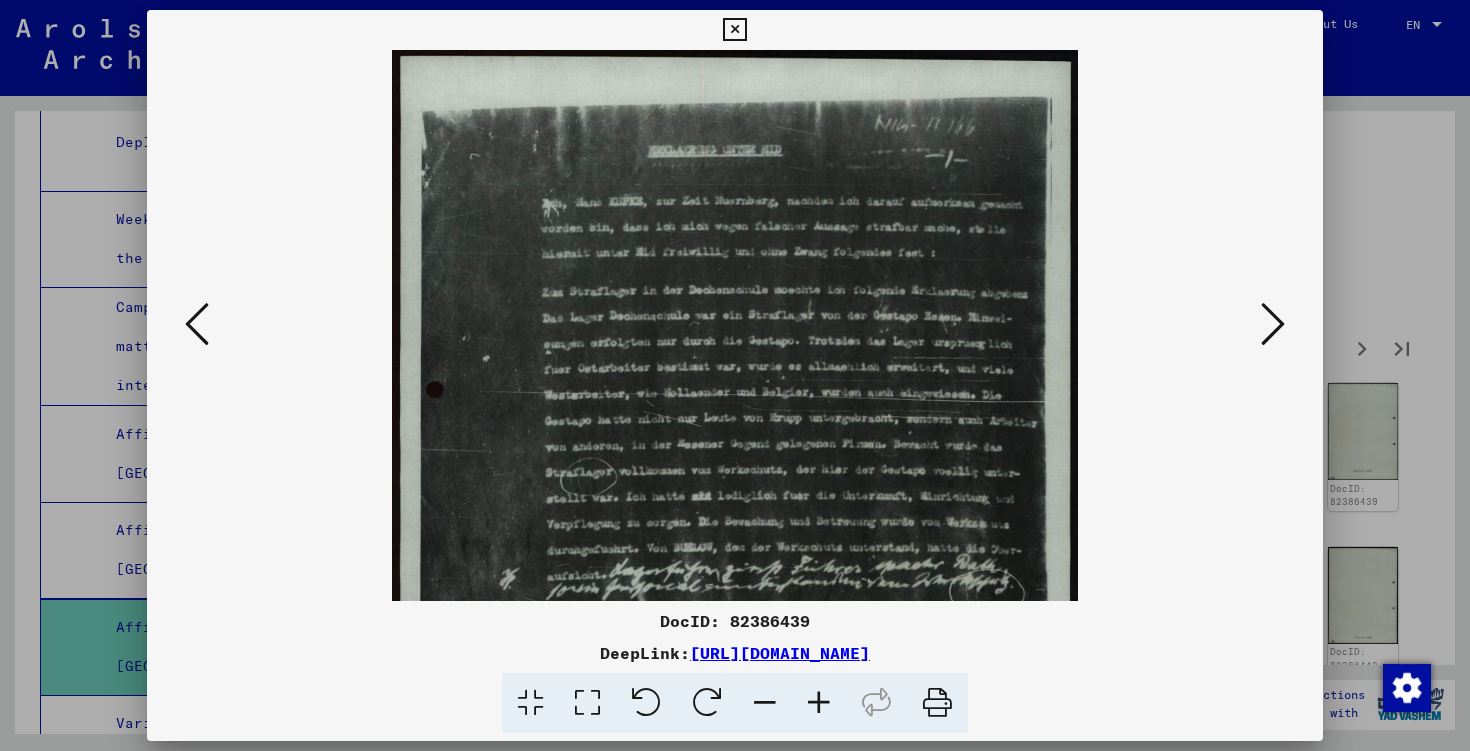 click at bounding box center [819, 703] 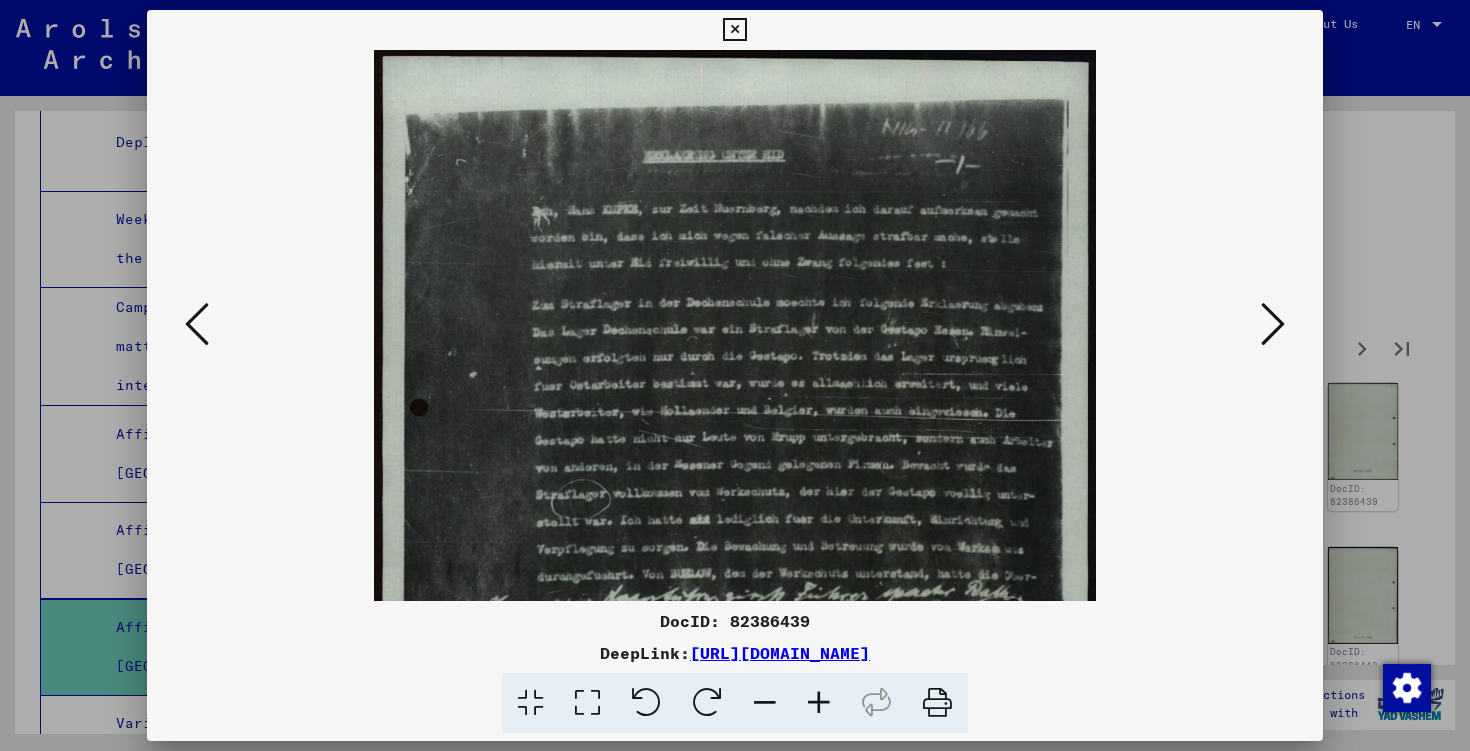 click at bounding box center (819, 703) 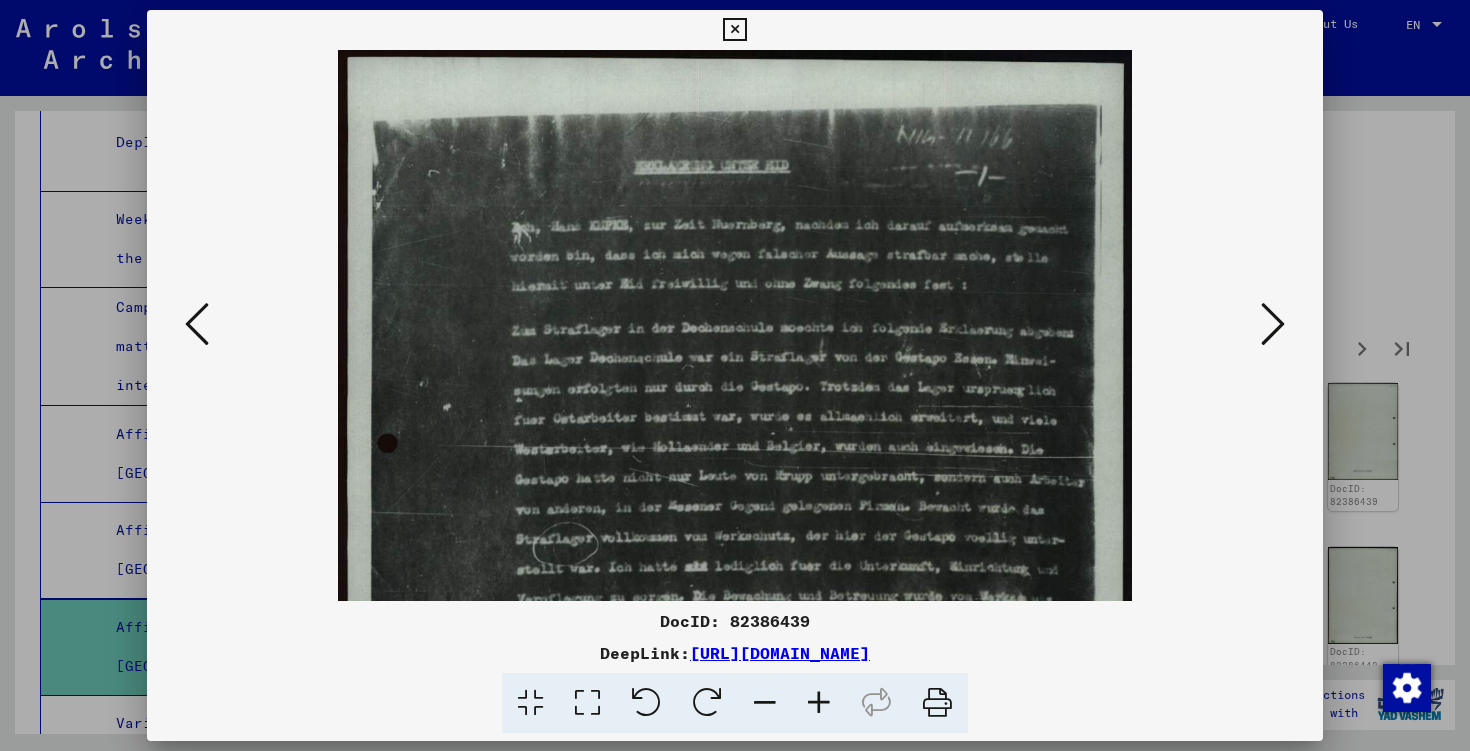 click at bounding box center [819, 703] 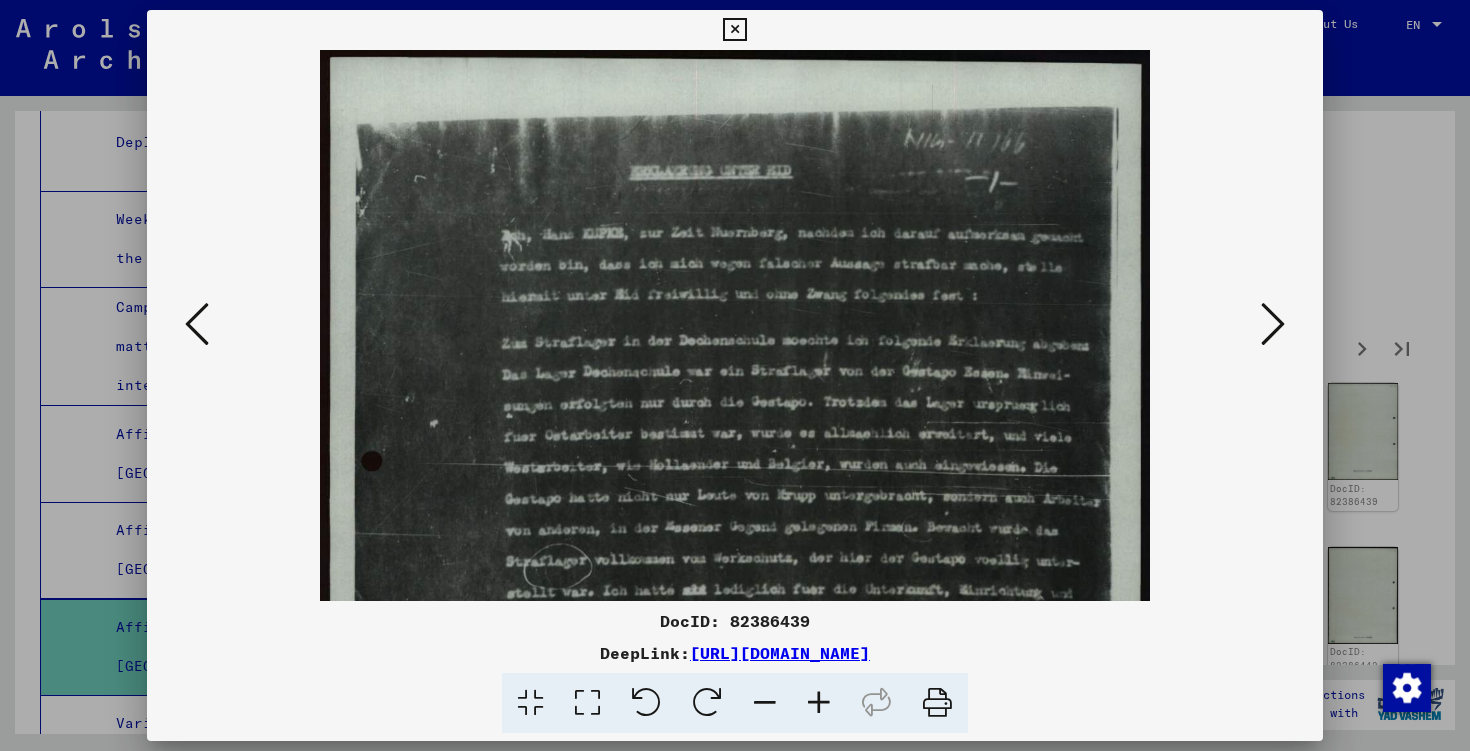 click at bounding box center (819, 703) 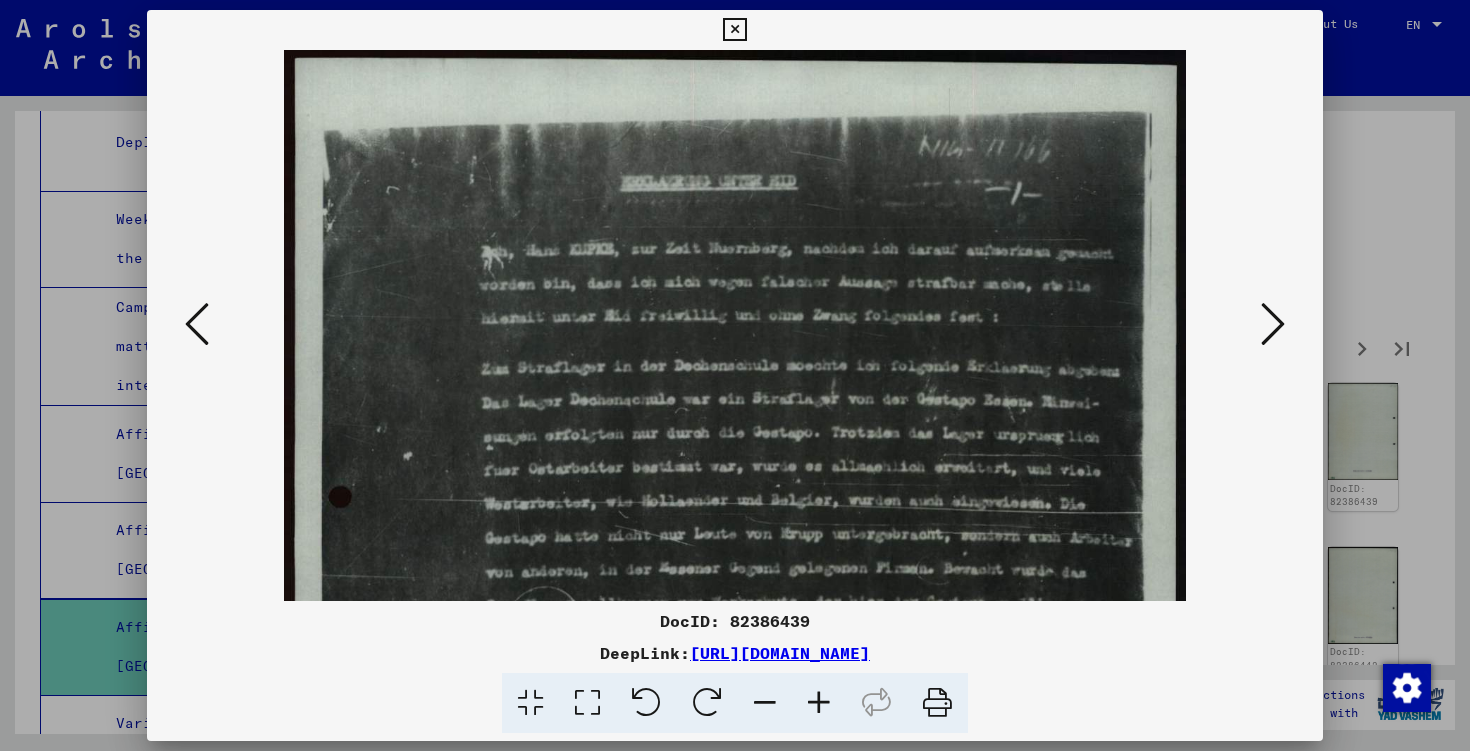 click at bounding box center (819, 703) 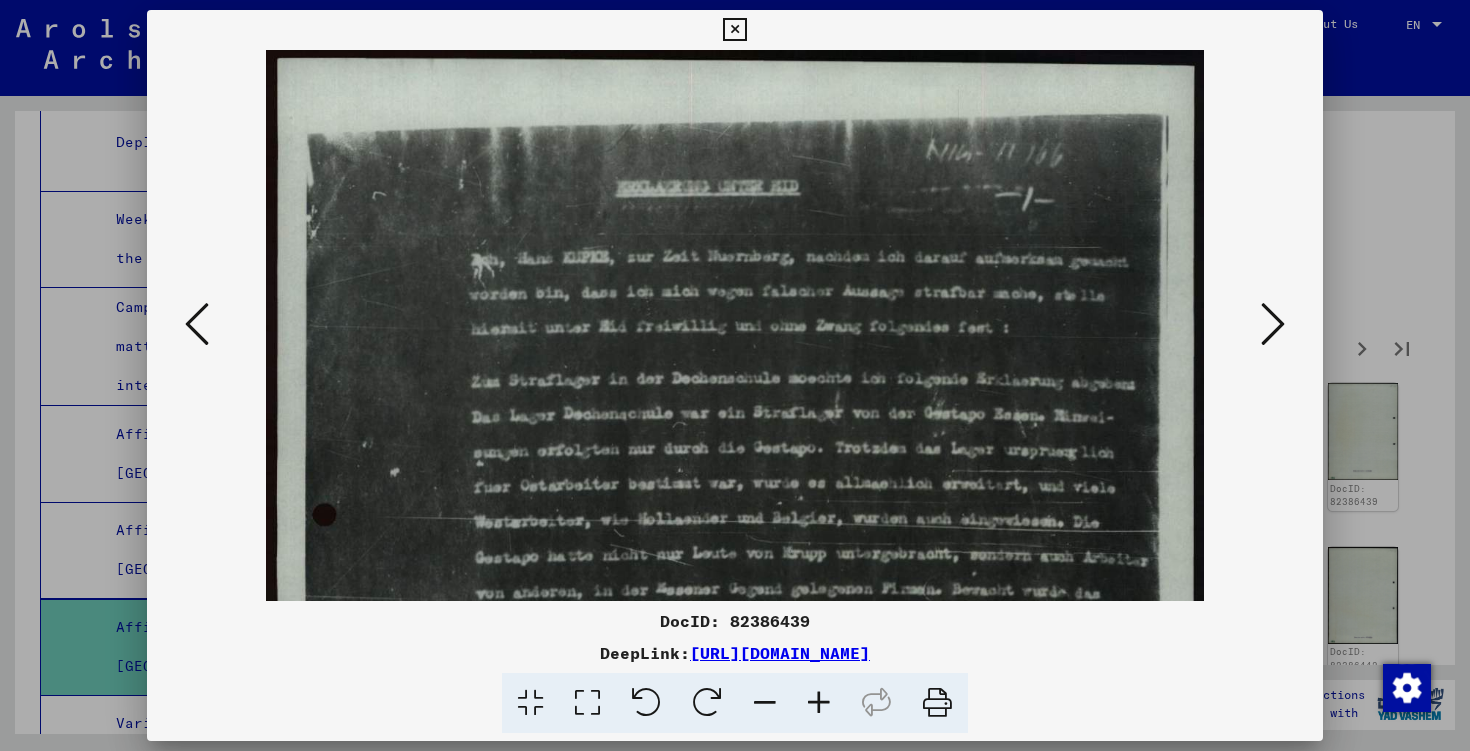 click at bounding box center (819, 703) 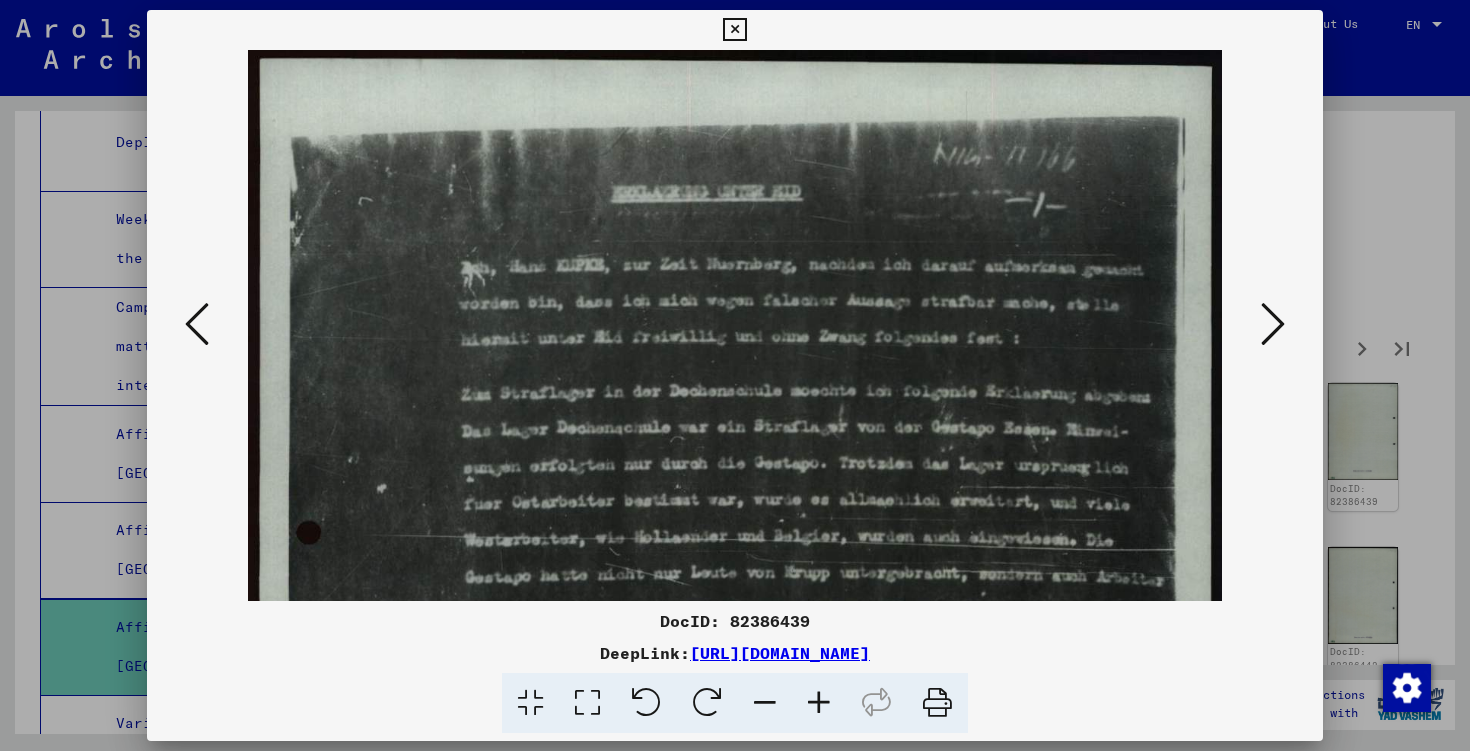 click at bounding box center (819, 703) 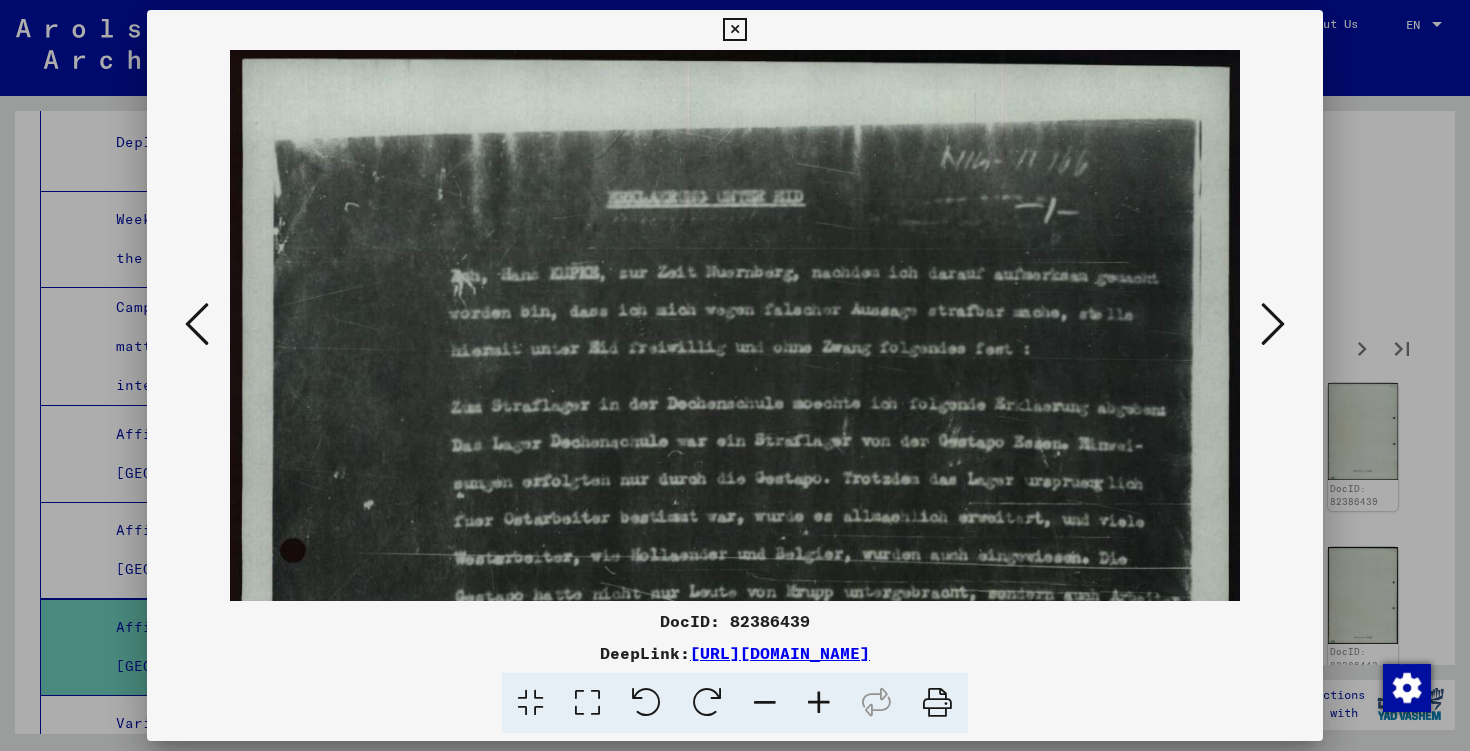 click at bounding box center [819, 703] 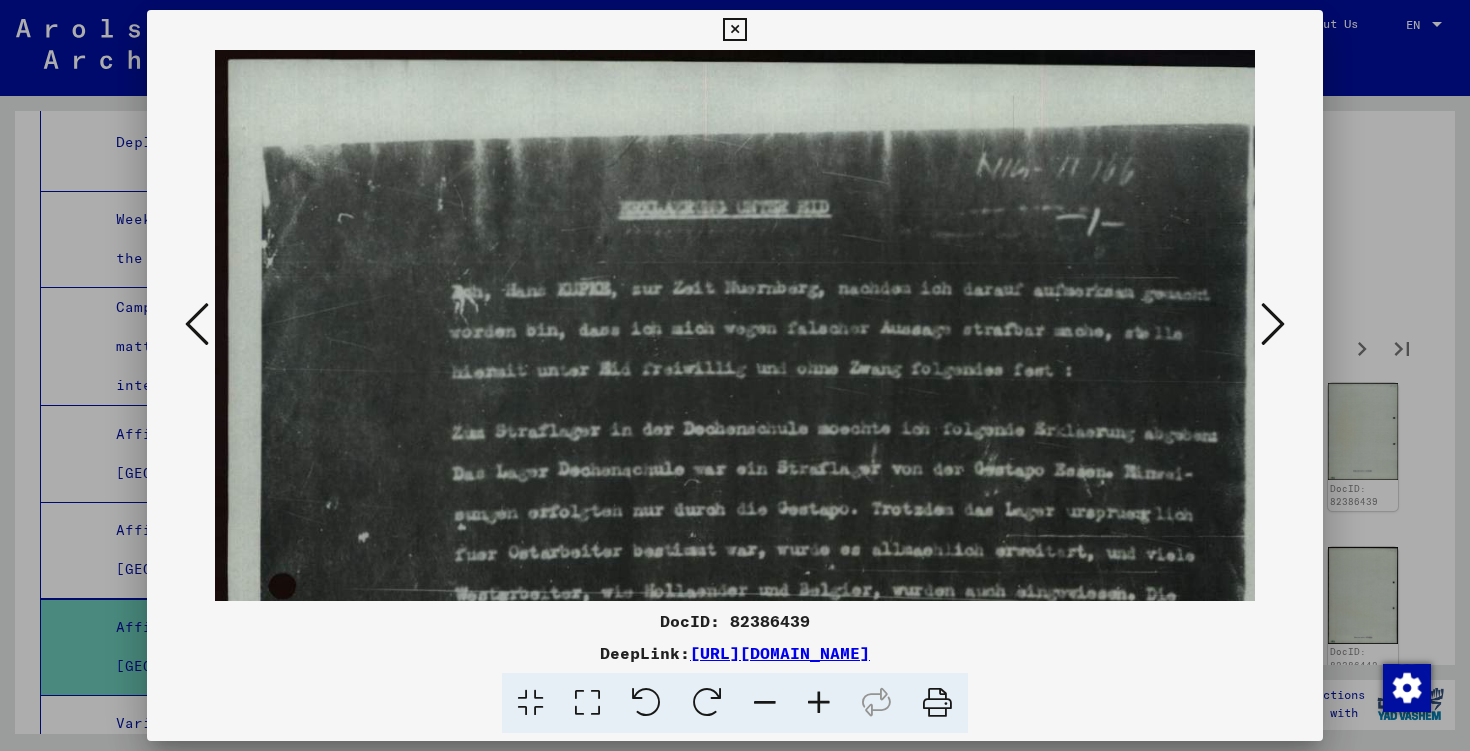 click at bounding box center (819, 703) 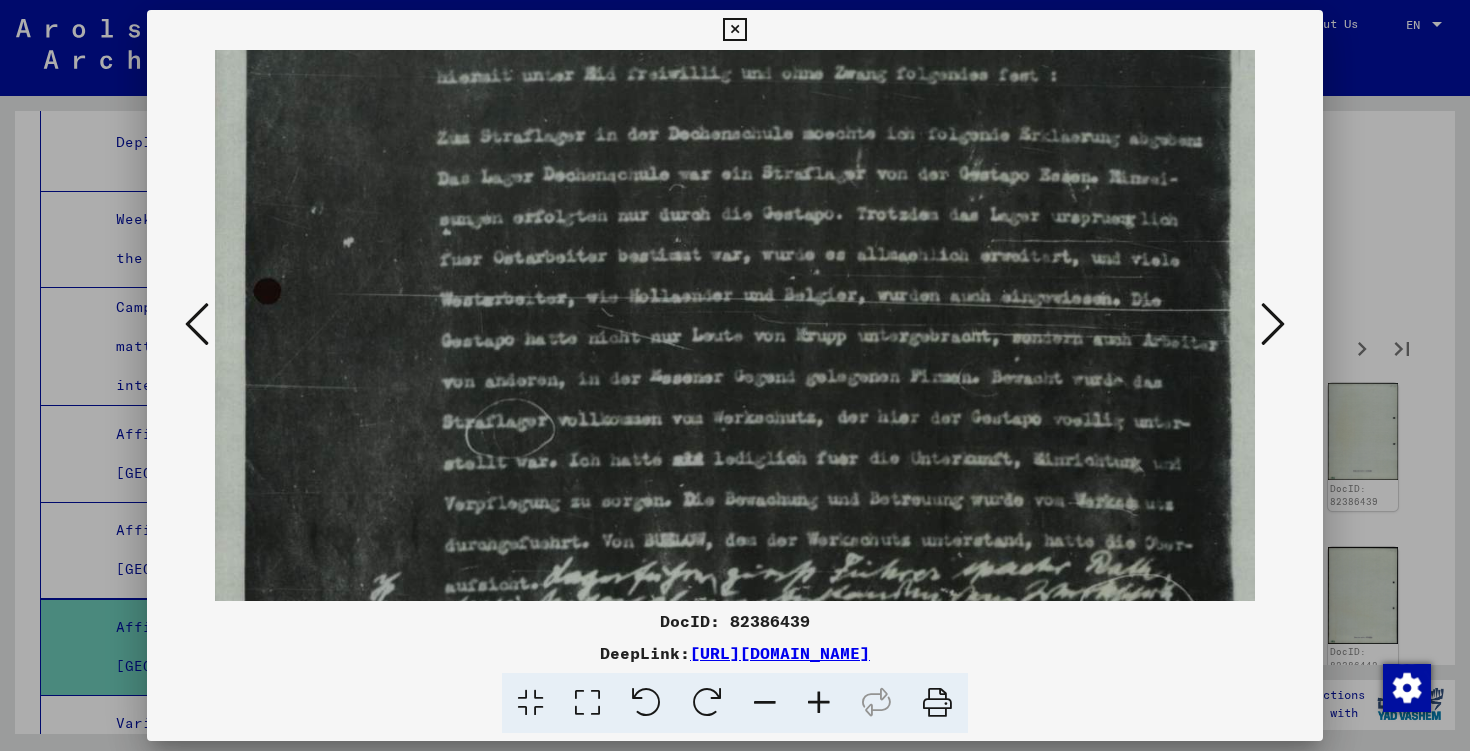 scroll, scrollTop: 296, scrollLeft: 15, axis: both 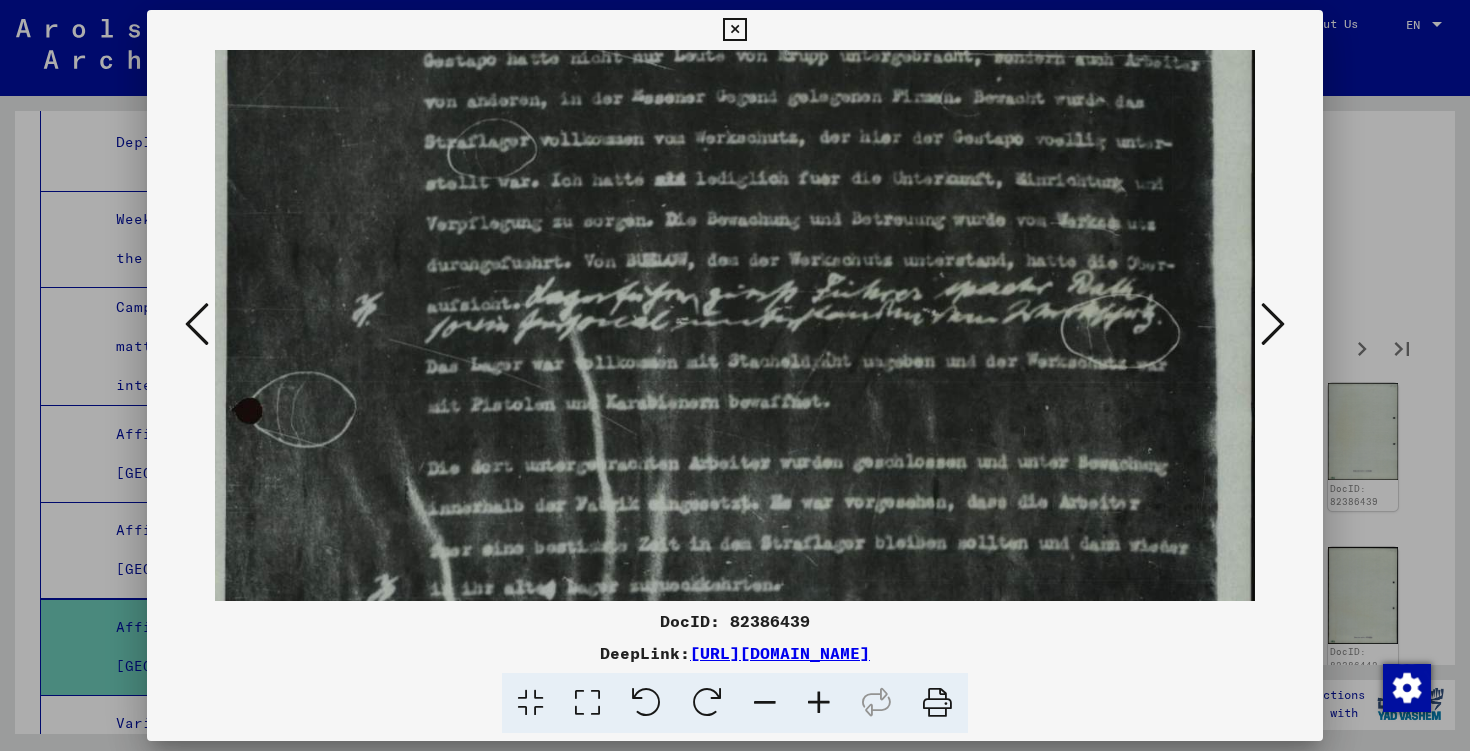 drag, startPoint x: 892, startPoint y: 514, endPoint x: 859, endPoint y: -61, distance: 575.94617 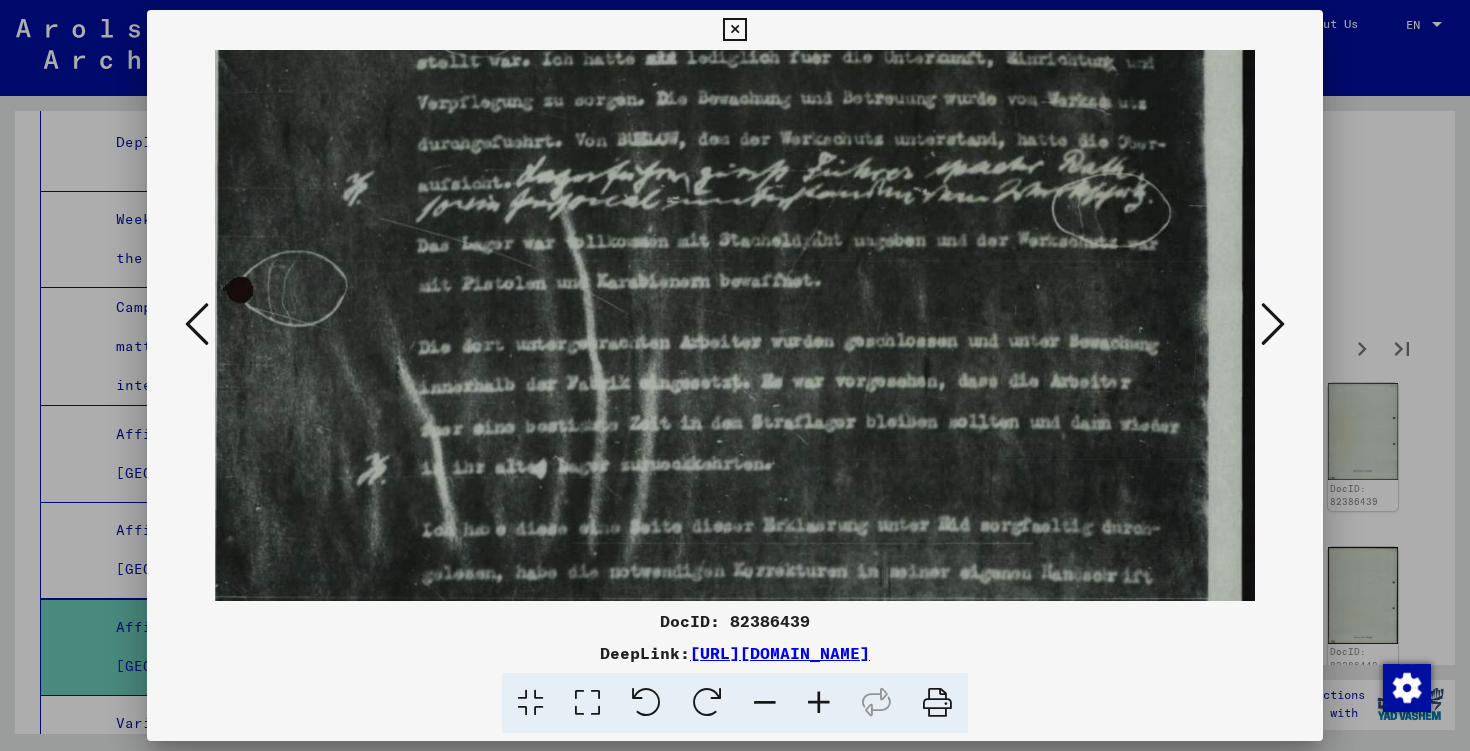 drag, startPoint x: 925, startPoint y: 310, endPoint x: 886, endPoint y: 190, distance: 126.178444 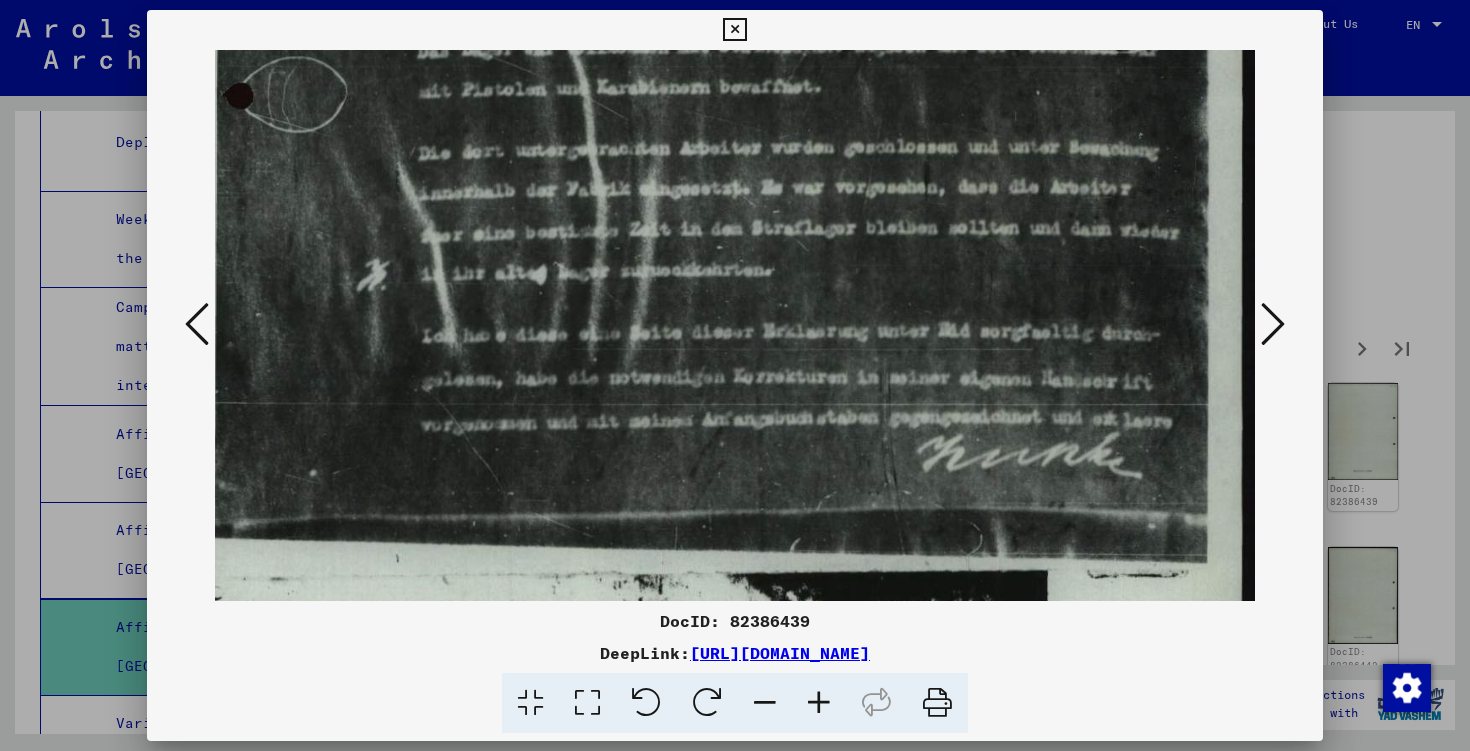 scroll, scrollTop: 899, scrollLeft: 42, axis: both 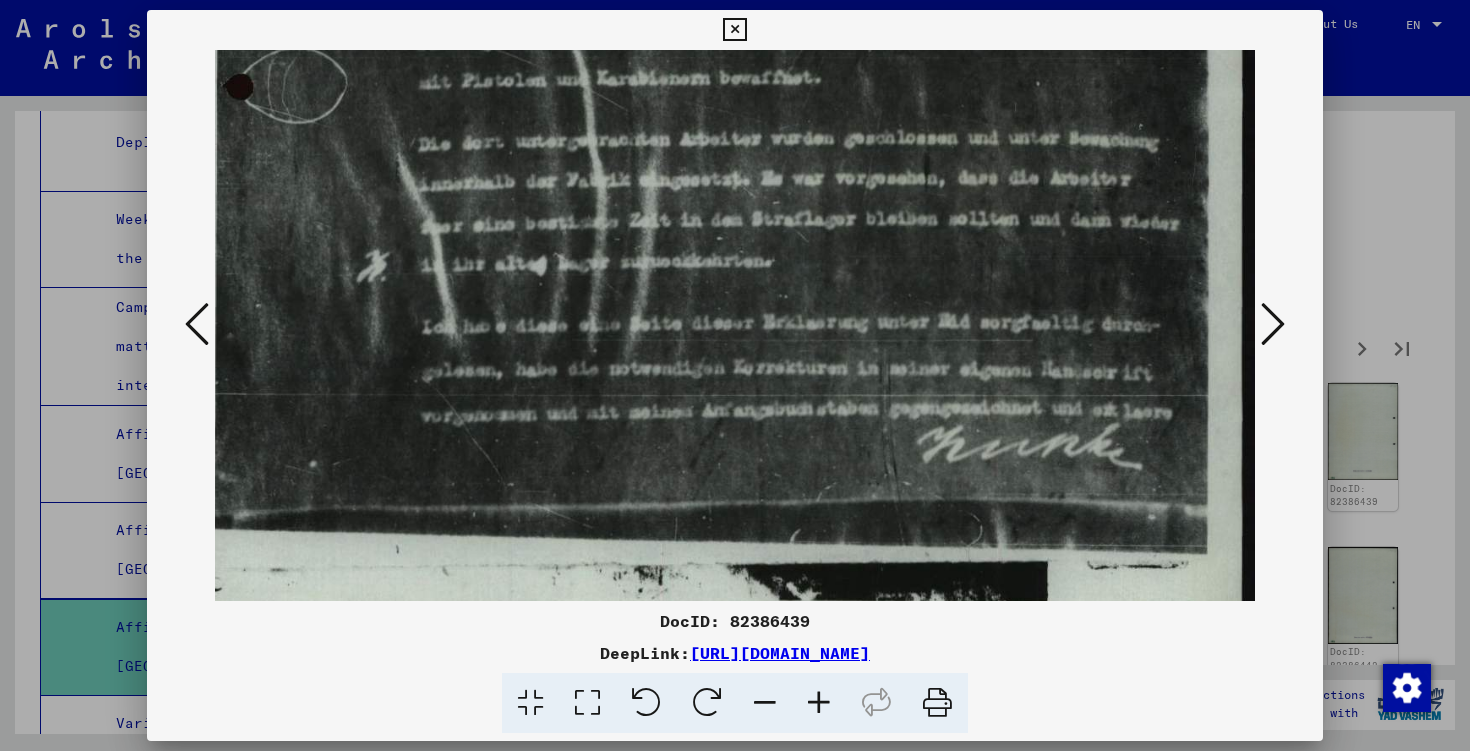 drag, startPoint x: 1187, startPoint y: 366, endPoint x: 1132, endPoint y: 166, distance: 207.42468 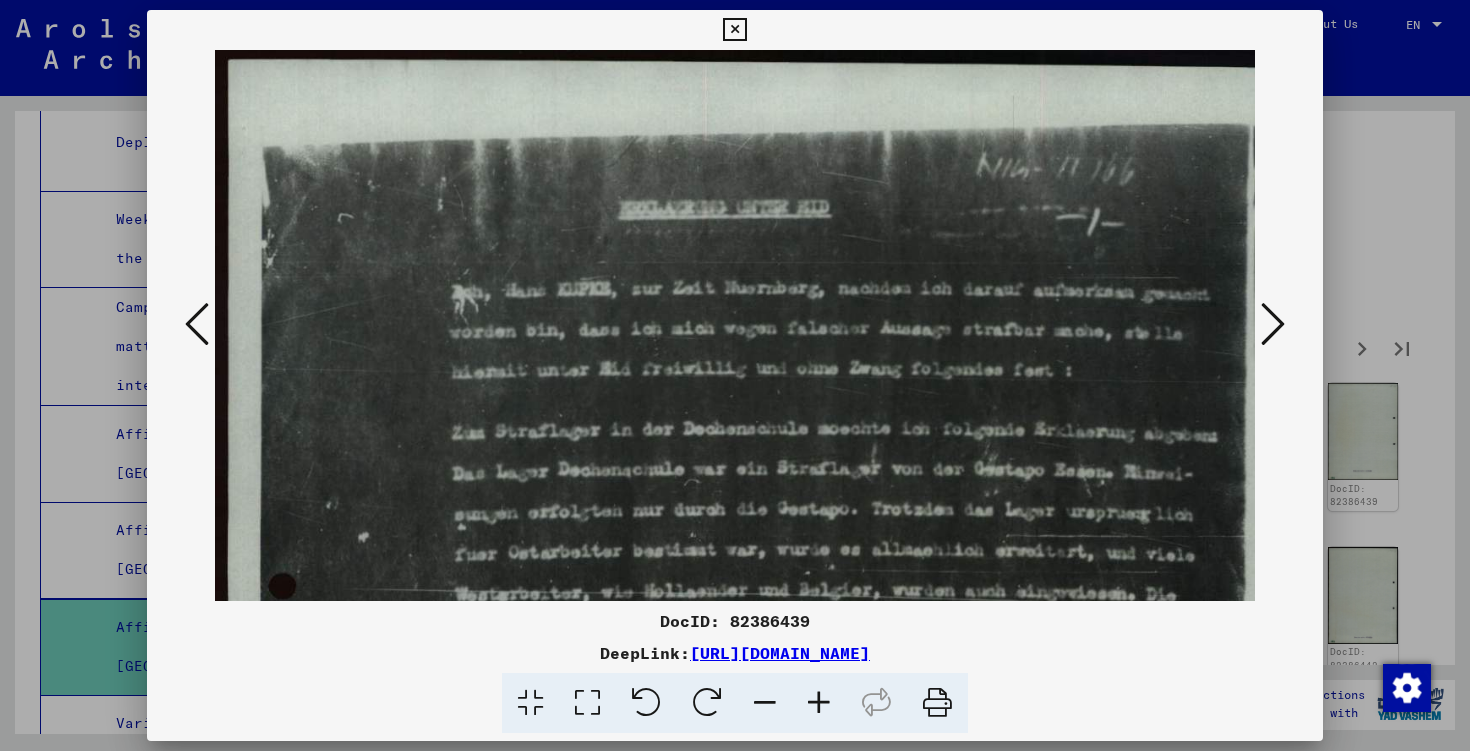 click at bounding box center (1273, 324) 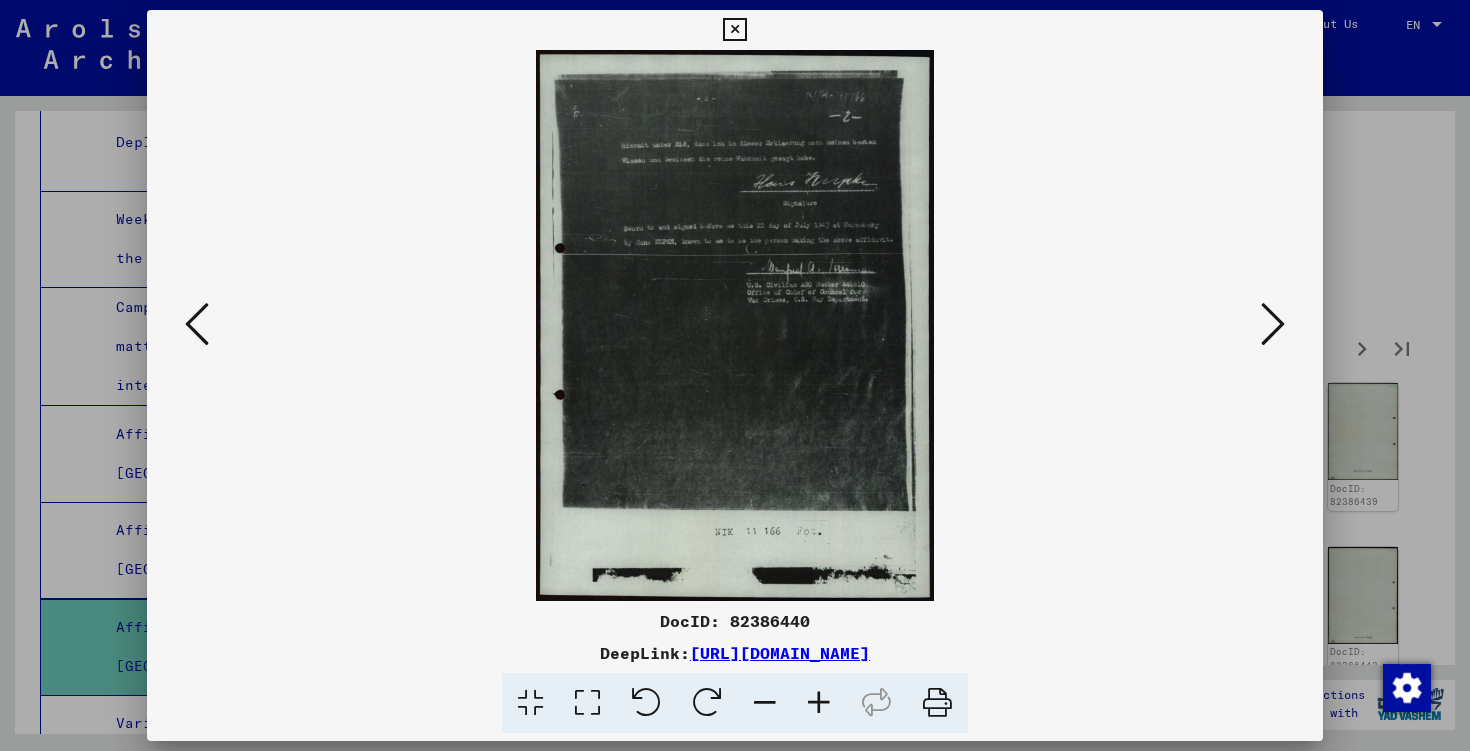 click at bounding box center (1273, 324) 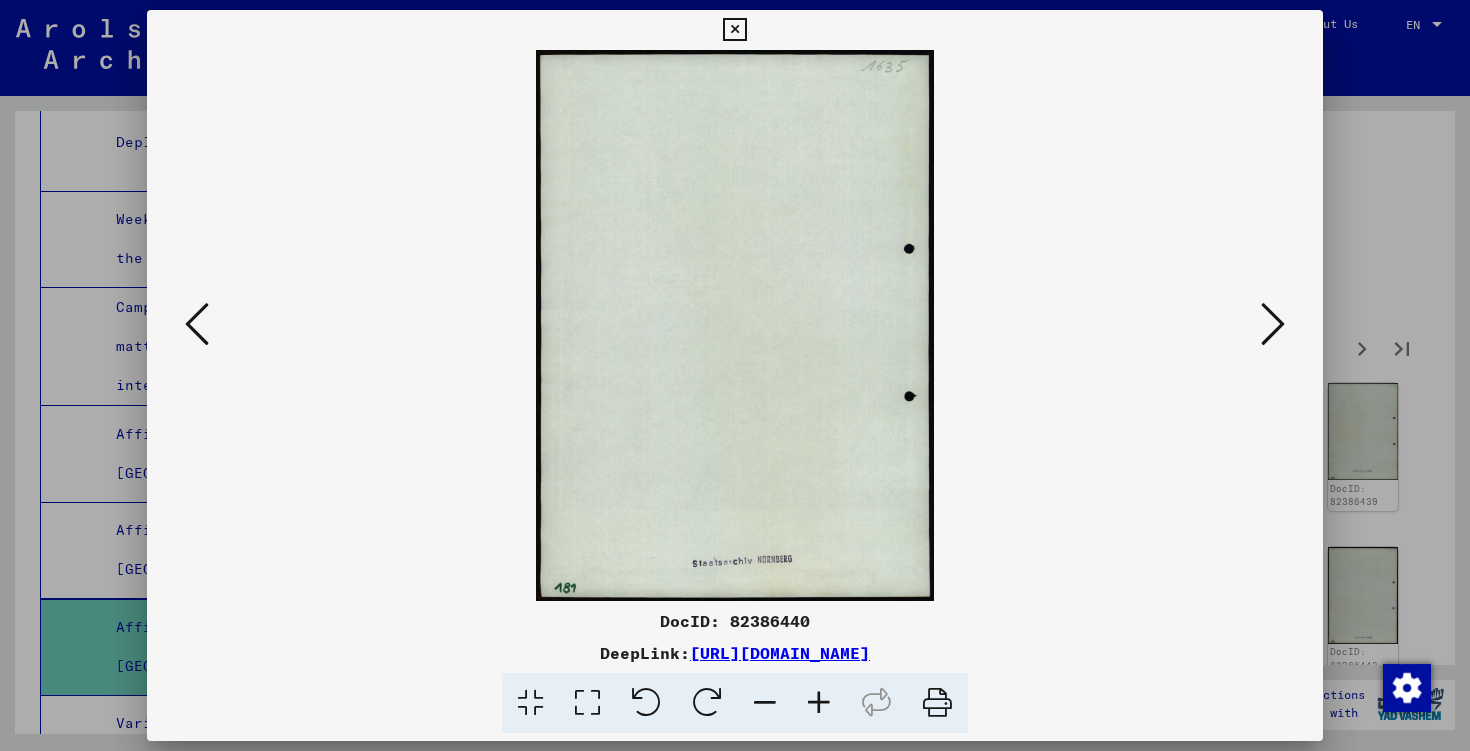click at bounding box center (1273, 324) 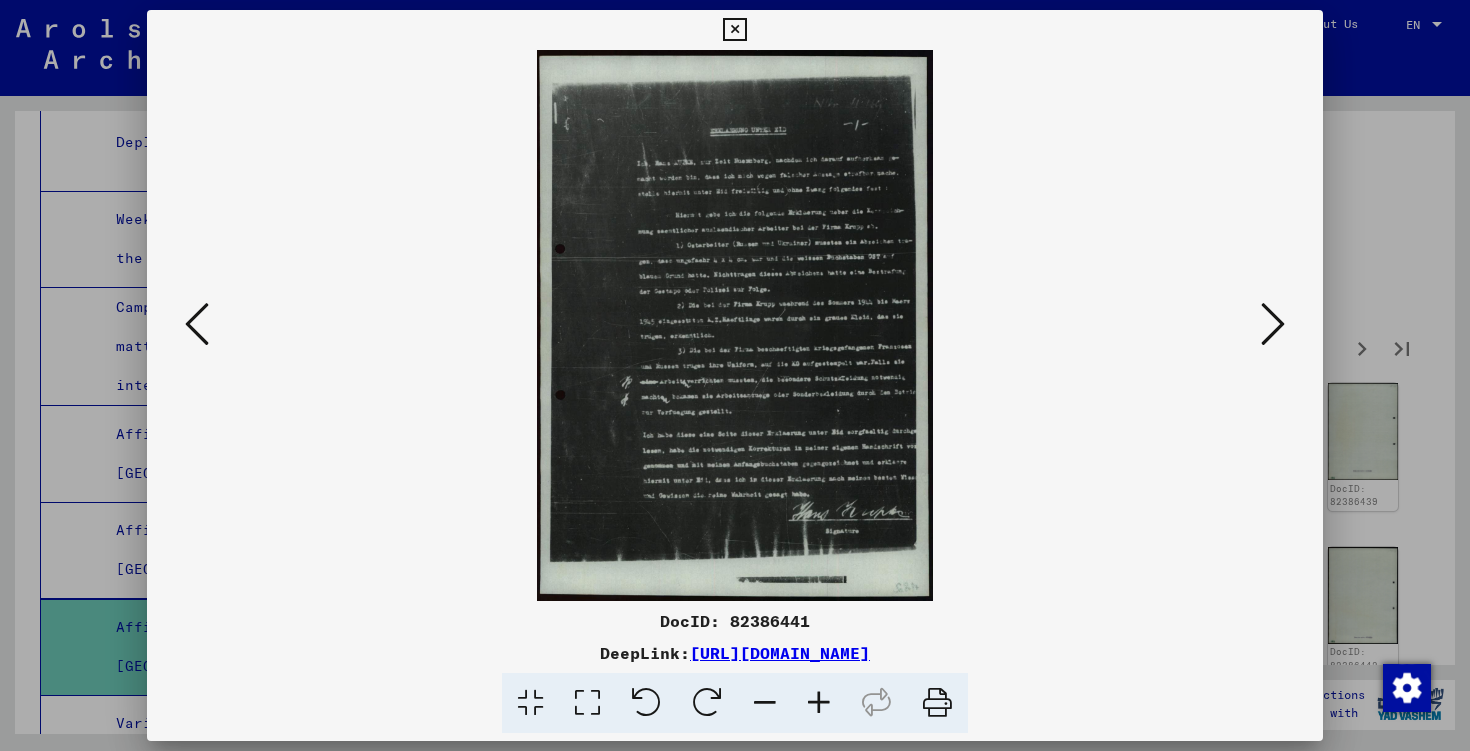 click at bounding box center (819, 703) 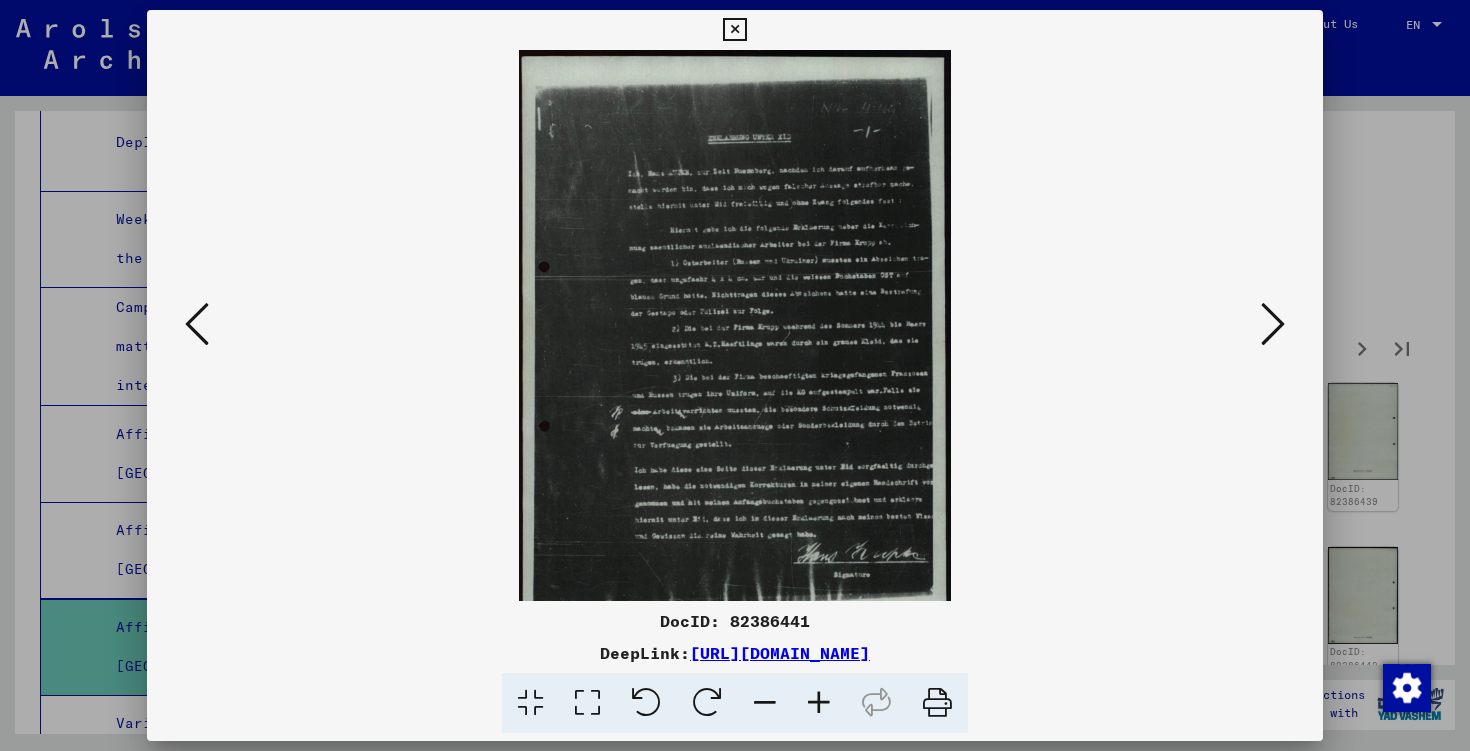 click at bounding box center (819, 703) 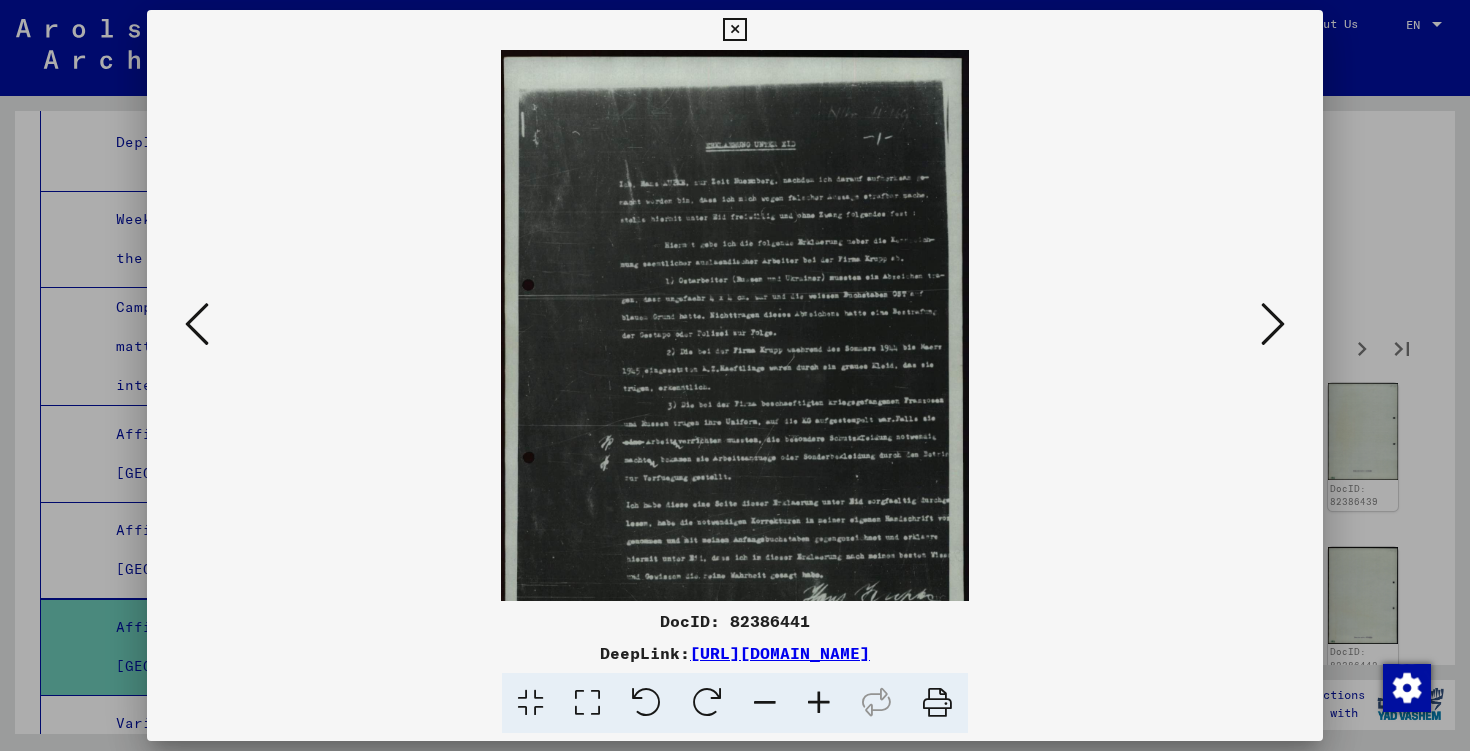 click at bounding box center [819, 703] 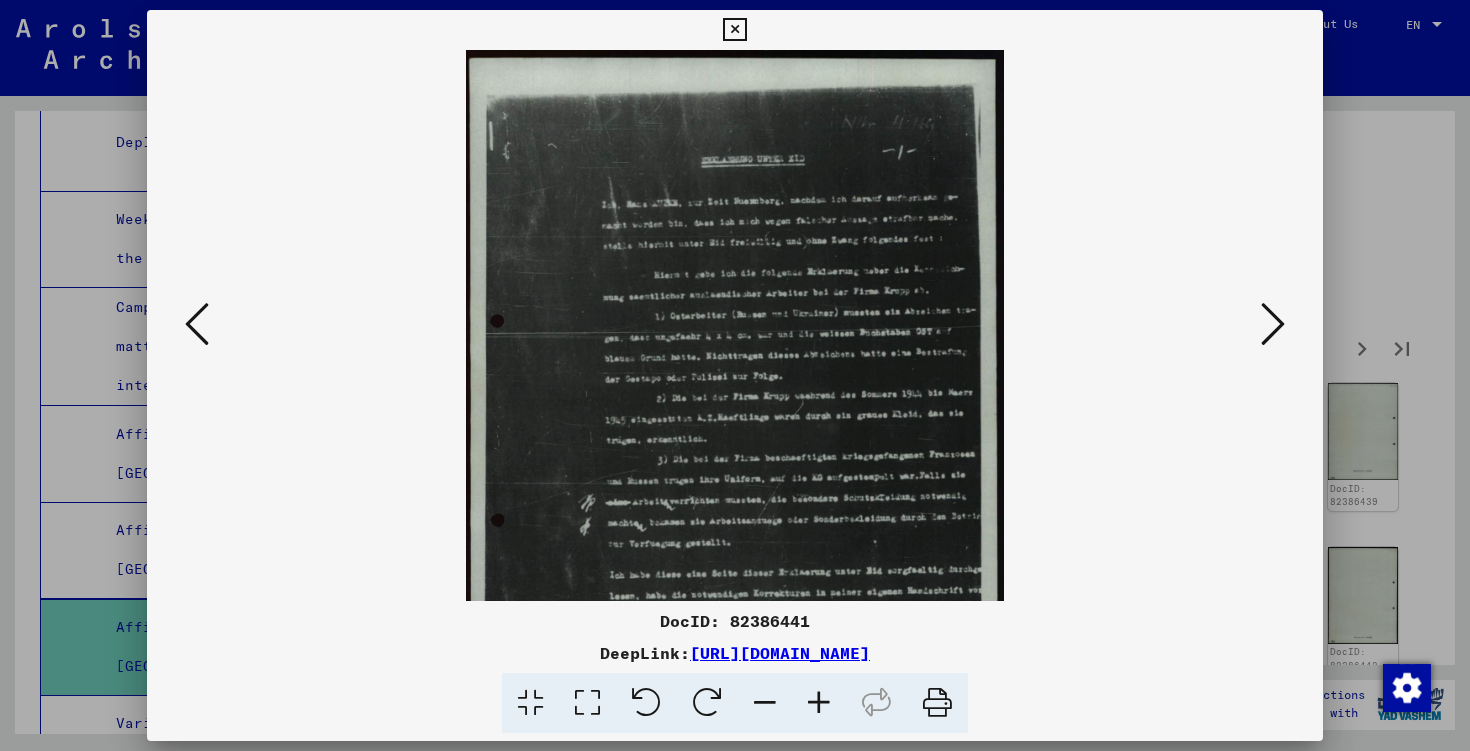 click at bounding box center [819, 703] 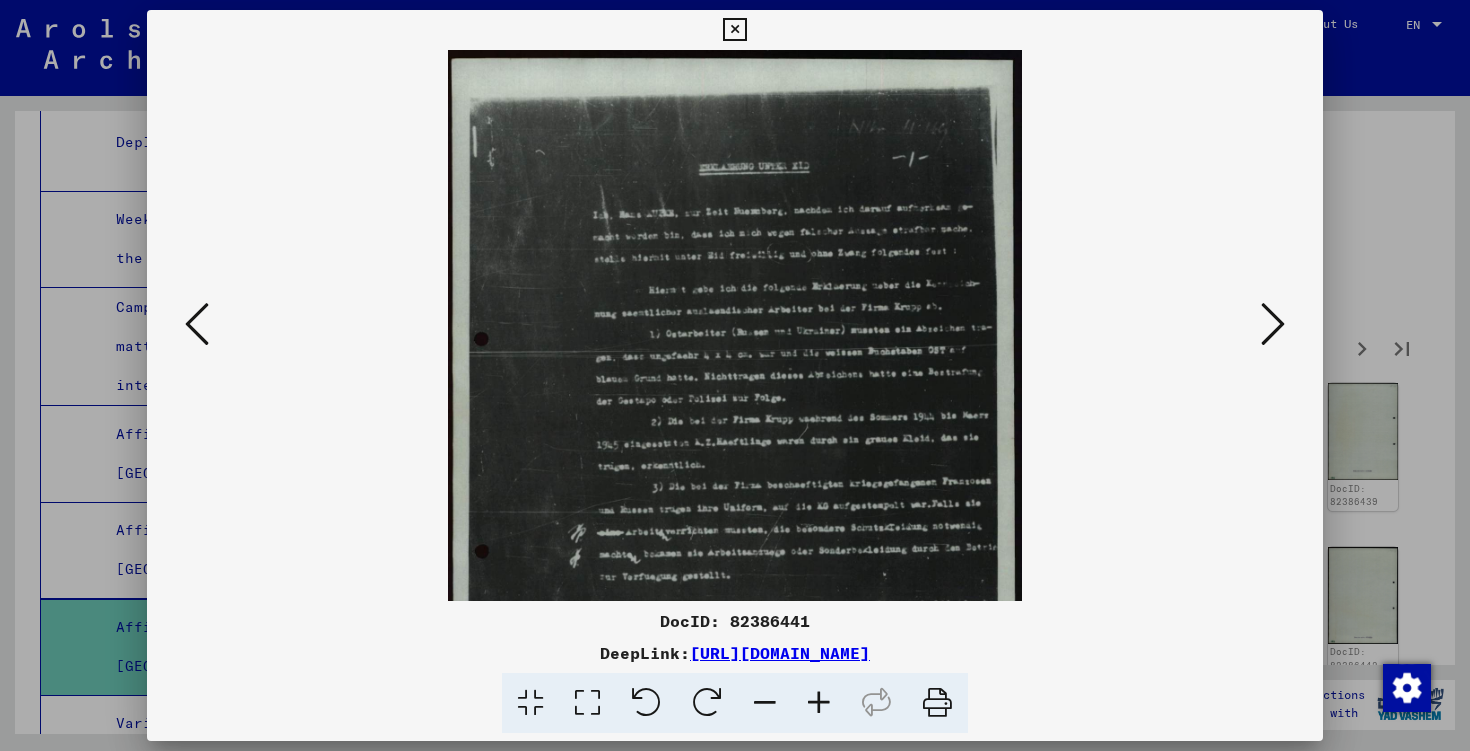 click at bounding box center [819, 703] 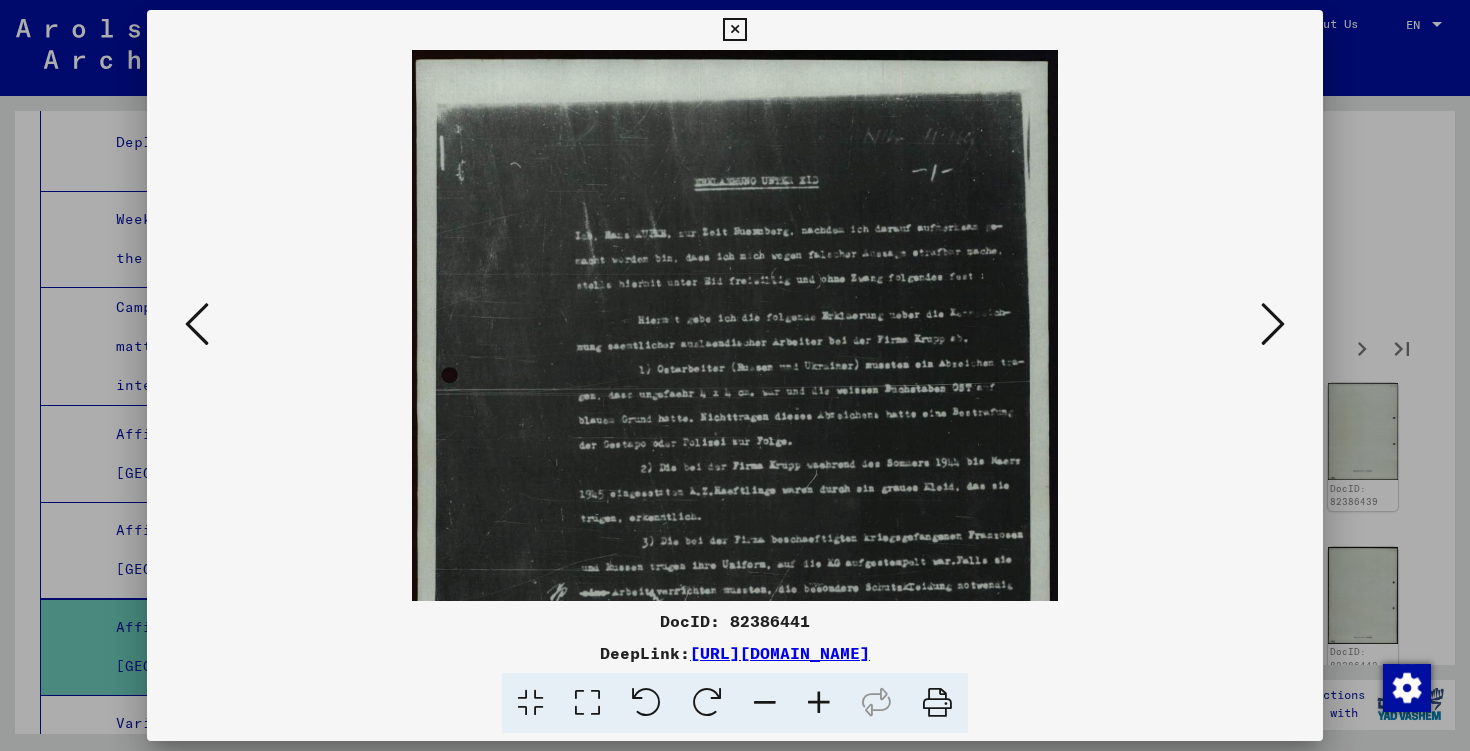click at bounding box center [819, 703] 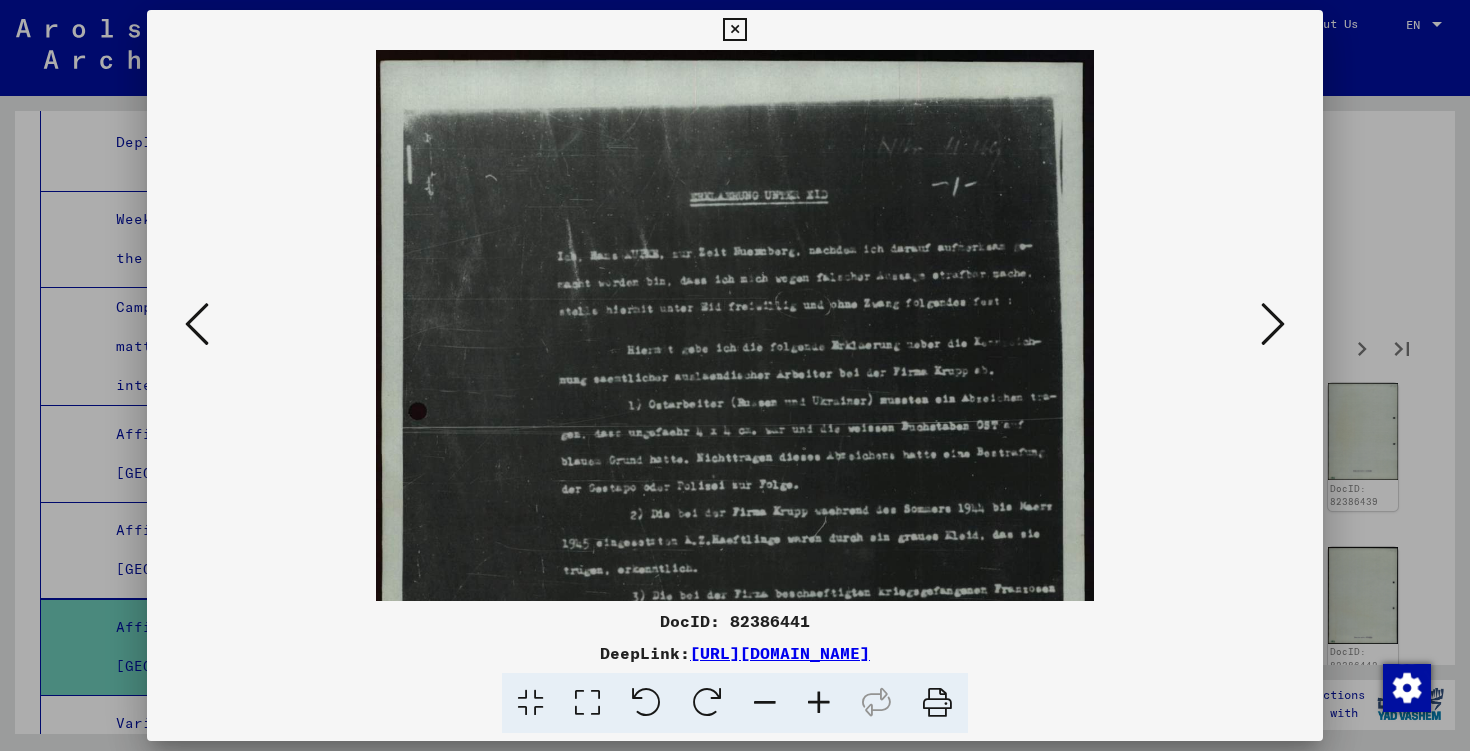 click at bounding box center (819, 703) 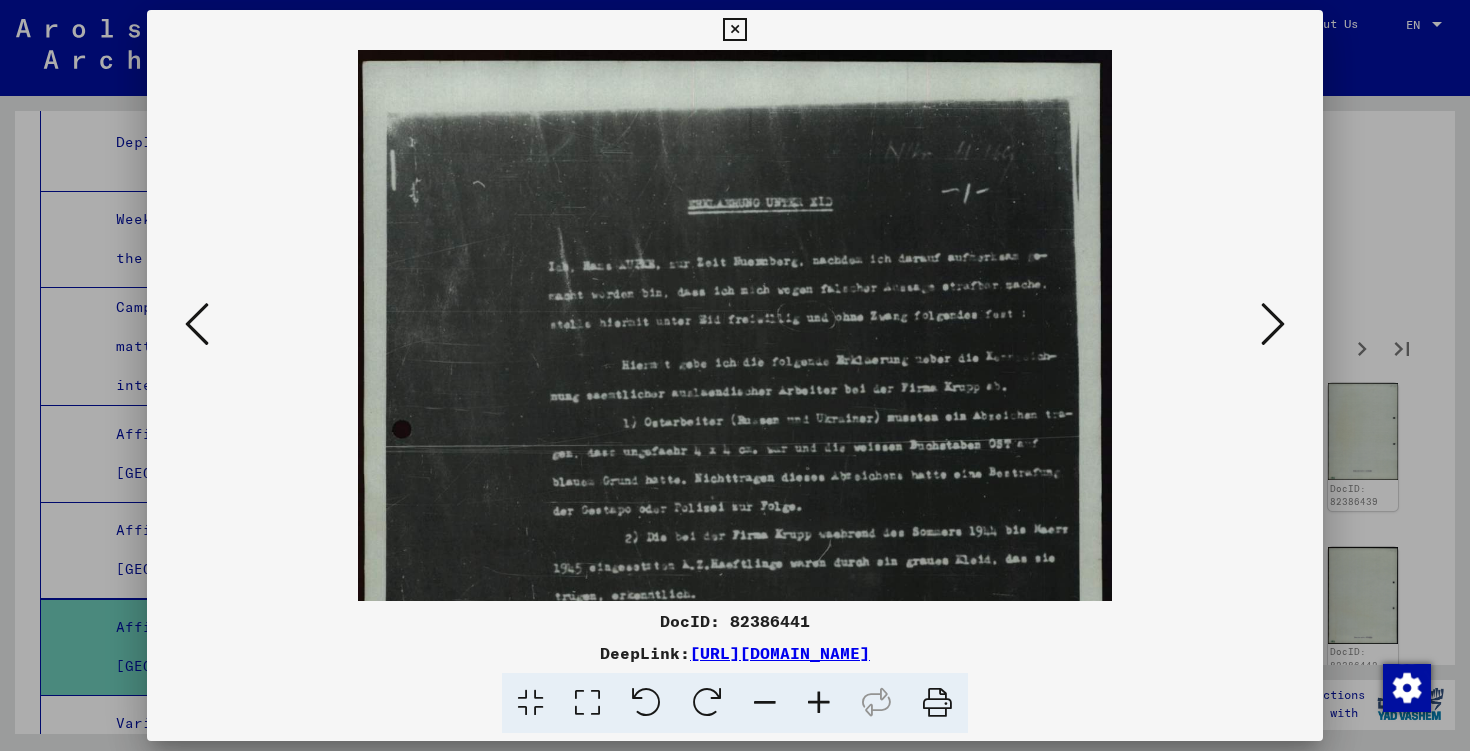 click at bounding box center (819, 703) 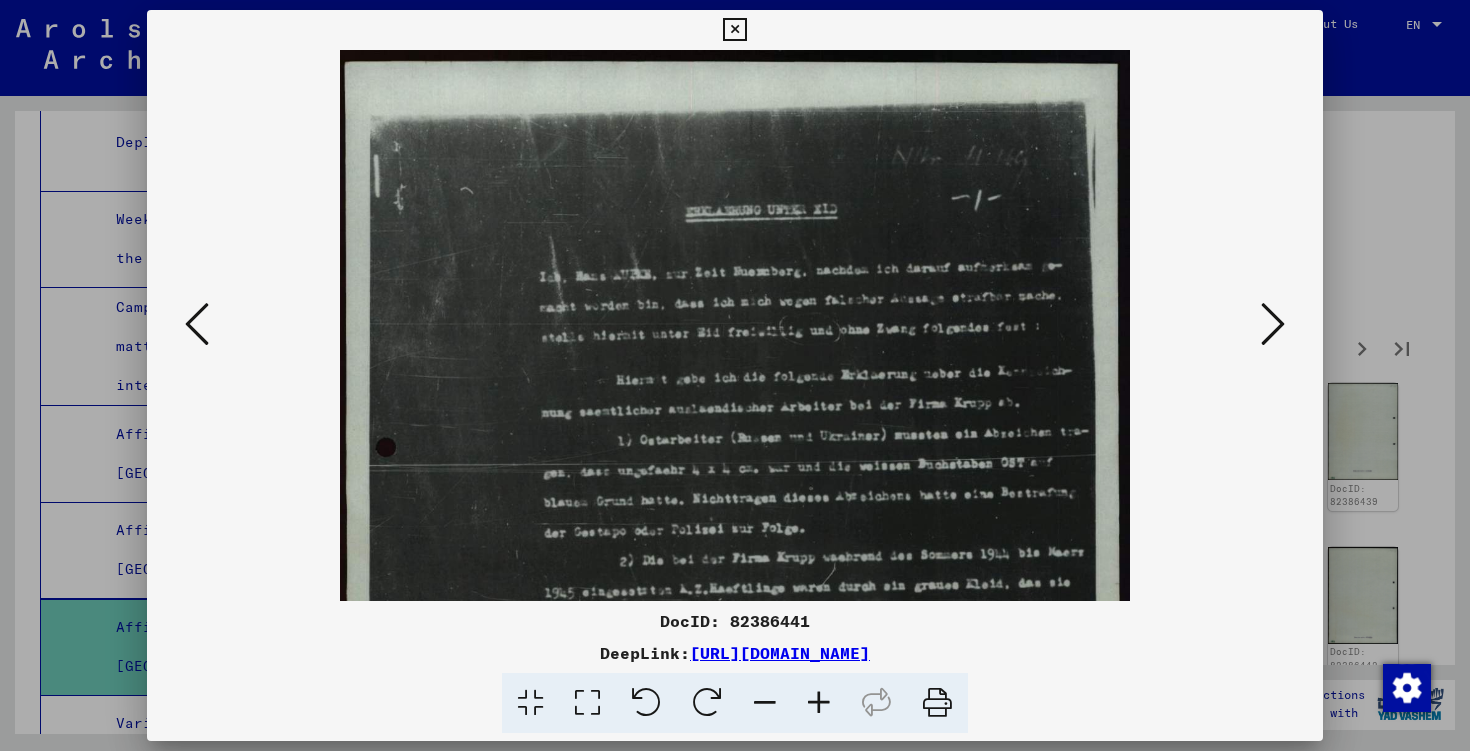 click at bounding box center (819, 703) 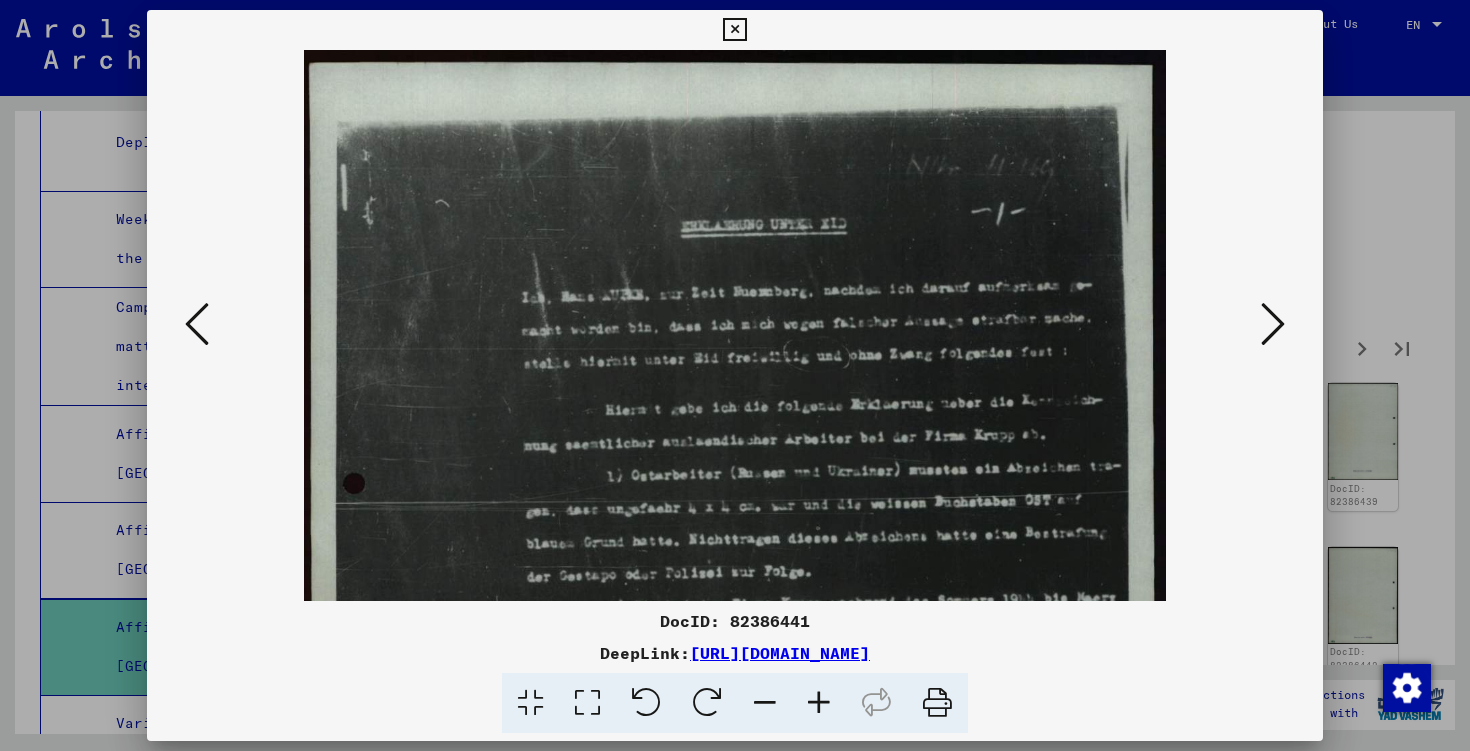 click at bounding box center [819, 703] 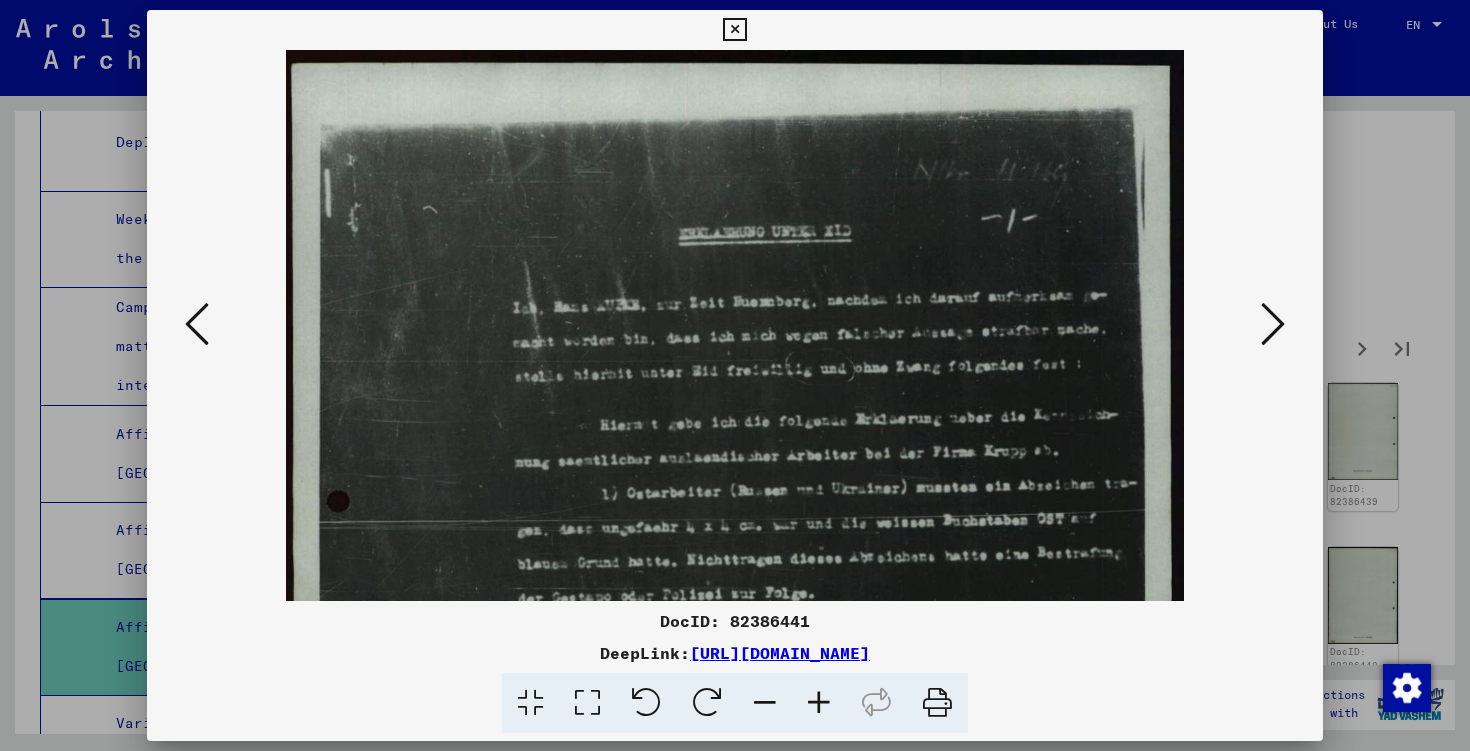 click at bounding box center [819, 703] 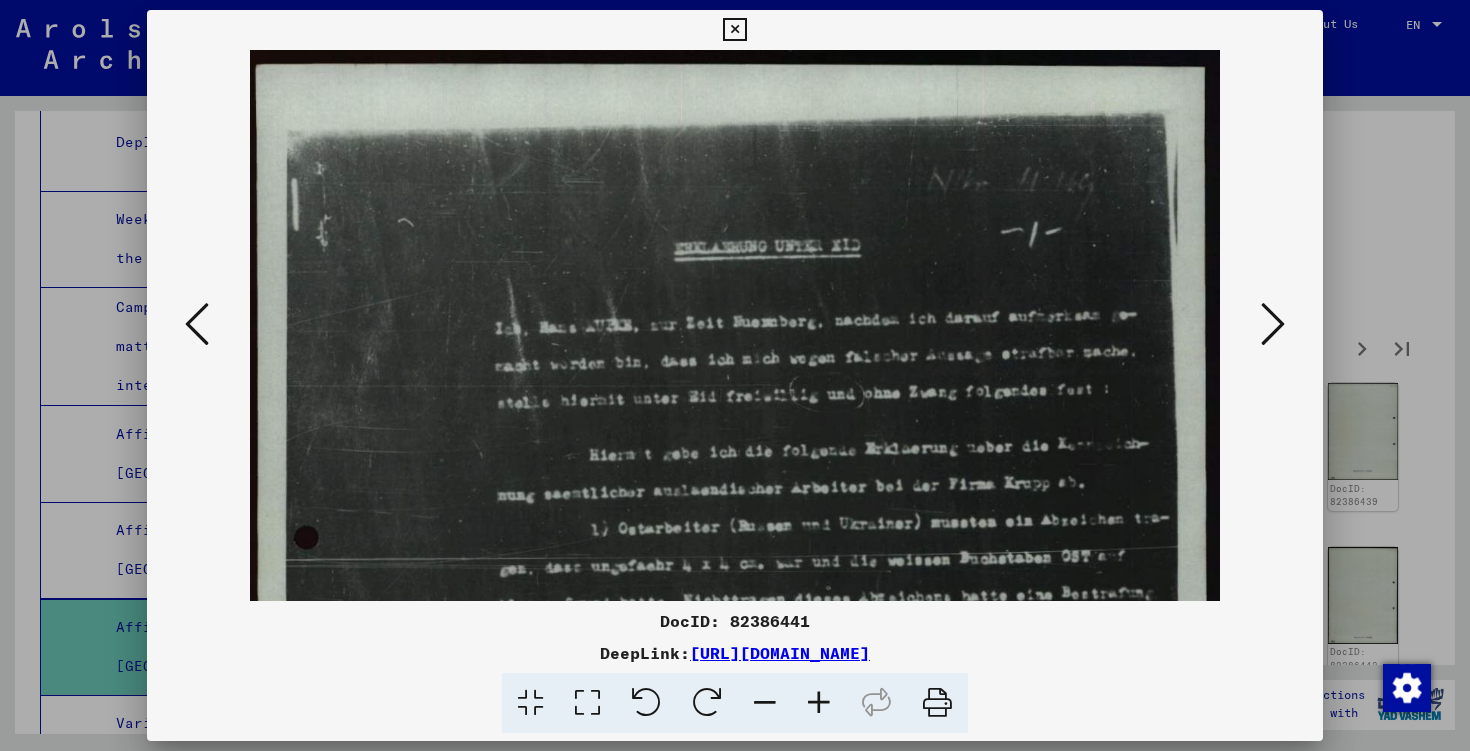 click at bounding box center (819, 703) 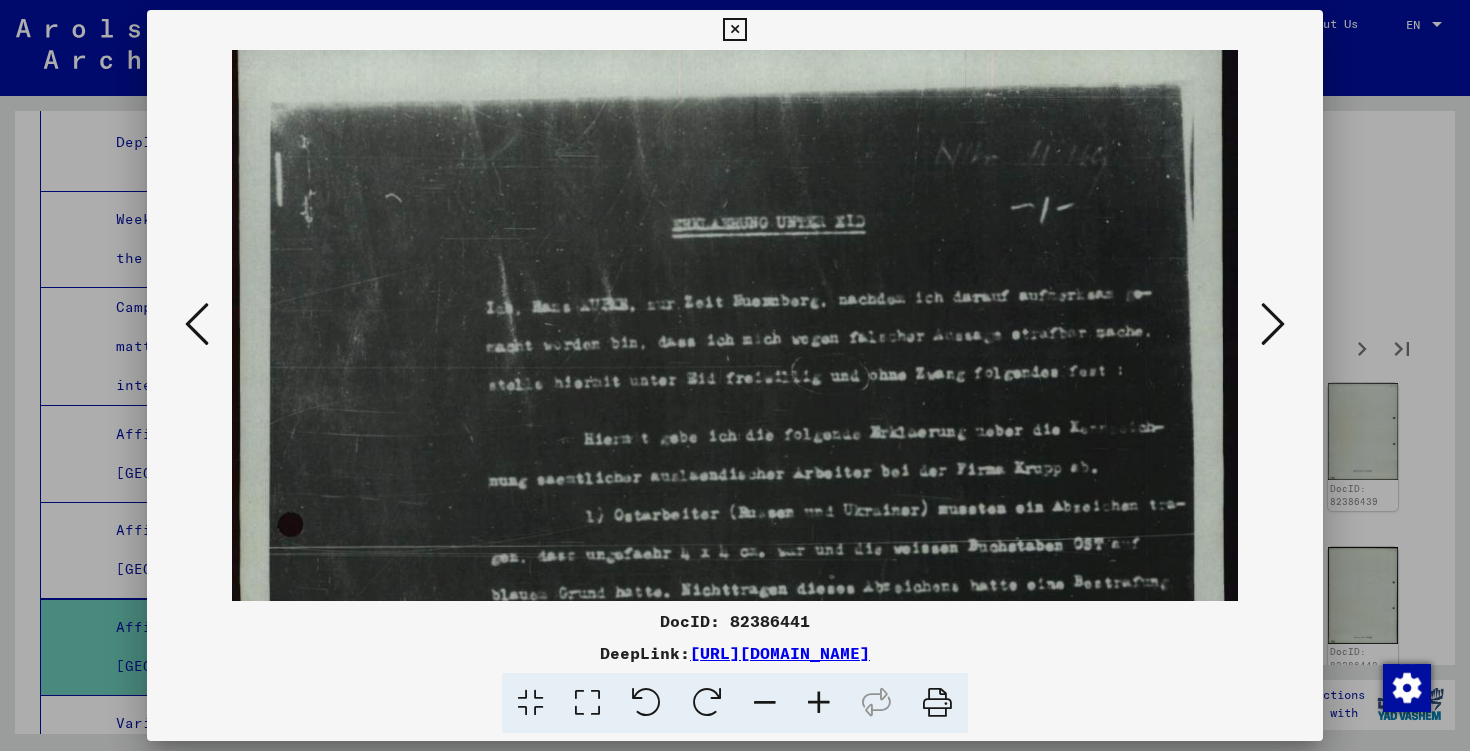 scroll, scrollTop: 32, scrollLeft: 0, axis: vertical 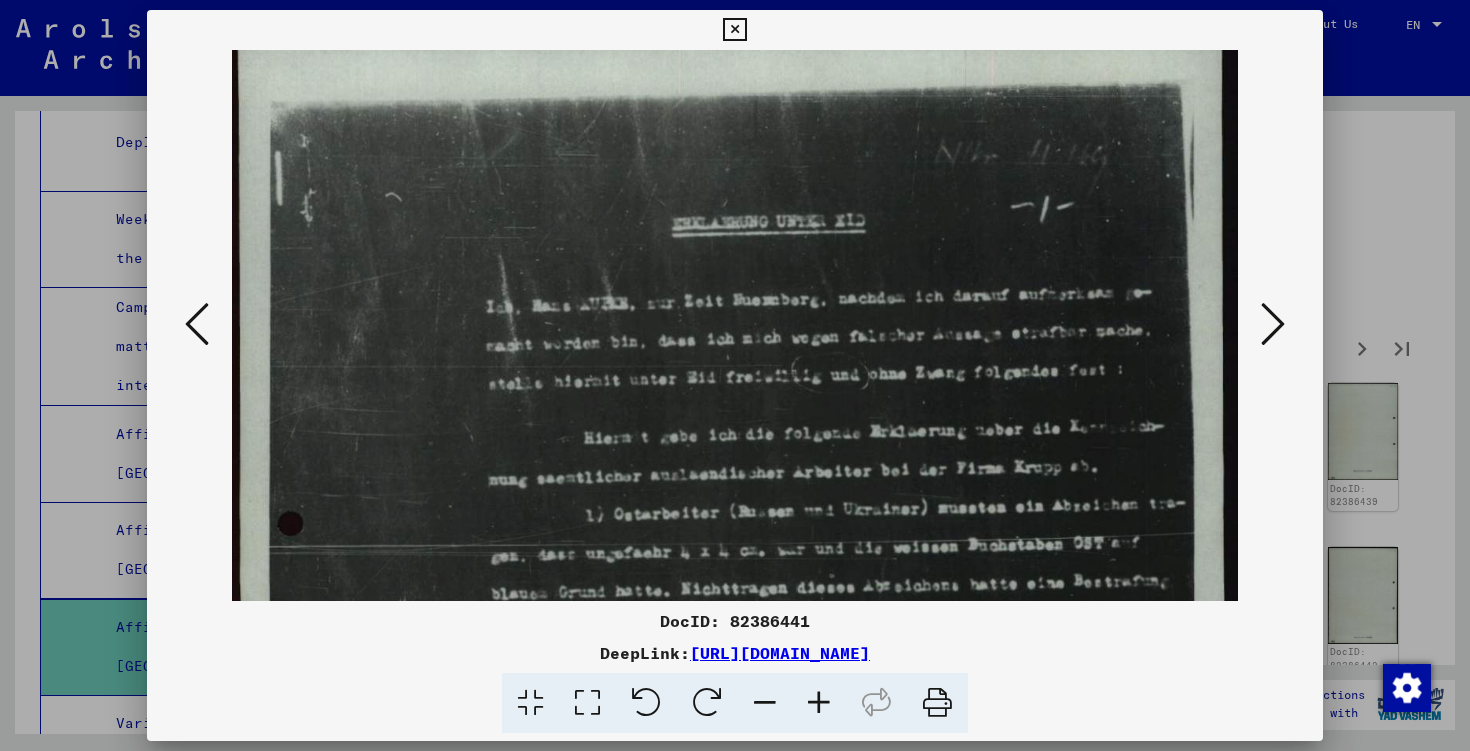drag, startPoint x: 844, startPoint y: 585, endPoint x: 820, endPoint y: 553, distance: 40 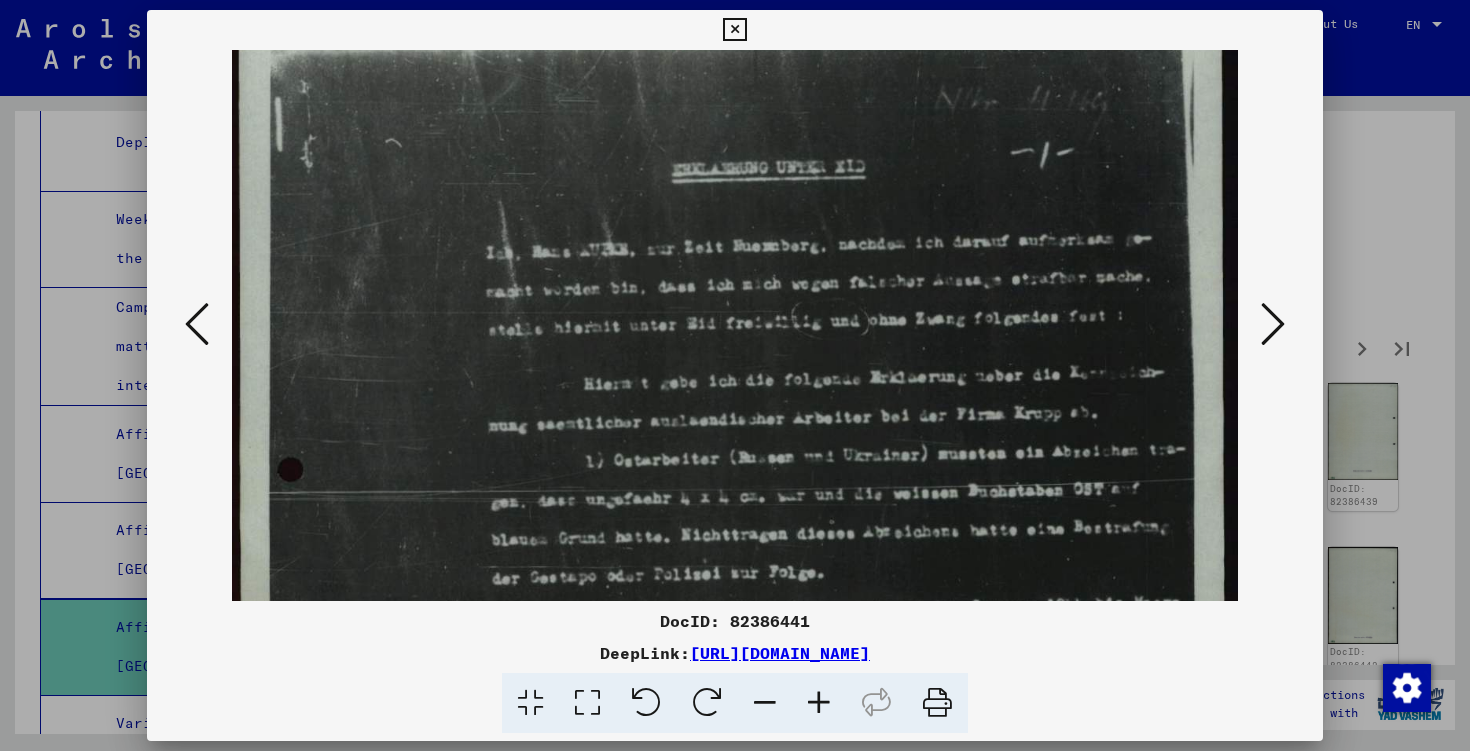 scroll, scrollTop: 87, scrollLeft: 0, axis: vertical 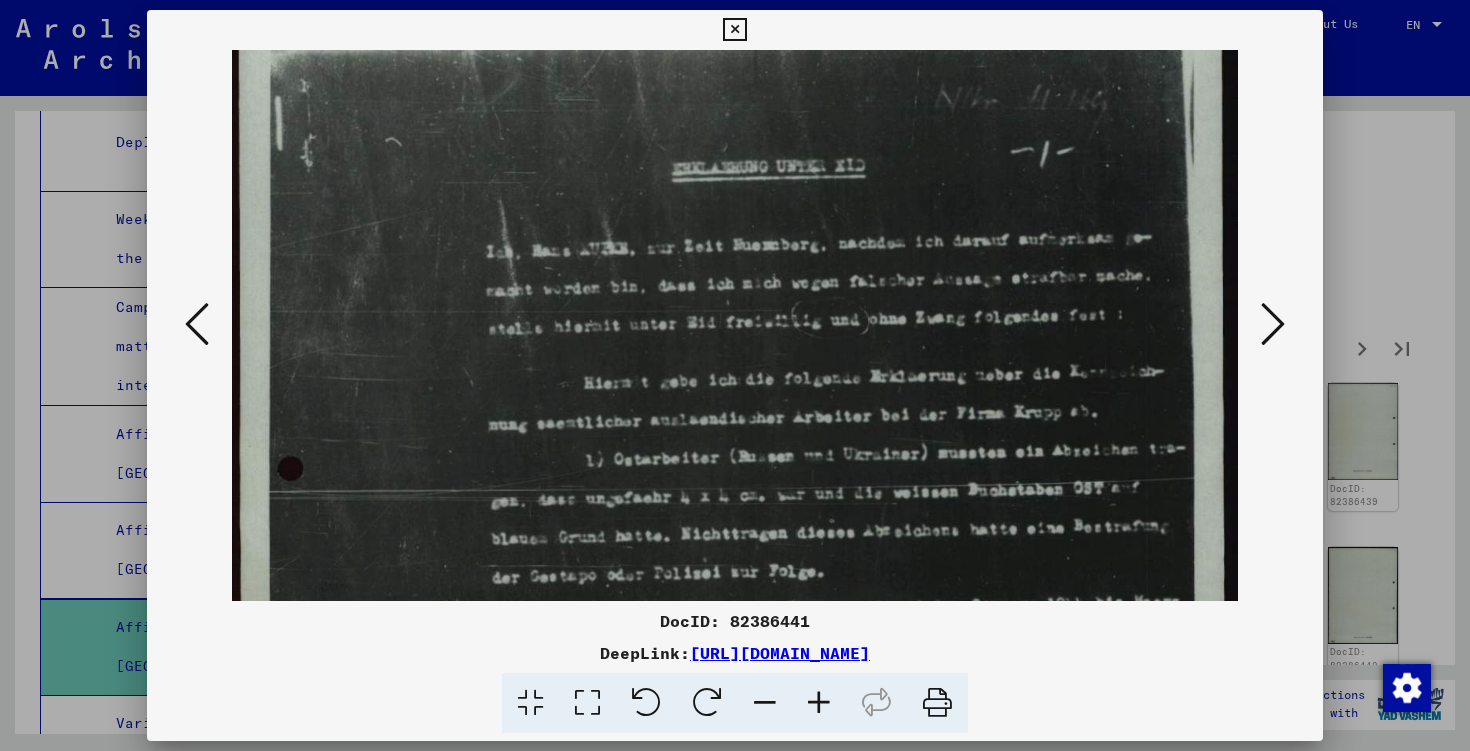 drag, startPoint x: 829, startPoint y: 552, endPoint x: 828, endPoint y: 497, distance: 55.00909 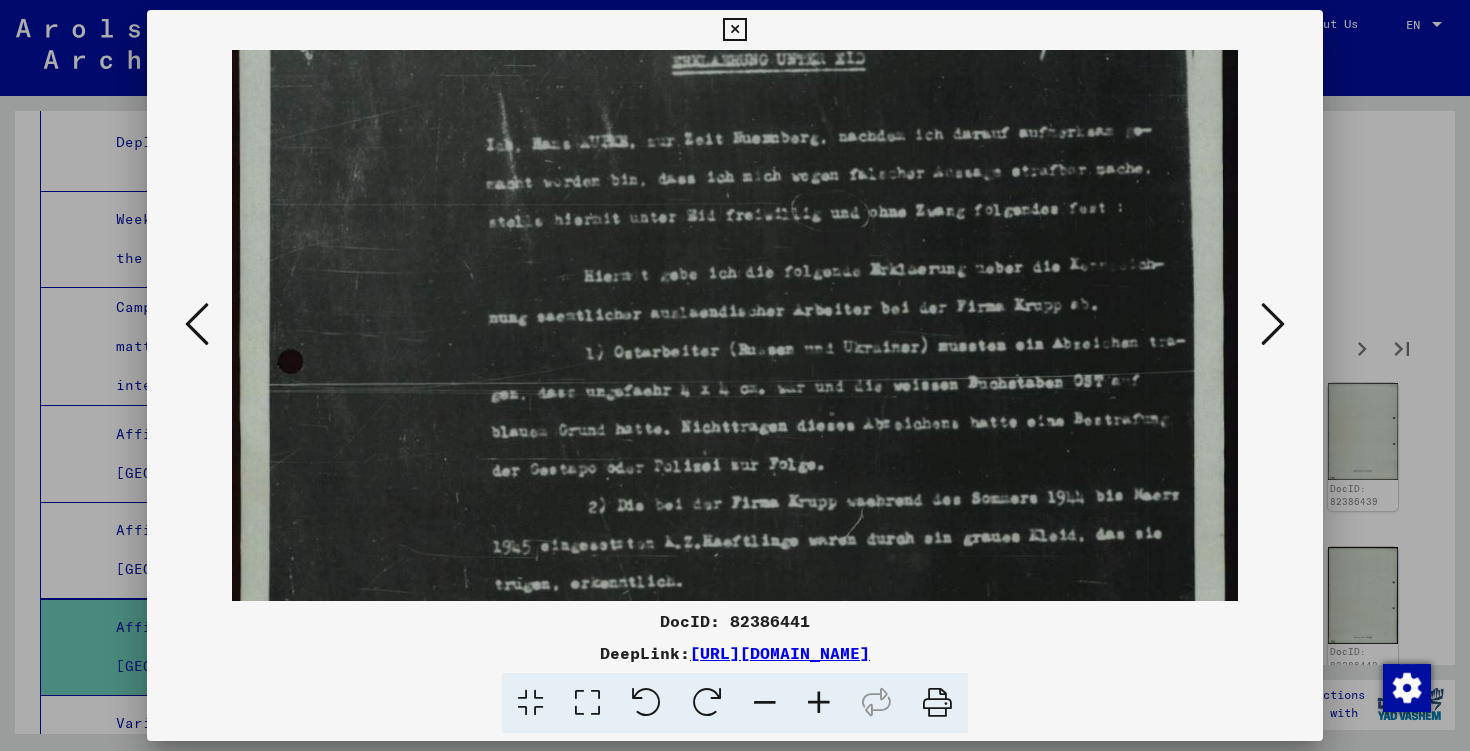 scroll, scrollTop: 217, scrollLeft: 0, axis: vertical 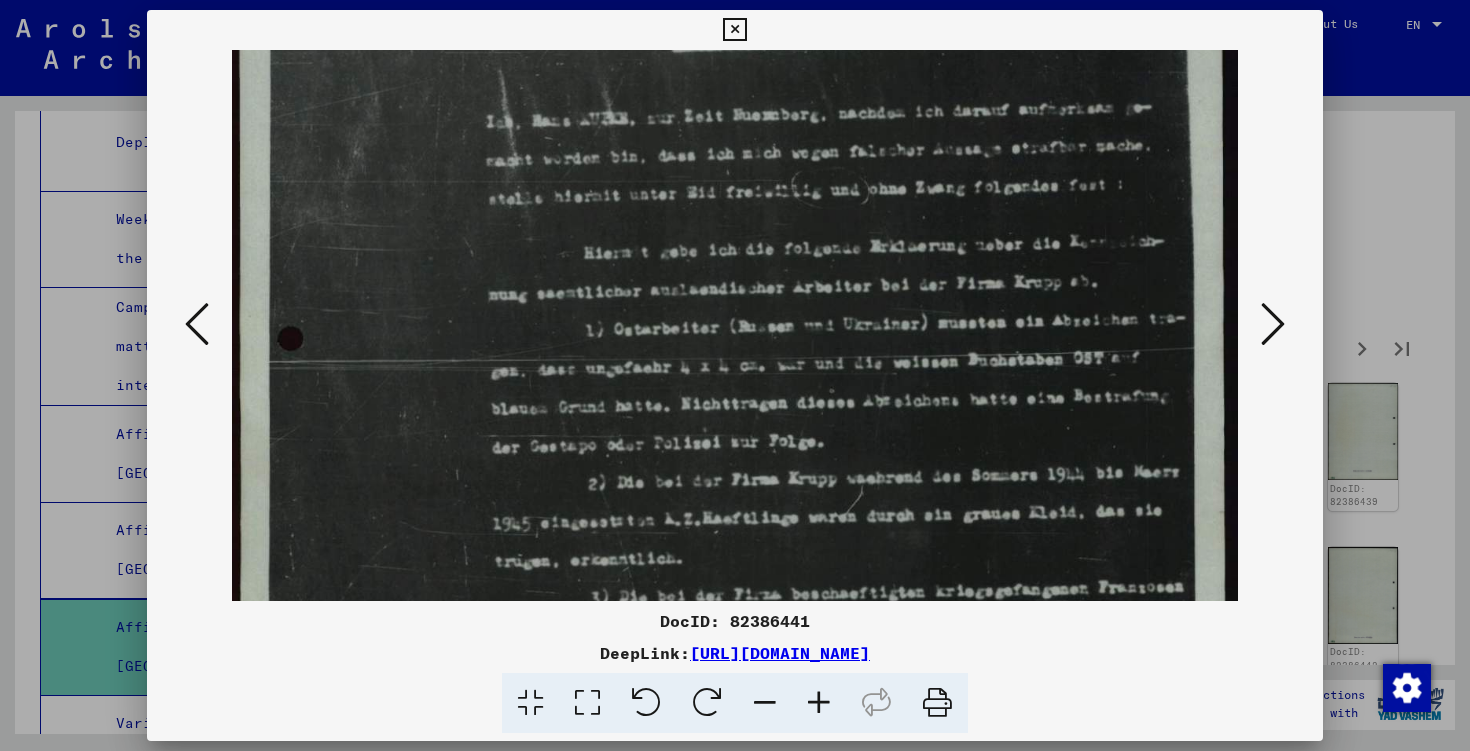 drag, startPoint x: 820, startPoint y: 451, endPoint x: 794, endPoint y: 321, distance: 132.57451 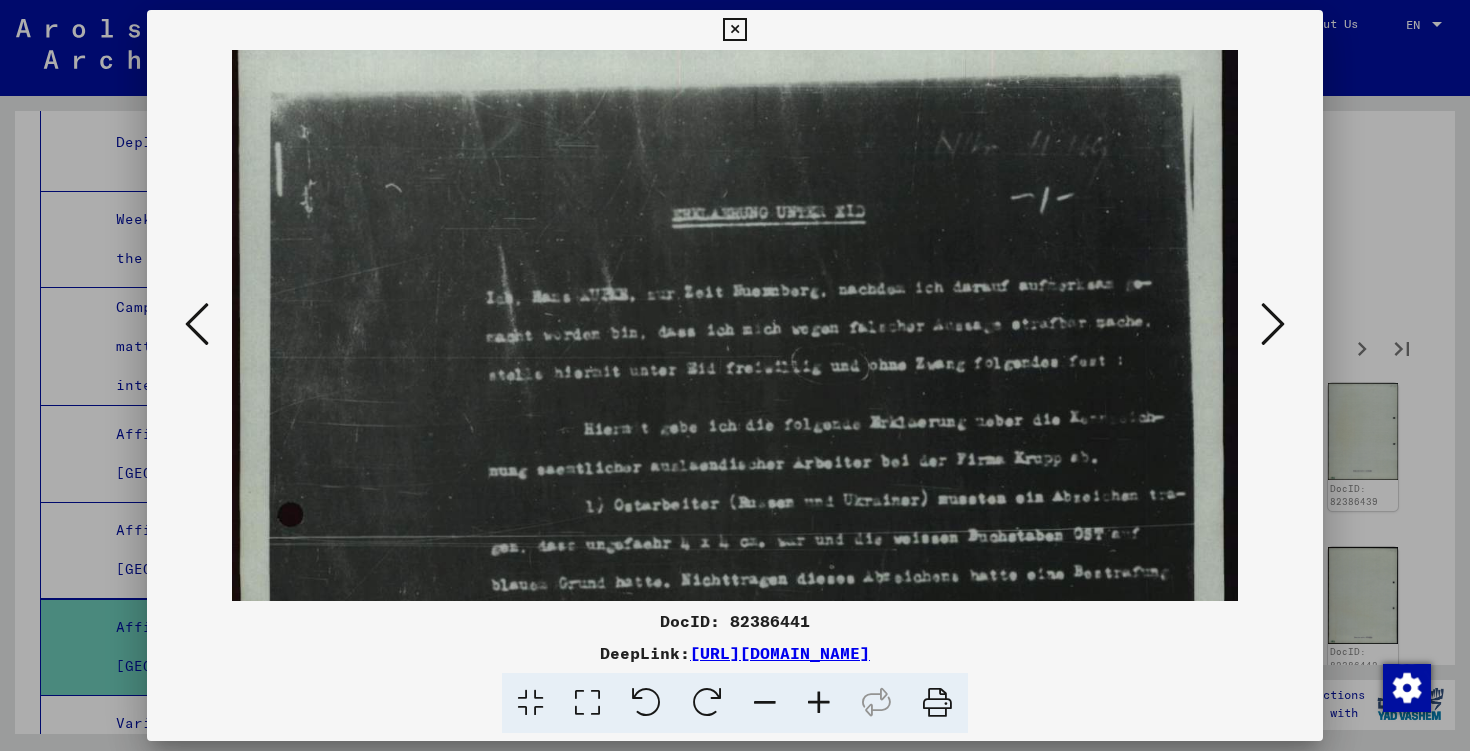 scroll, scrollTop: 0, scrollLeft: 0, axis: both 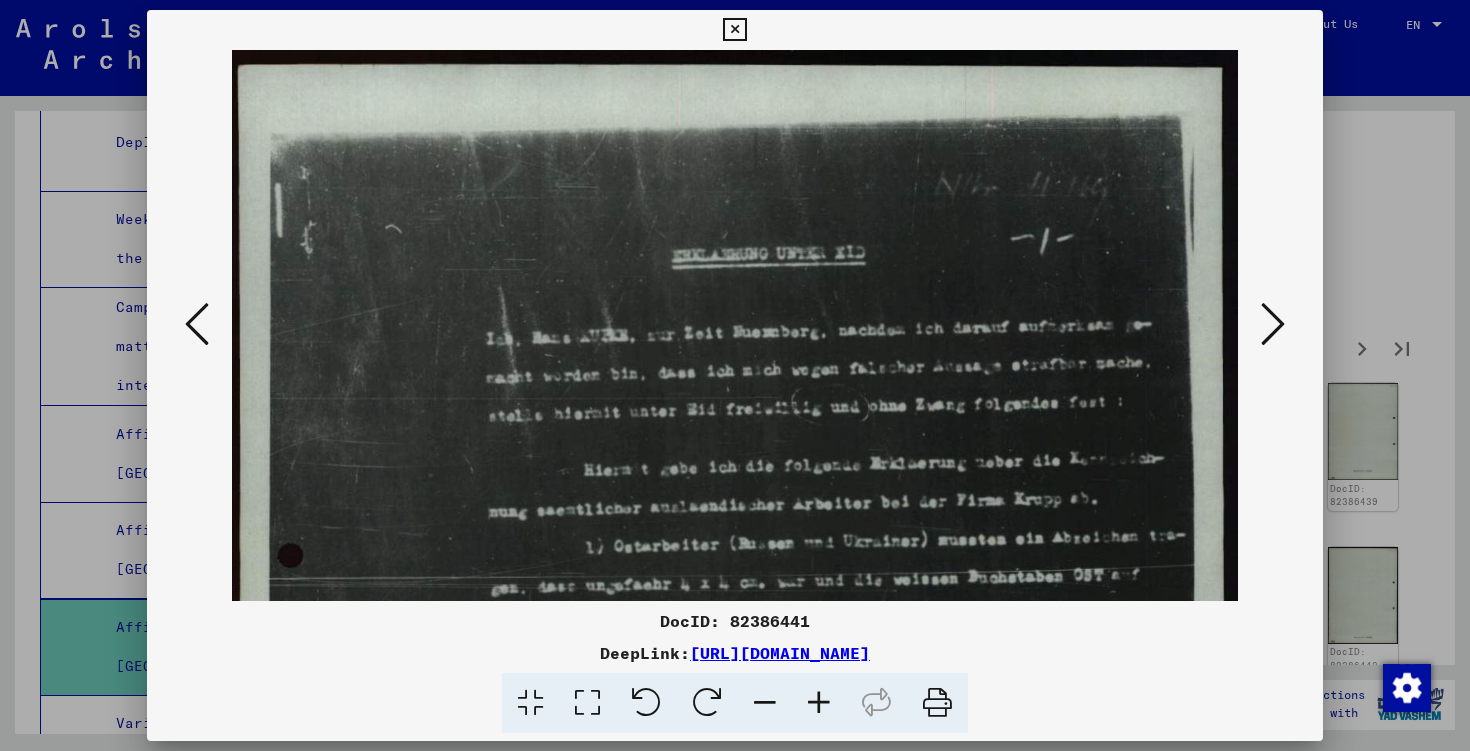 drag, startPoint x: 854, startPoint y: 282, endPoint x: 845, endPoint y: 546, distance: 264.15335 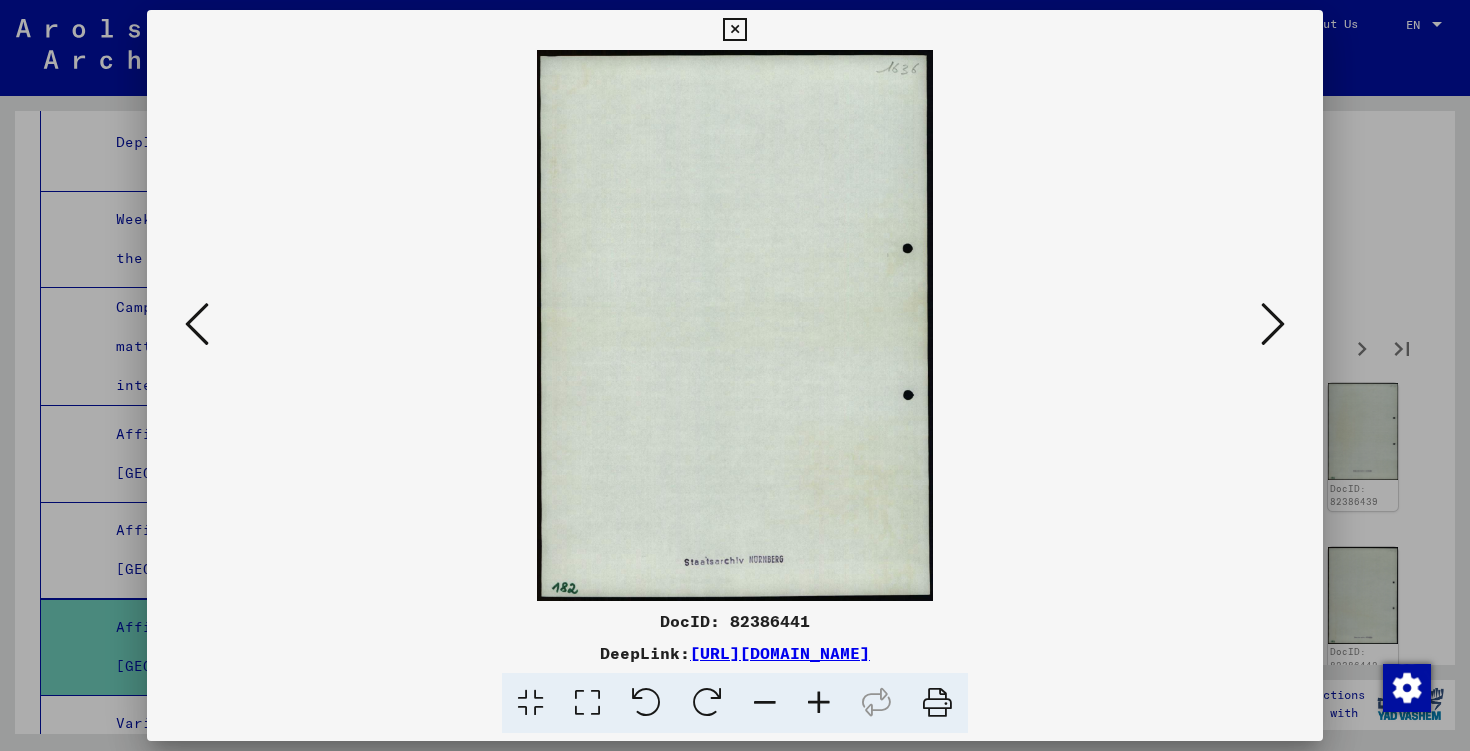 click at bounding box center (1273, 324) 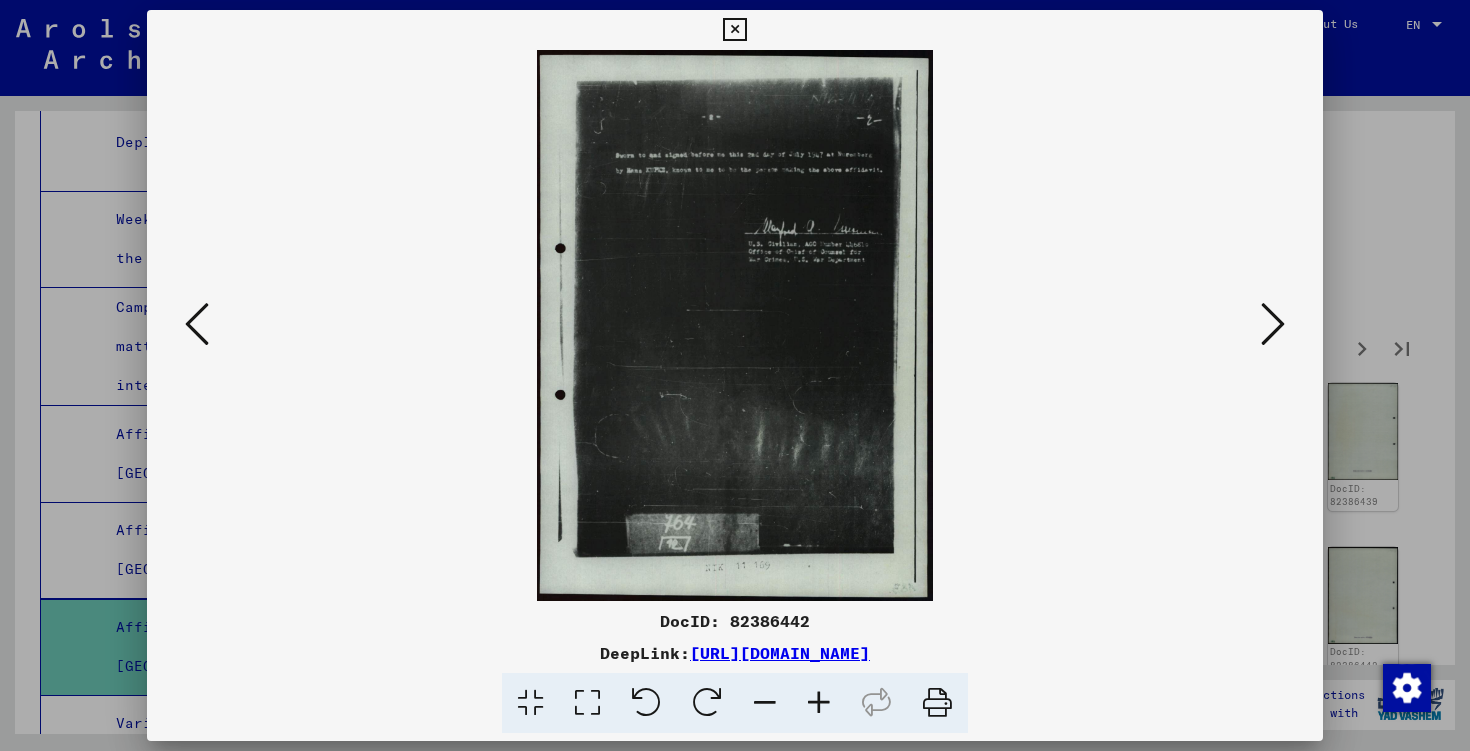 click at bounding box center (1273, 324) 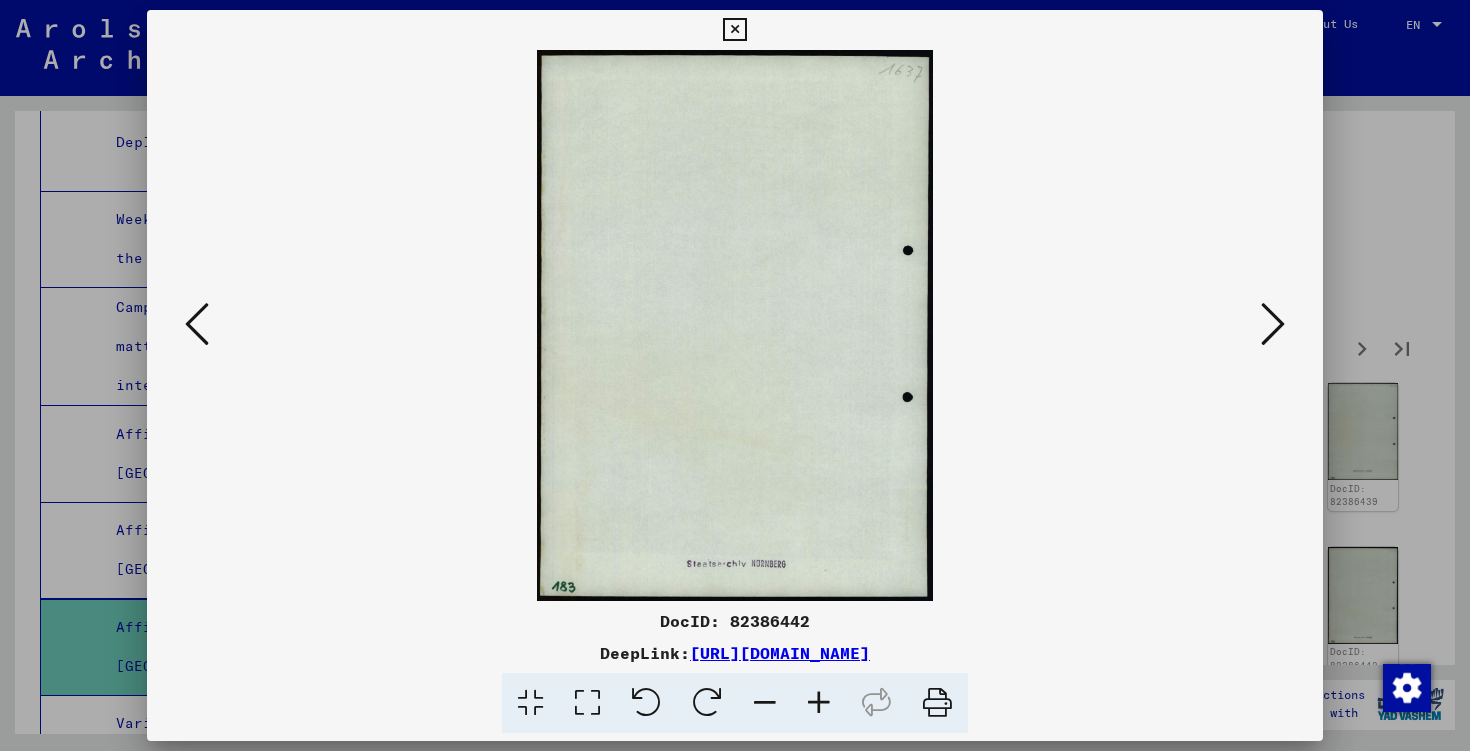 click at bounding box center (1273, 324) 